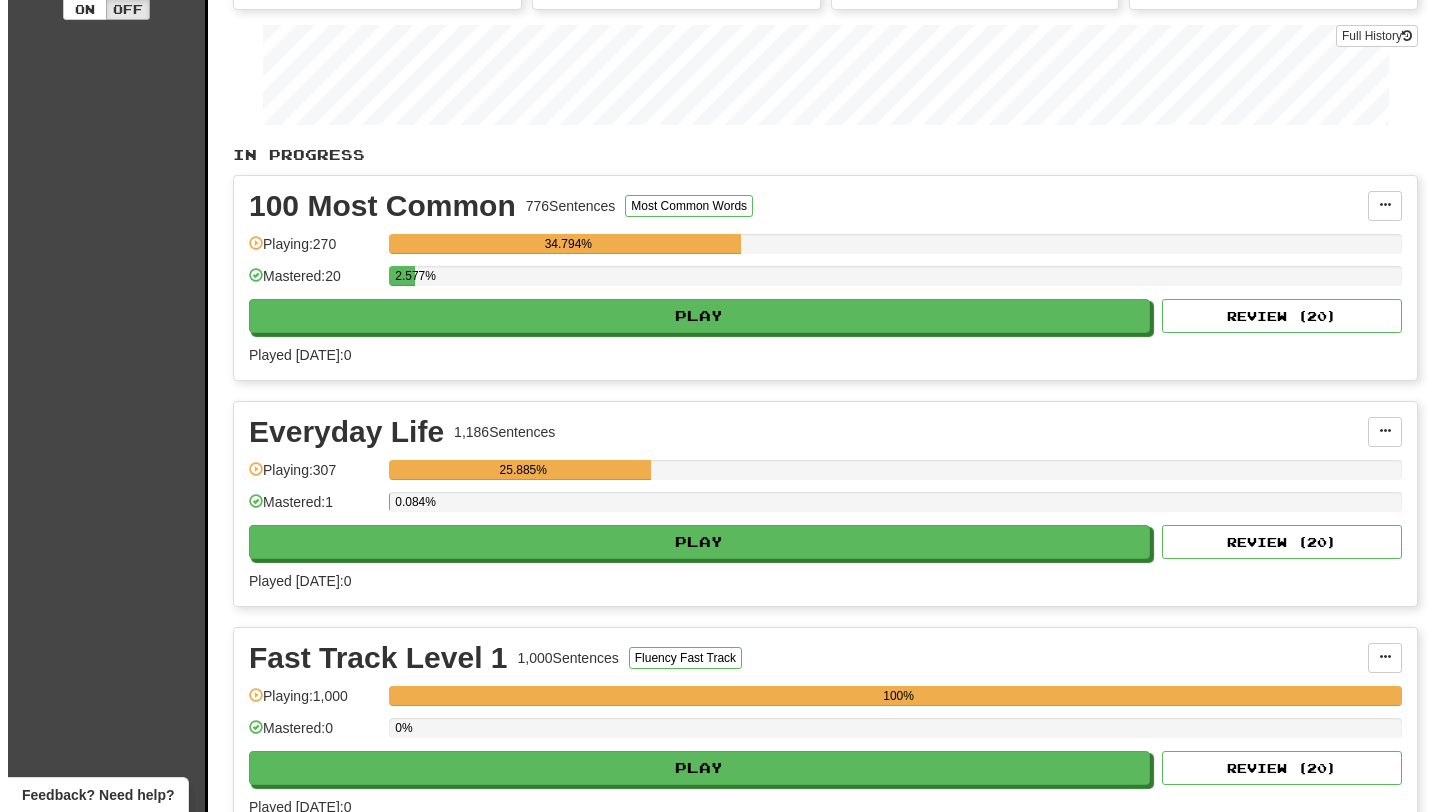 scroll, scrollTop: 285, scrollLeft: 0, axis: vertical 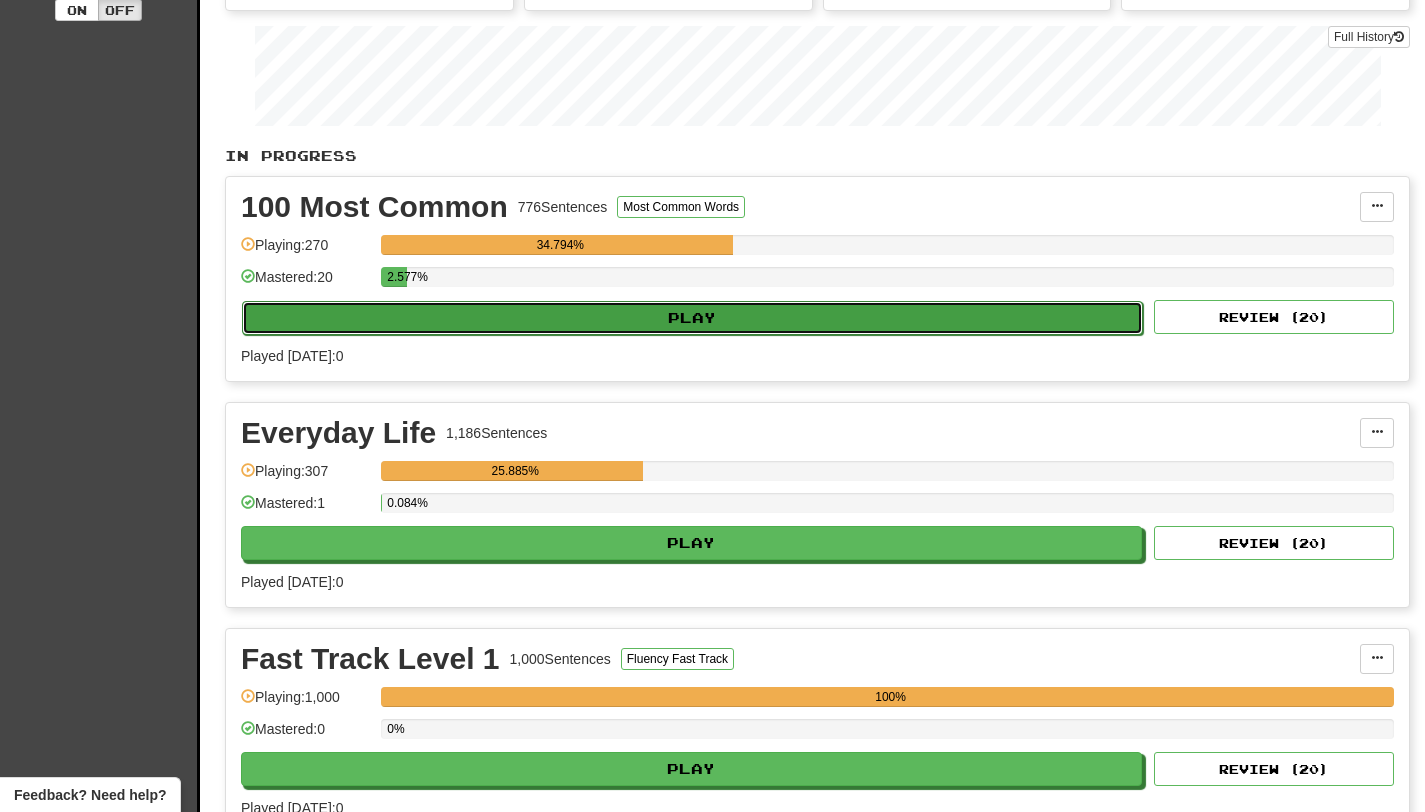 click on "Play" at bounding box center [692, 318] 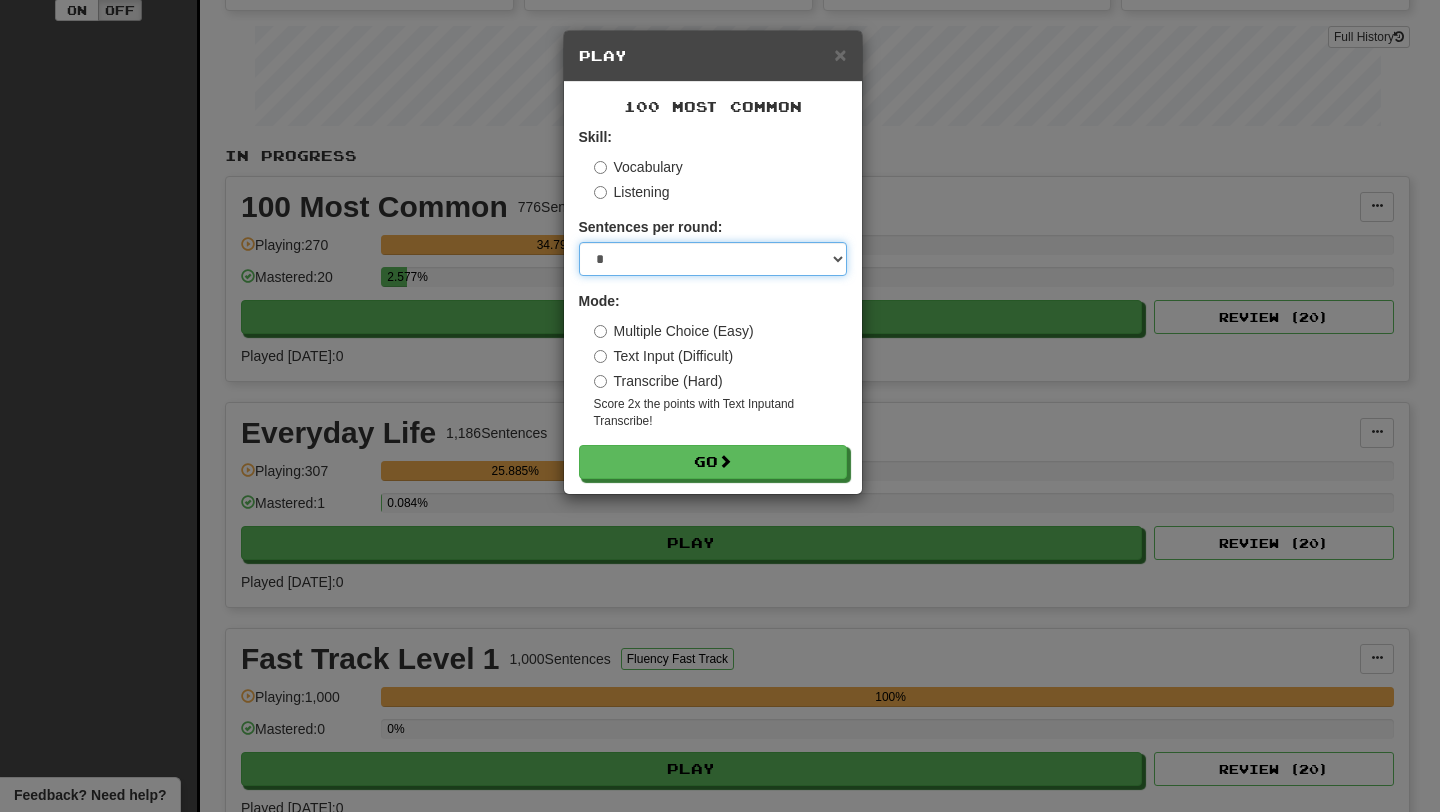 click on "* ** ** ** ** ** *** ********" at bounding box center (713, 259) 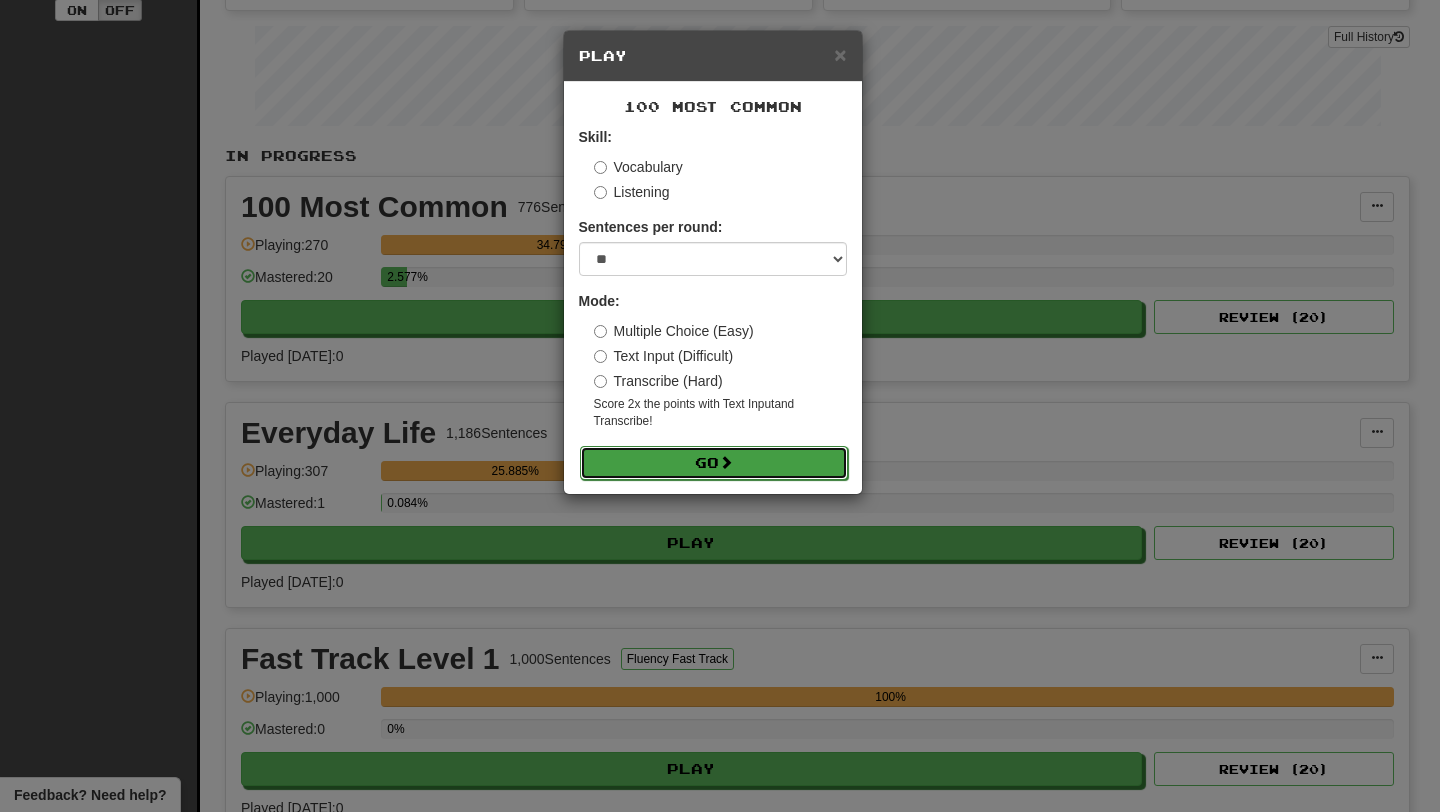 click on "Go" at bounding box center [714, 463] 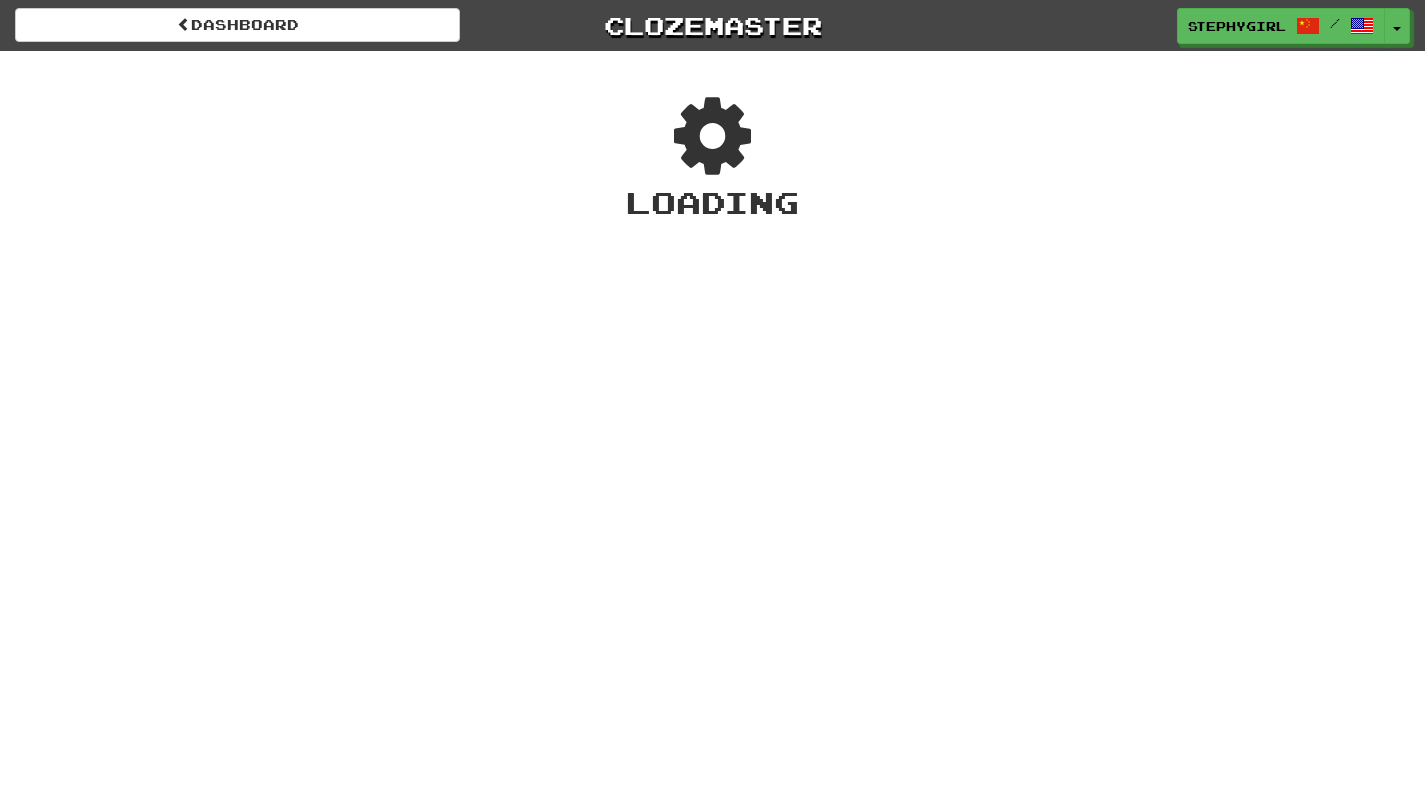 scroll, scrollTop: 0, scrollLeft: 0, axis: both 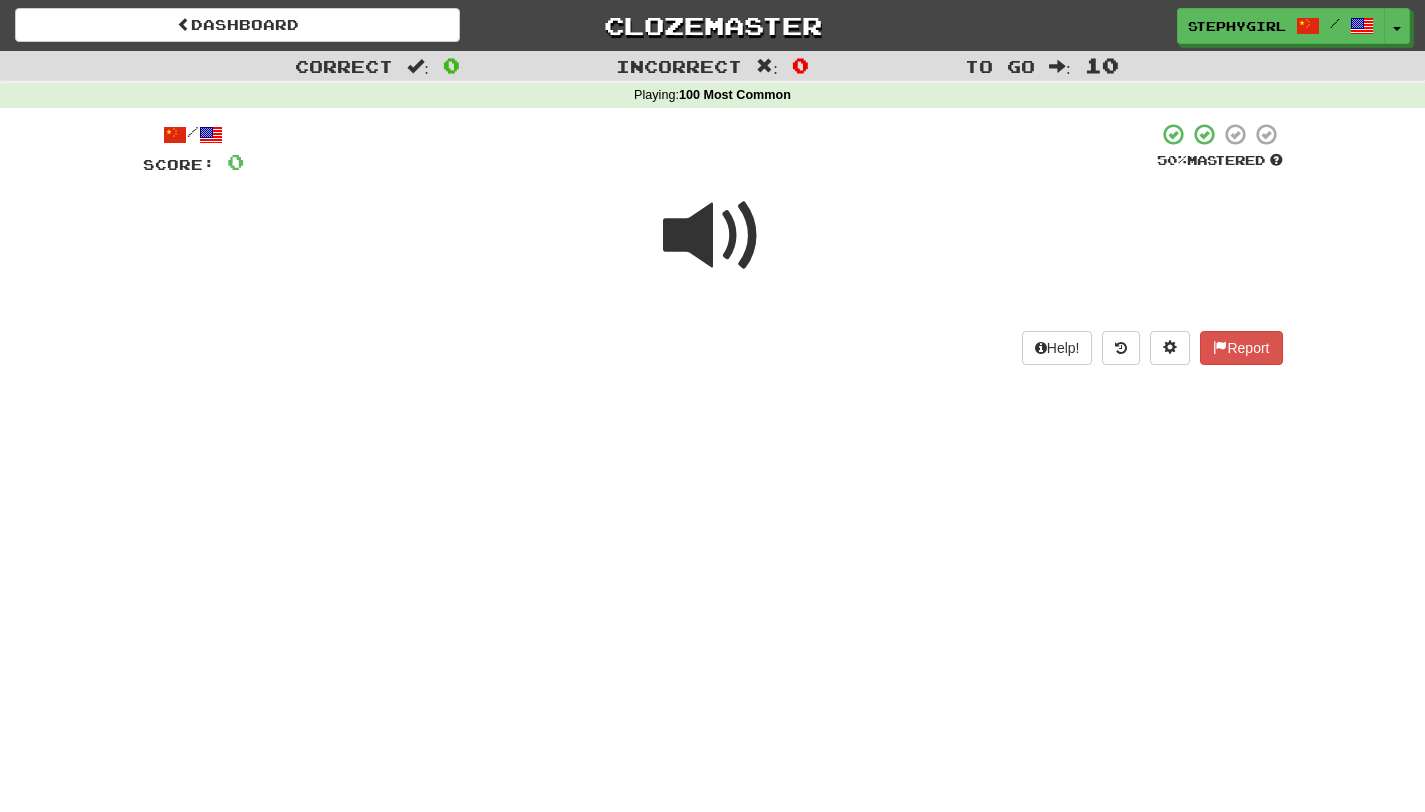 click at bounding box center (713, 236) 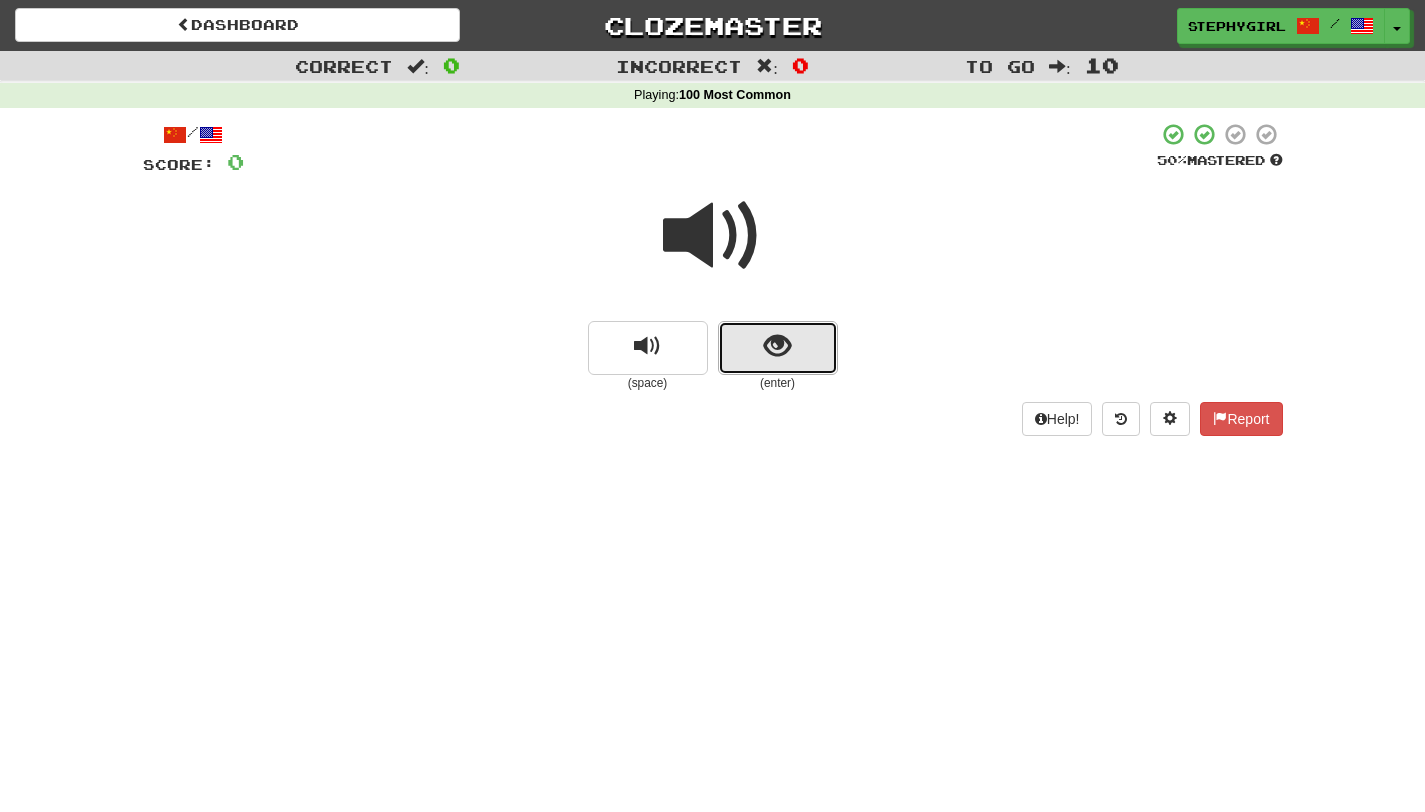 click at bounding box center [777, 346] 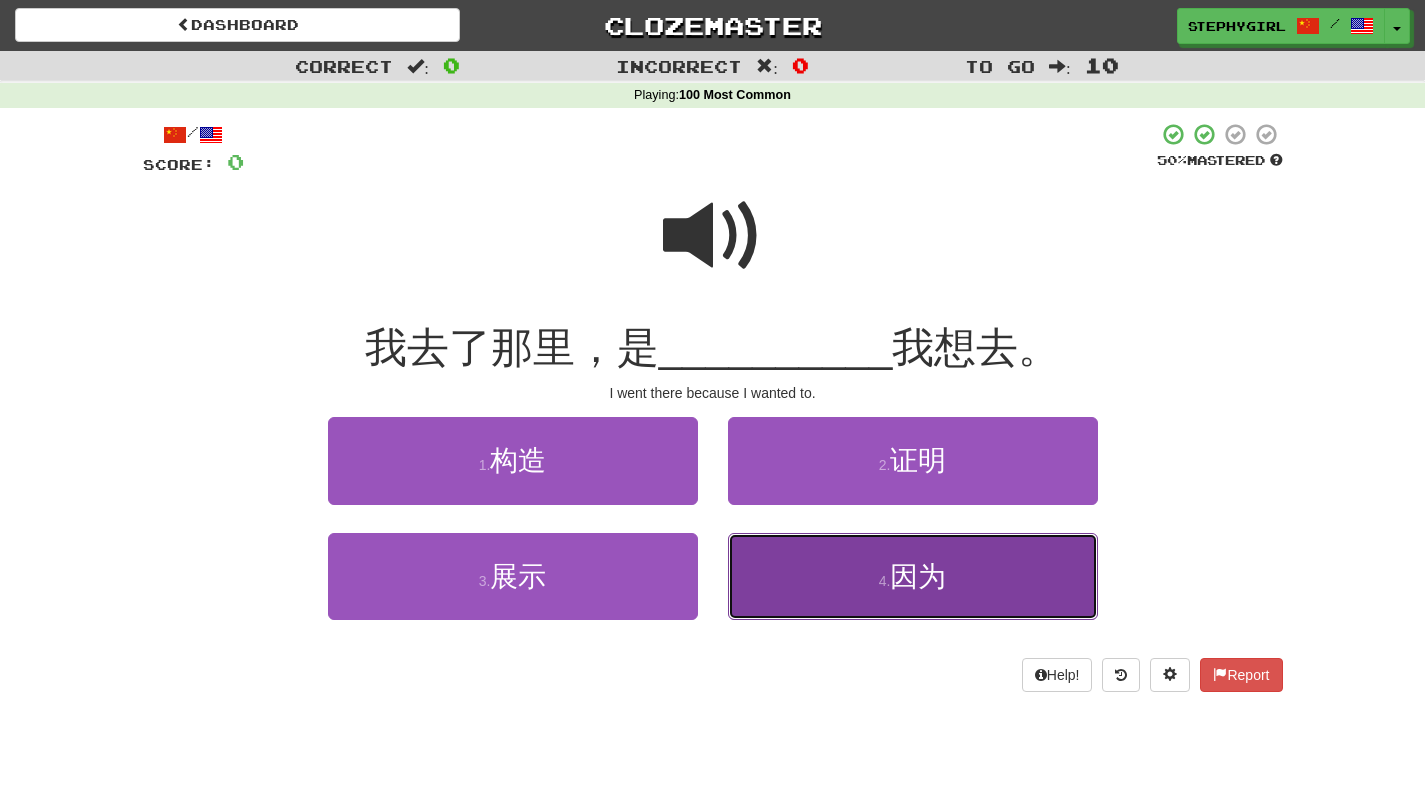 click on "4 .  因为" at bounding box center [913, 576] 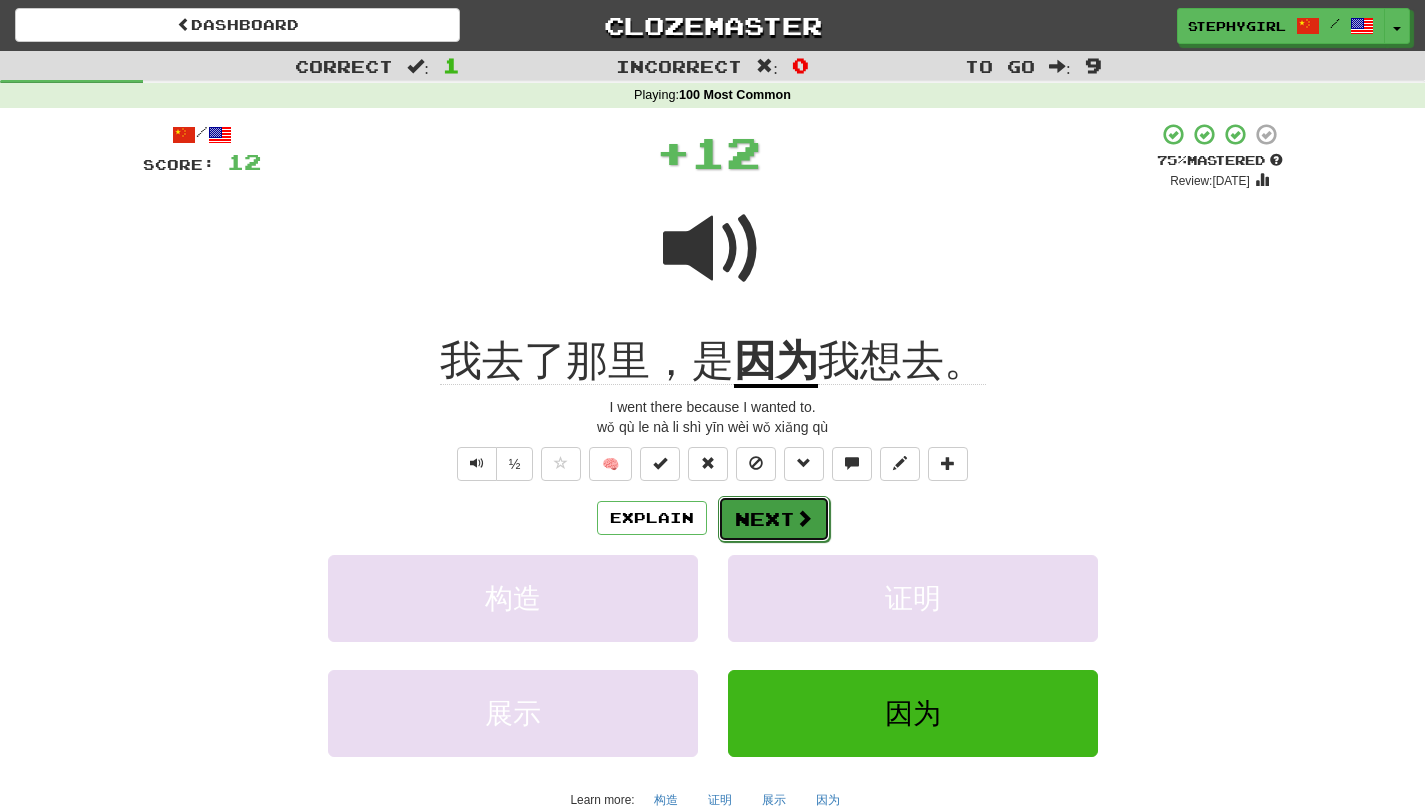 click at bounding box center [804, 518] 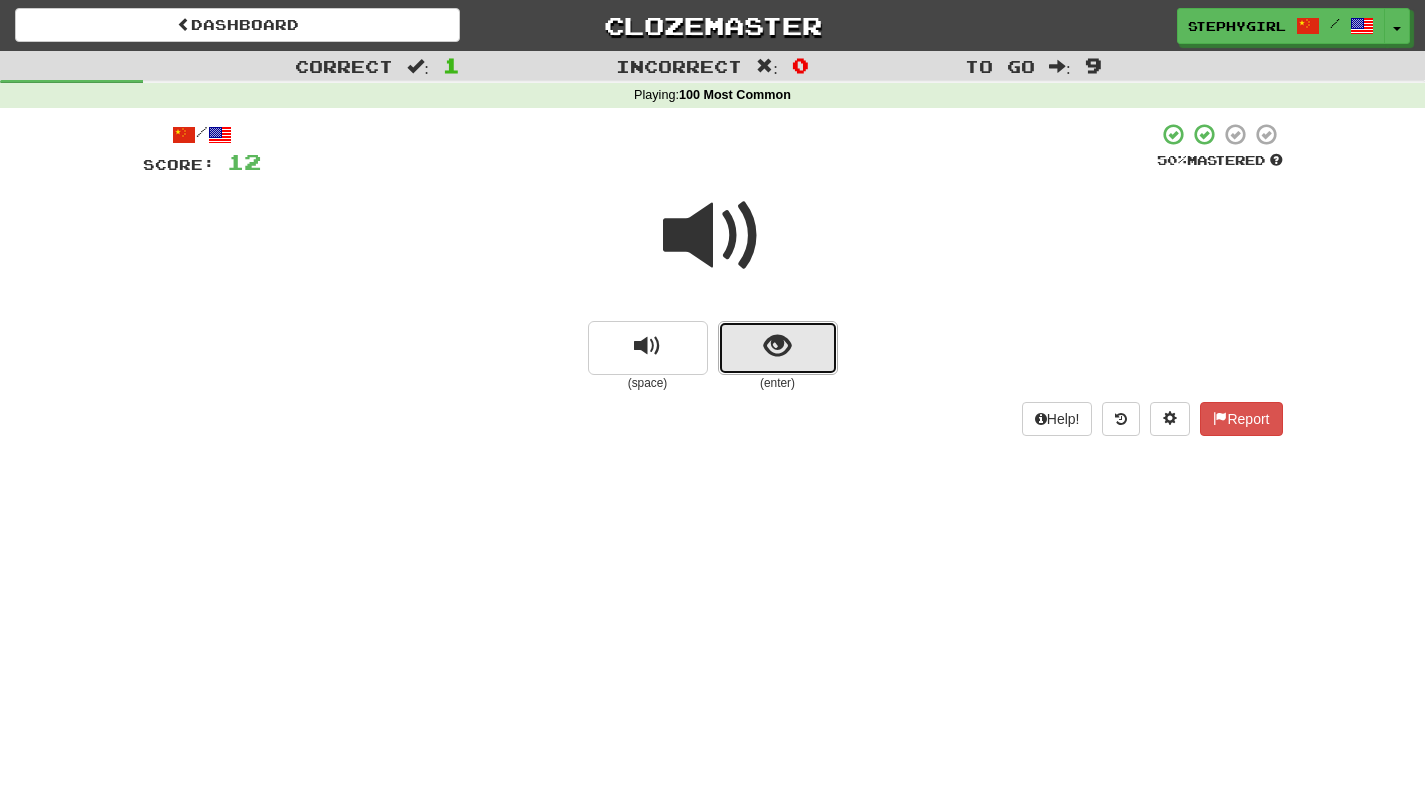 click at bounding box center [778, 348] 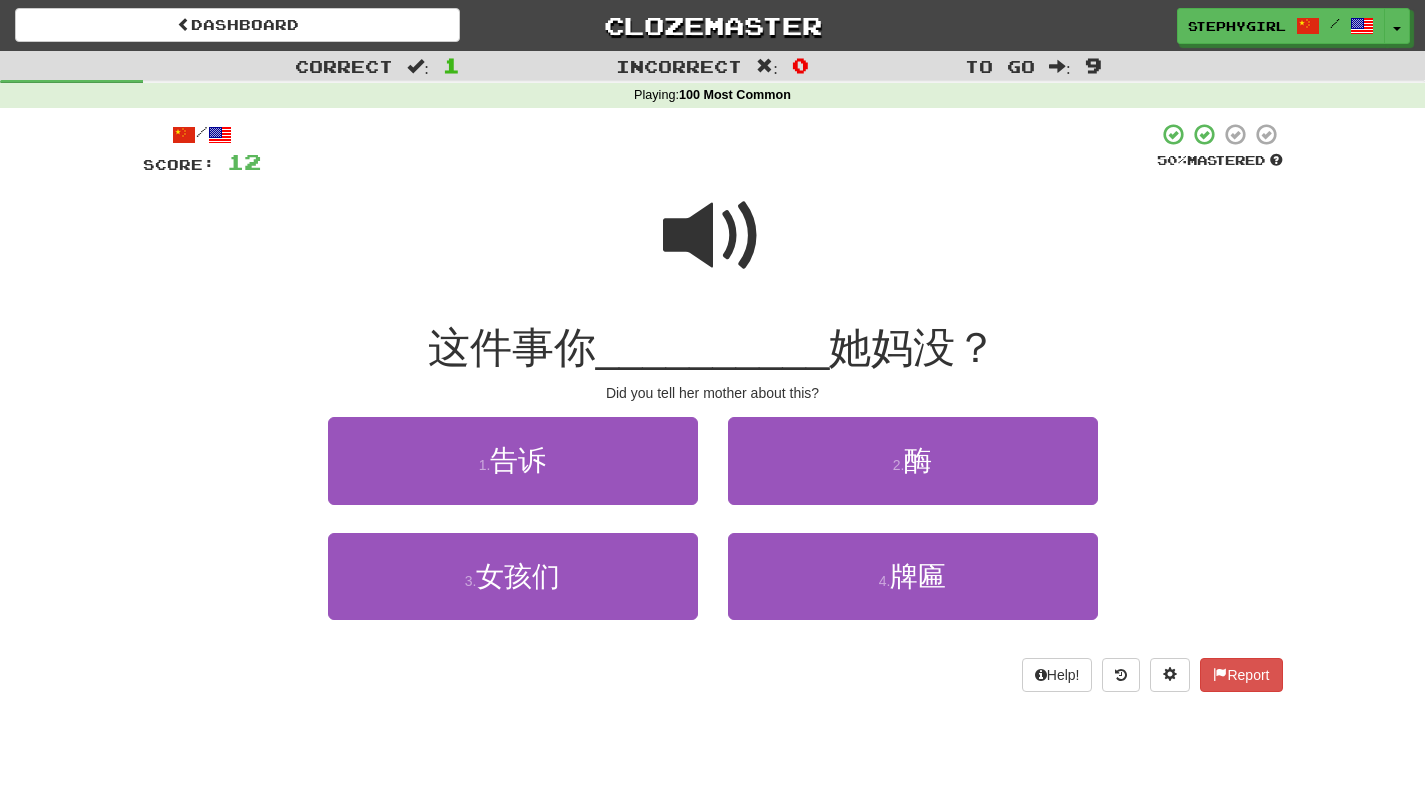 click at bounding box center (713, 236) 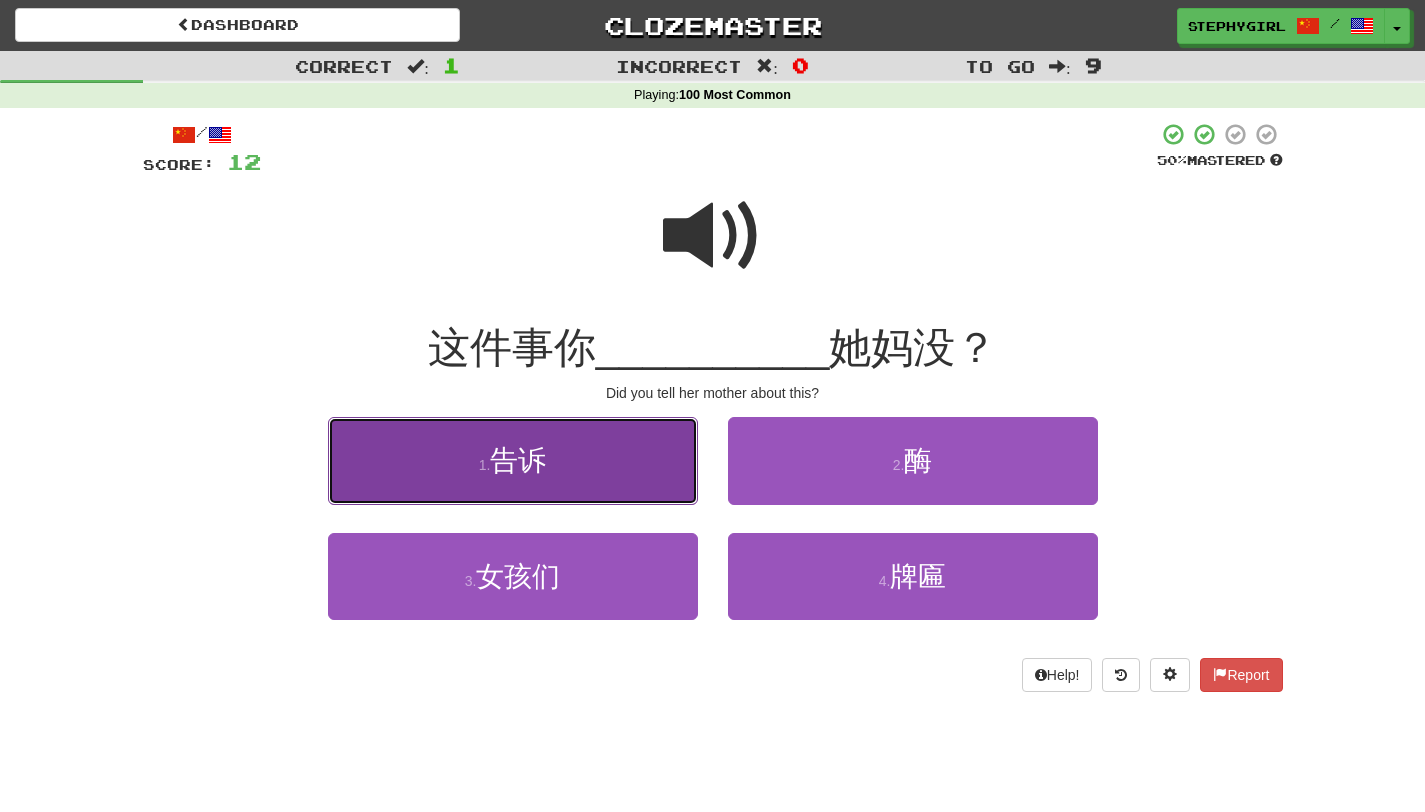 click on "1 .  告诉" at bounding box center [513, 460] 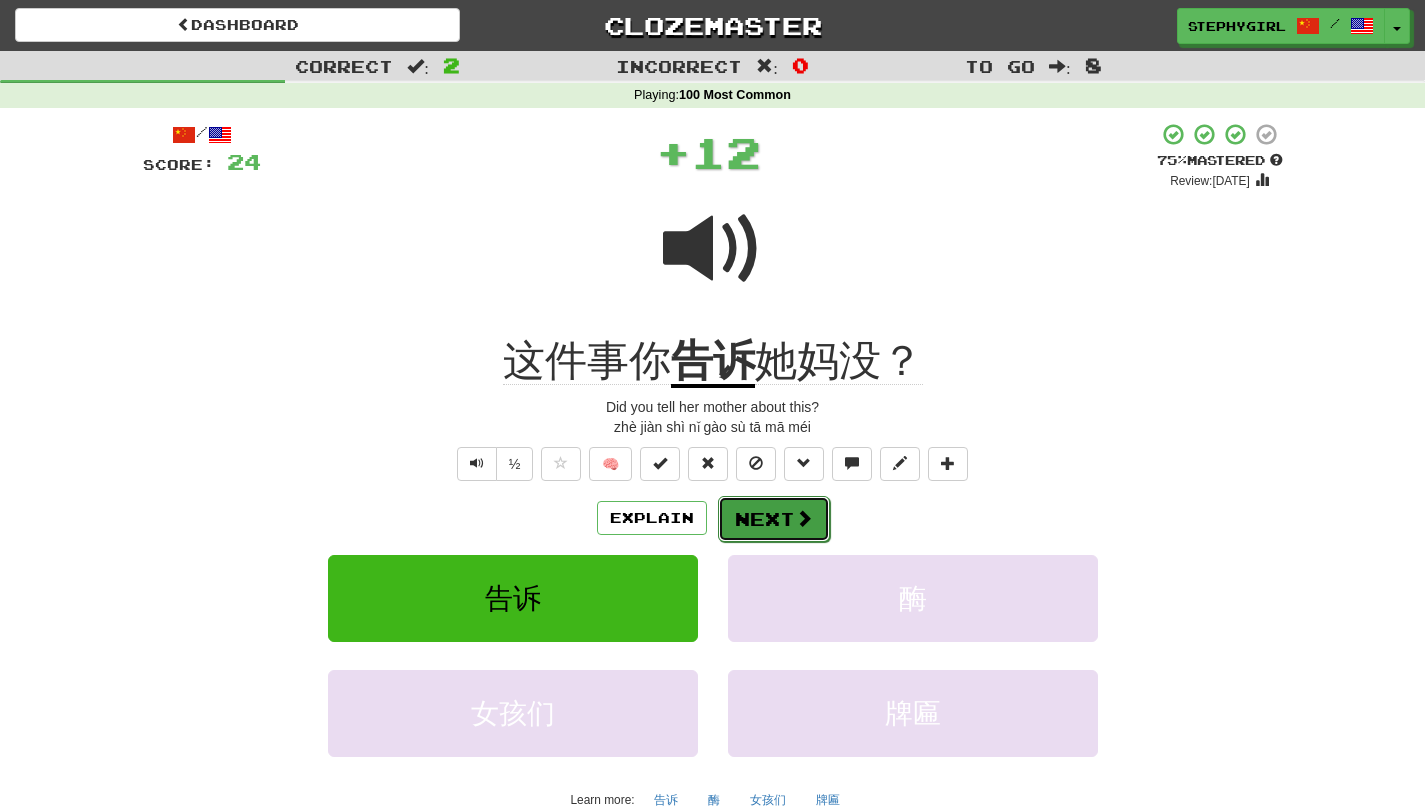 click at bounding box center (804, 518) 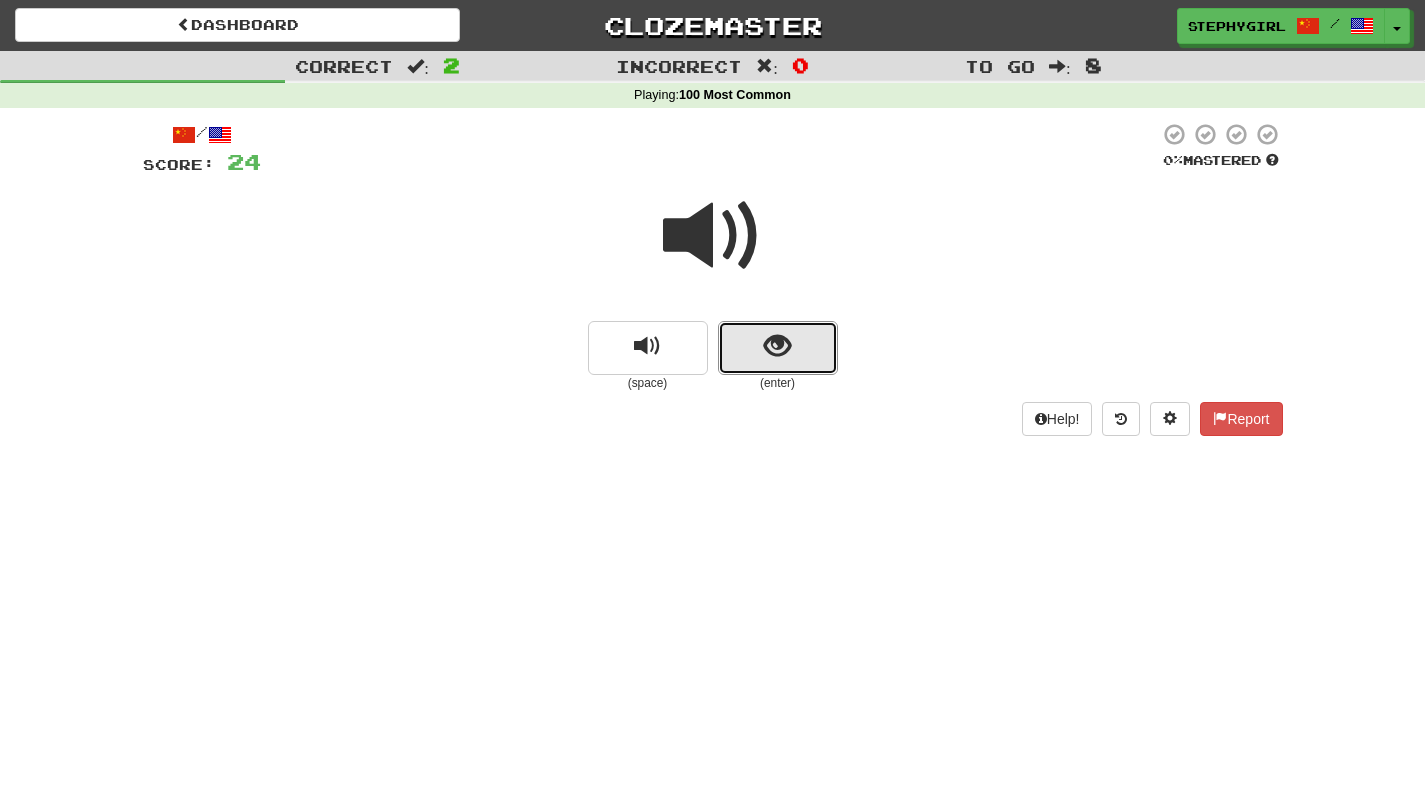 click at bounding box center [777, 346] 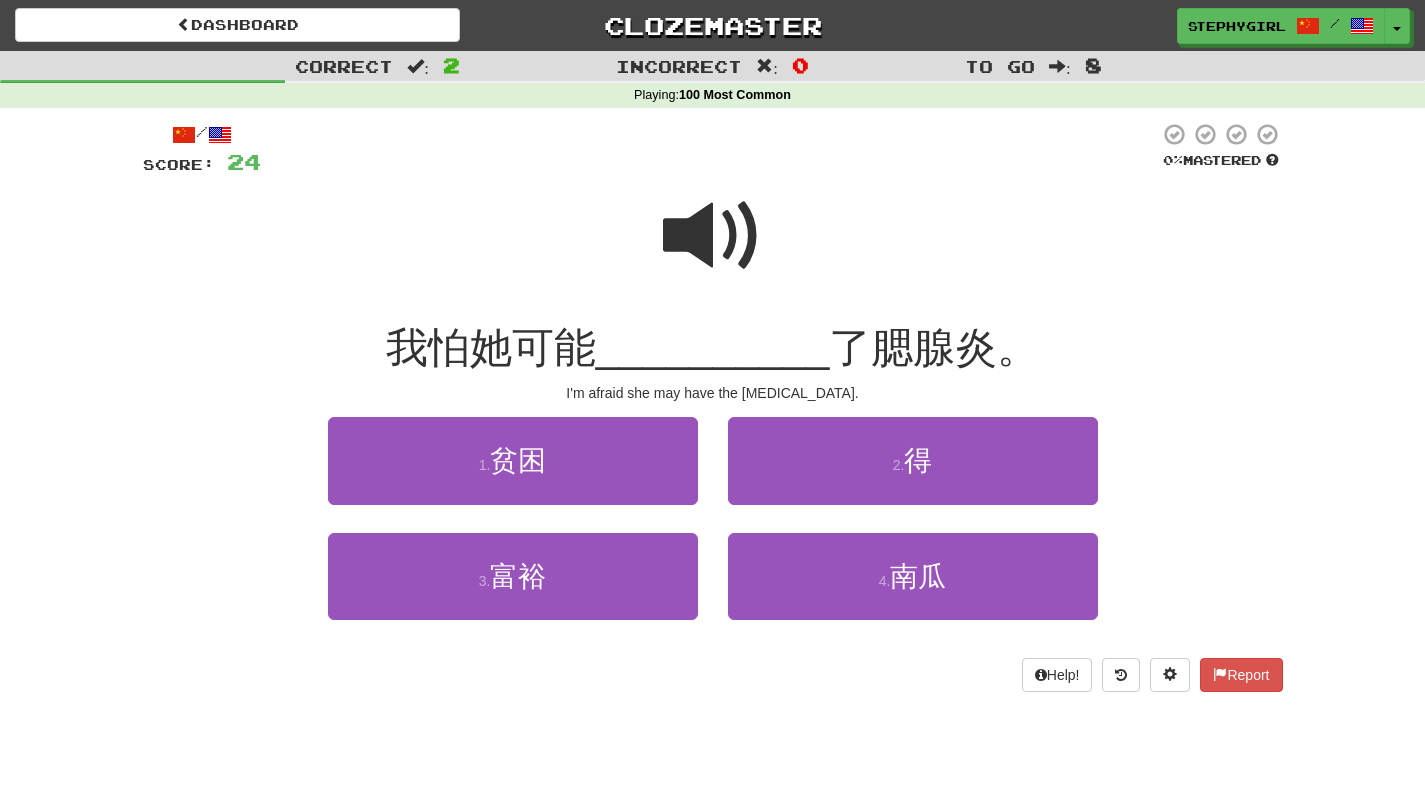click at bounding box center [713, 236] 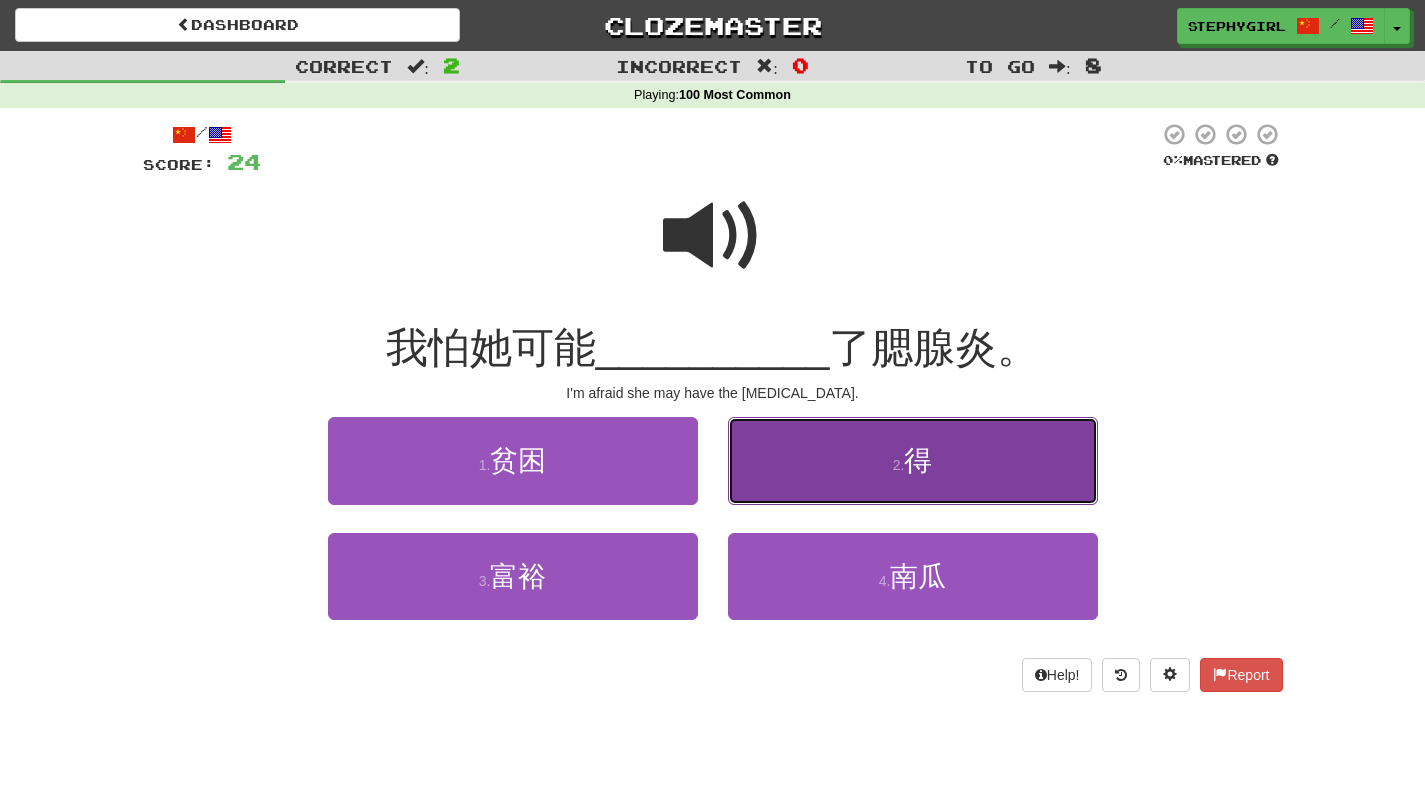 click on "2 .  得" at bounding box center (913, 460) 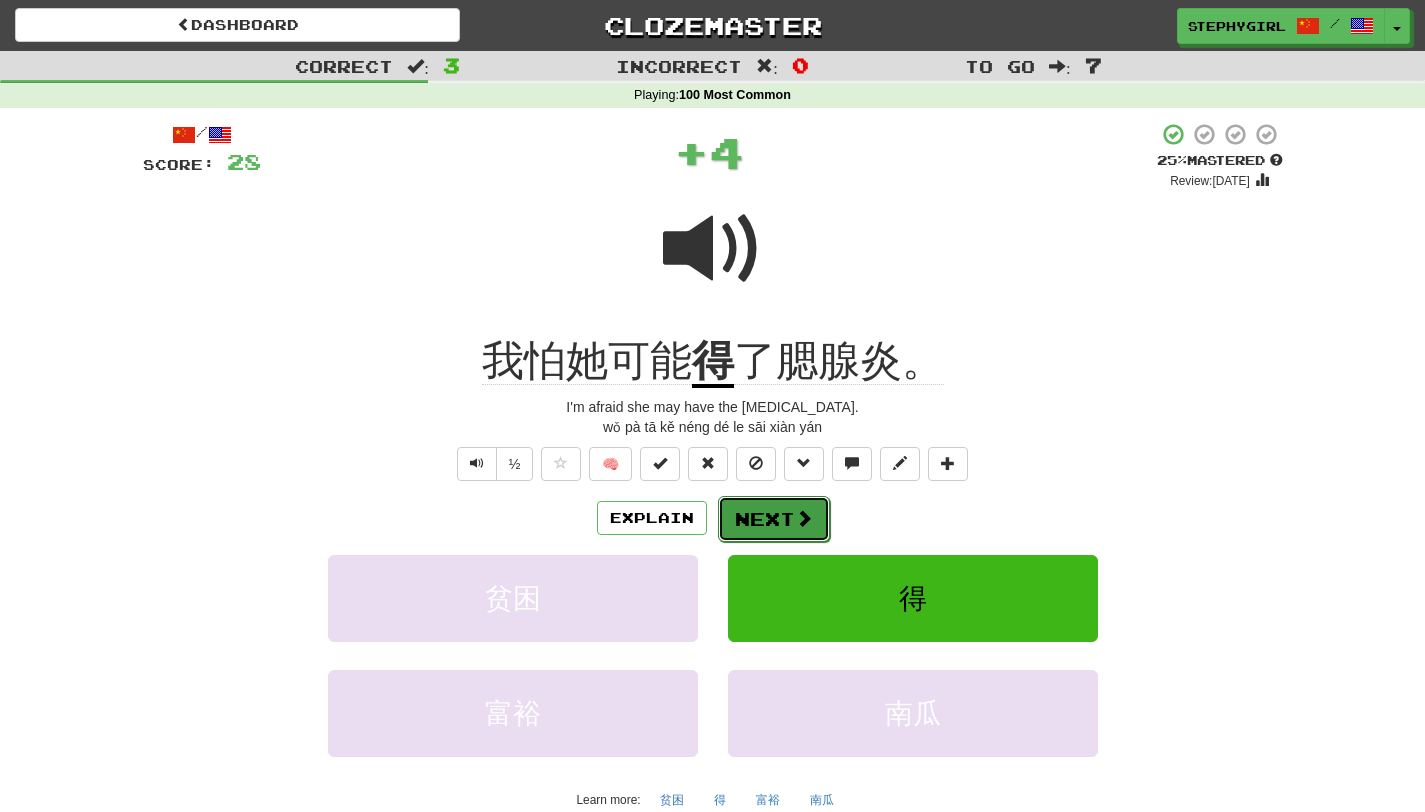 click at bounding box center (804, 518) 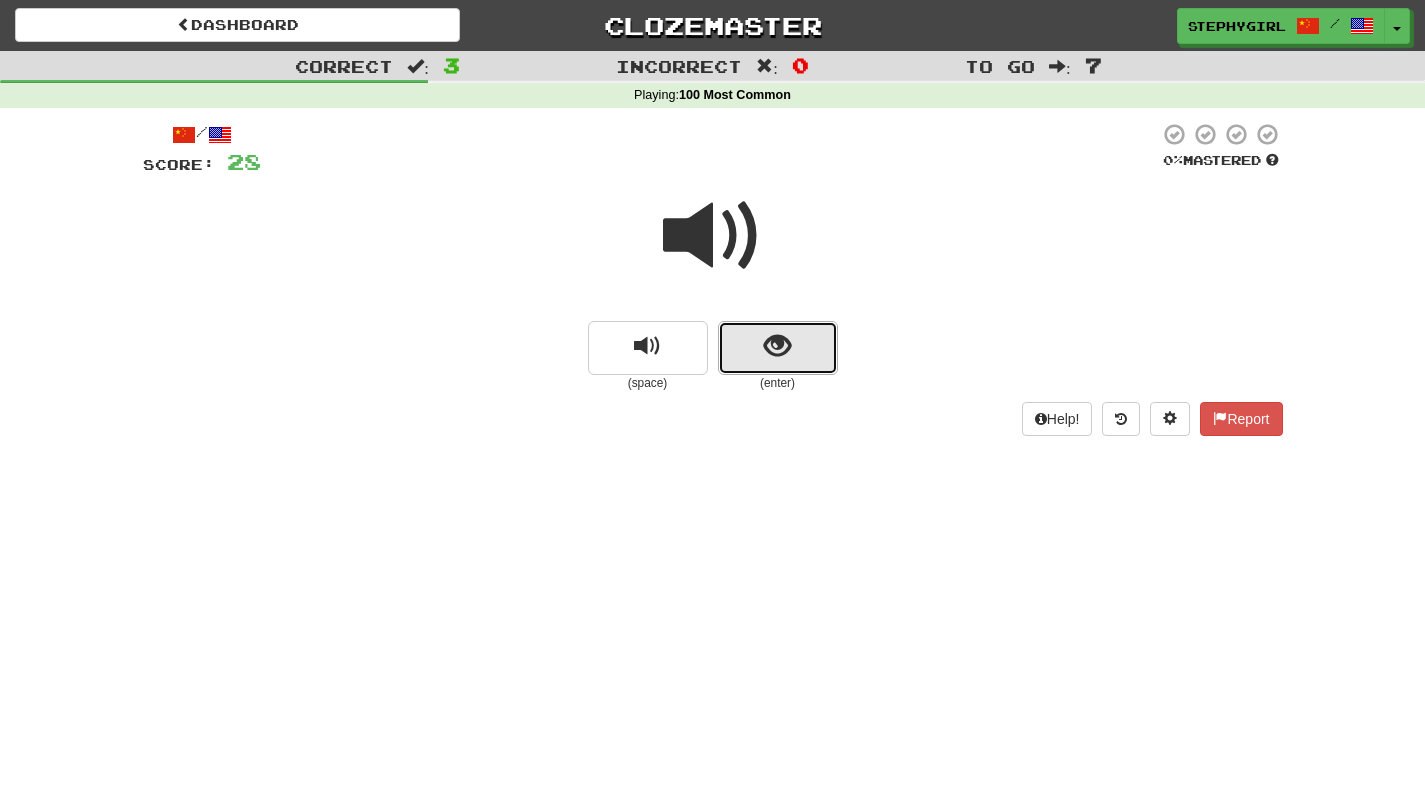 click at bounding box center (778, 348) 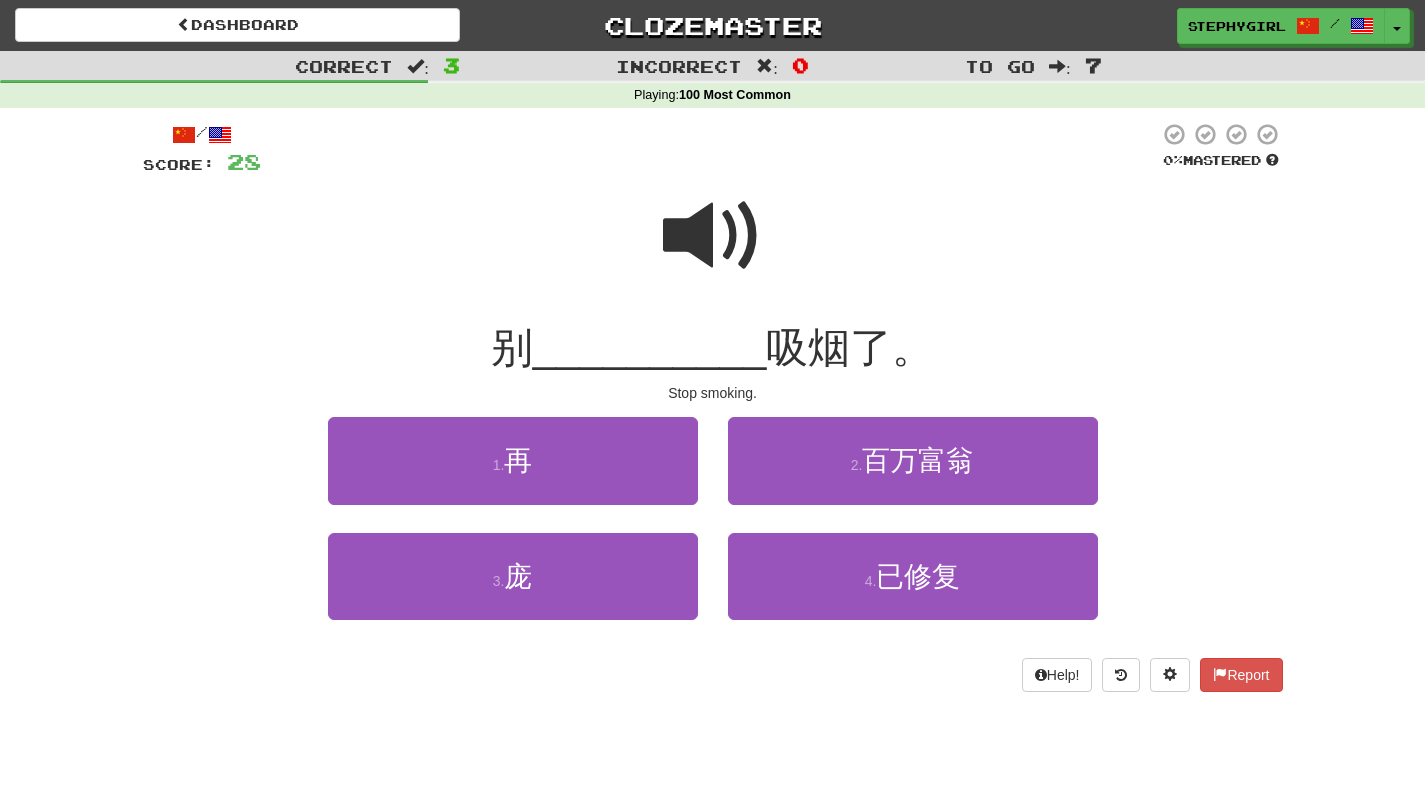 click at bounding box center [713, 236] 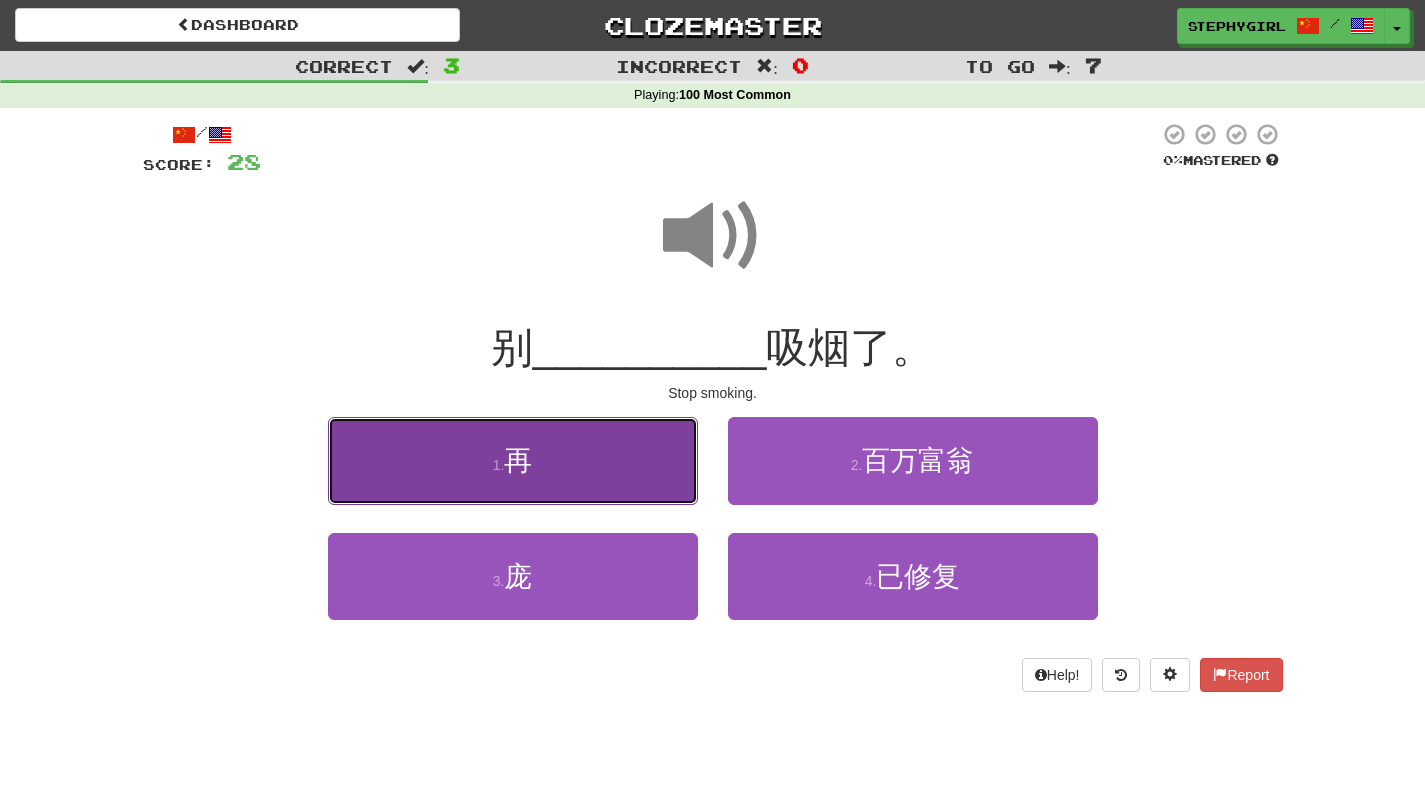 click on "1 .  再" at bounding box center [513, 460] 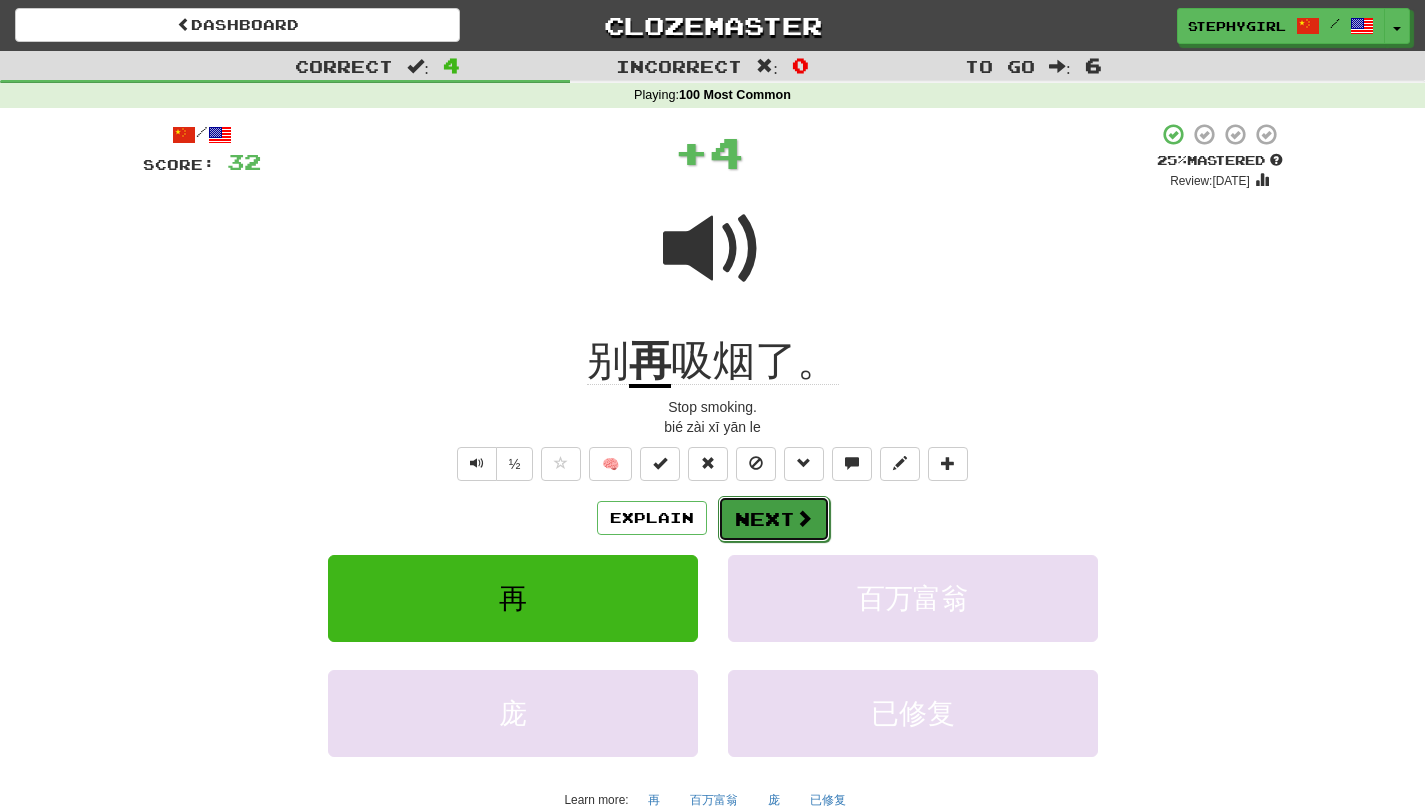 click on "Next" at bounding box center [774, 519] 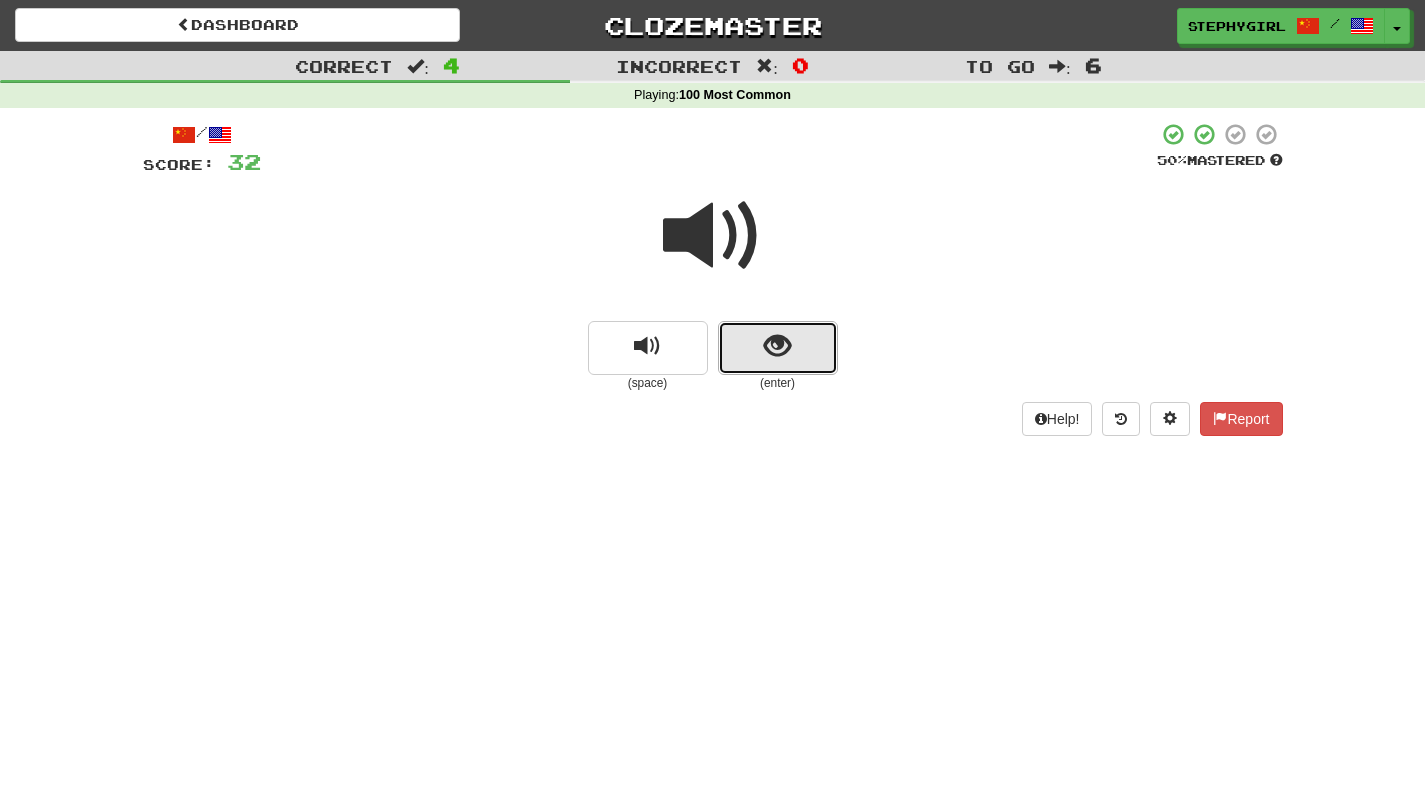 click at bounding box center (777, 346) 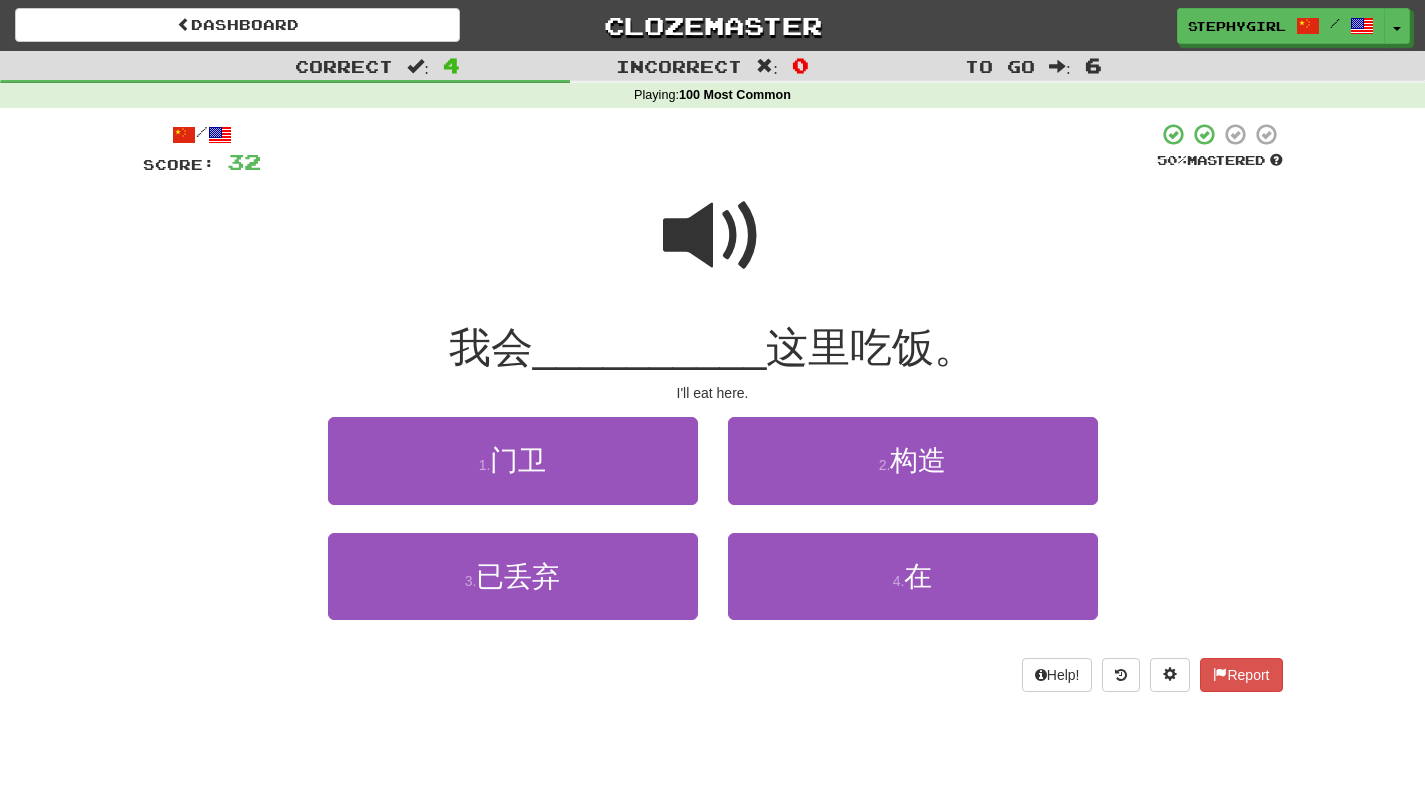 click at bounding box center (713, 236) 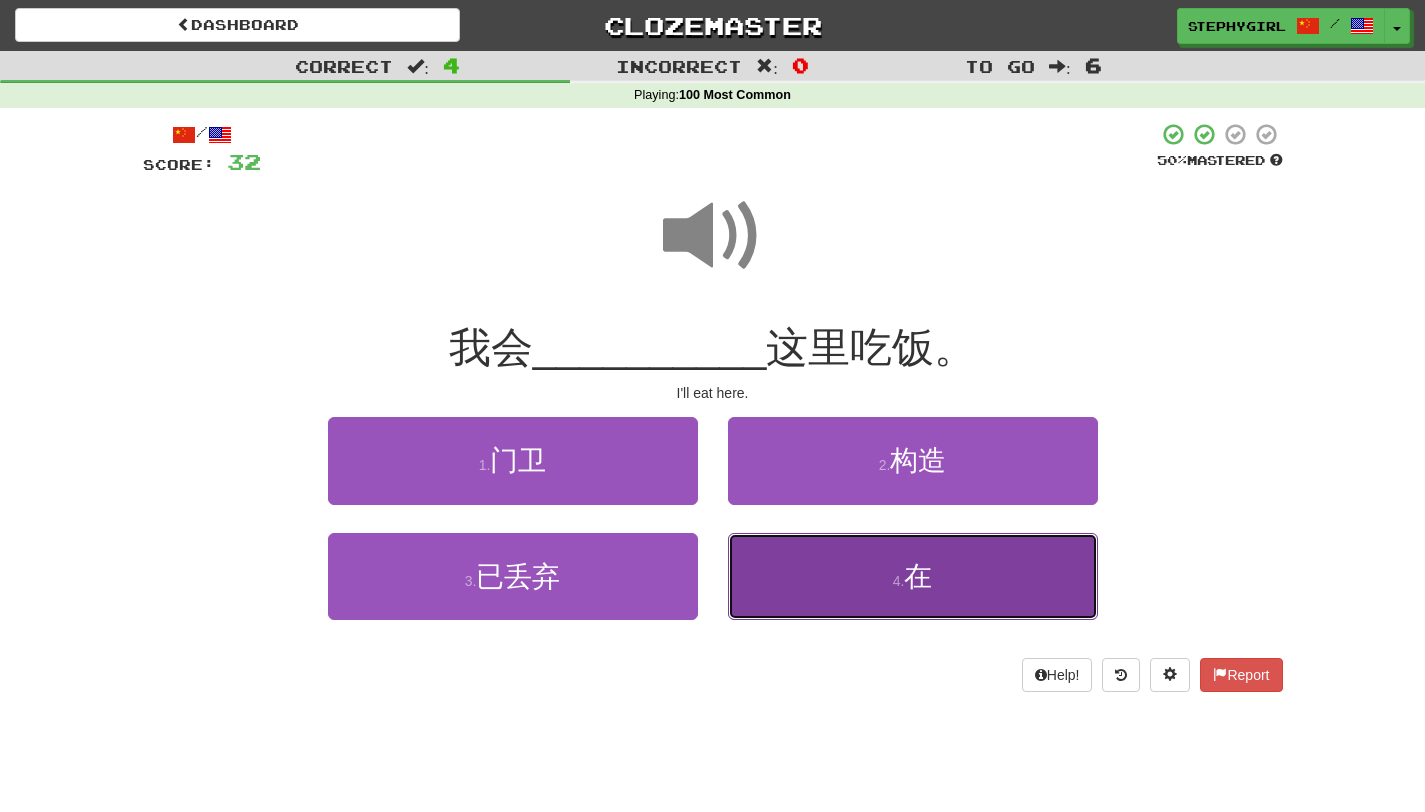 click on "4 .  在" at bounding box center (913, 576) 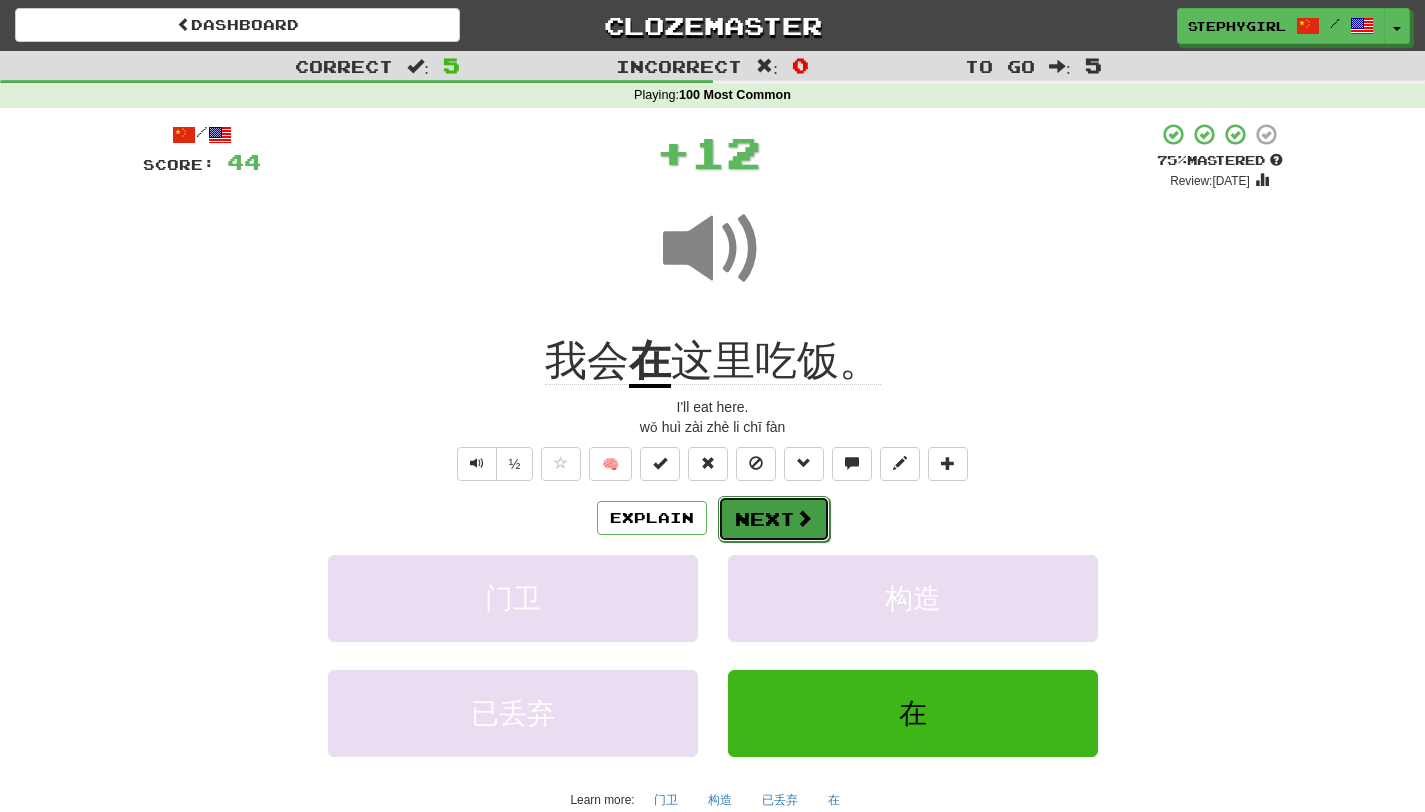 click on "Next" at bounding box center [774, 519] 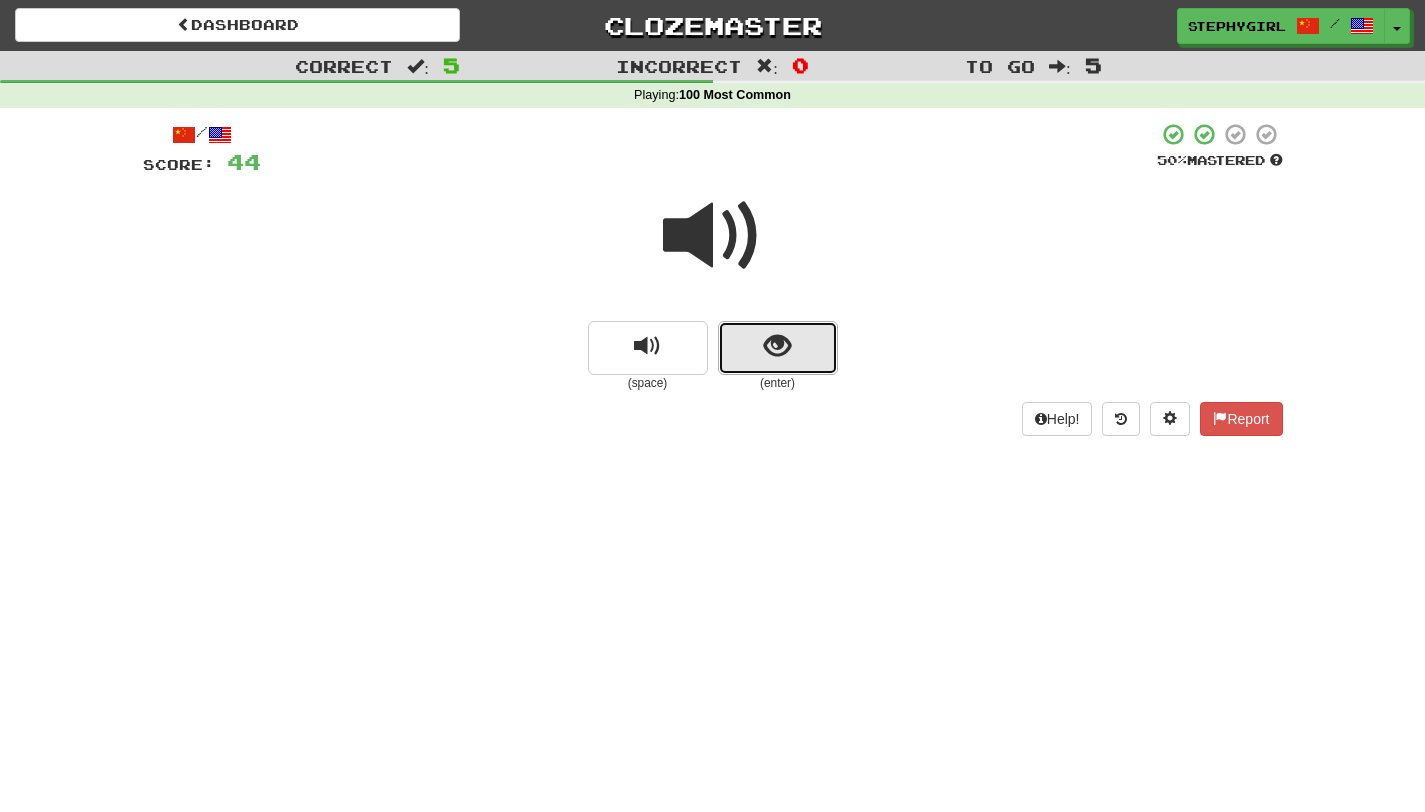 click at bounding box center (778, 348) 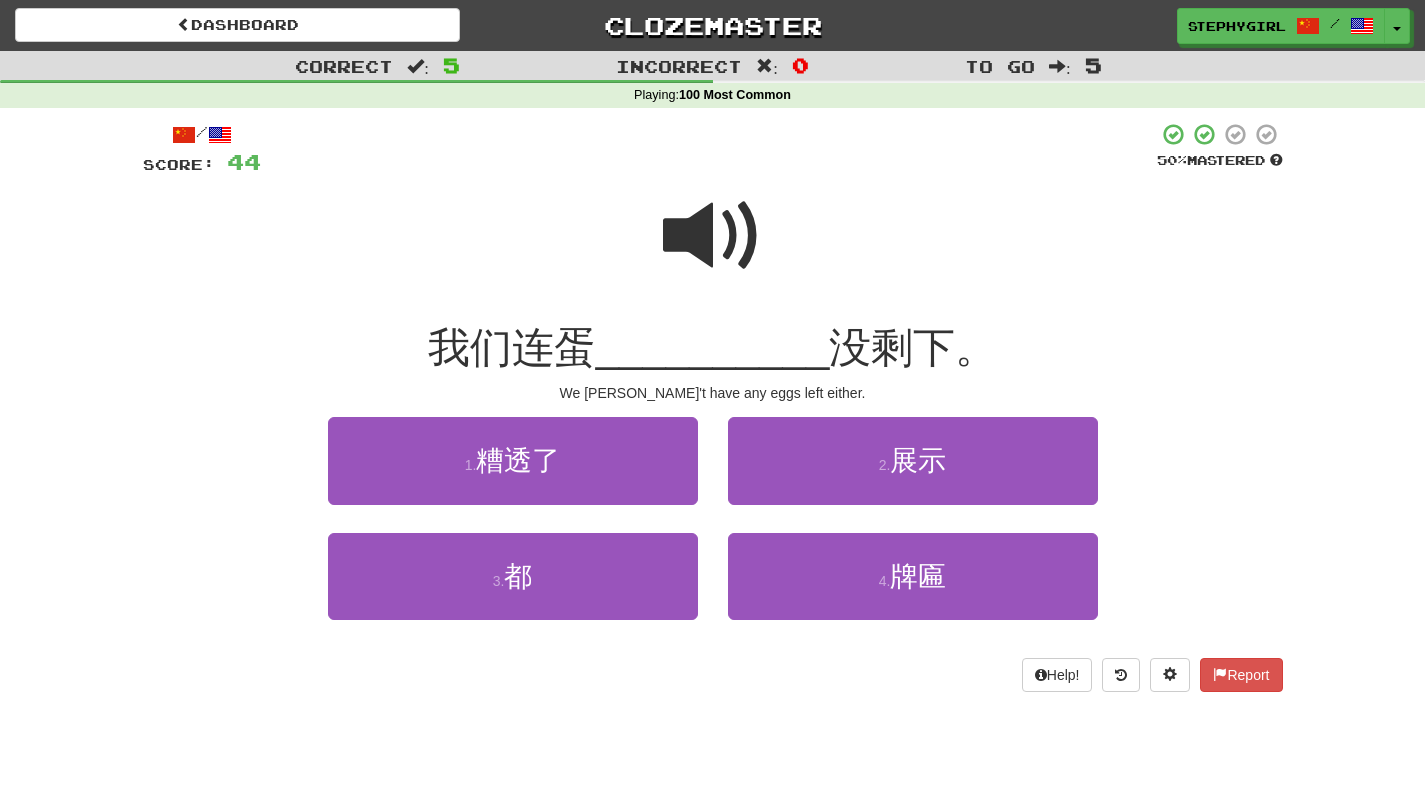 click at bounding box center [713, 236] 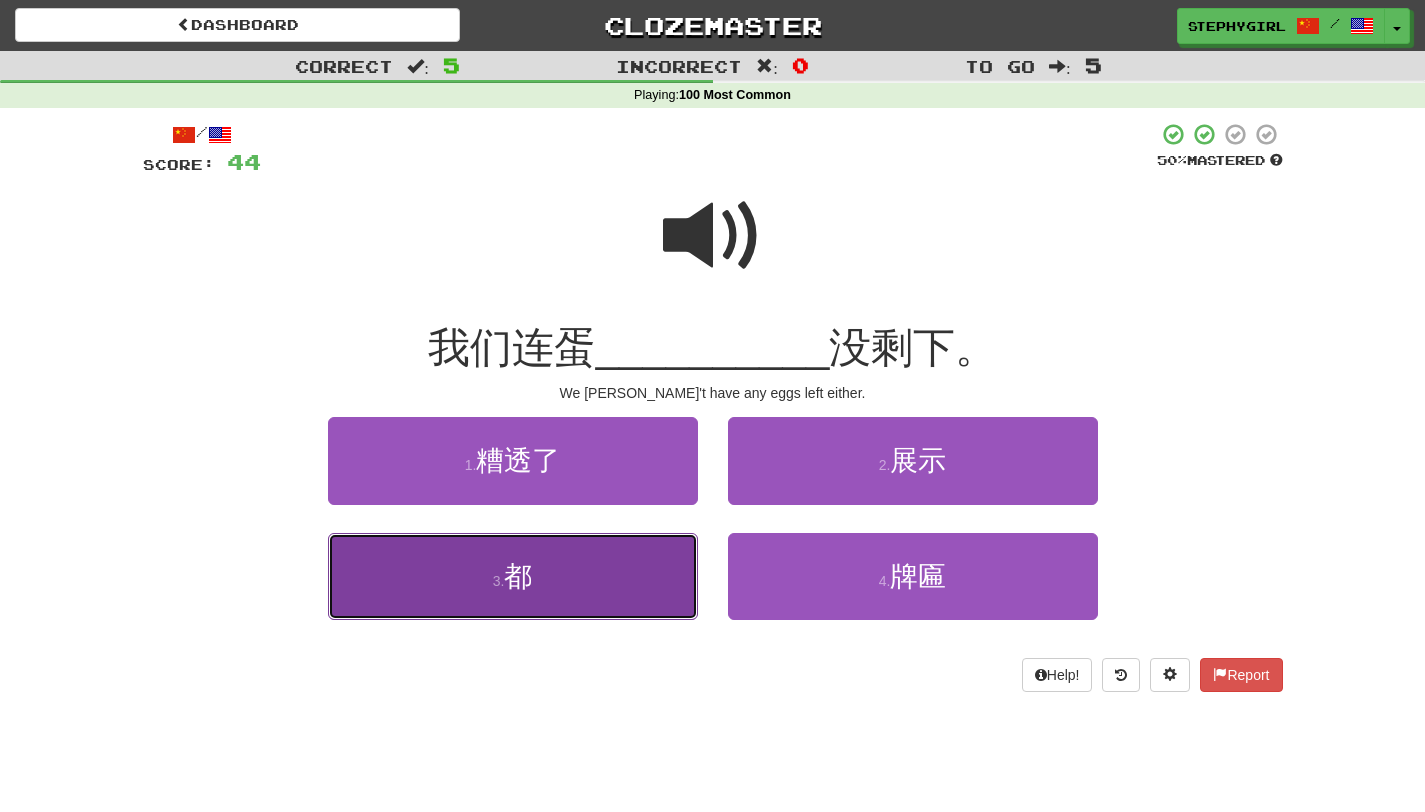 click on "3 .  都" at bounding box center (513, 576) 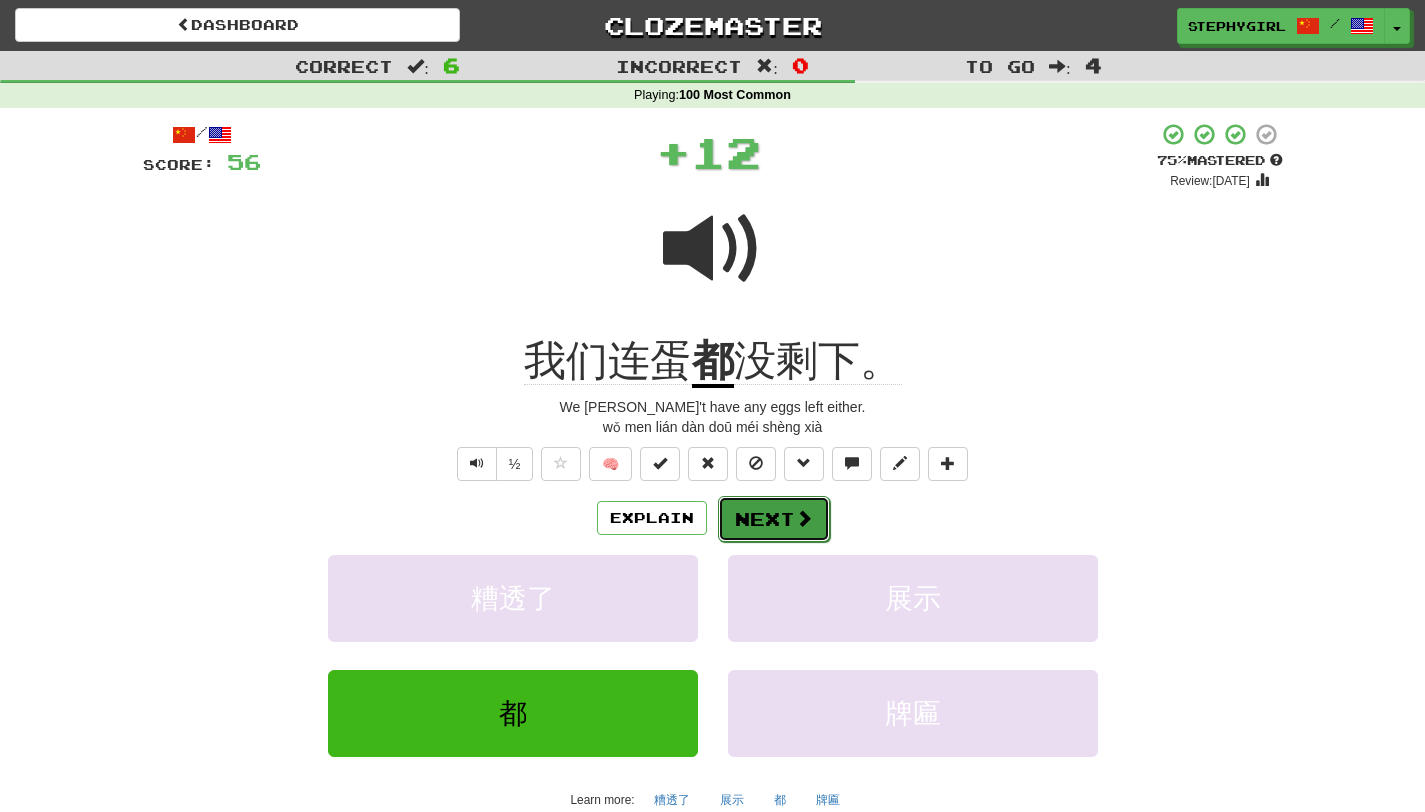 click on "Next" at bounding box center [774, 519] 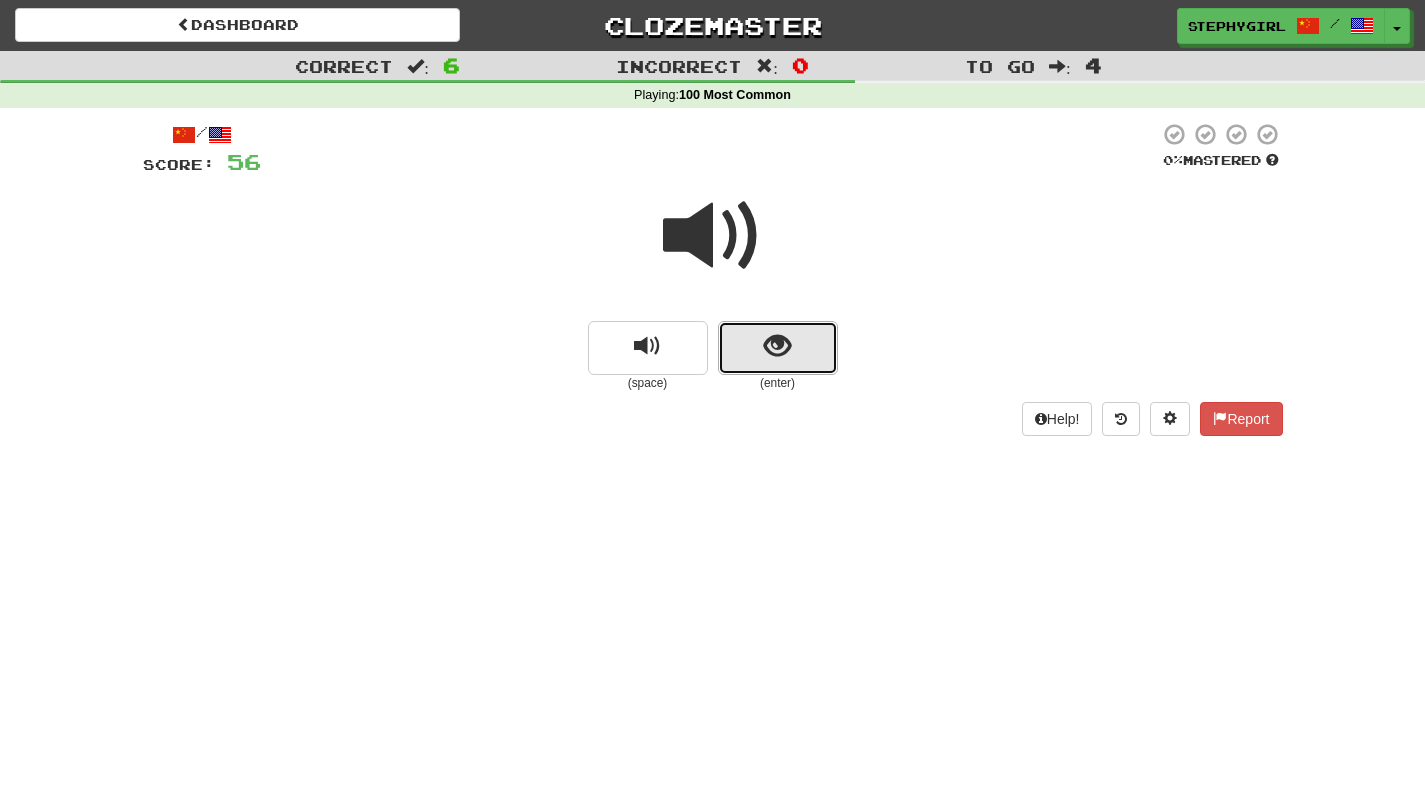 click at bounding box center (778, 348) 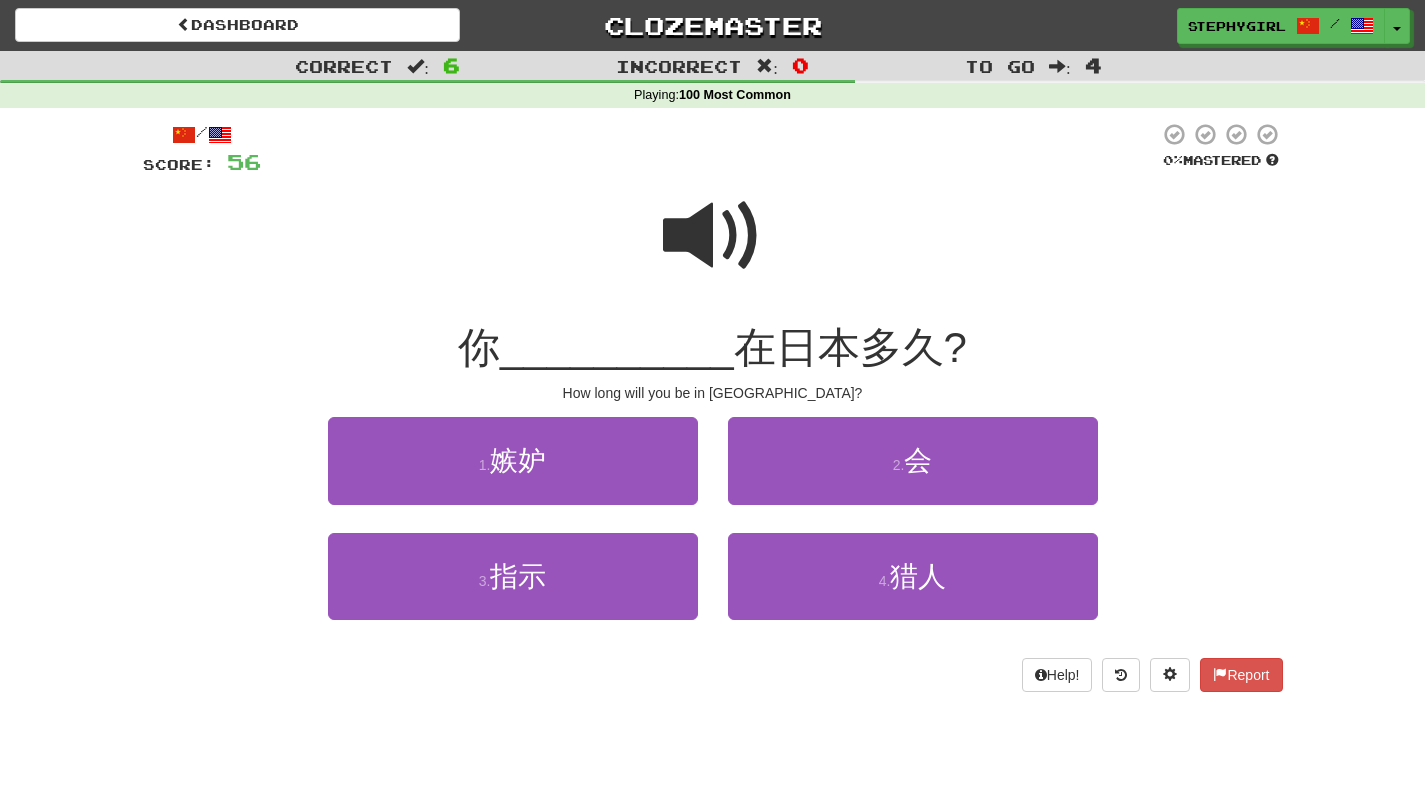click at bounding box center [713, 236] 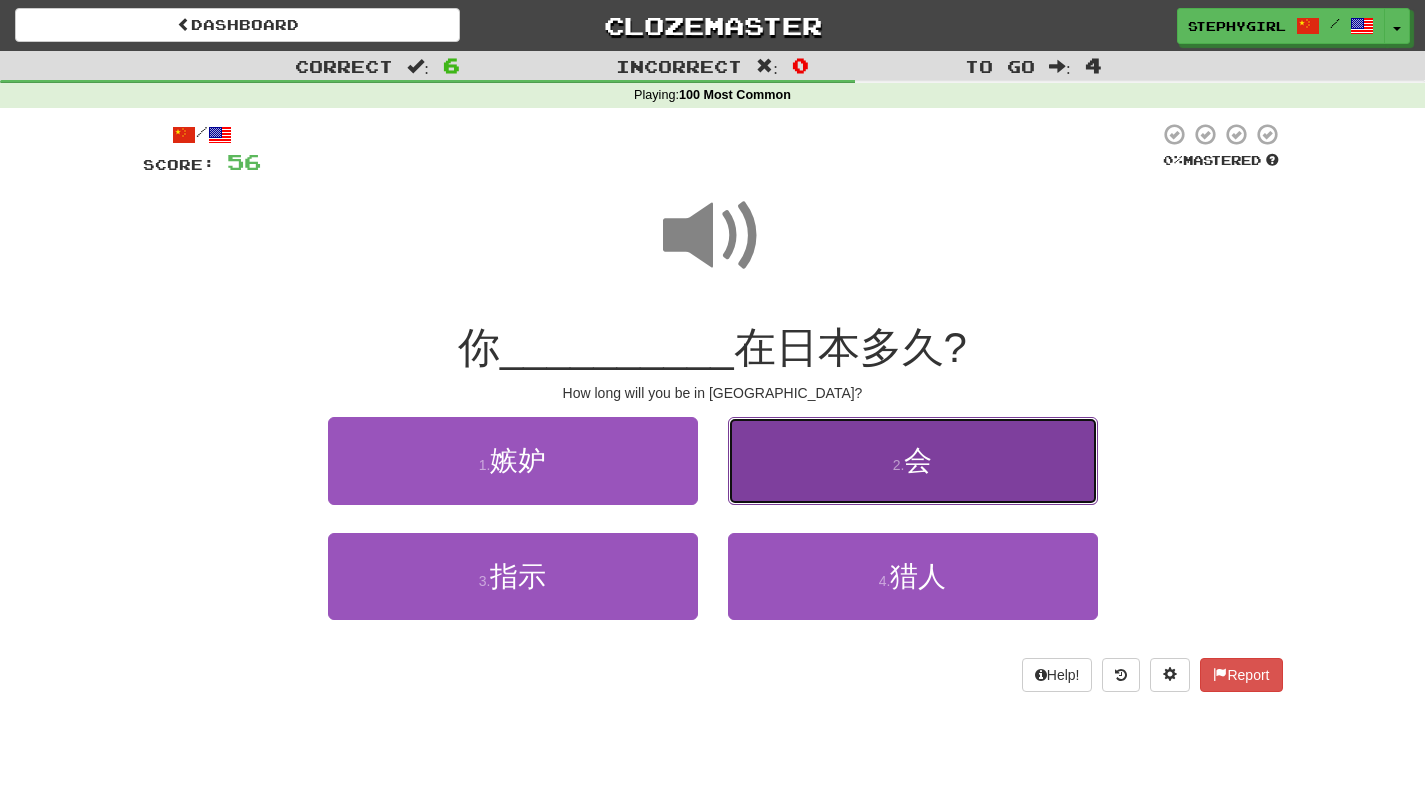 click on "2 .  会" at bounding box center (913, 460) 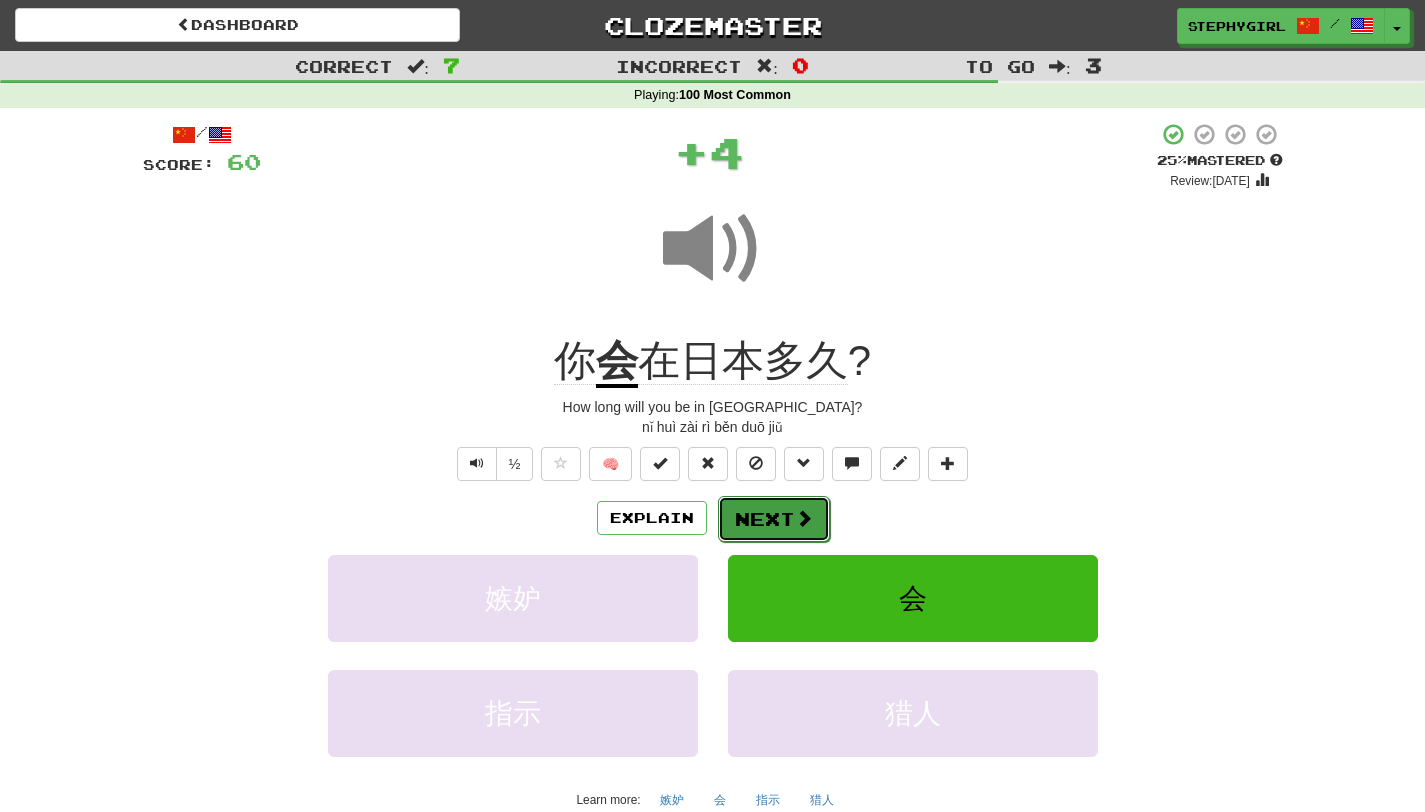 click on "Next" at bounding box center [774, 519] 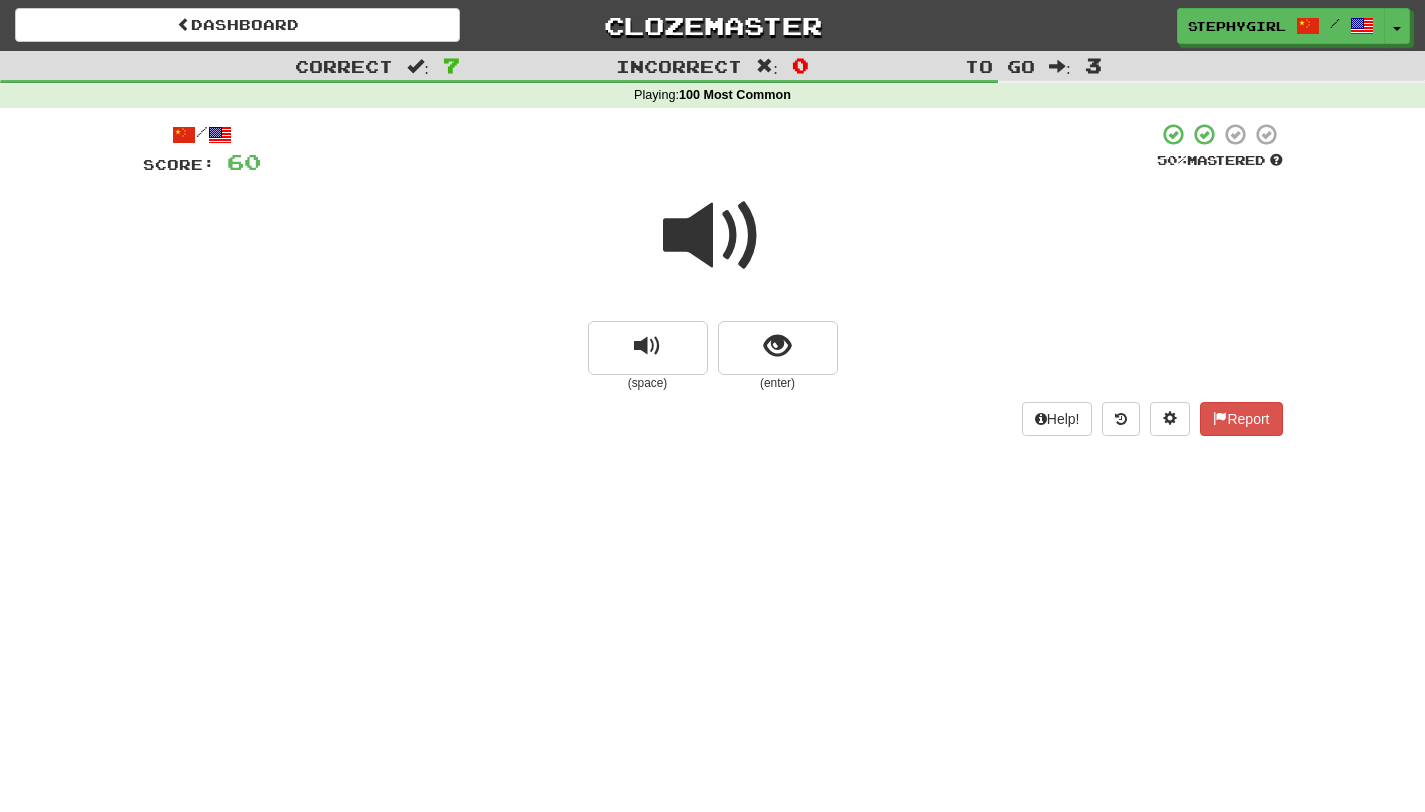 click at bounding box center [713, 249] 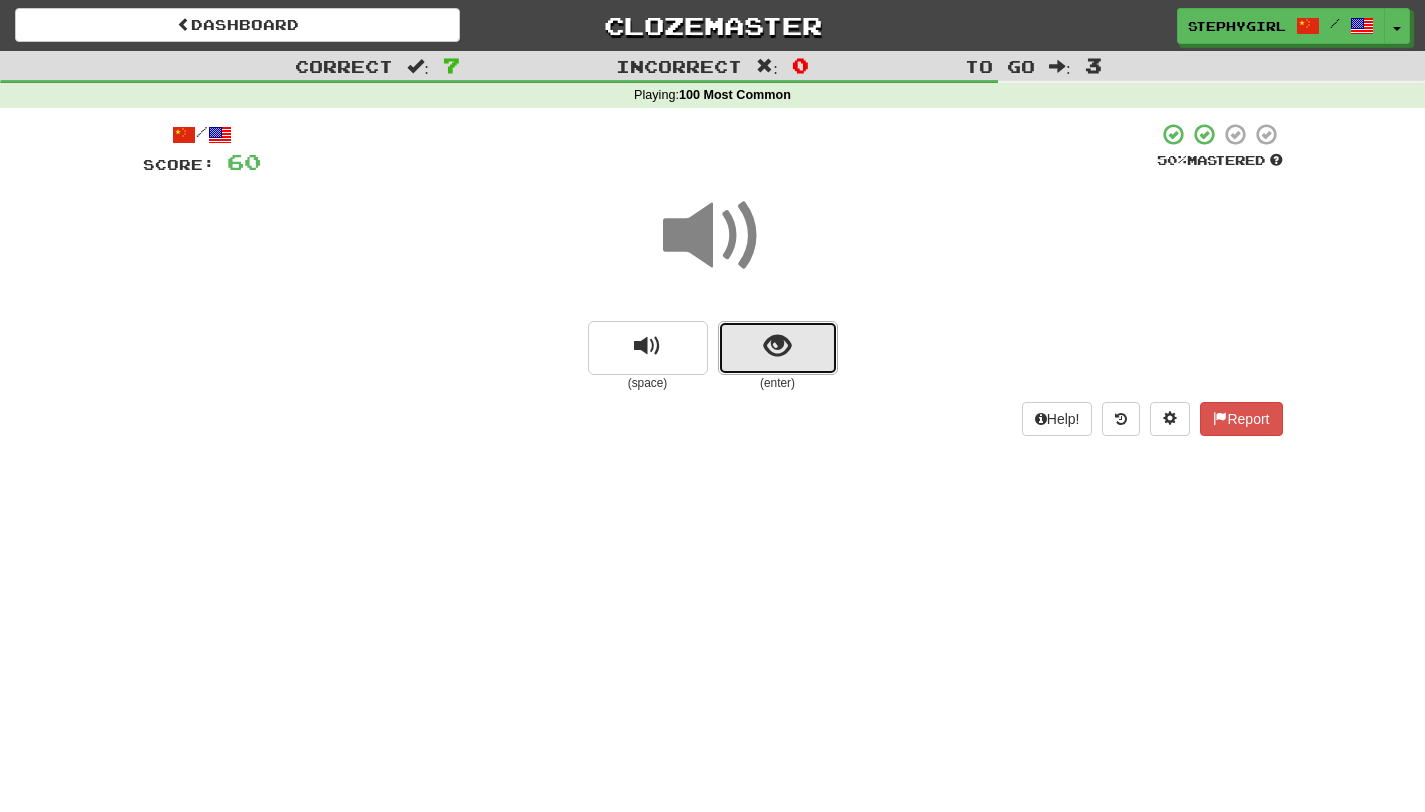 click at bounding box center (777, 346) 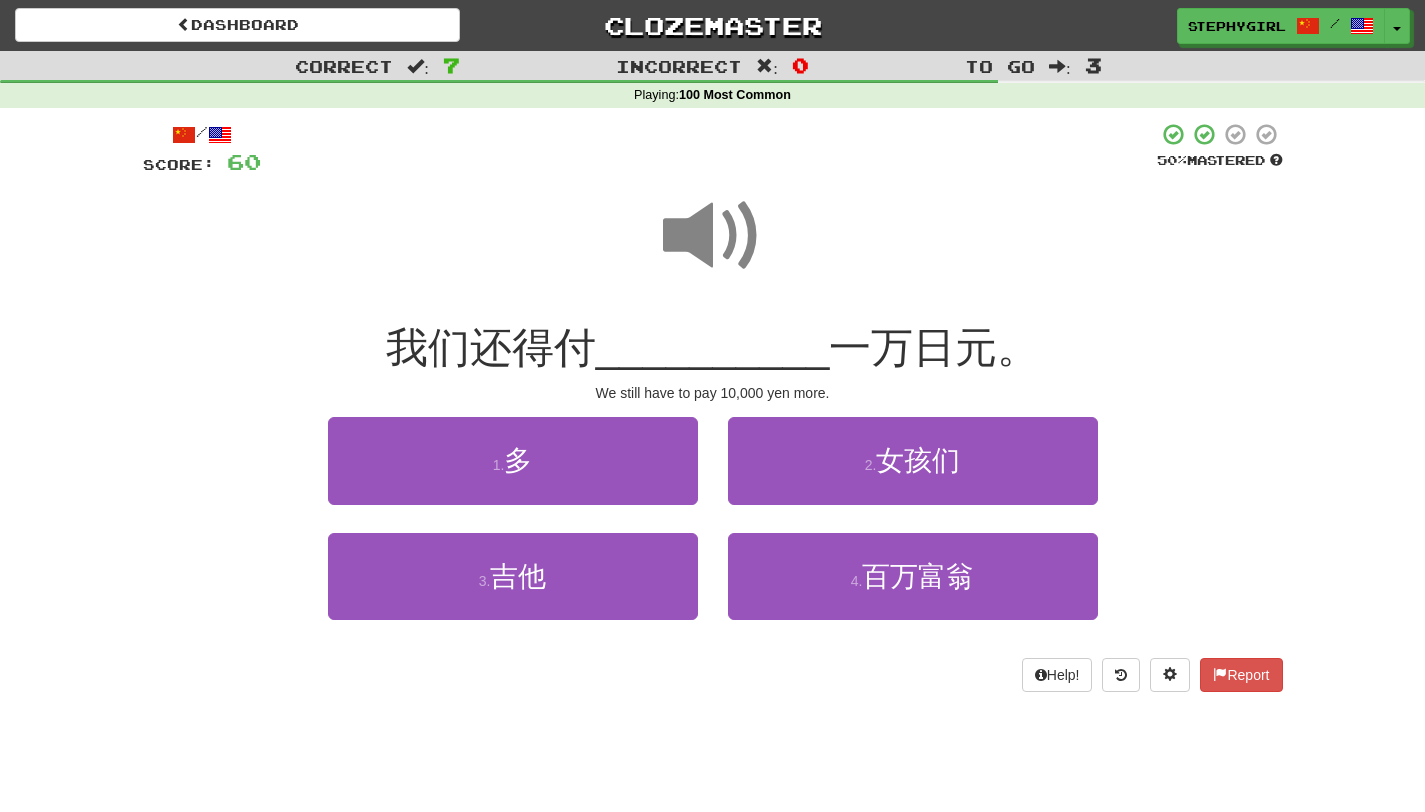 click at bounding box center [713, 236] 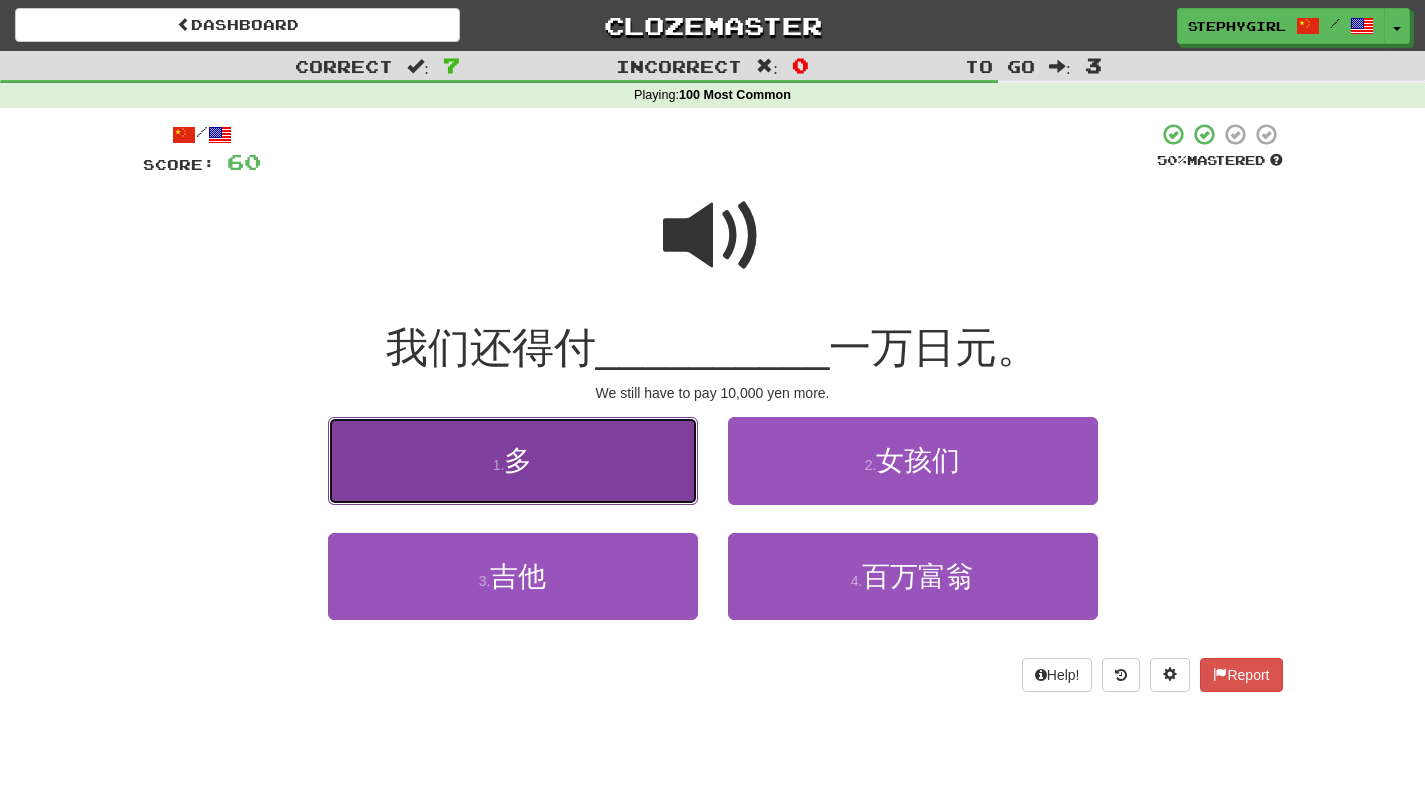 click on "1 .  多" at bounding box center (513, 460) 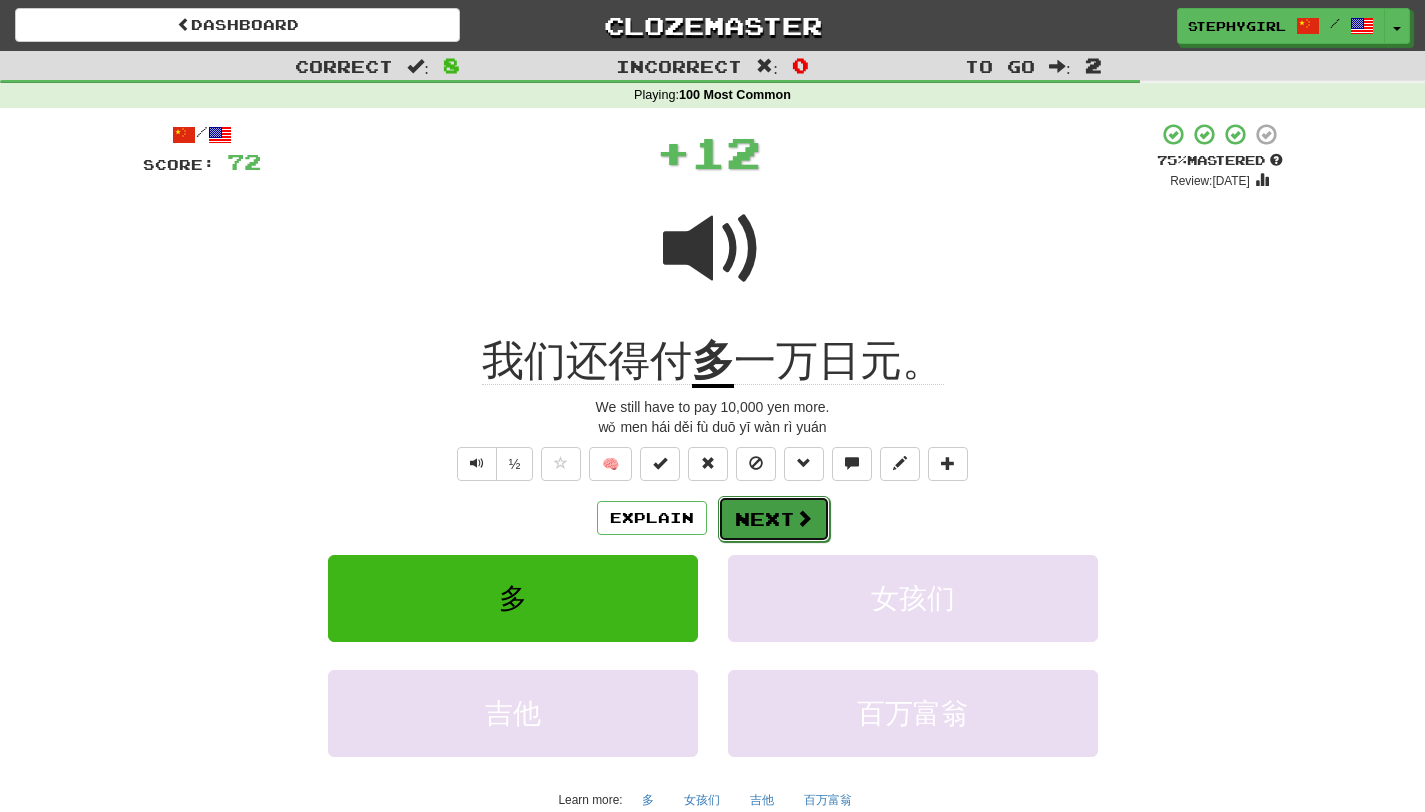 click at bounding box center [804, 518] 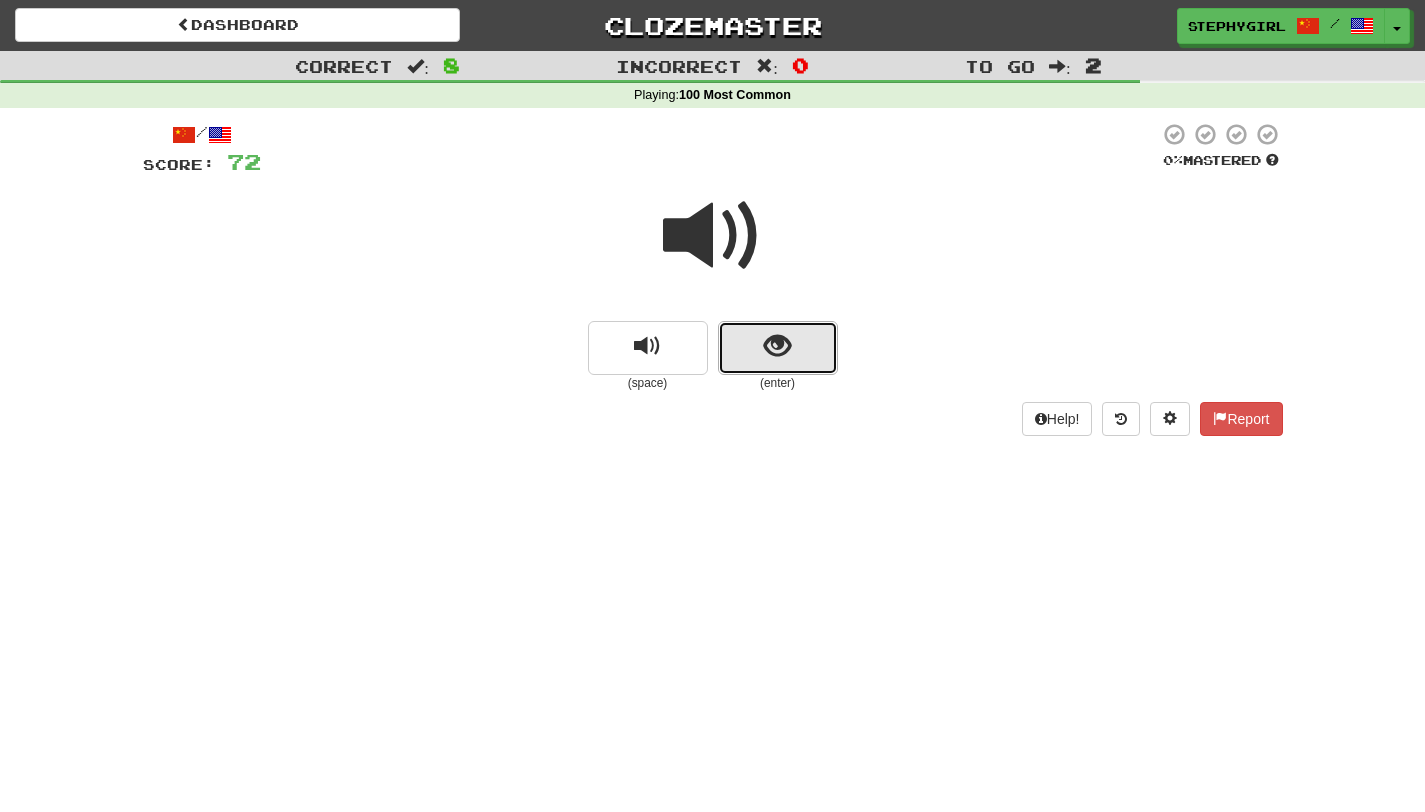click at bounding box center (778, 348) 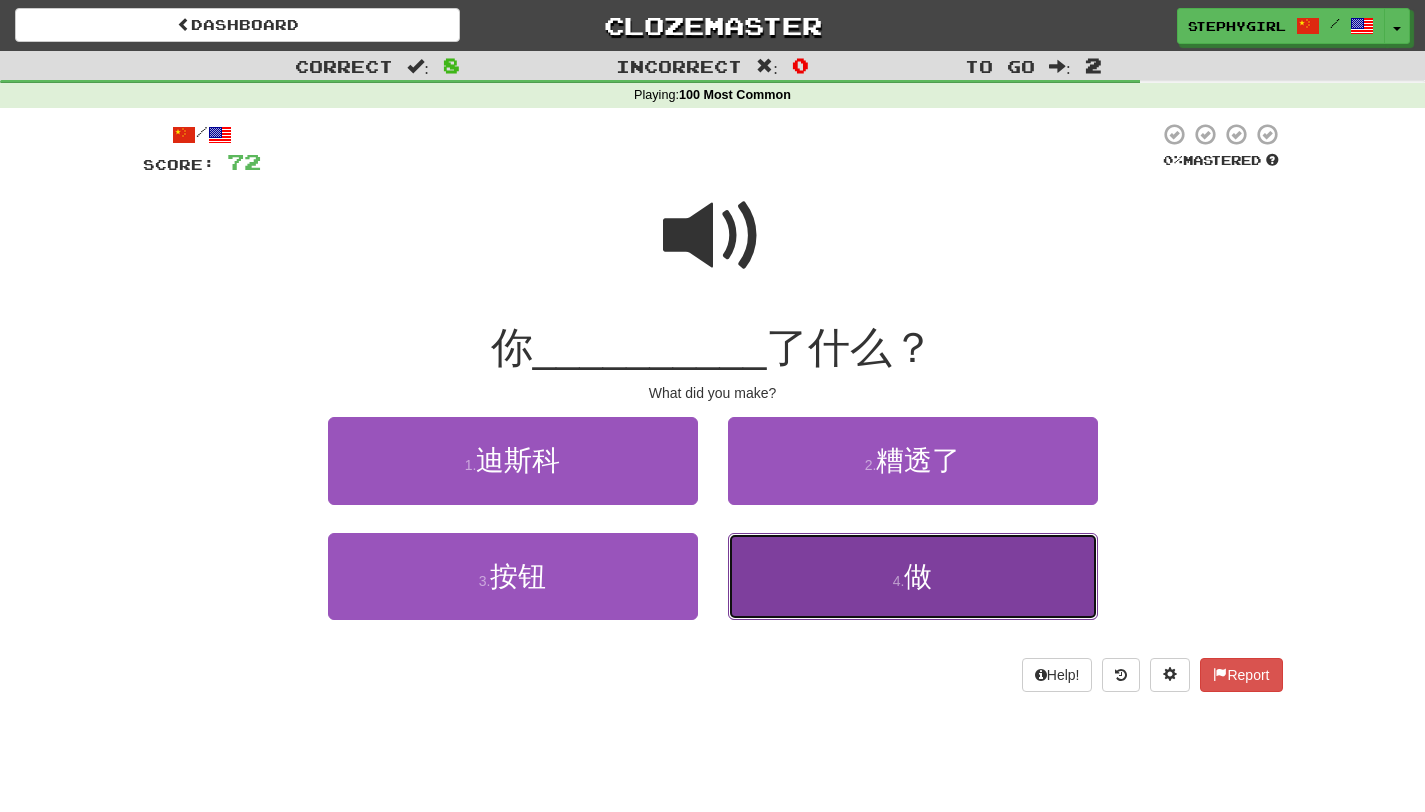 click on "4 .  做" at bounding box center [913, 576] 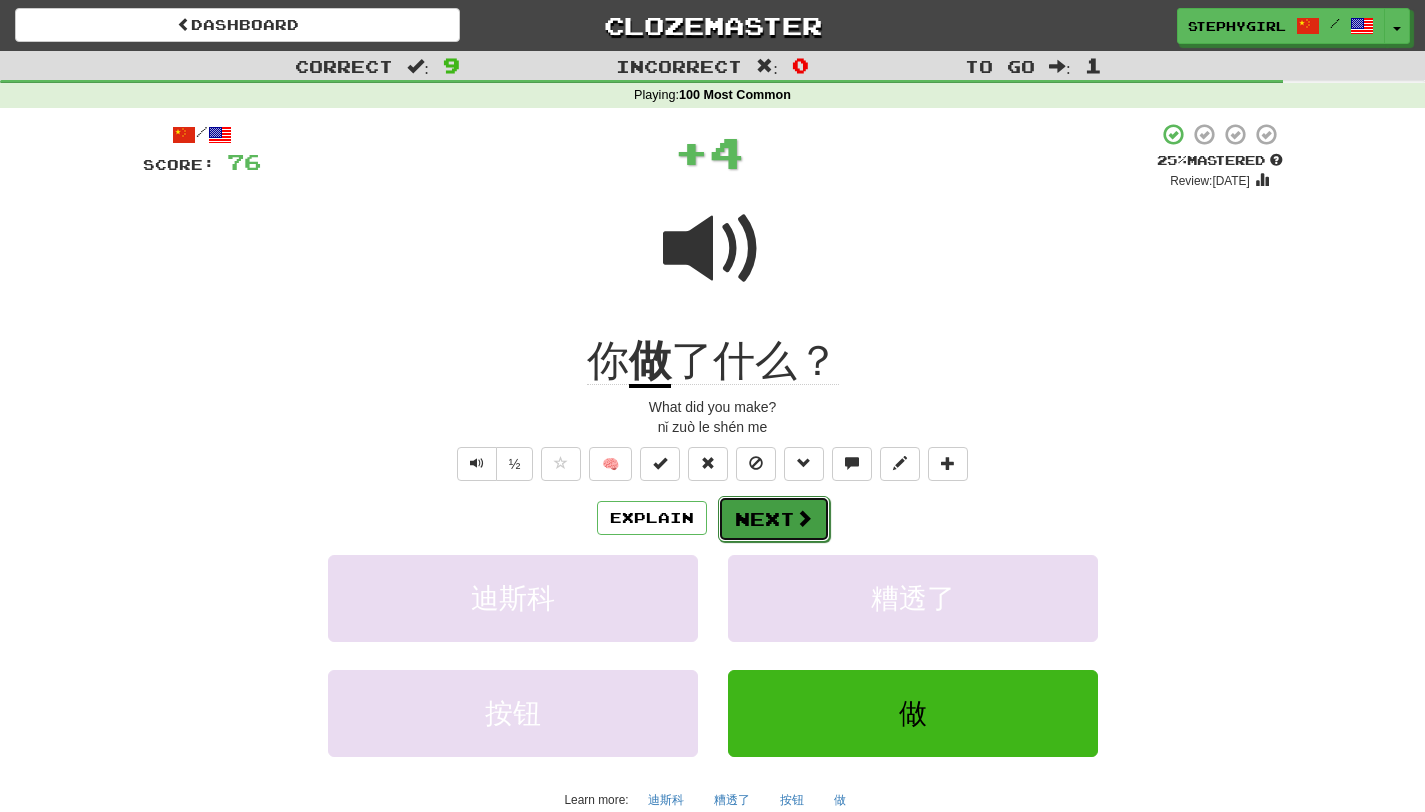 click on "Next" at bounding box center [774, 519] 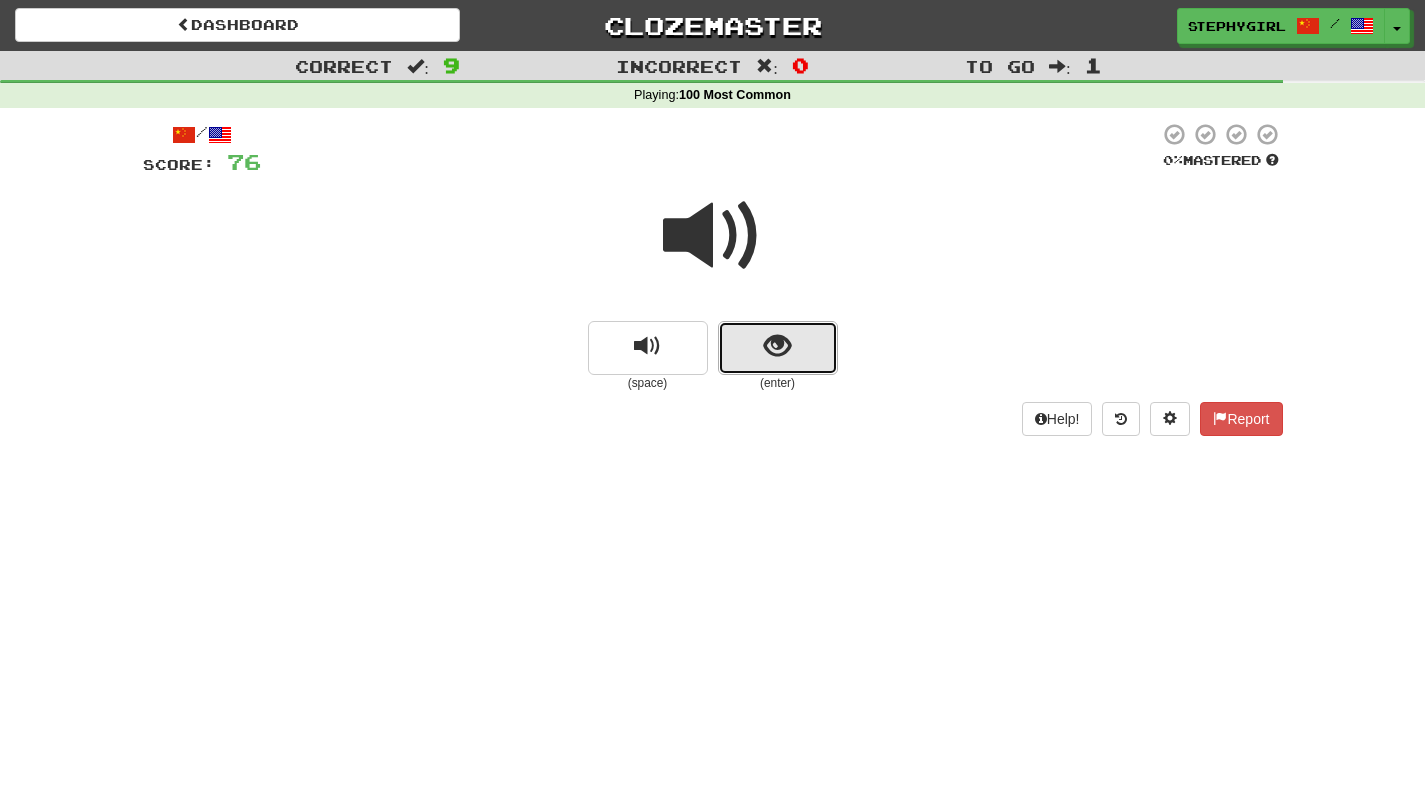 click at bounding box center (778, 348) 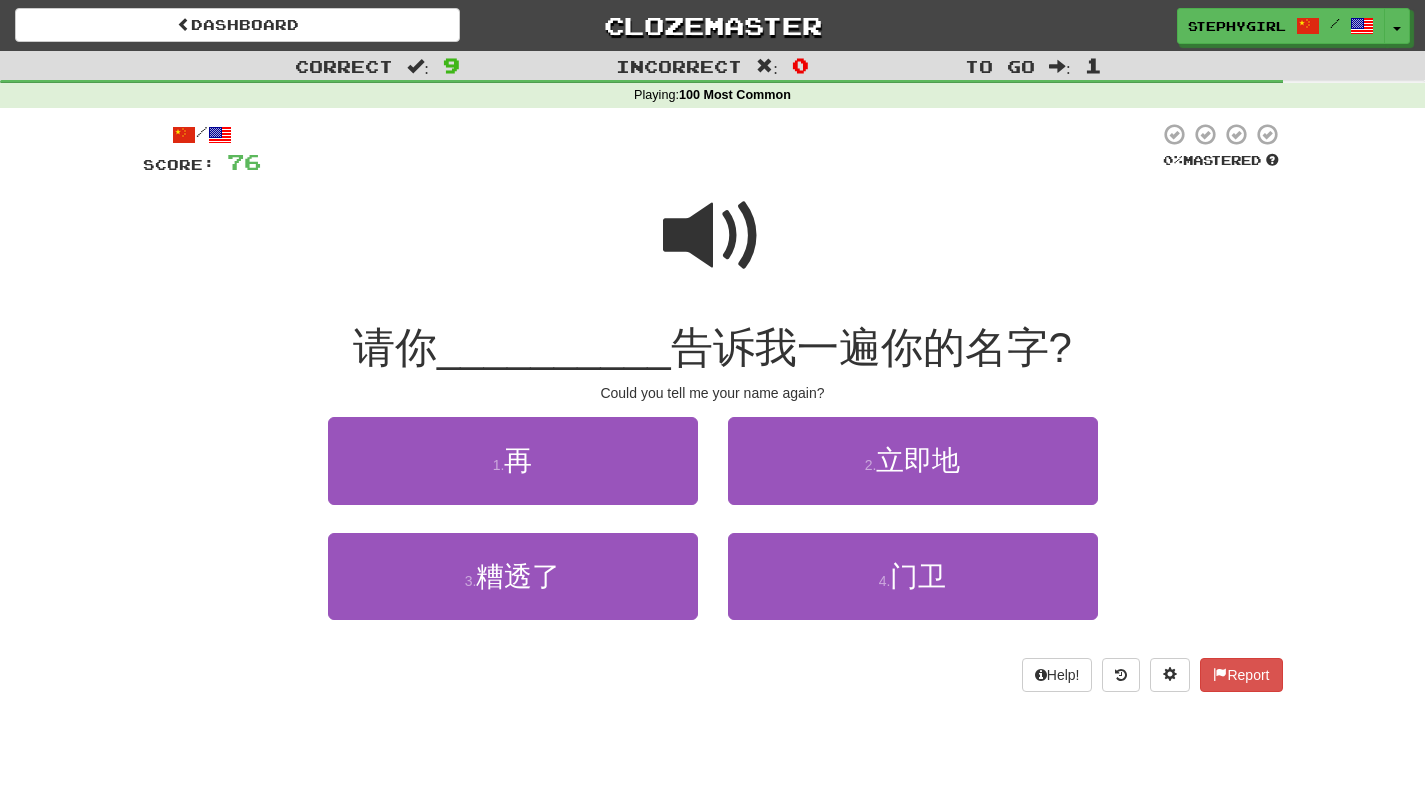 click at bounding box center (713, 236) 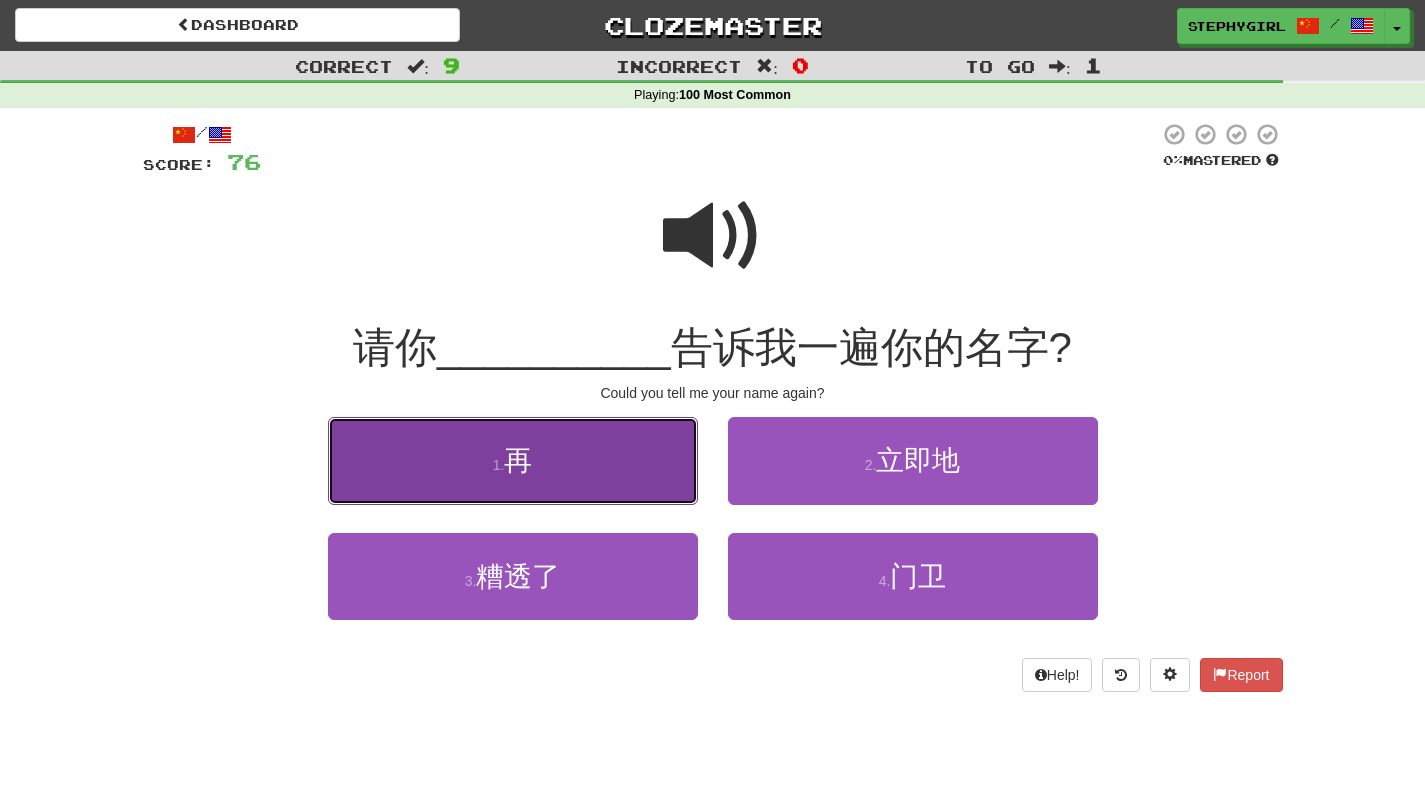 click on "1 .  再" at bounding box center [513, 460] 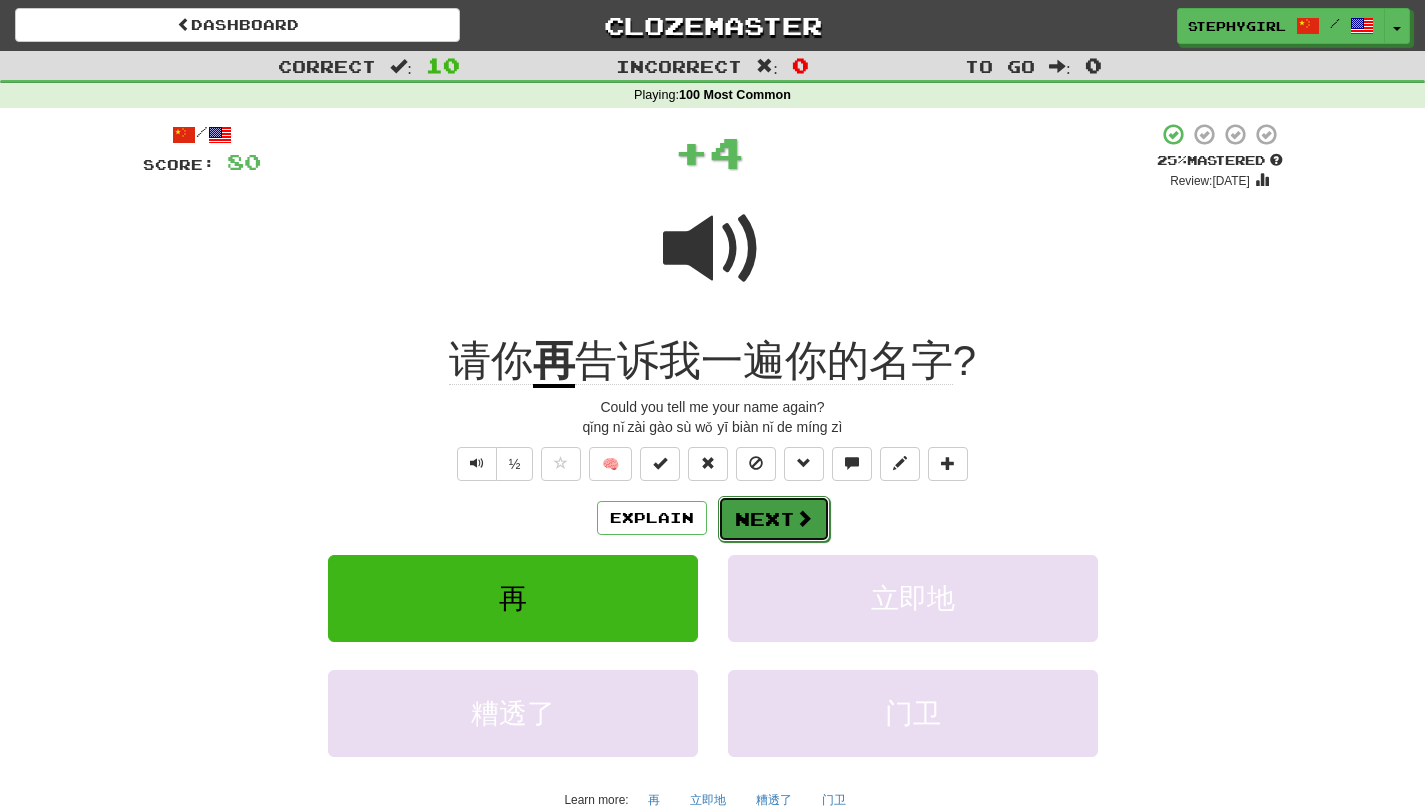 click on "Next" at bounding box center (774, 519) 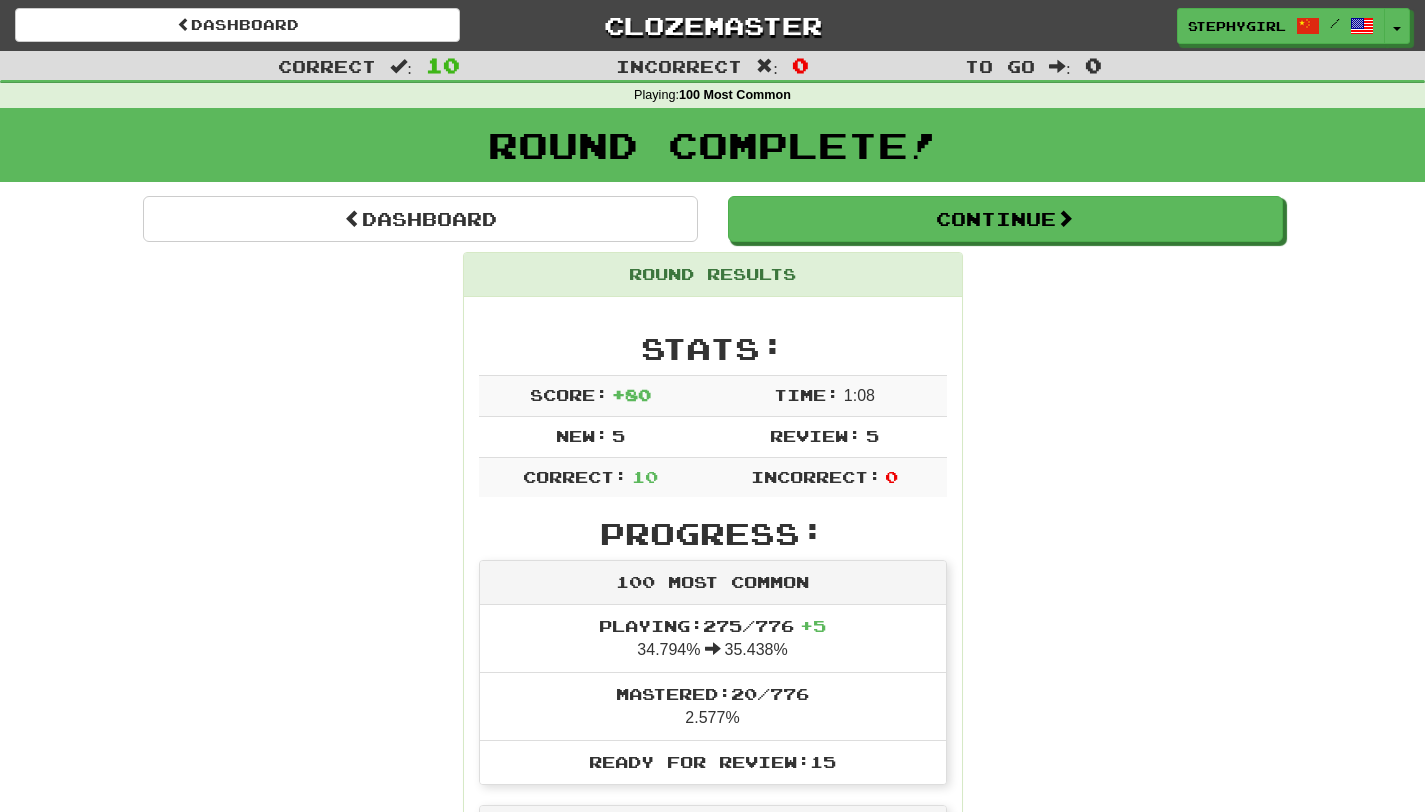 click on "Round Results" at bounding box center [713, 275] 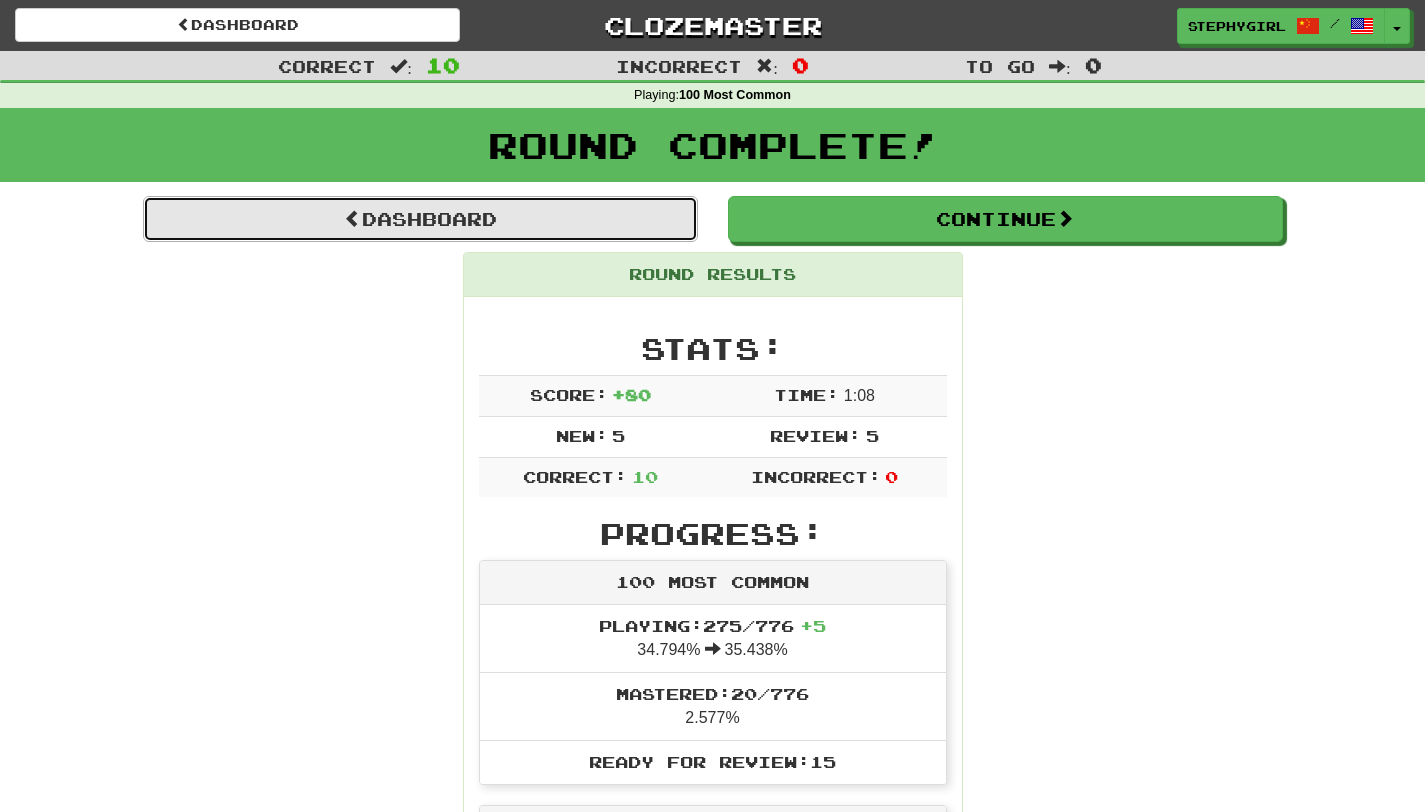 click on "Dashboard" at bounding box center [420, 219] 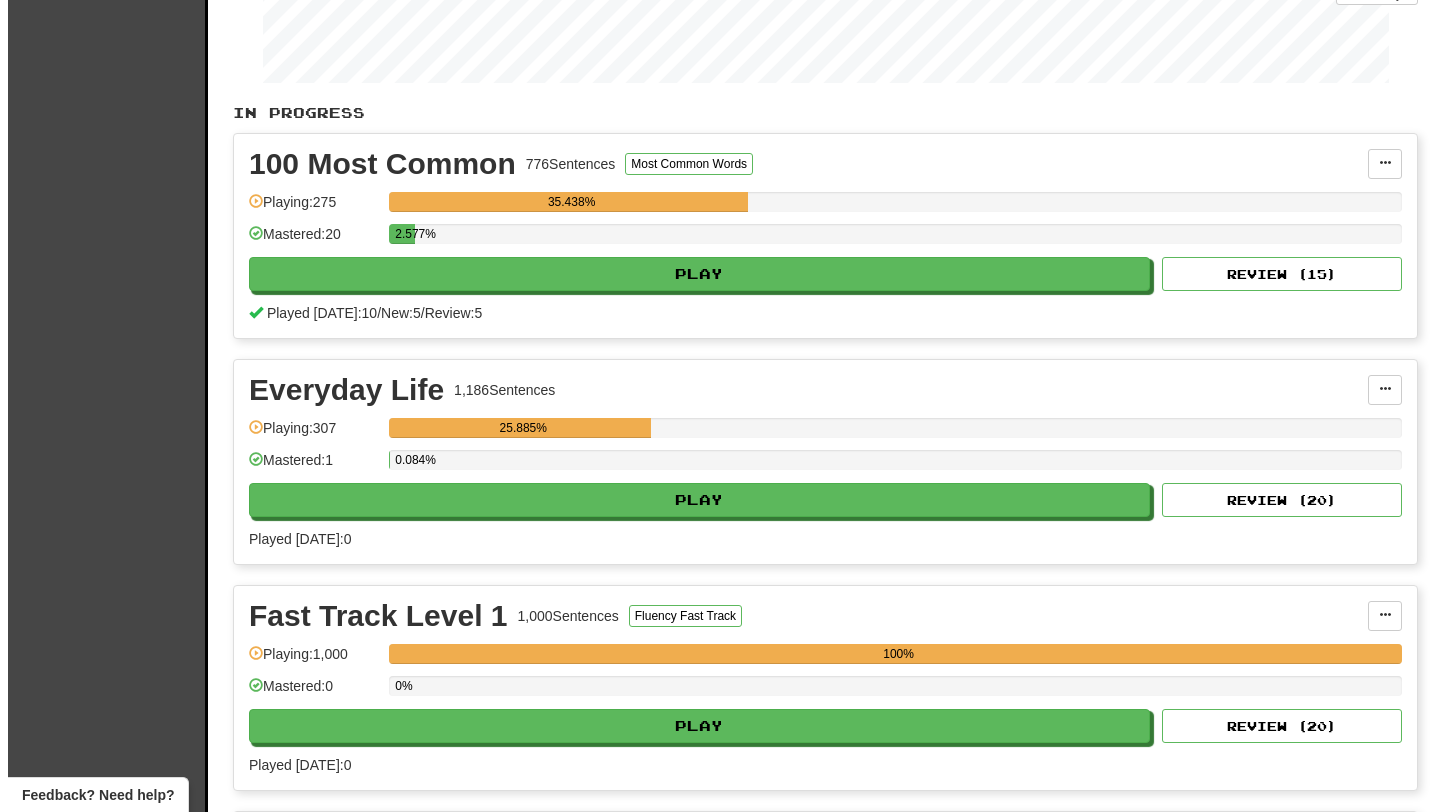 scroll, scrollTop: 331, scrollLeft: 0, axis: vertical 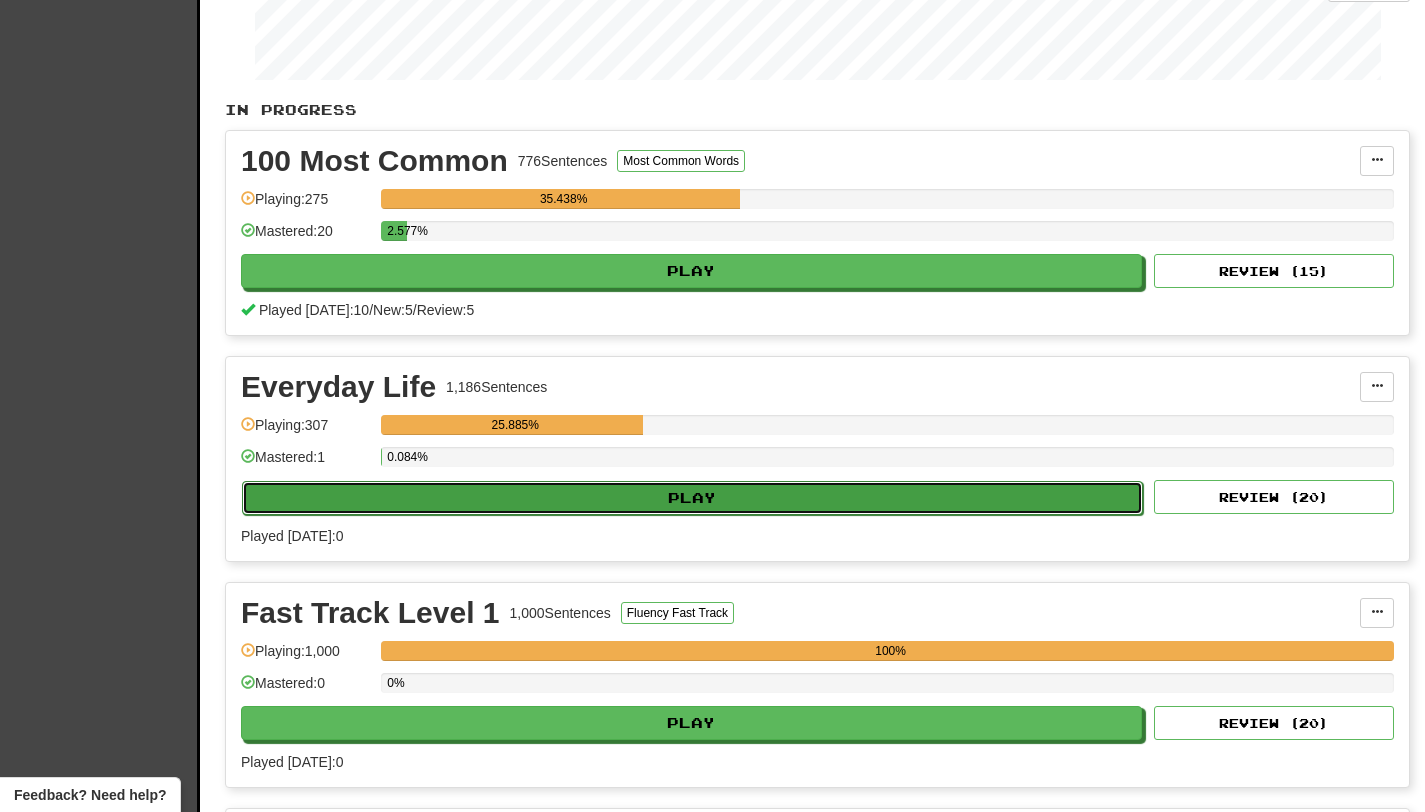 click on "Play" at bounding box center [692, 498] 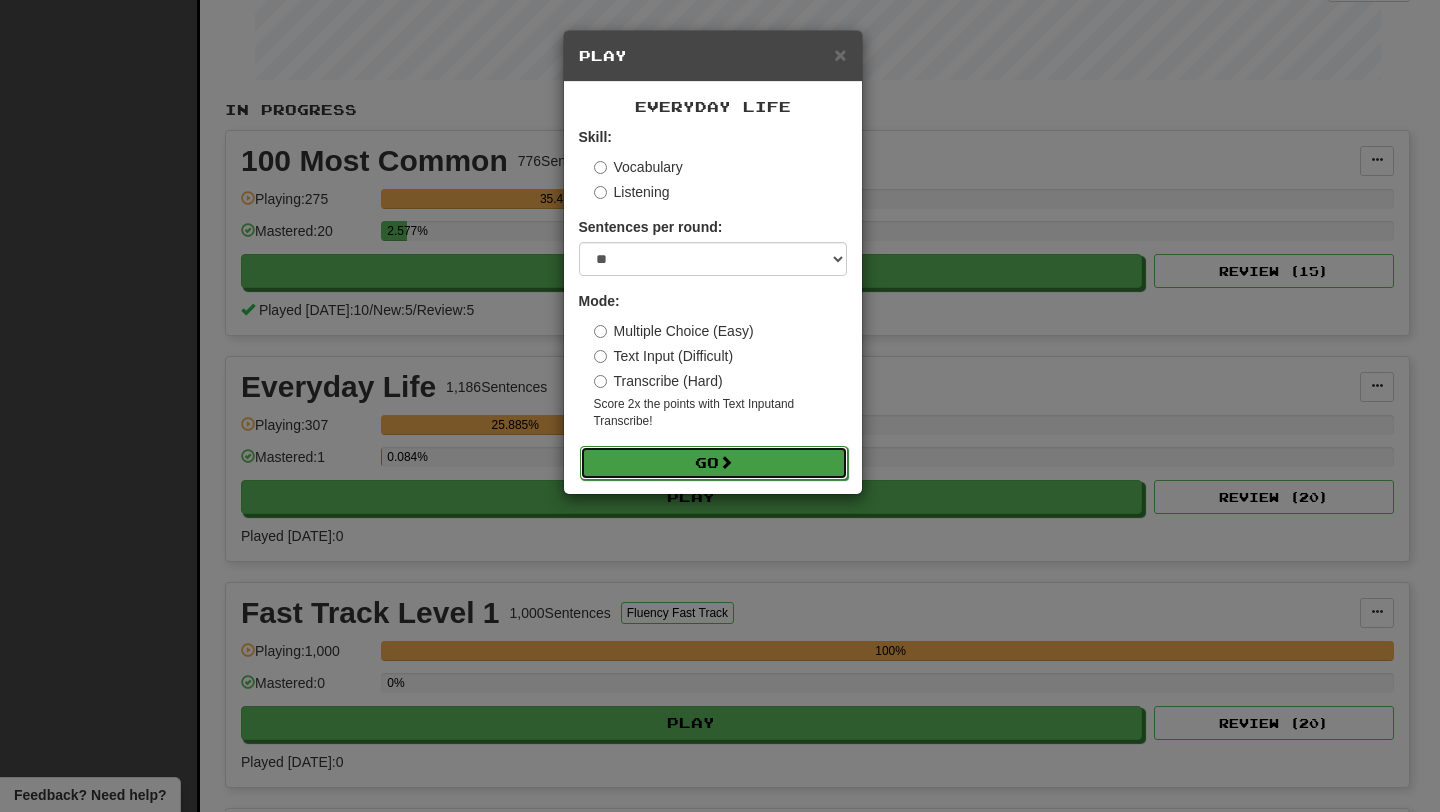 click on "Go" at bounding box center [714, 463] 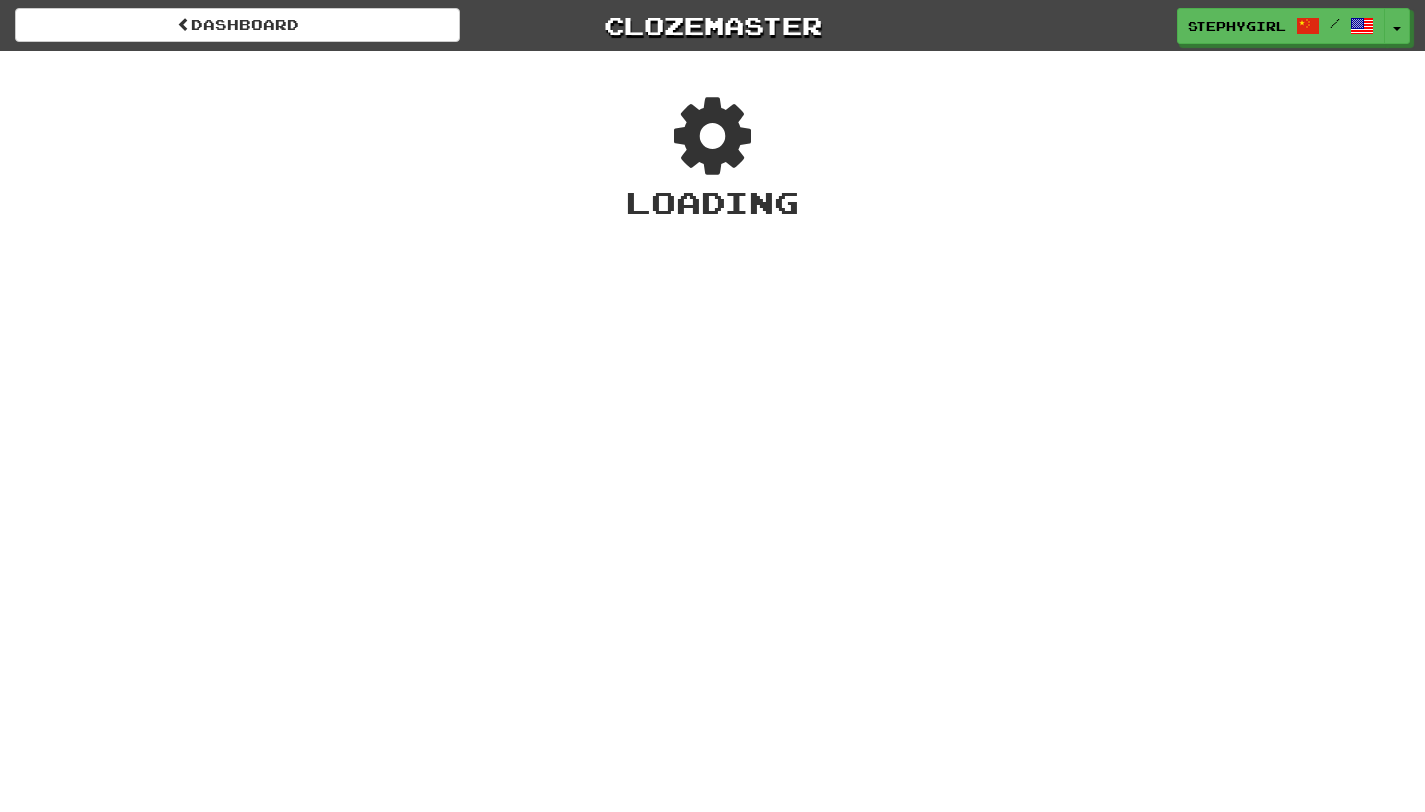 scroll, scrollTop: 0, scrollLeft: 0, axis: both 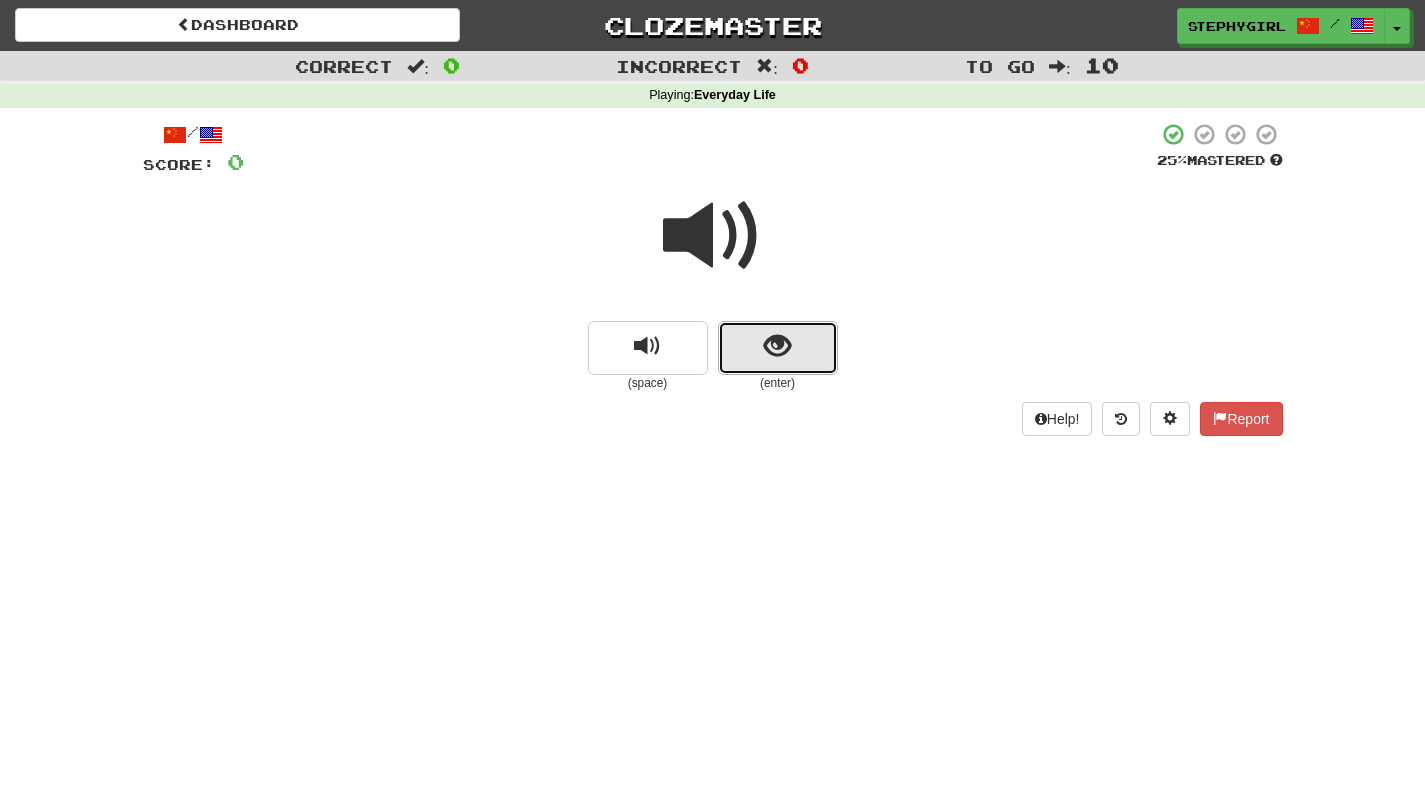 click at bounding box center (778, 348) 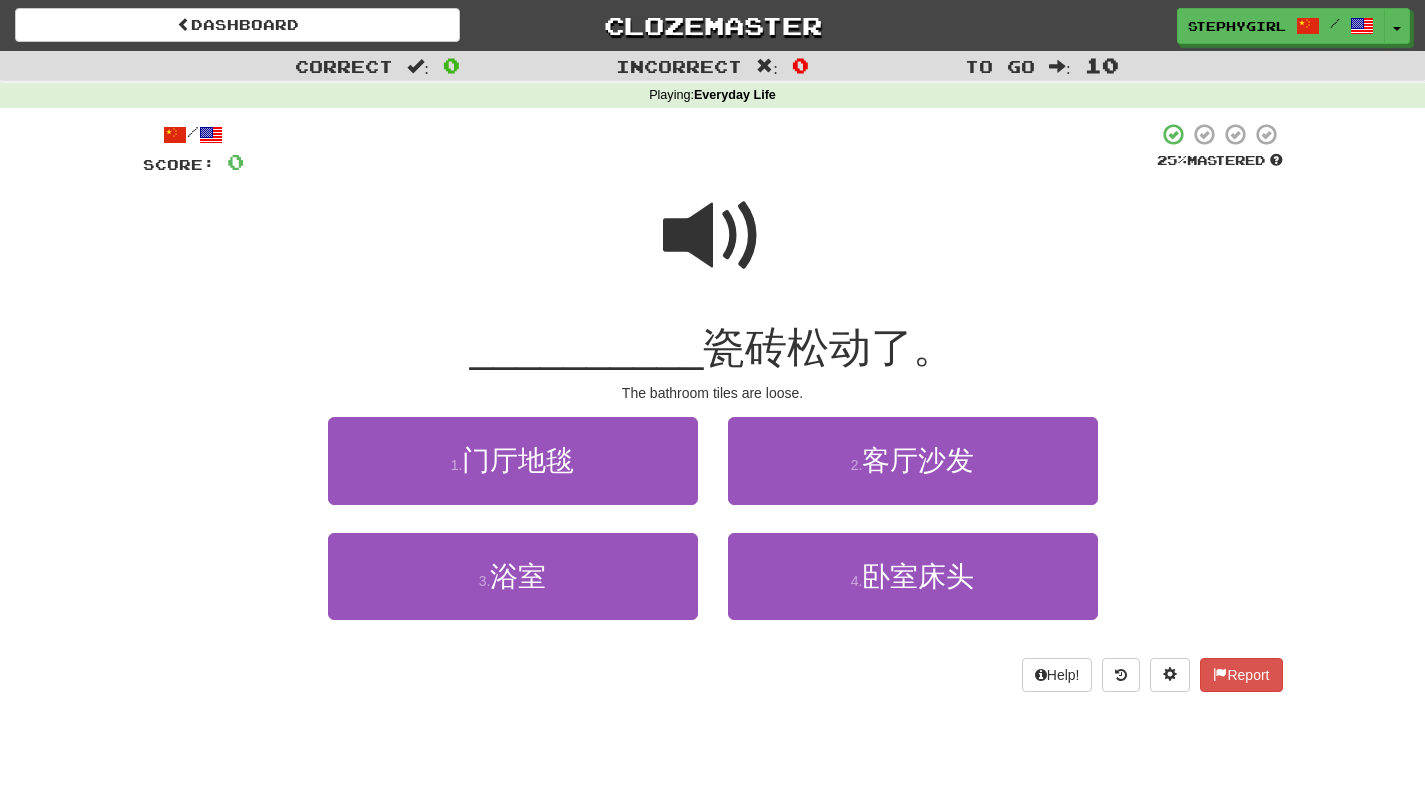 click at bounding box center (713, 236) 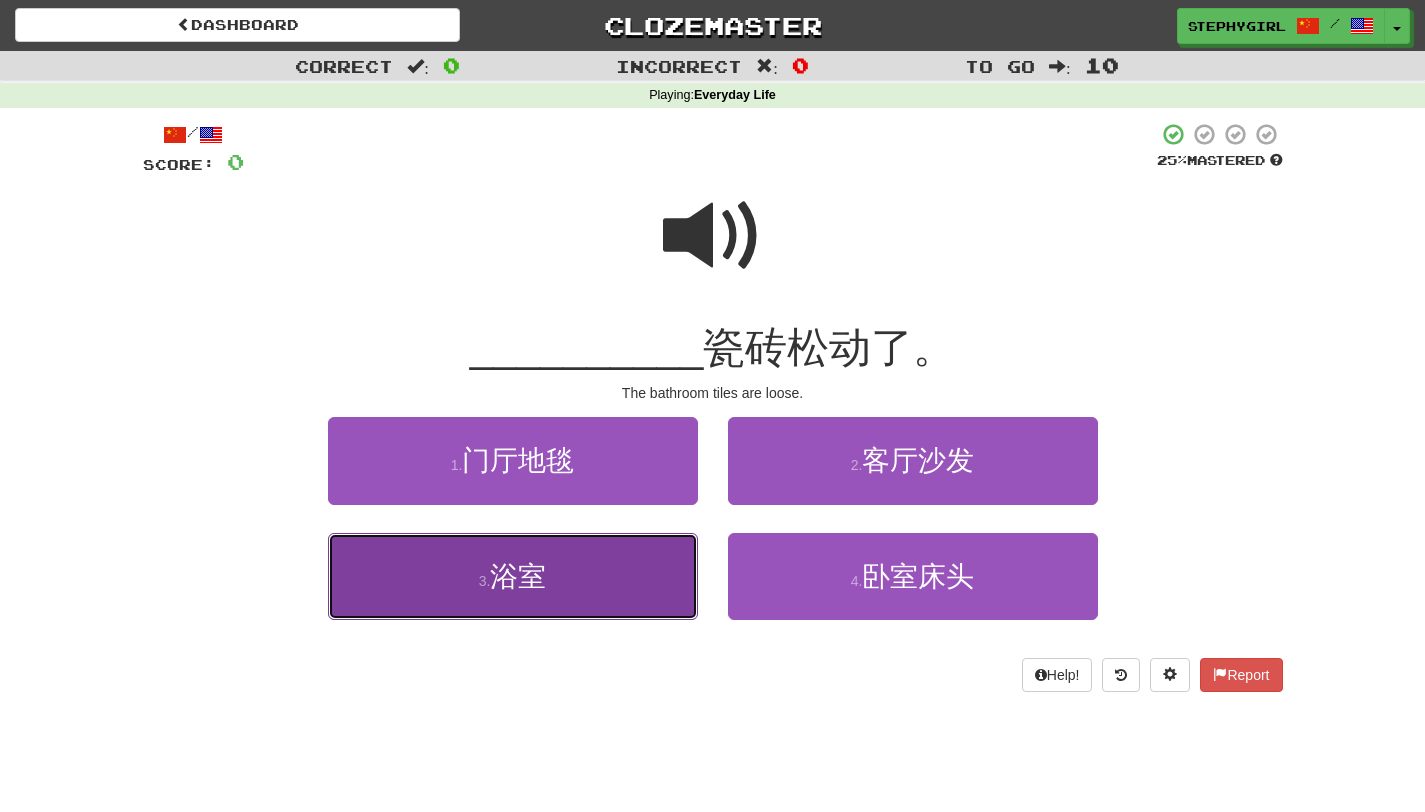 click on "3 .  浴室" at bounding box center [513, 576] 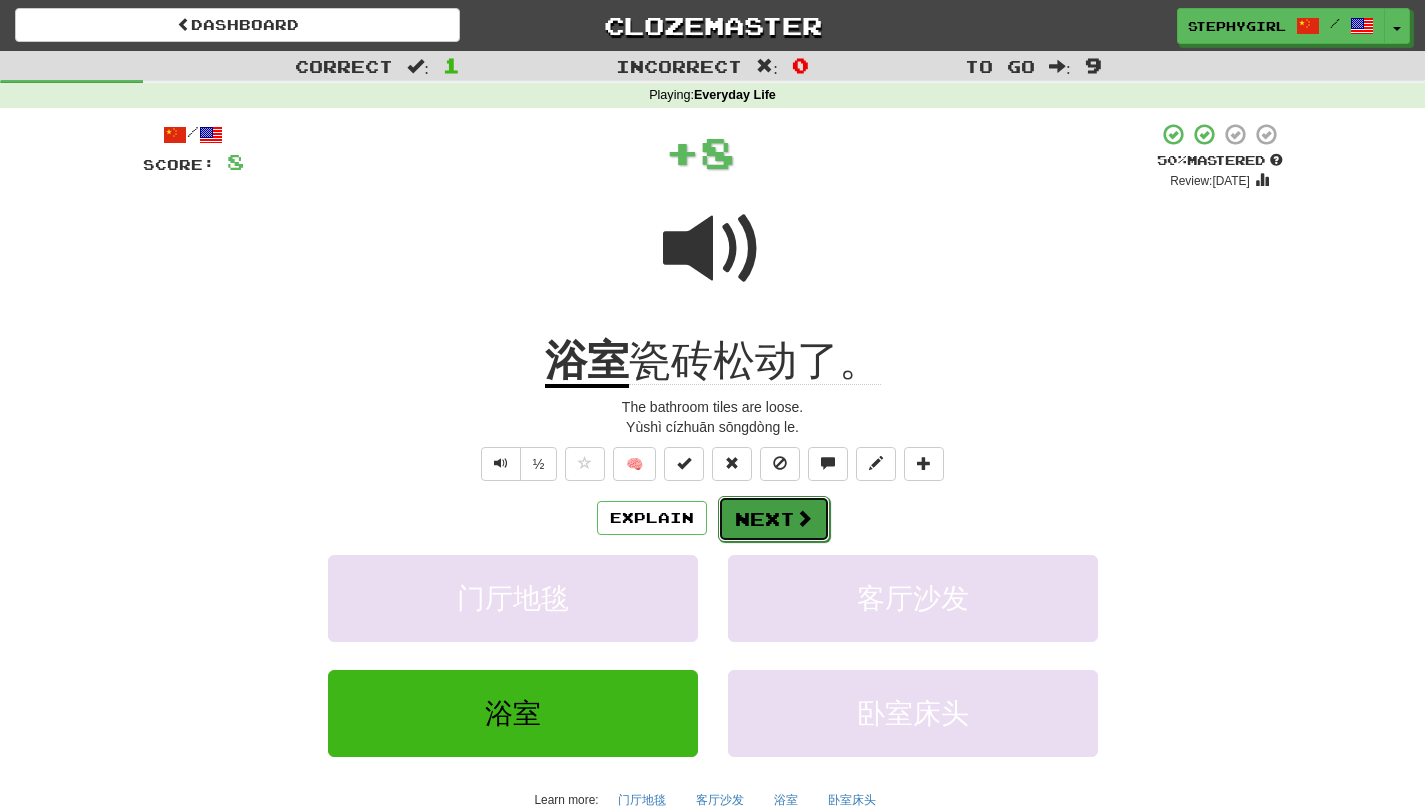 click on "Next" at bounding box center [774, 519] 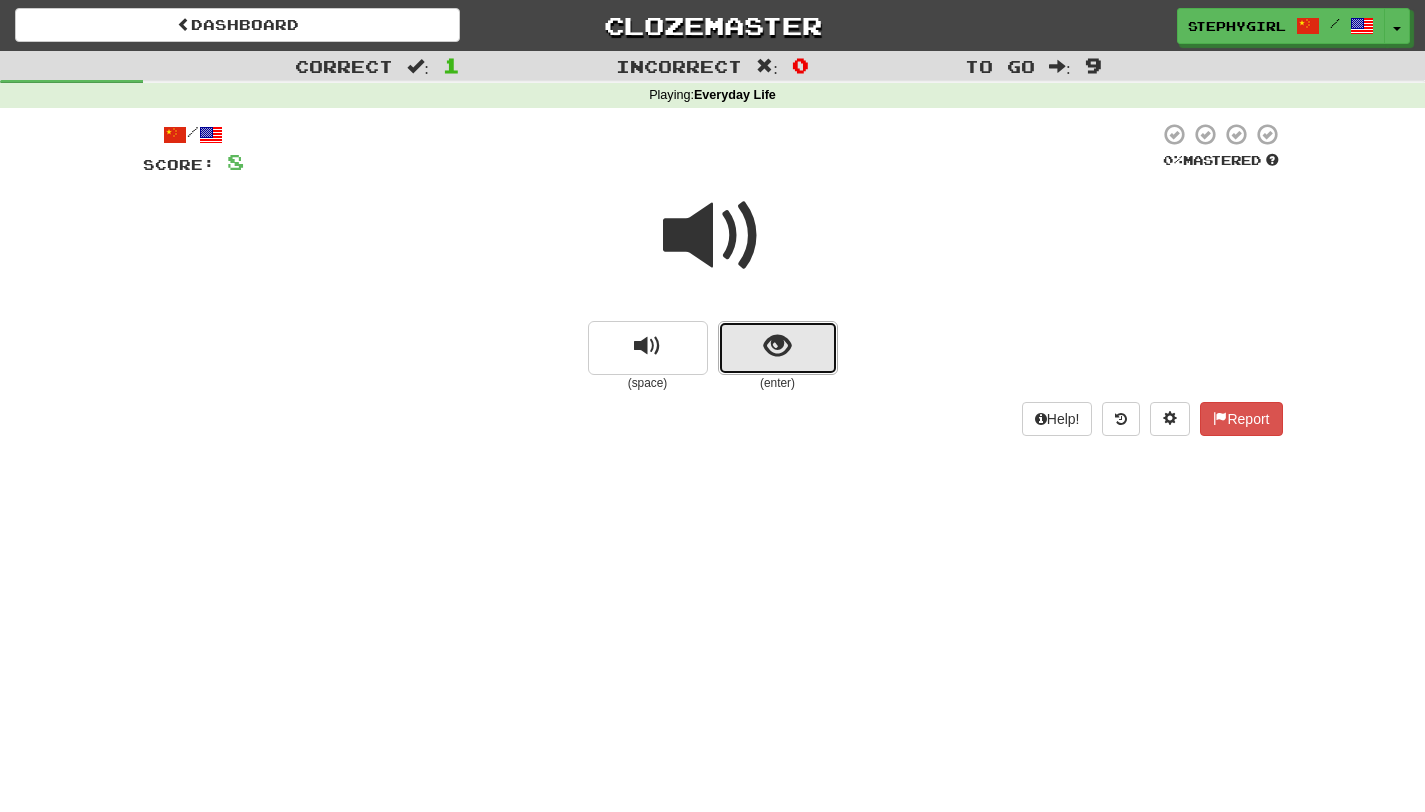 click at bounding box center [778, 348] 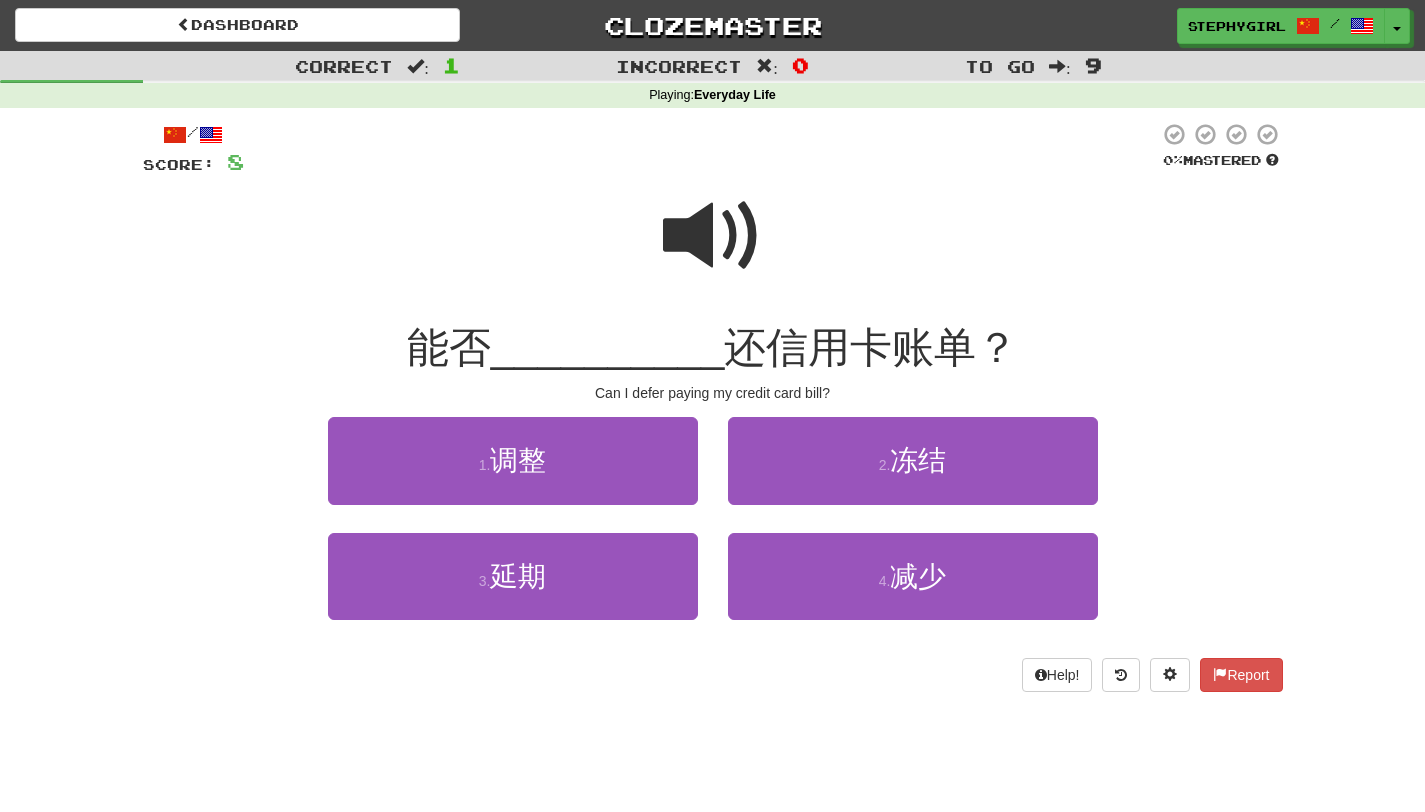 click at bounding box center [713, 236] 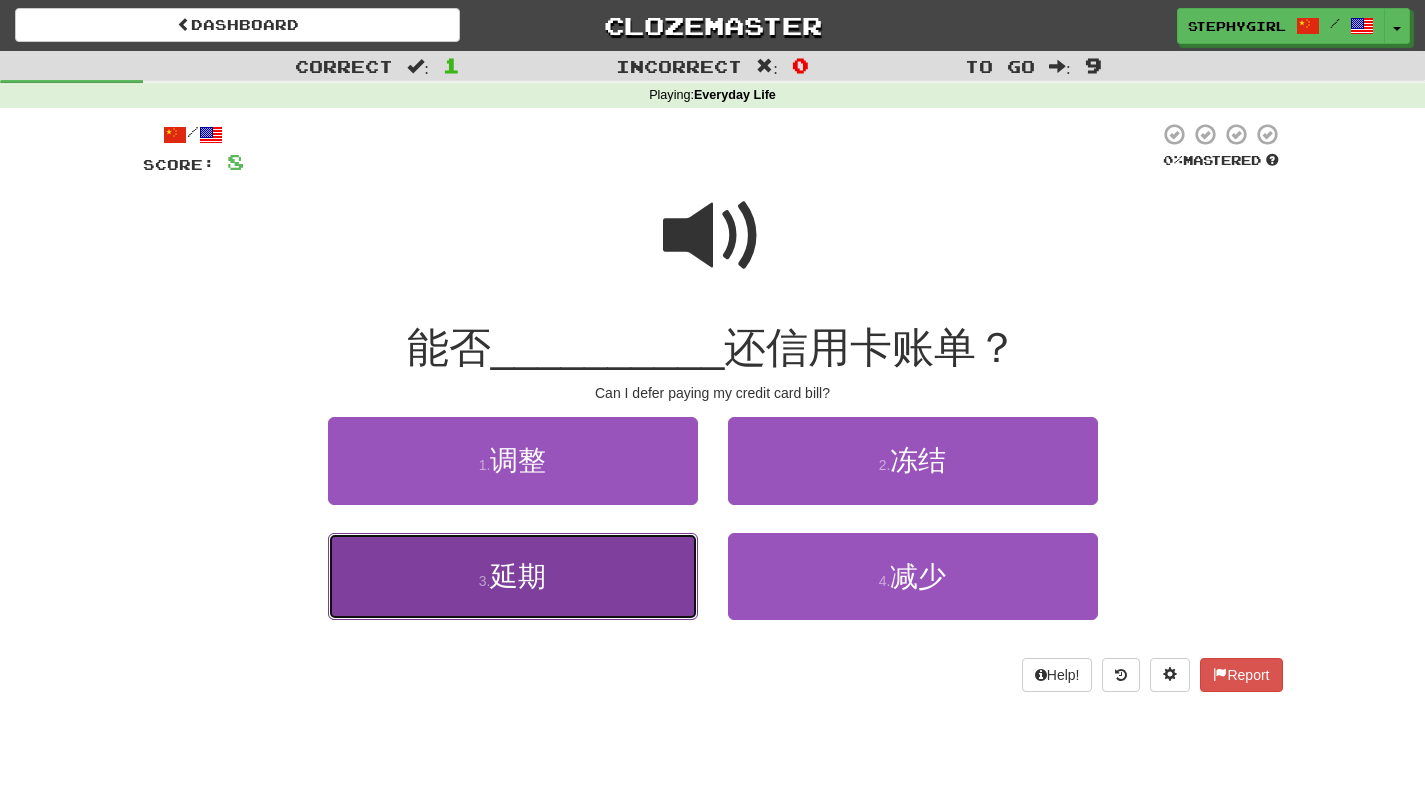 click on "3 .  延期" at bounding box center [513, 576] 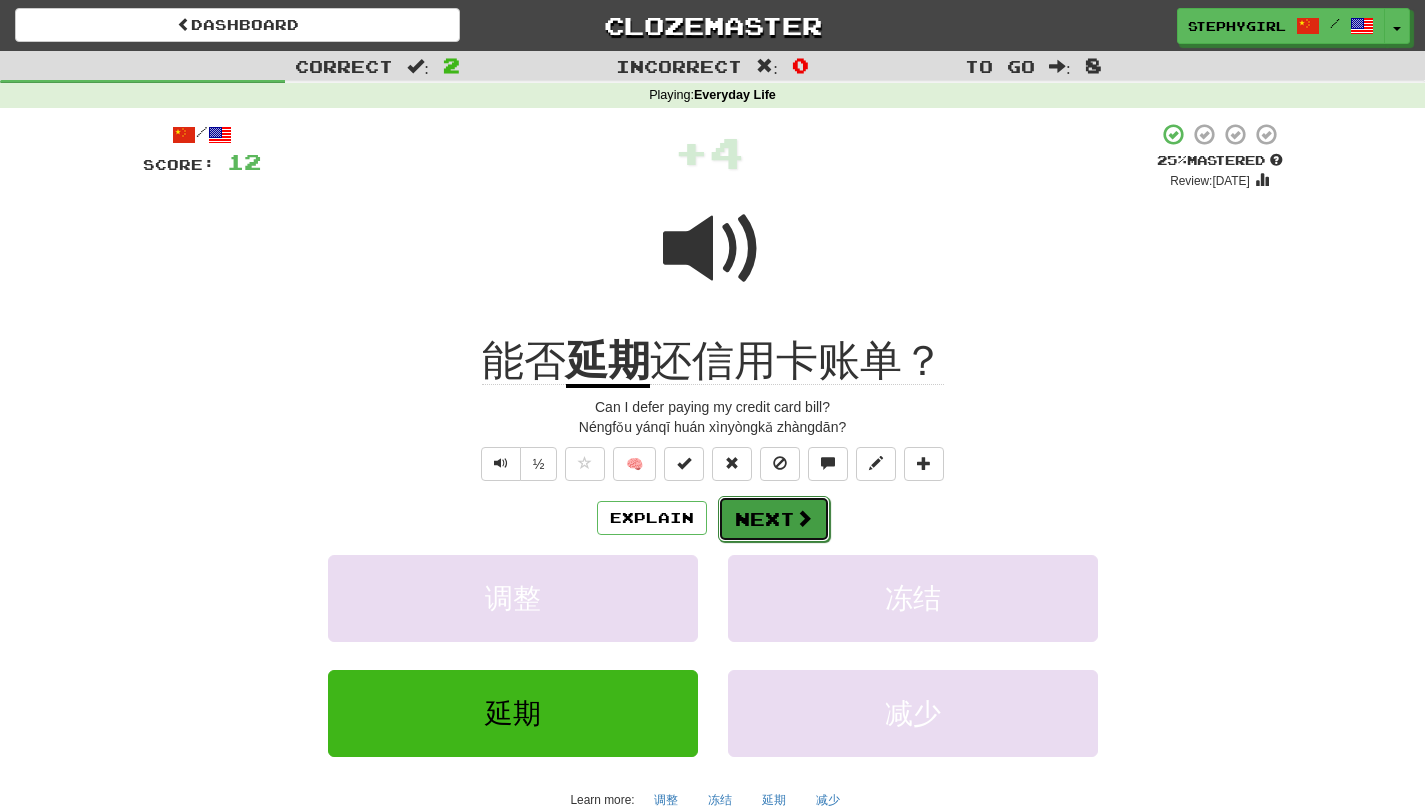 click on "Next" at bounding box center [774, 519] 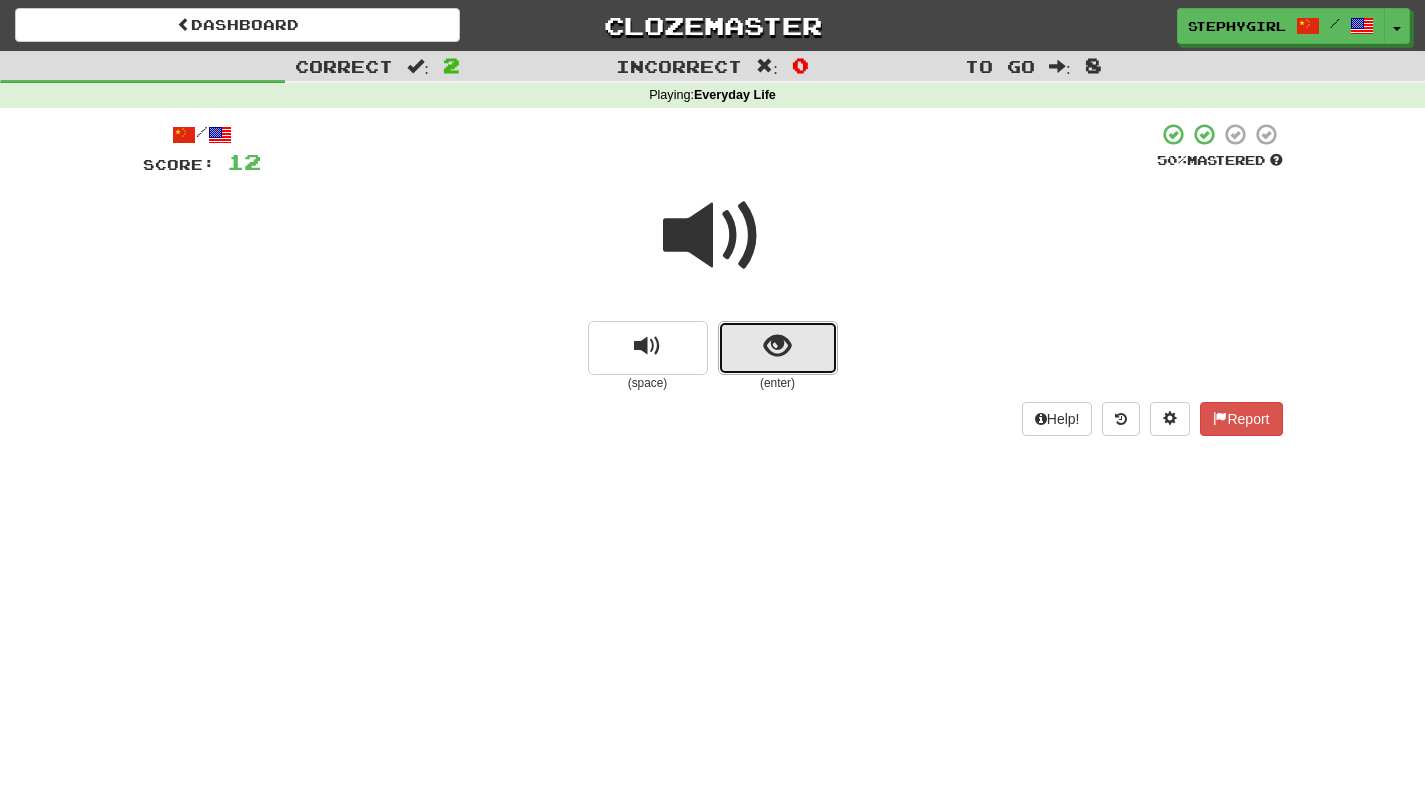 click at bounding box center [777, 346] 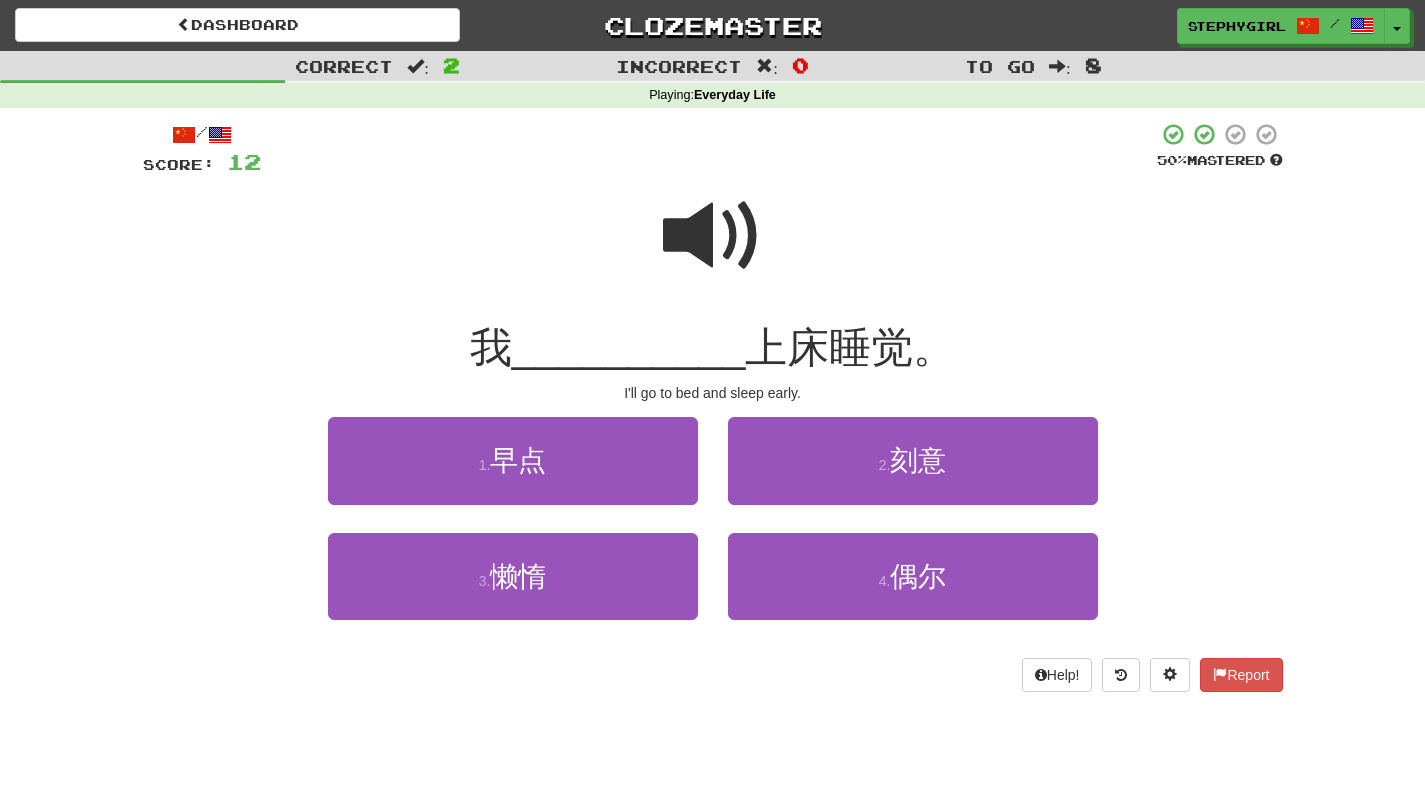 click at bounding box center (713, 236) 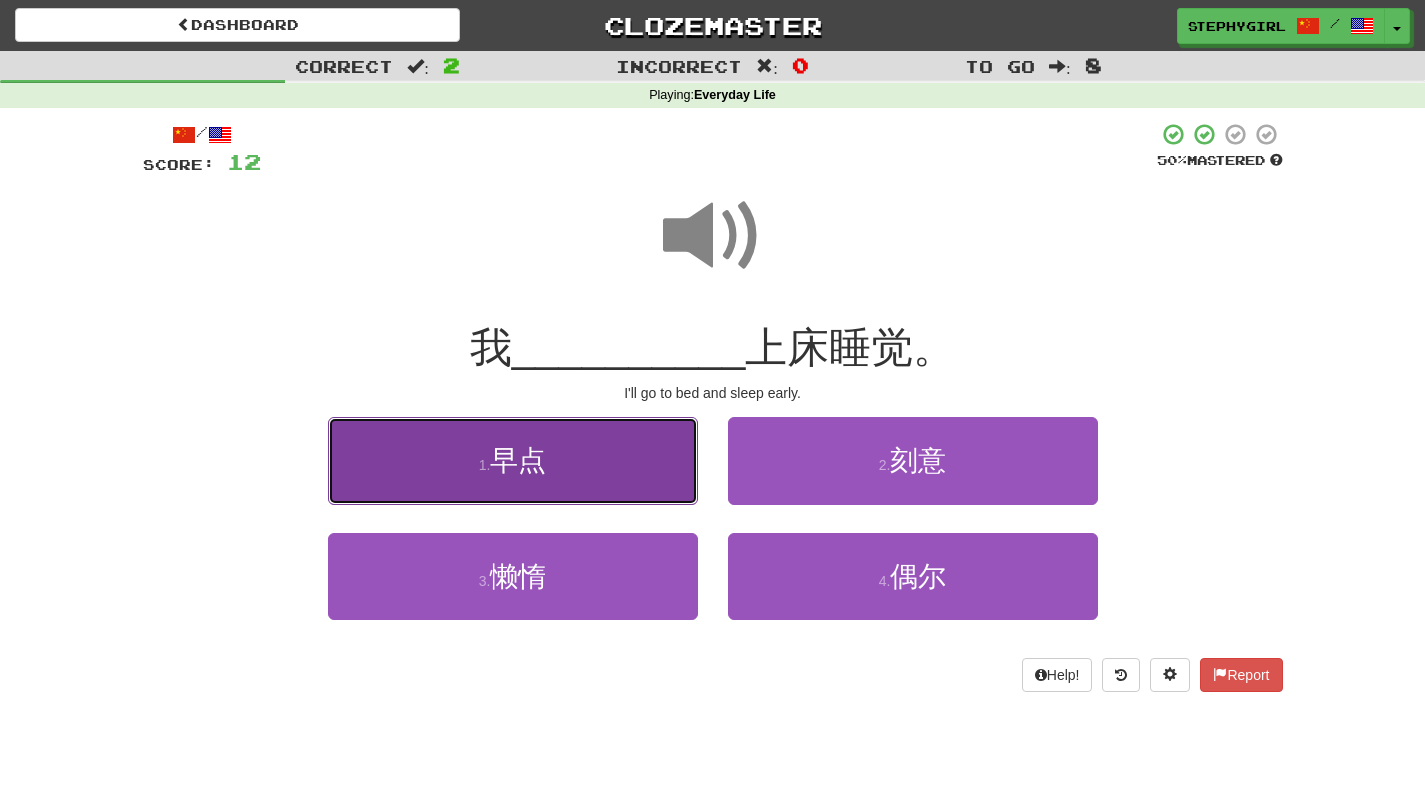 click on "1 .  早点" at bounding box center (513, 460) 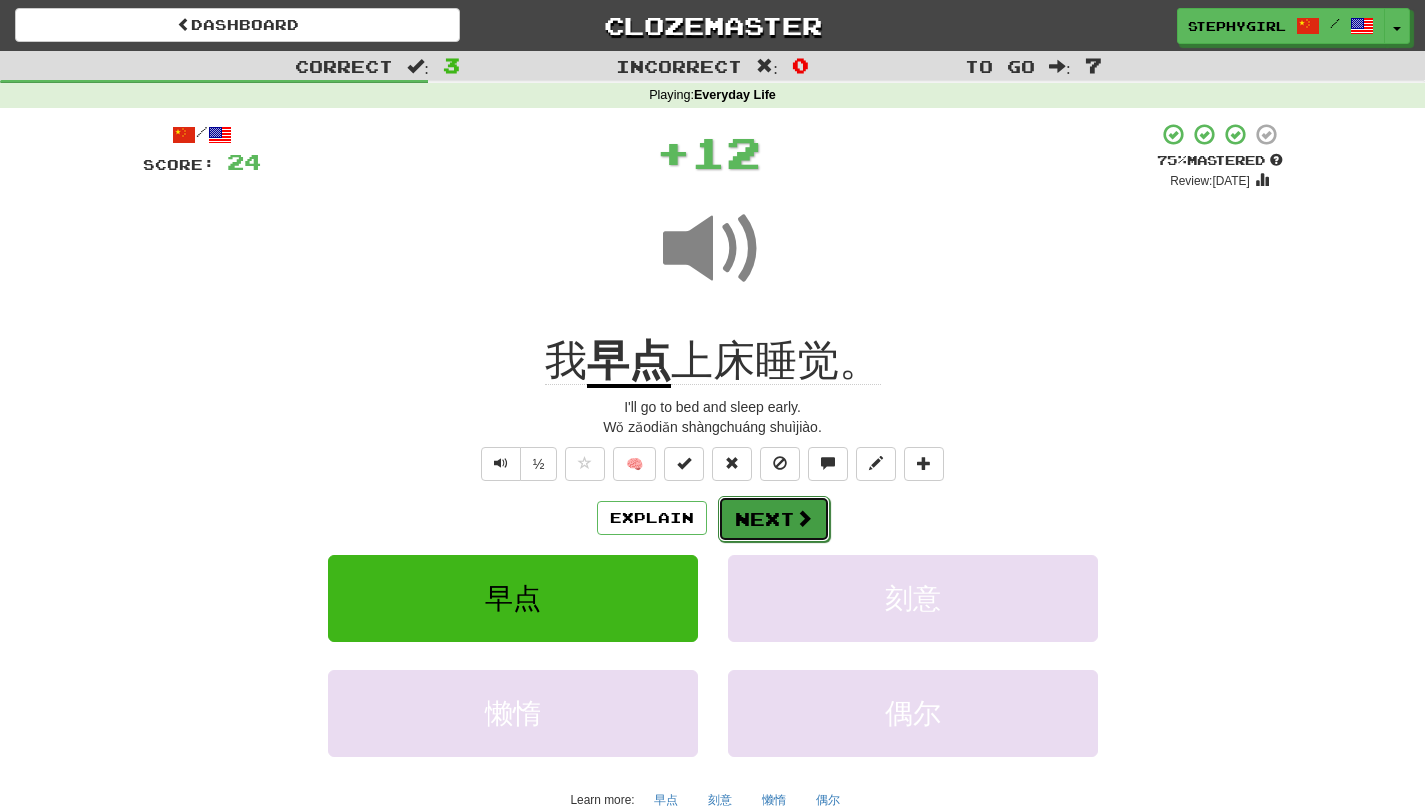 click on "Next" at bounding box center [774, 519] 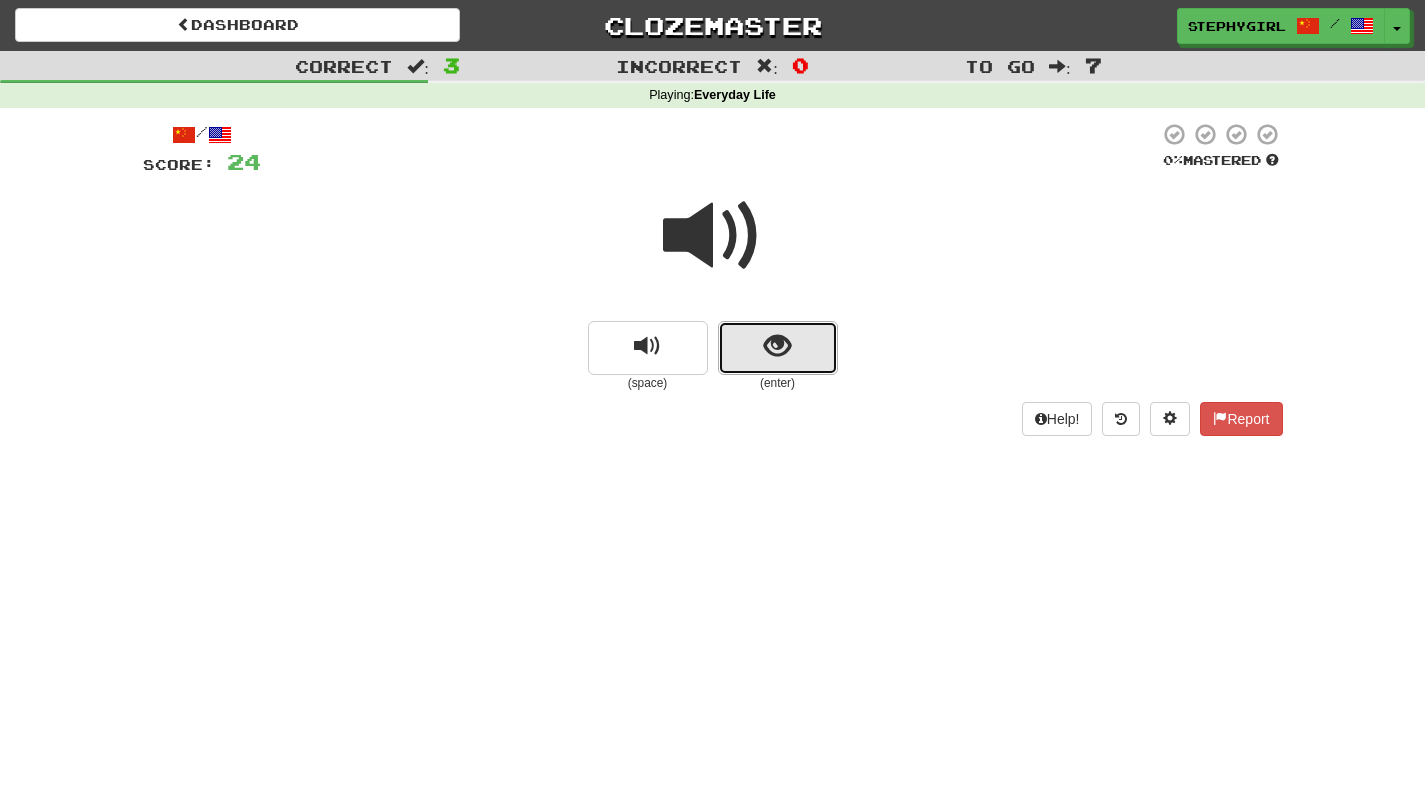 click at bounding box center [778, 348] 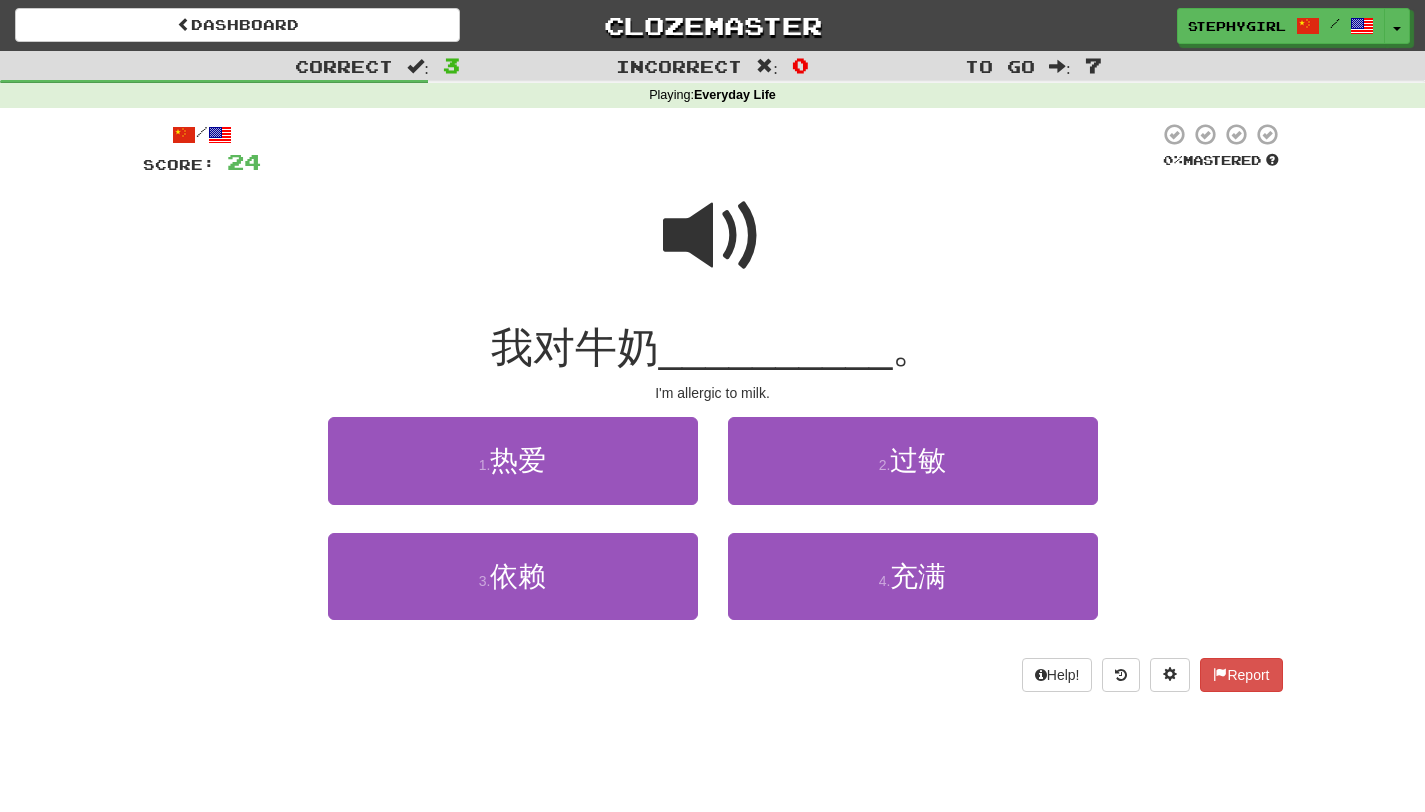 click at bounding box center [713, 236] 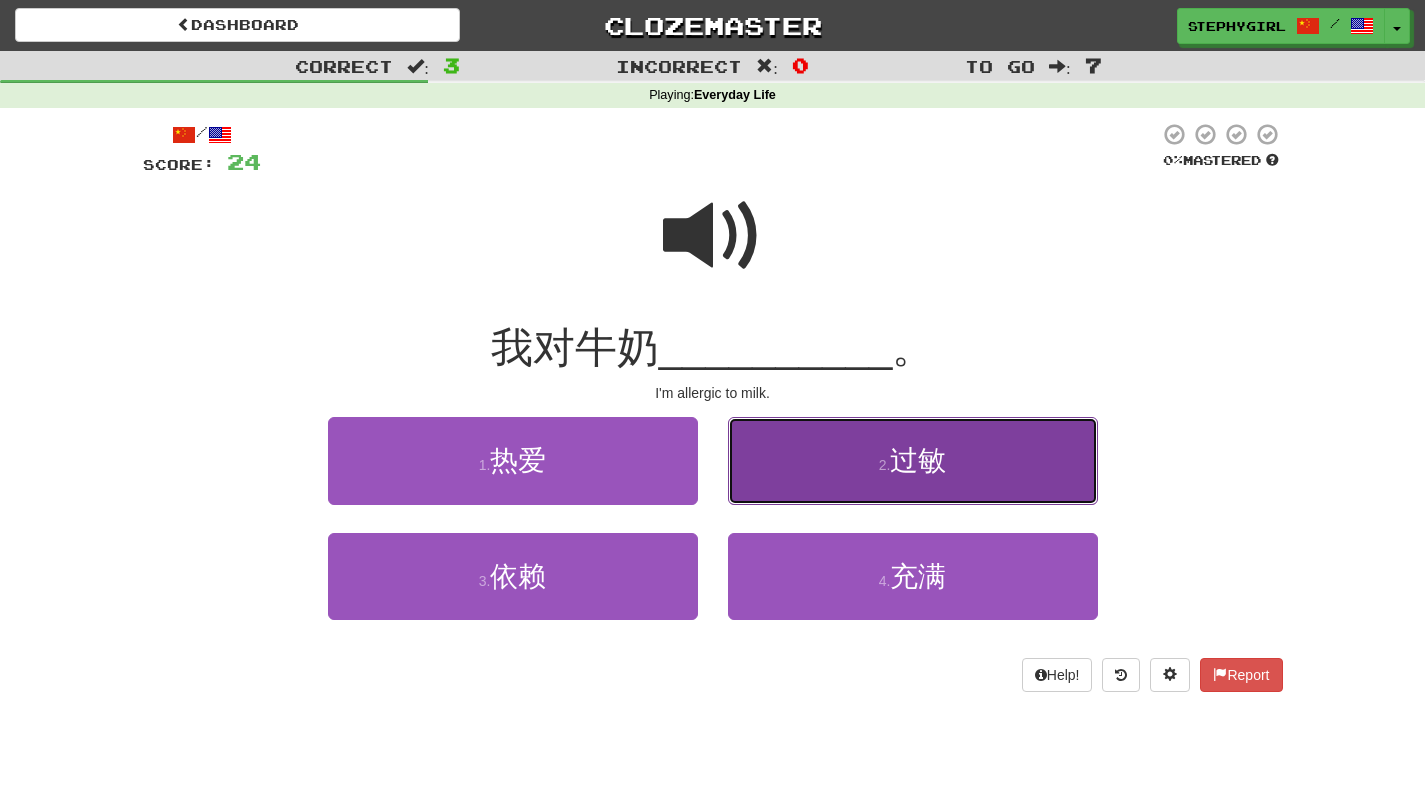 click on "2 .  过敏" at bounding box center [913, 460] 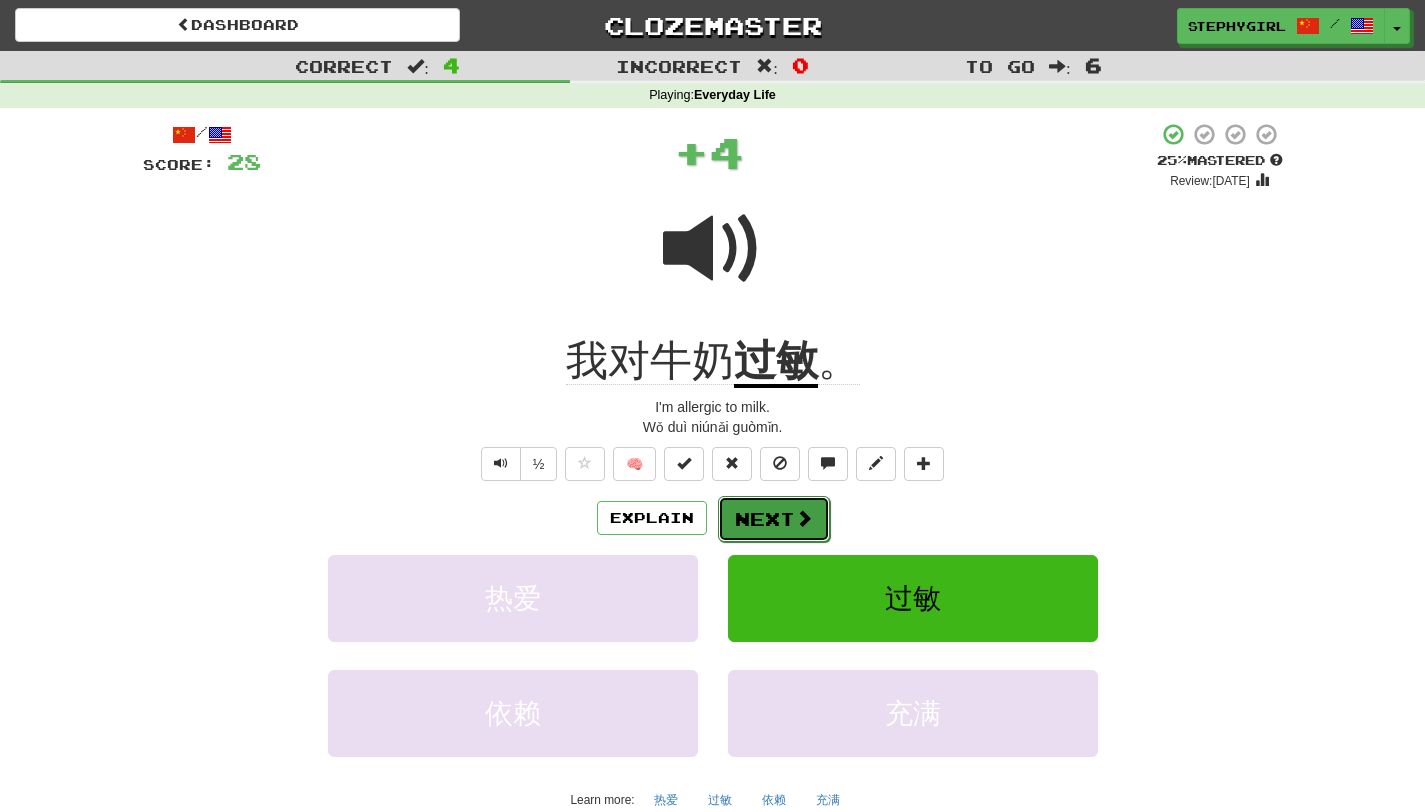 click on "Next" at bounding box center [774, 519] 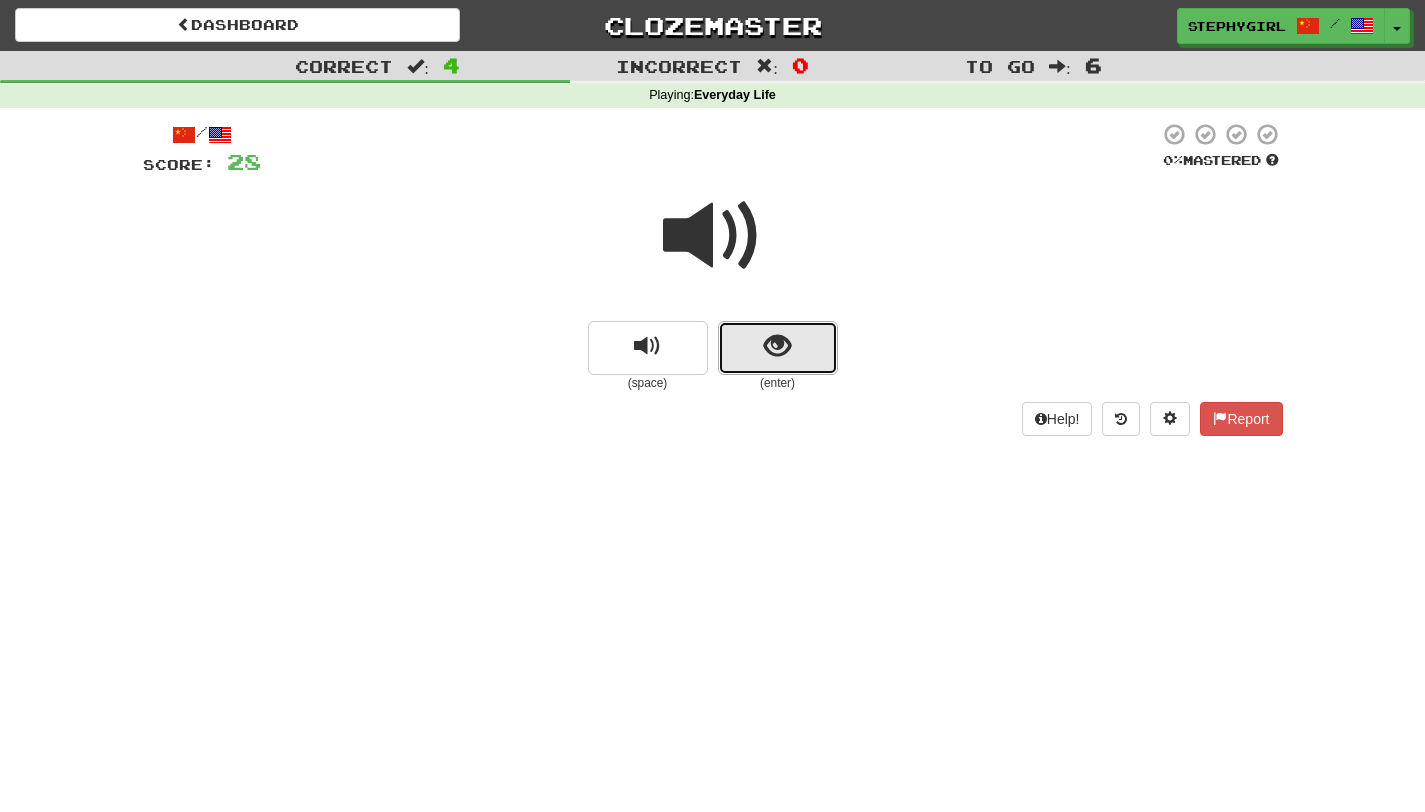 click at bounding box center (778, 348) 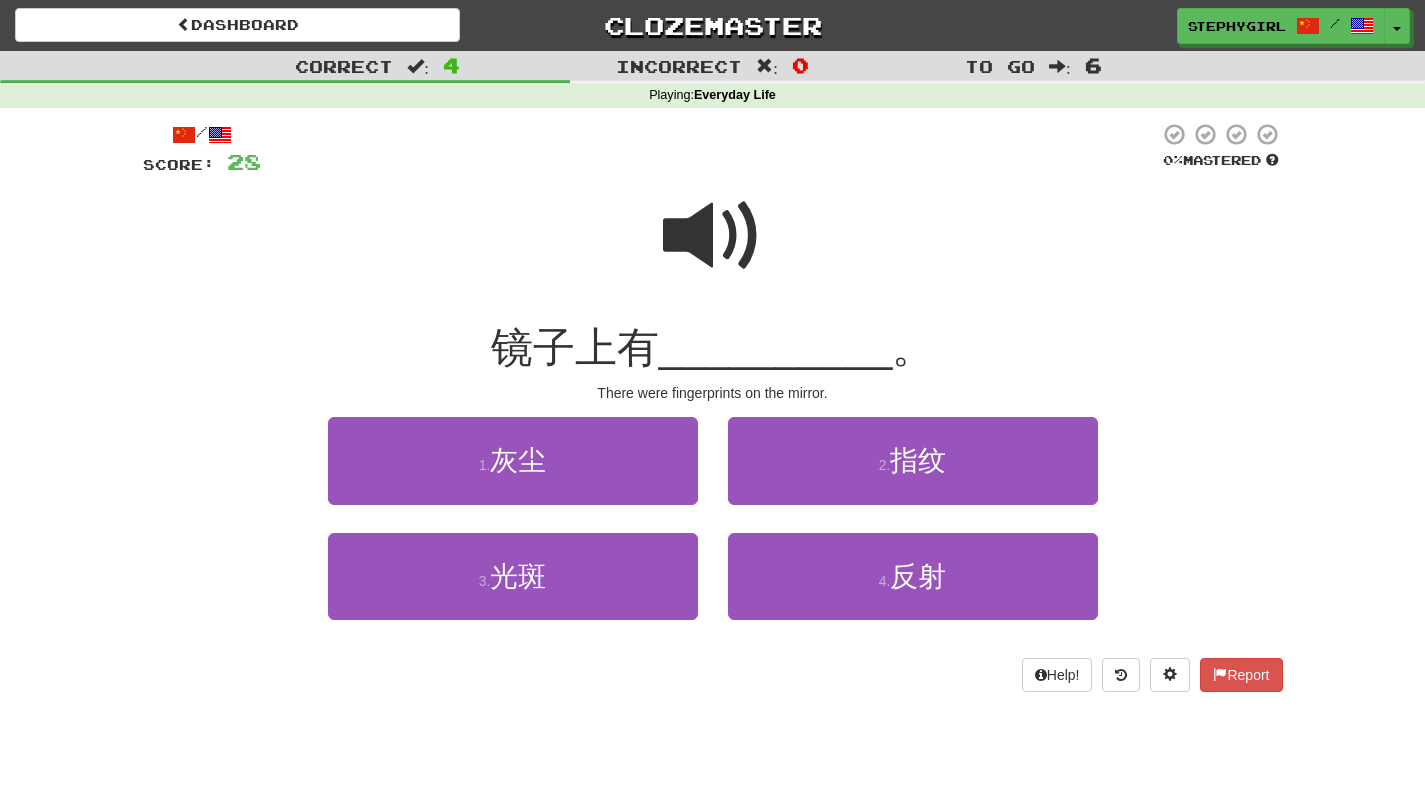 click at bounding box center (713, 236) 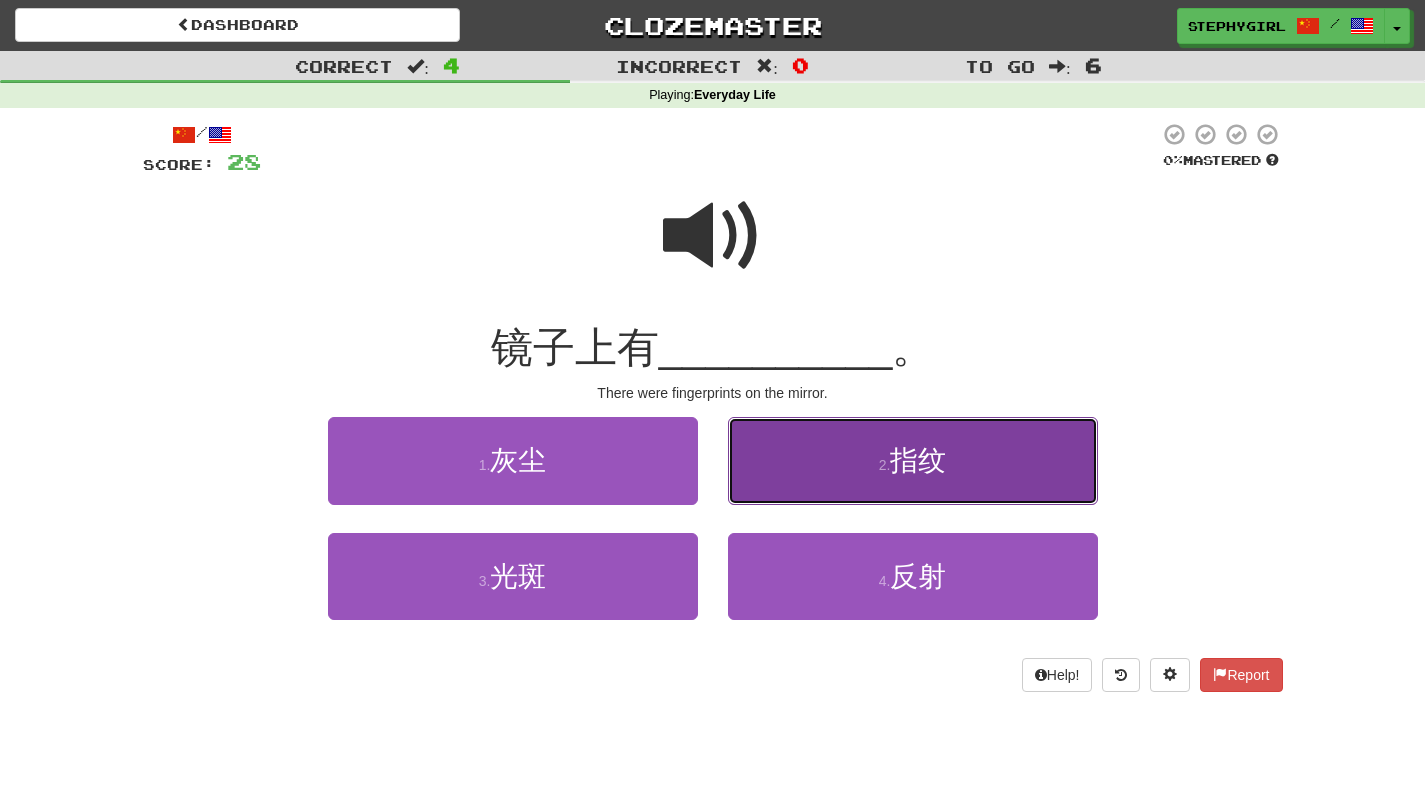 click on "2 .  指纹" at bounding box center (913, 460) 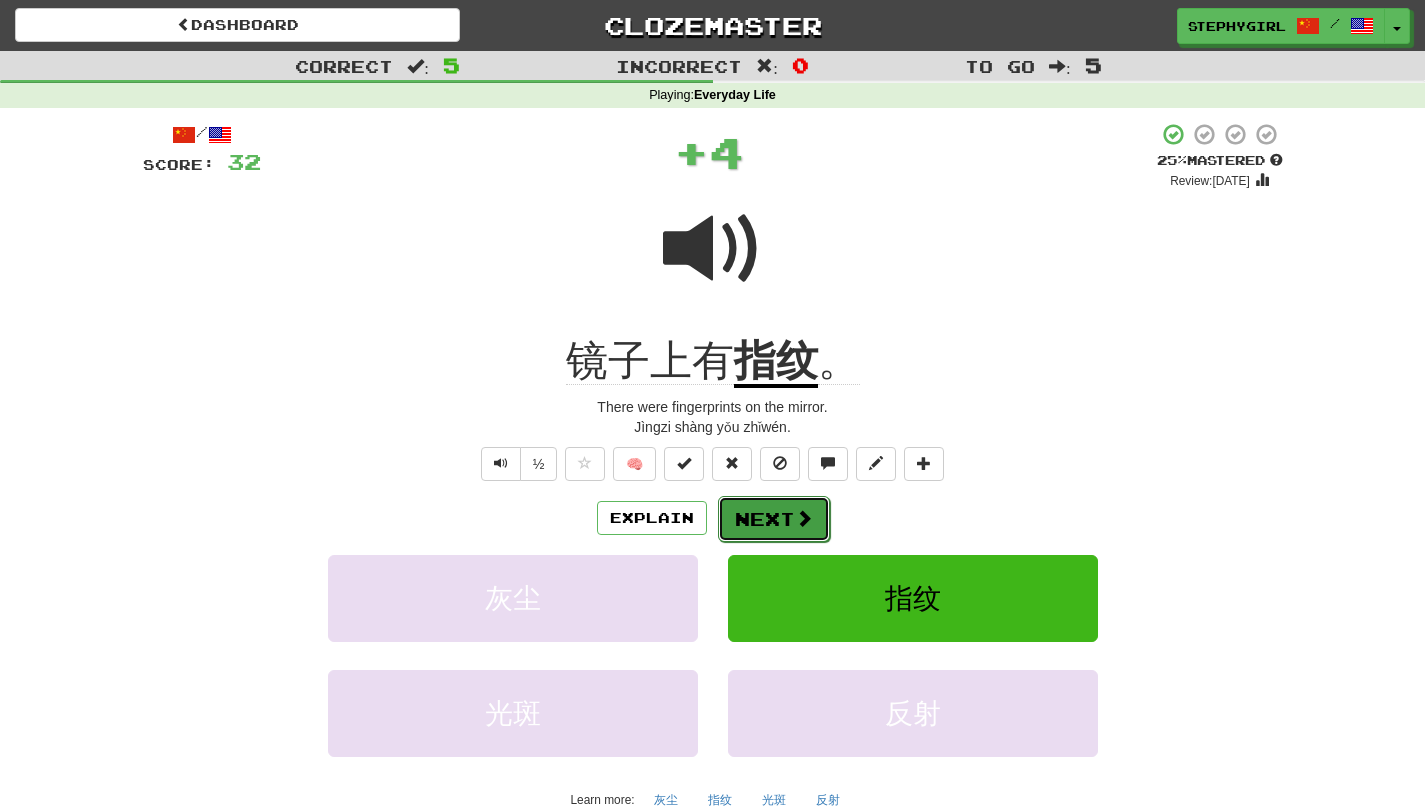 click on "Next" at bounding box center (774, 519) 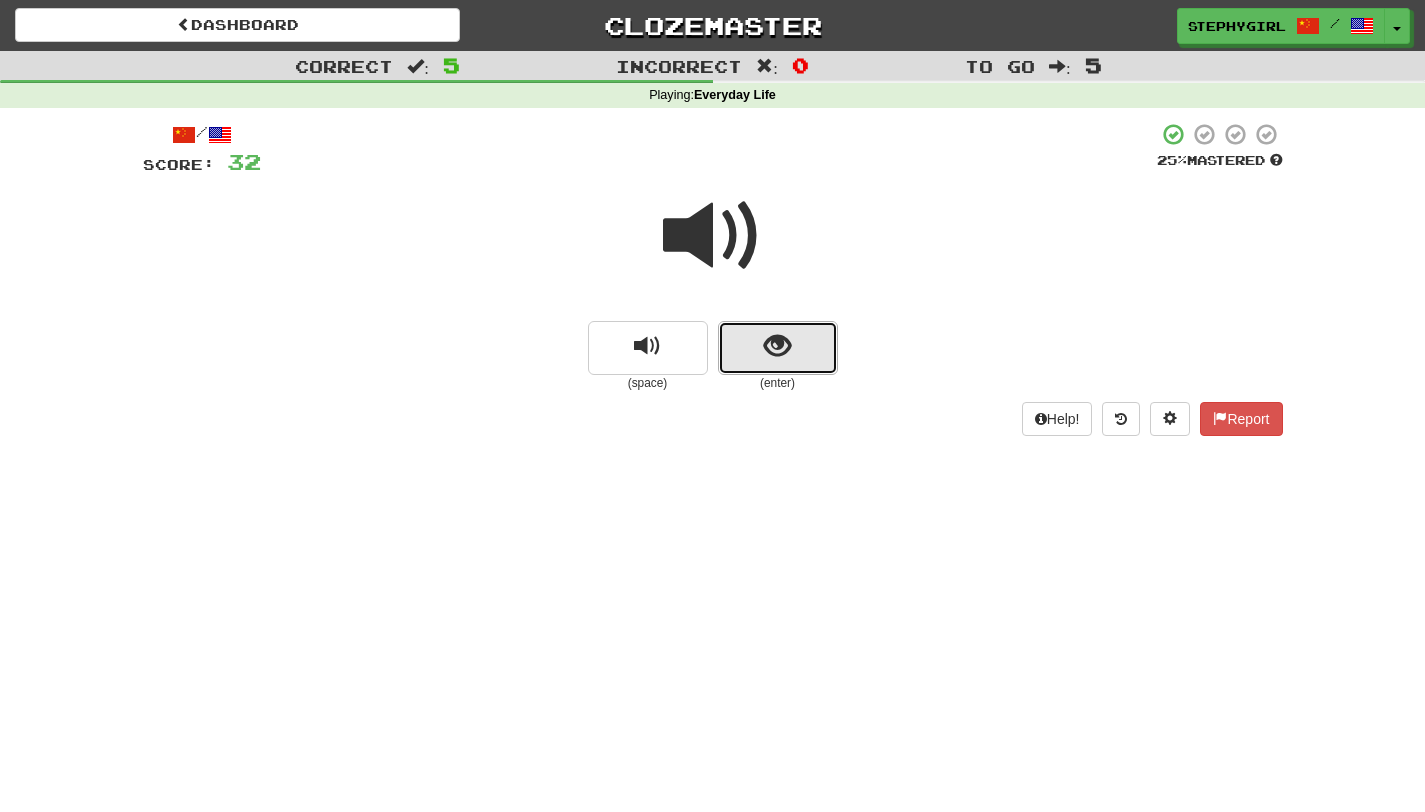click at bounding box center (778, 348) 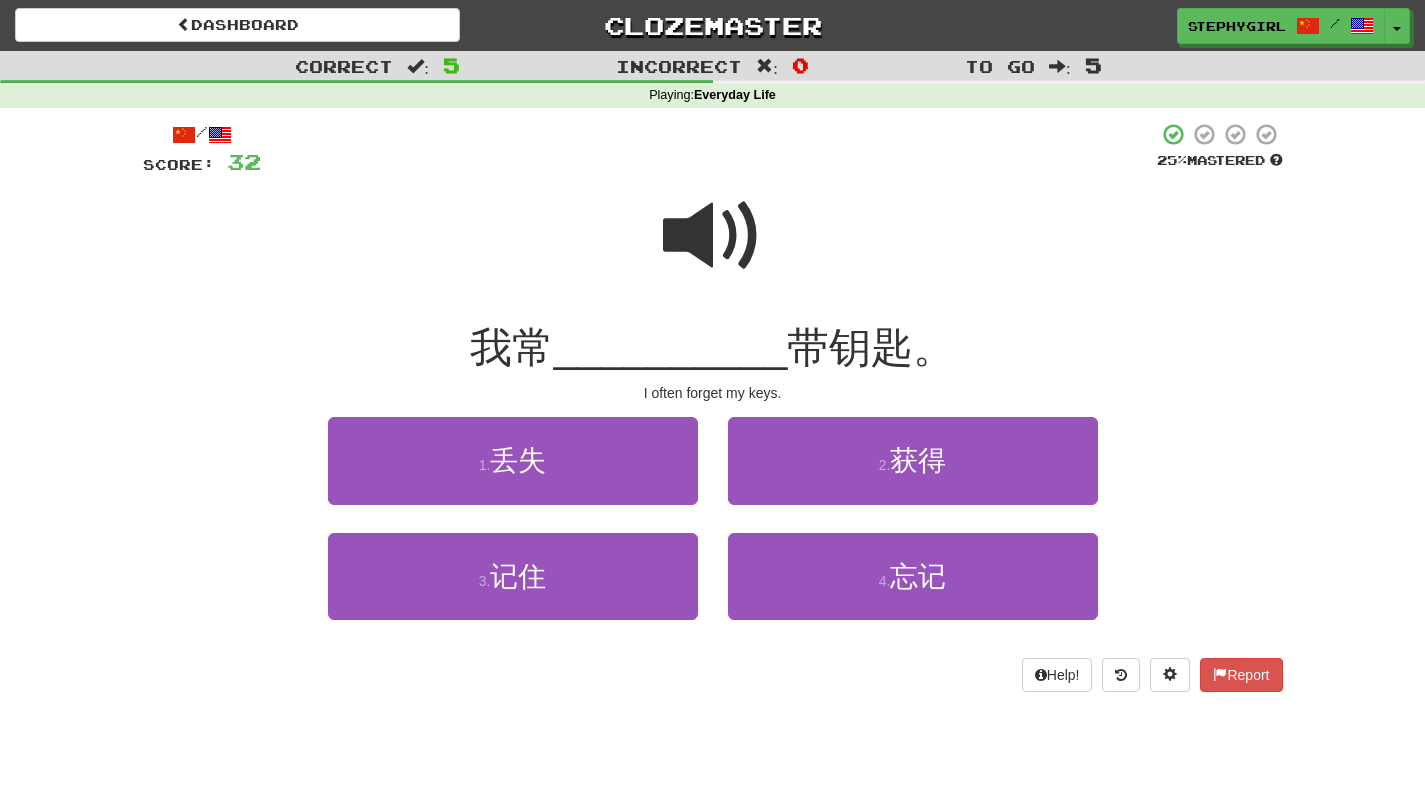 click at bounding box center [713, 249] 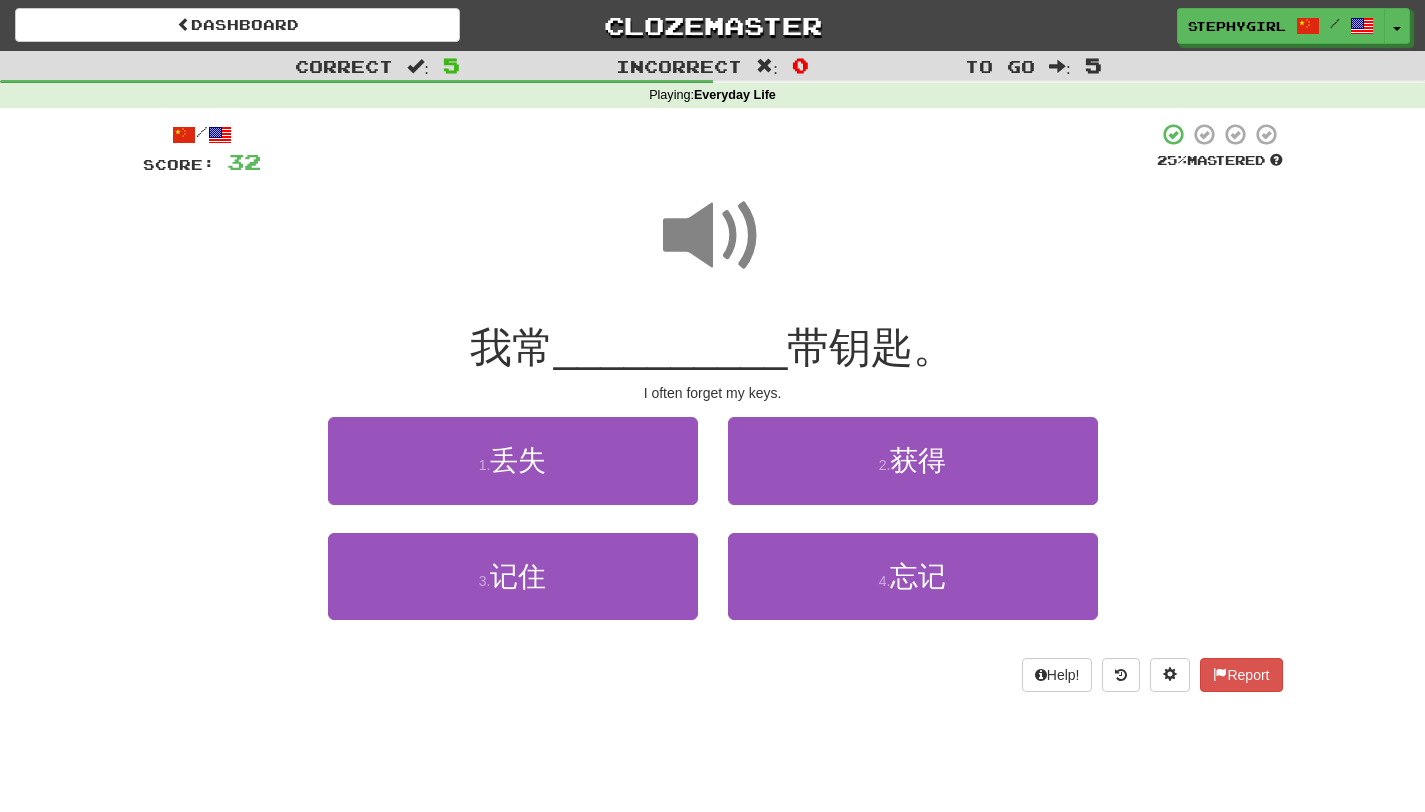 click at bounding box center [713, 236] 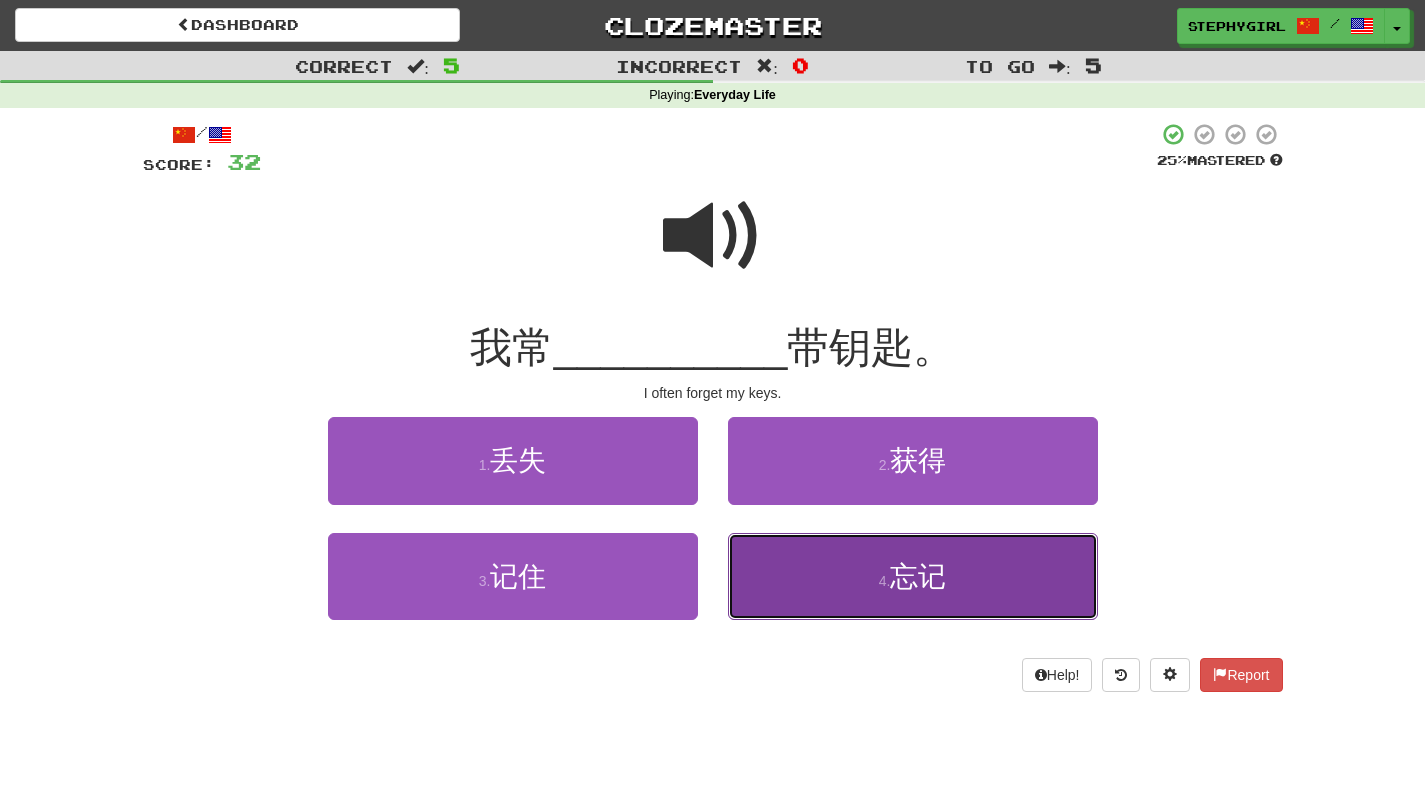click on "4 .  忘记" at bounding box center [913, 576] 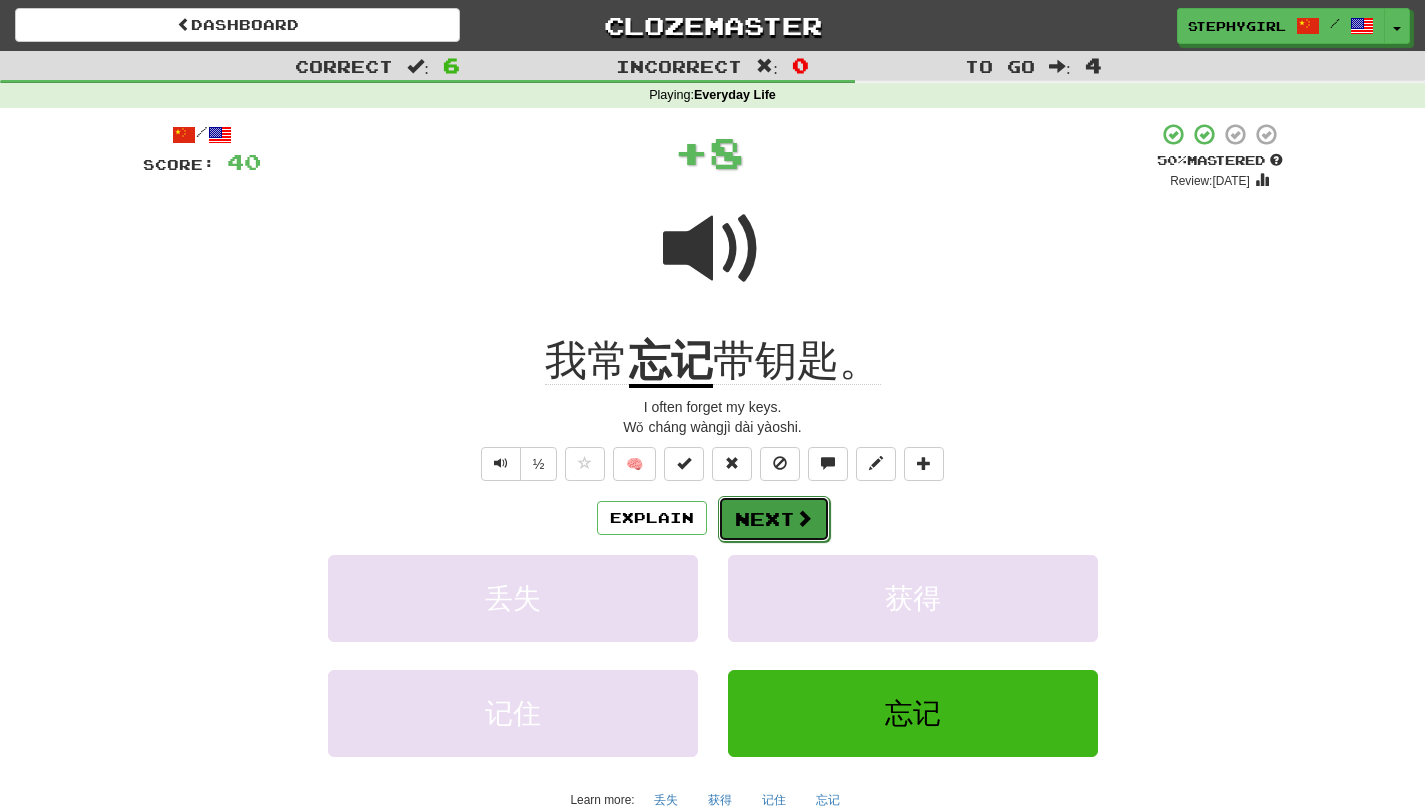 click on "Next" at bounding box center [774, 519] 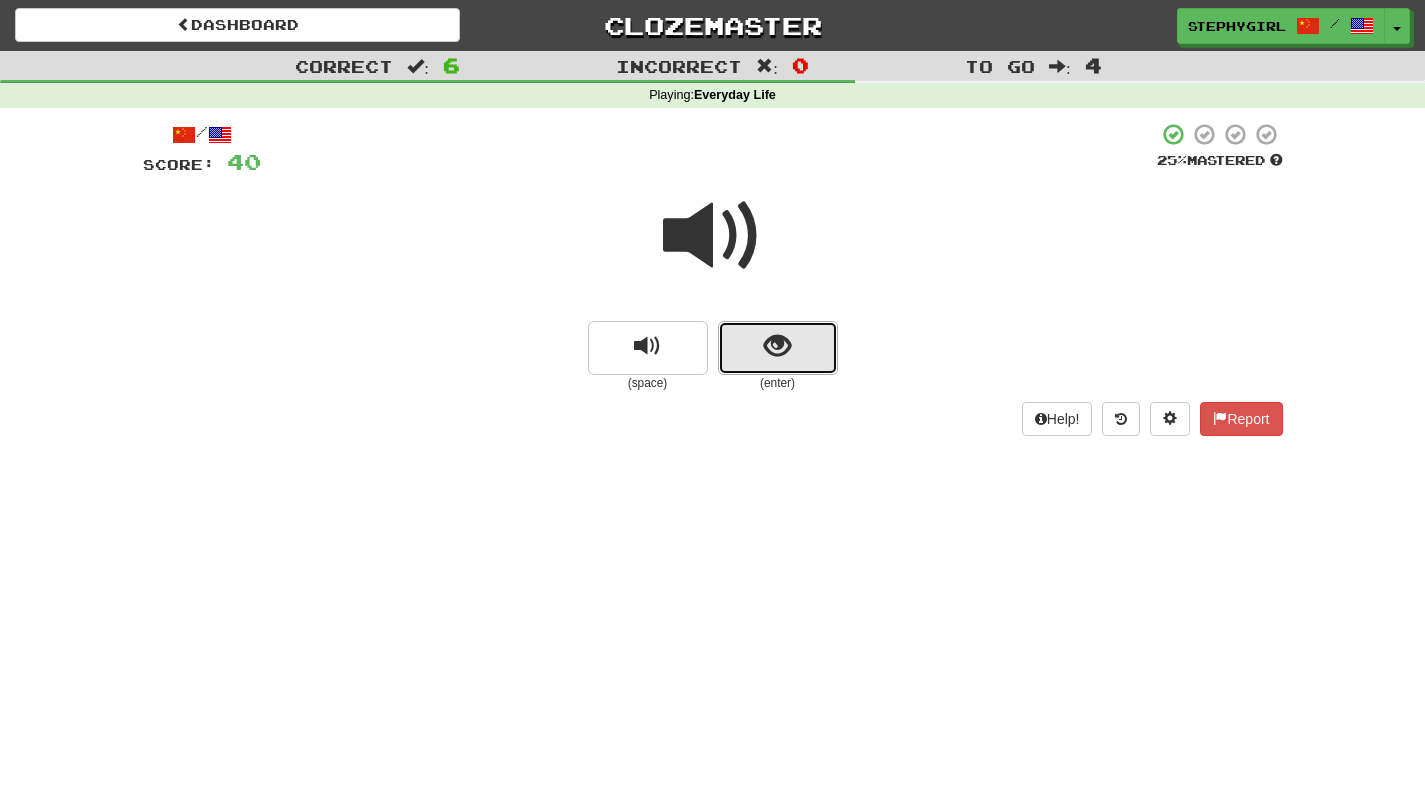 click at bounding box center [777, 346] 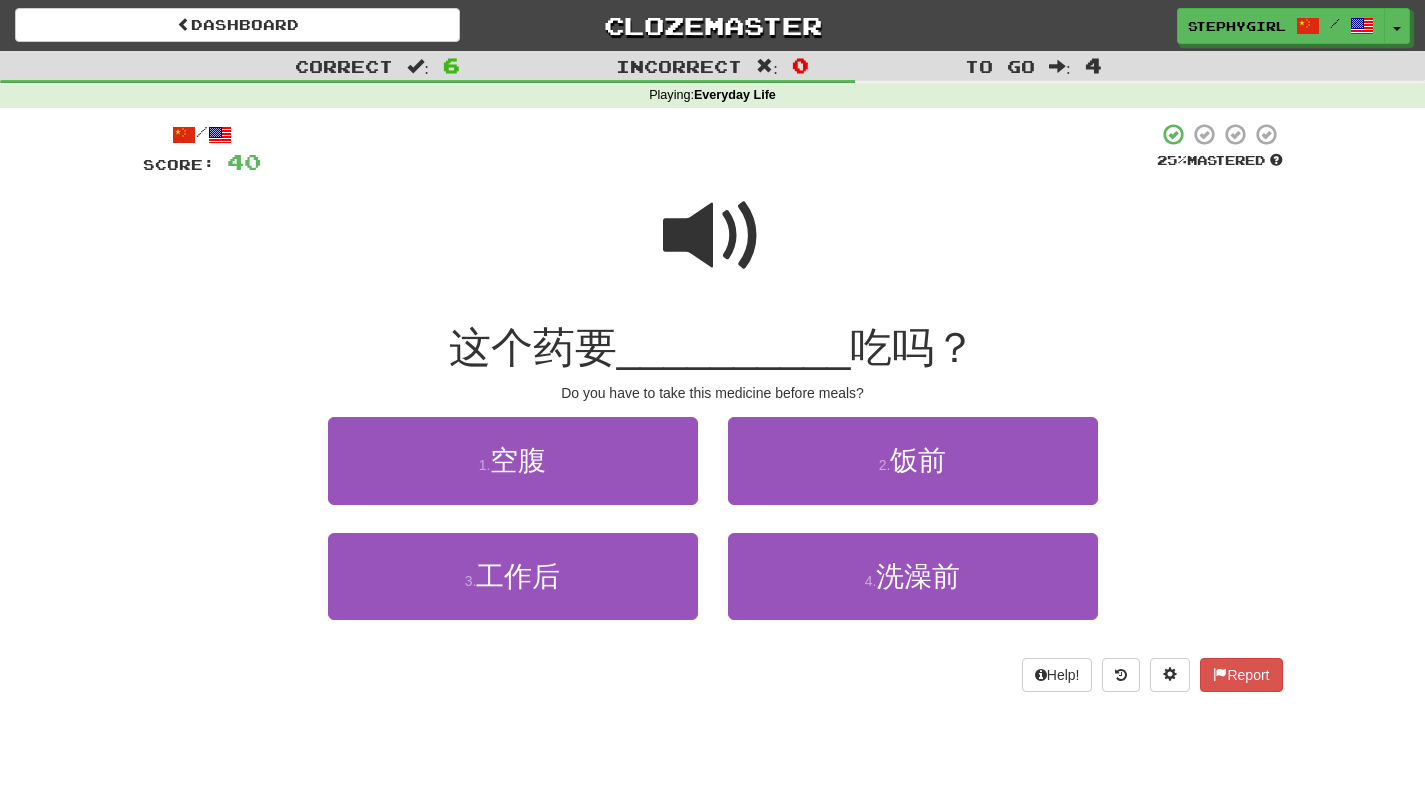 click at bounding box center (713, 236) 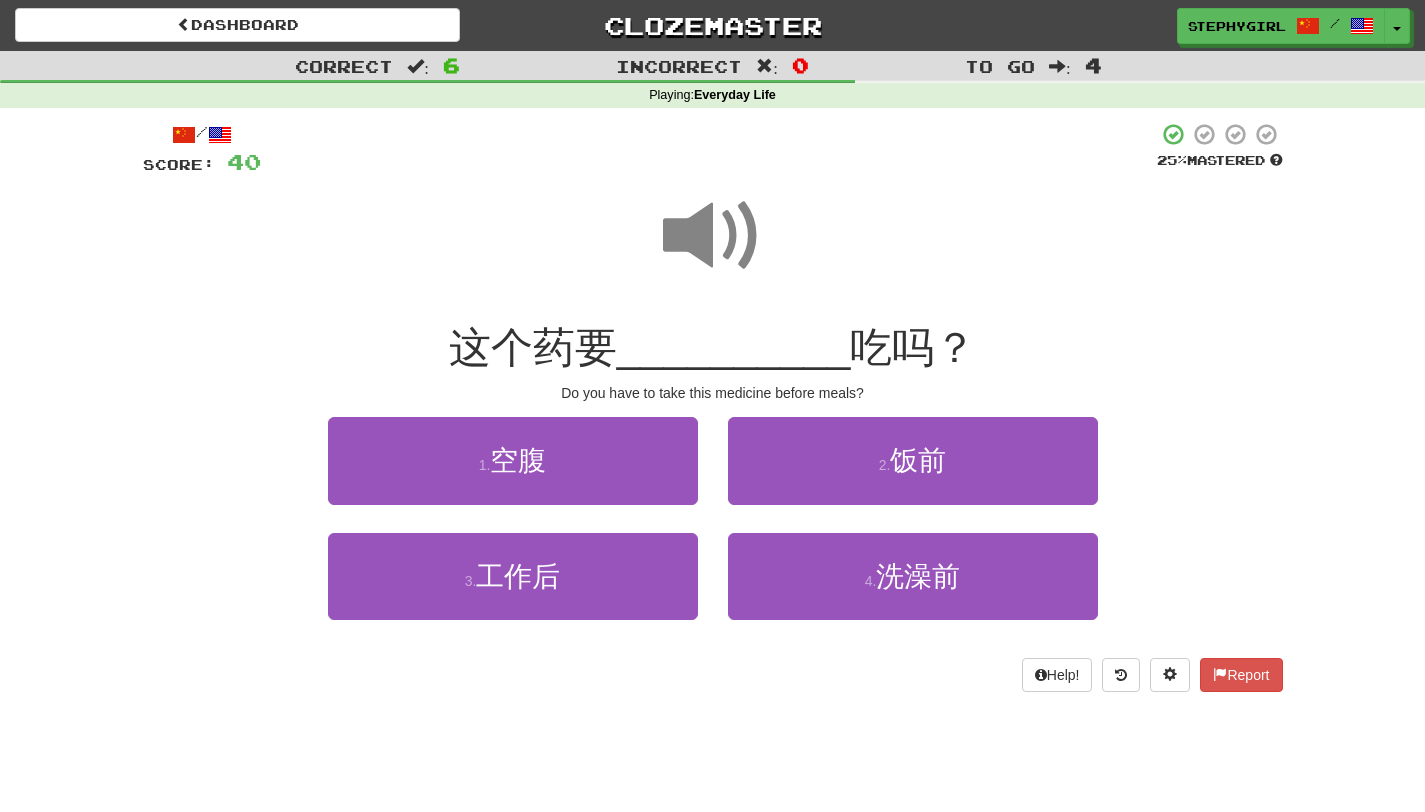 click at bounding box center (713, 236) 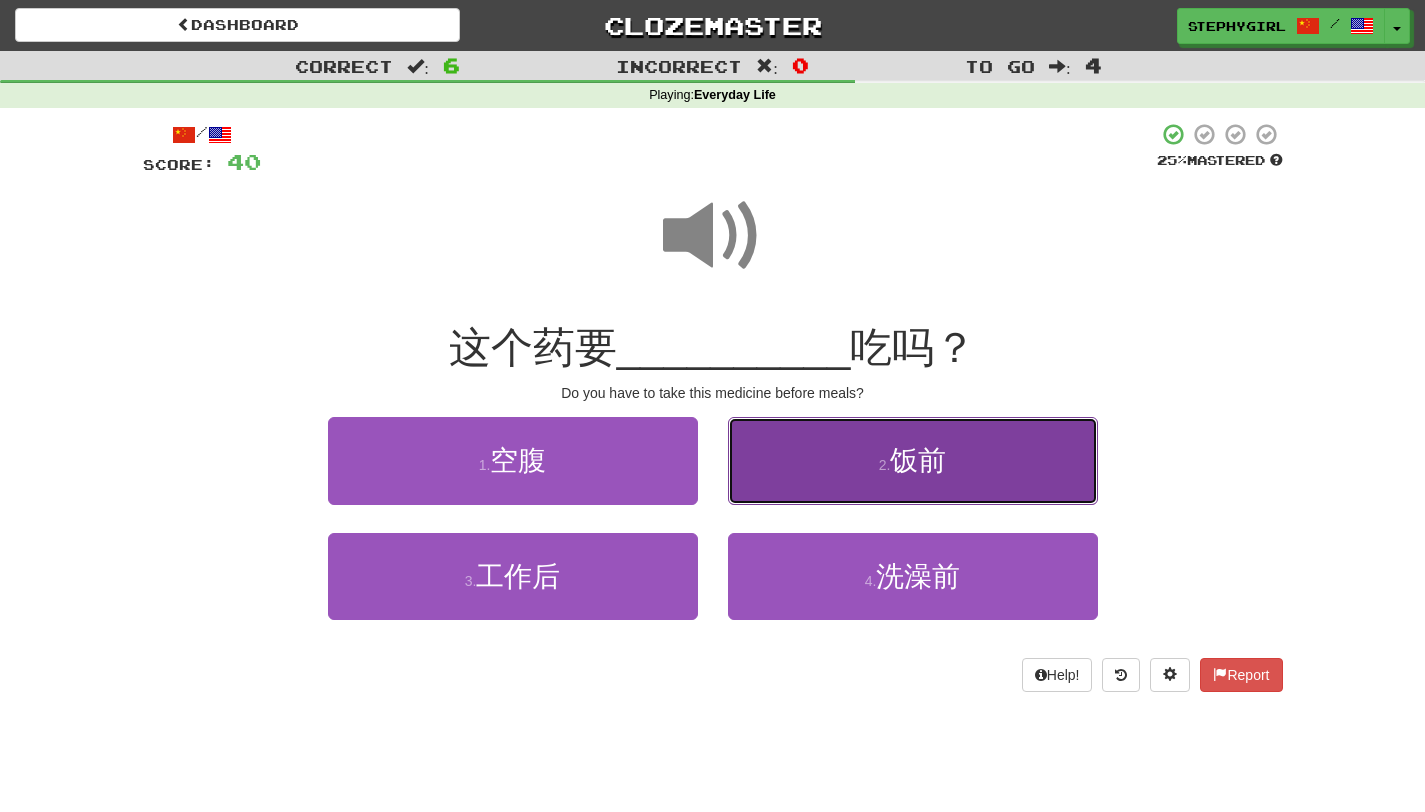 click on "2 .  饭前" at bounding box center [913, 460] 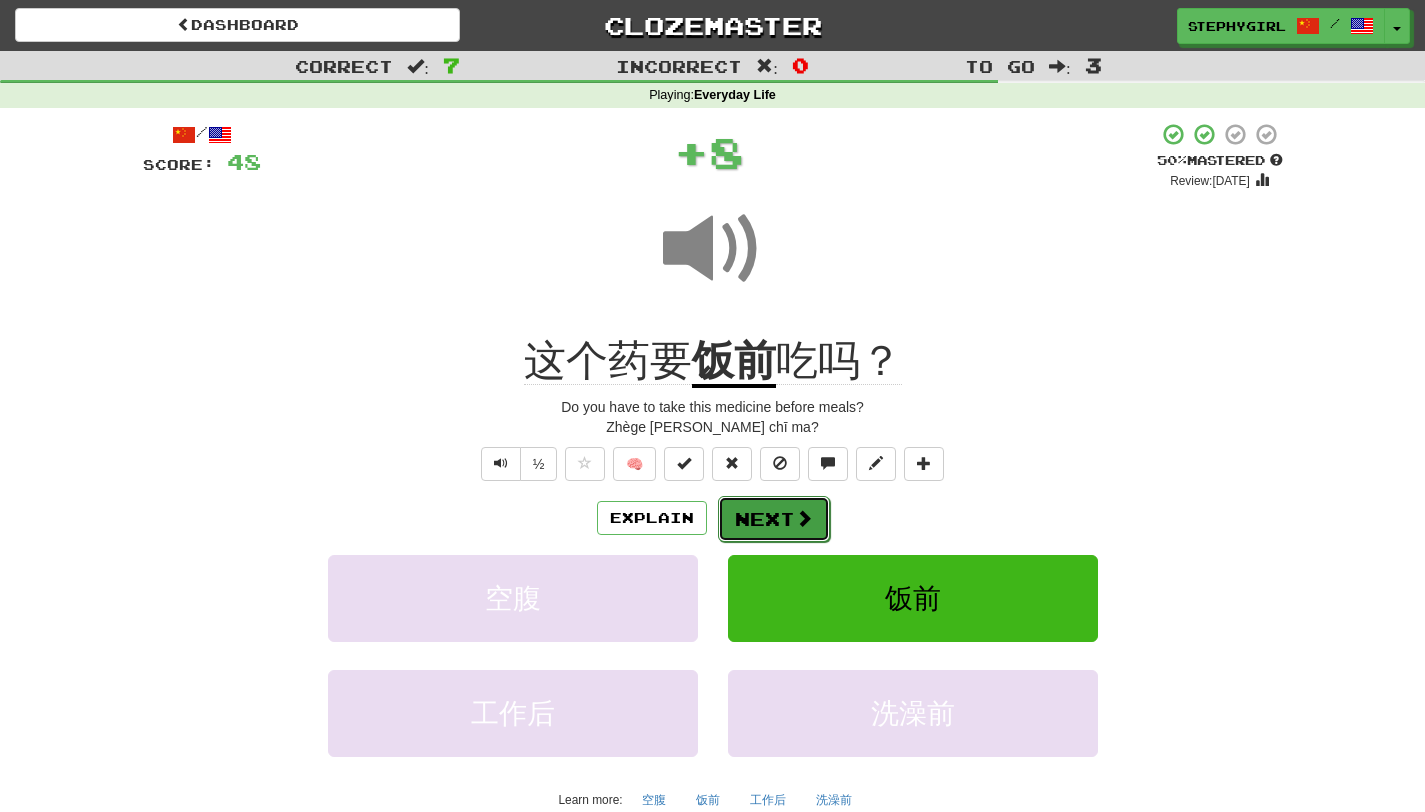 click on "Next" at bounding box center [774, 519] 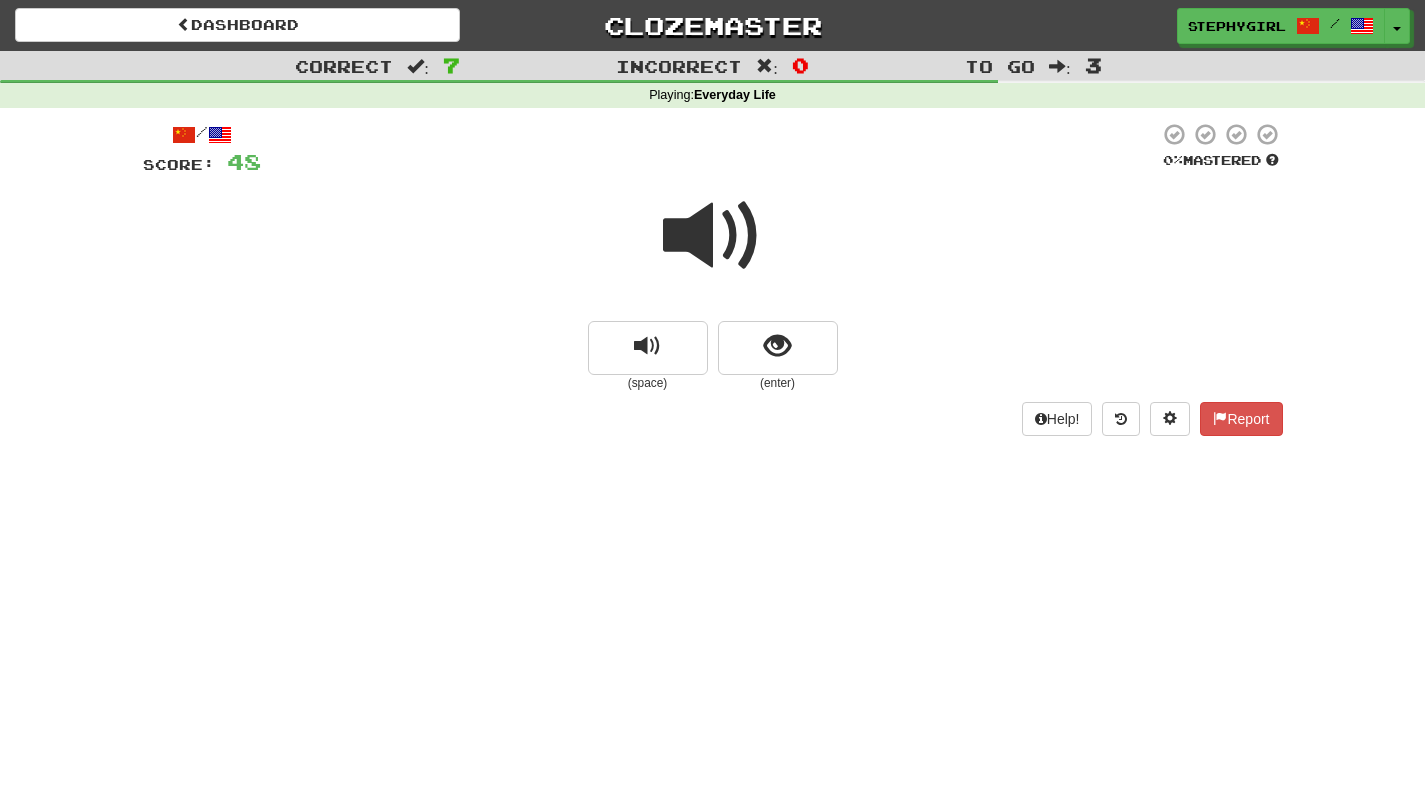 click on "(enter)" at bounding box center (778, 383) 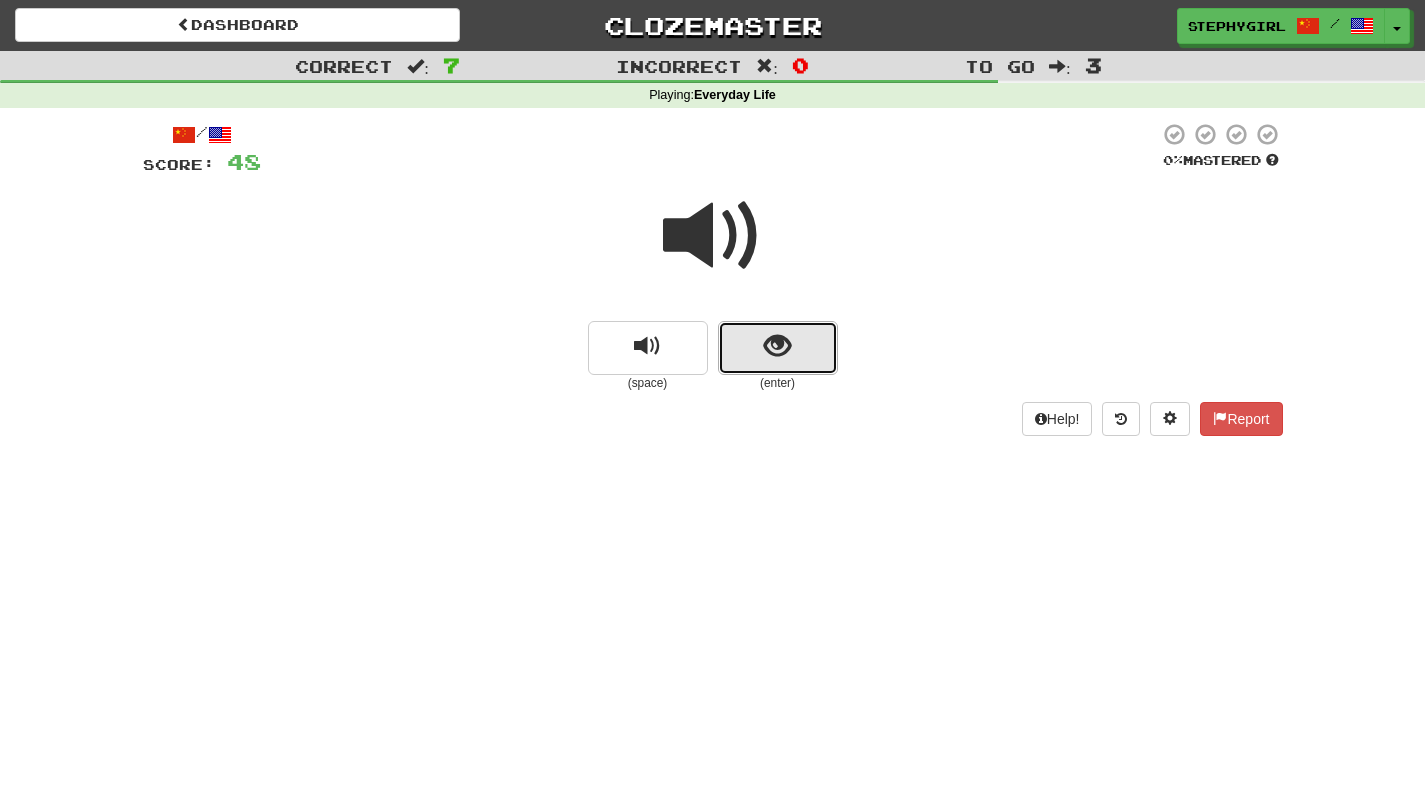 click at bounding box center (777, 346) 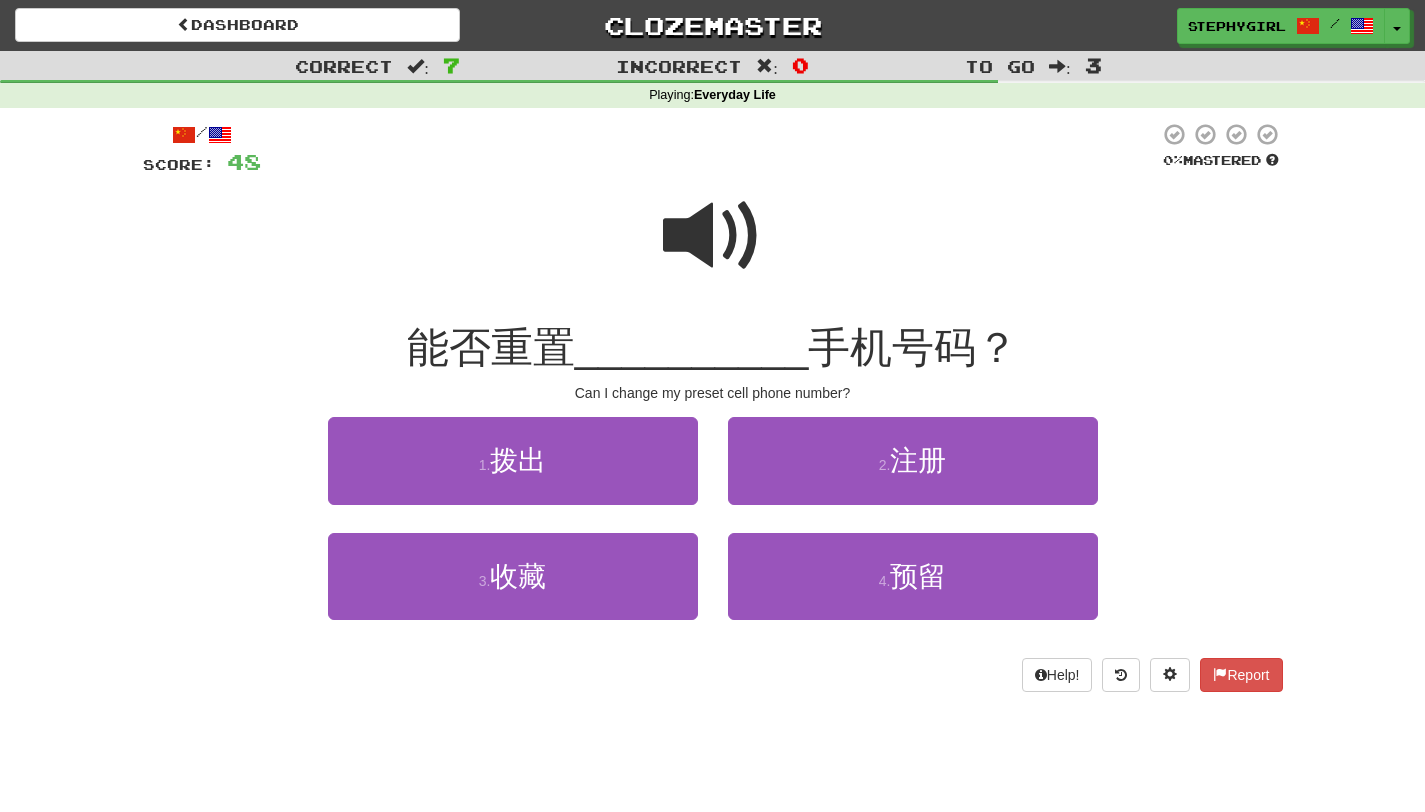 click at bounding box center [713, 236] 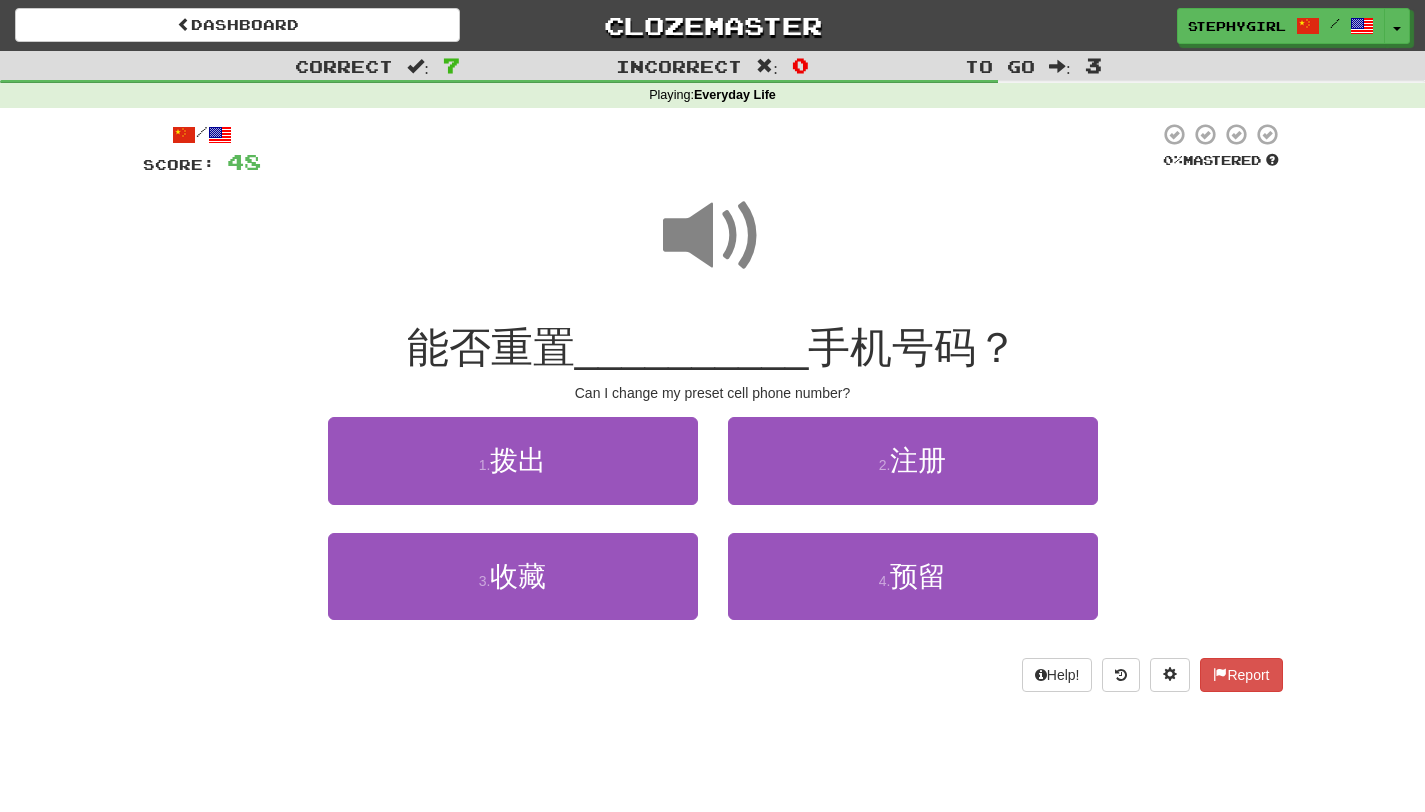 click at bounding box center (713, 236) 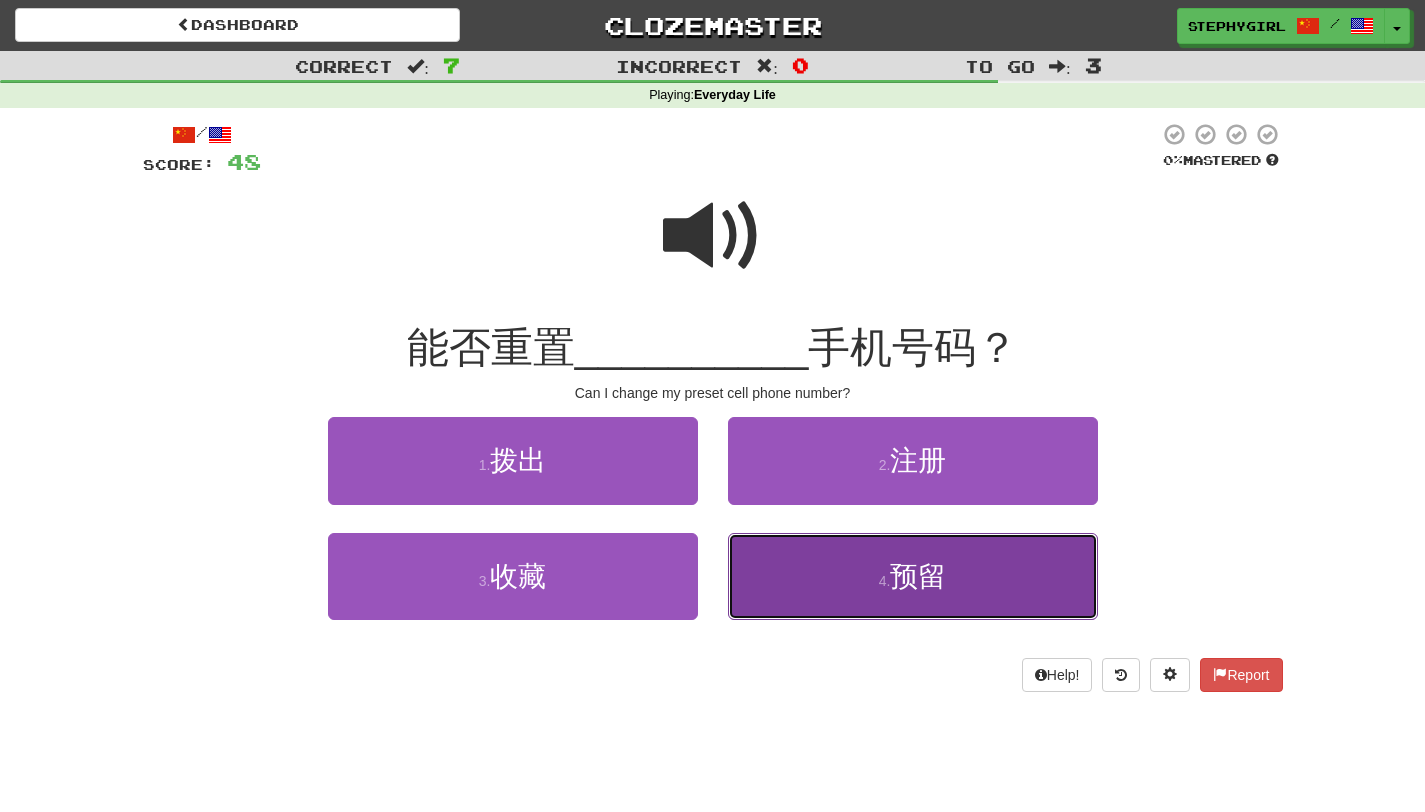 click on "4 .  预留" at bounding box center [913, 576] 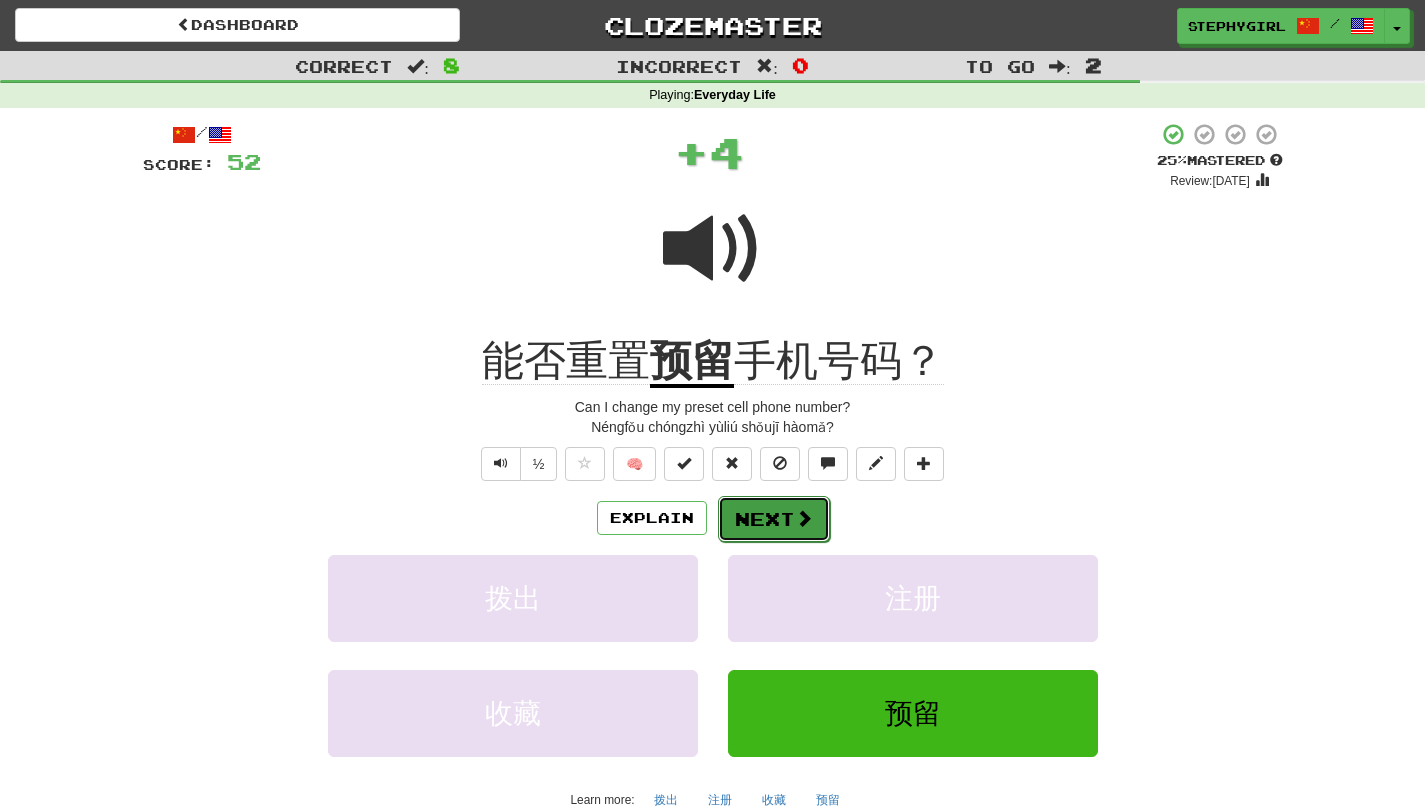 click at bounding box center (804, 518) 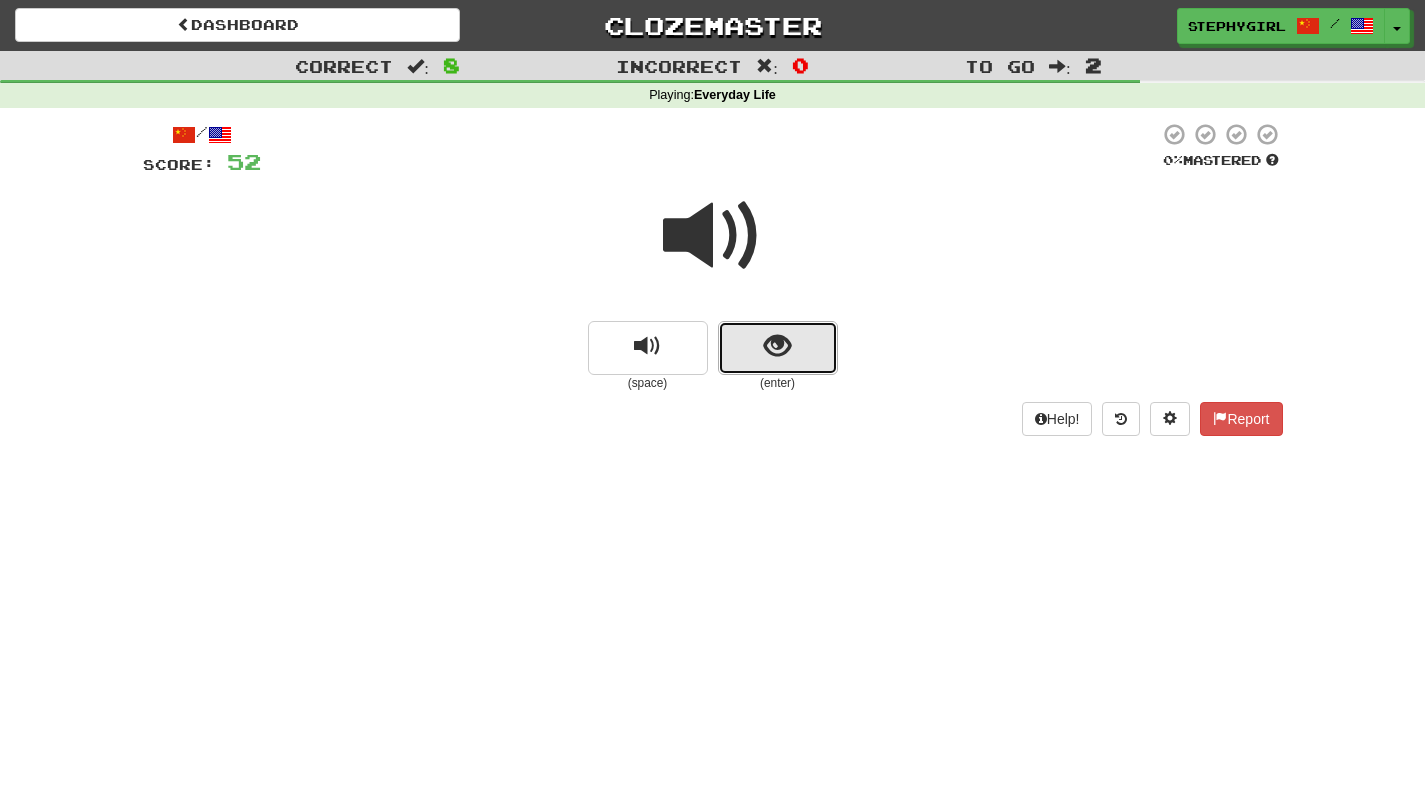 click at bounding box center [778, 348] 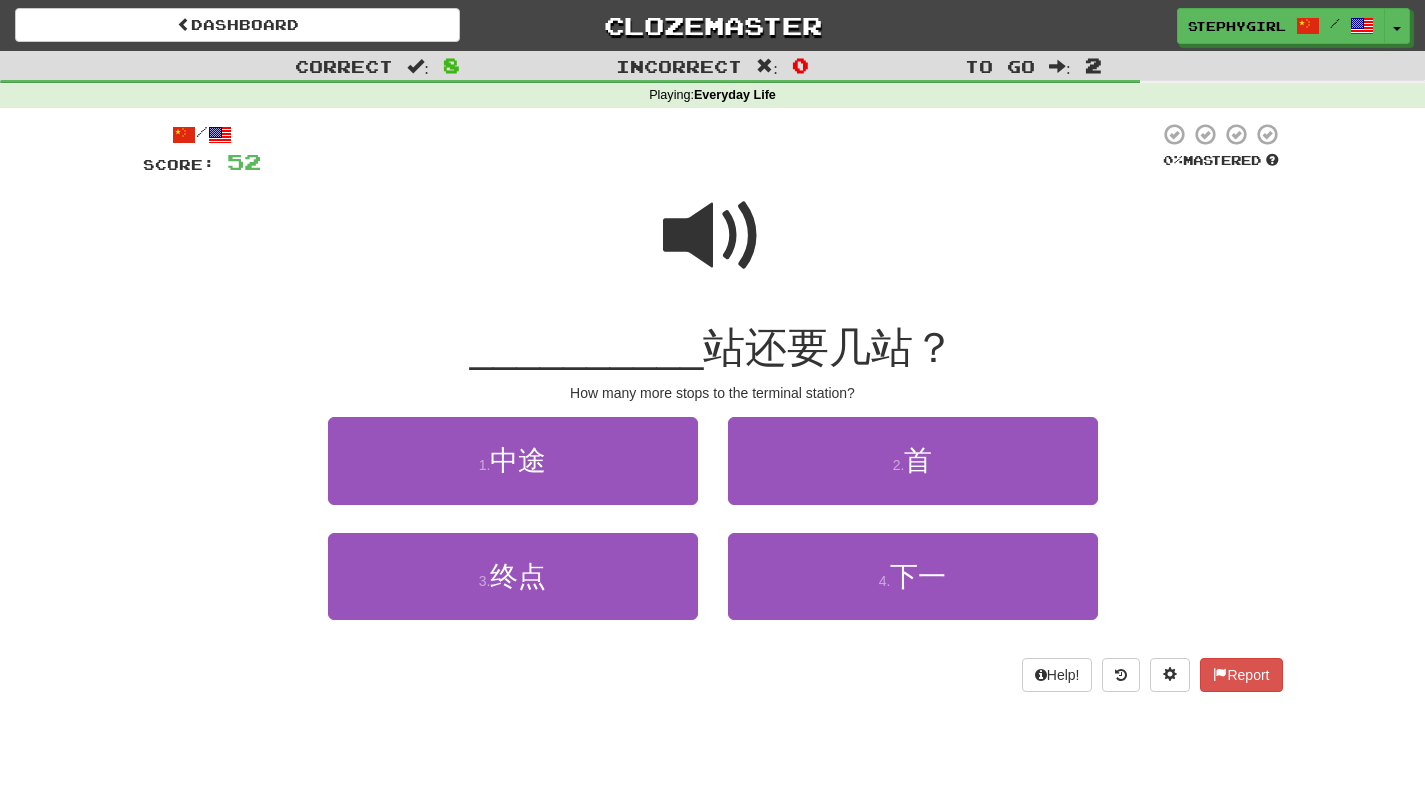 click at bounding box center (713, 236) 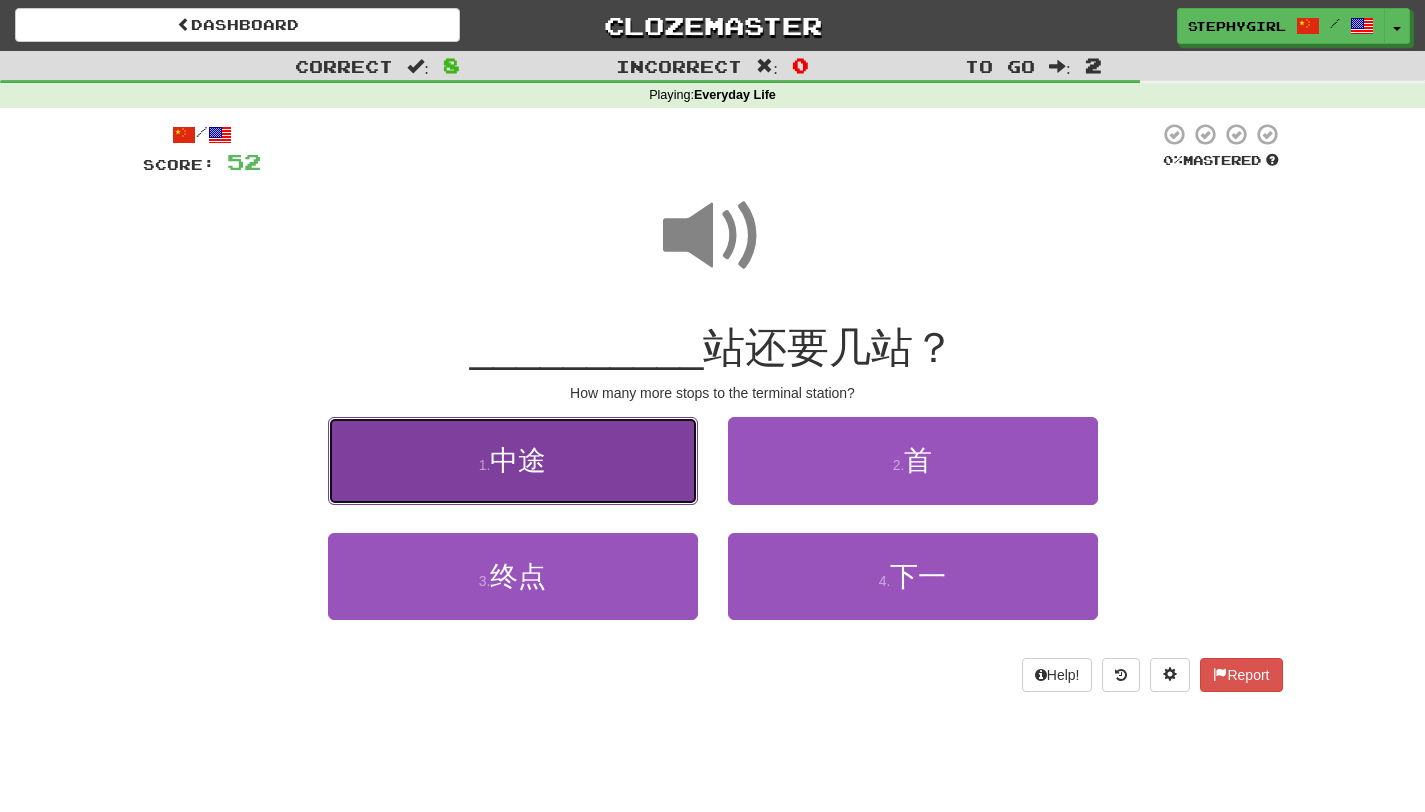 click on "1 .  中途" at bounding box center [513, 460] 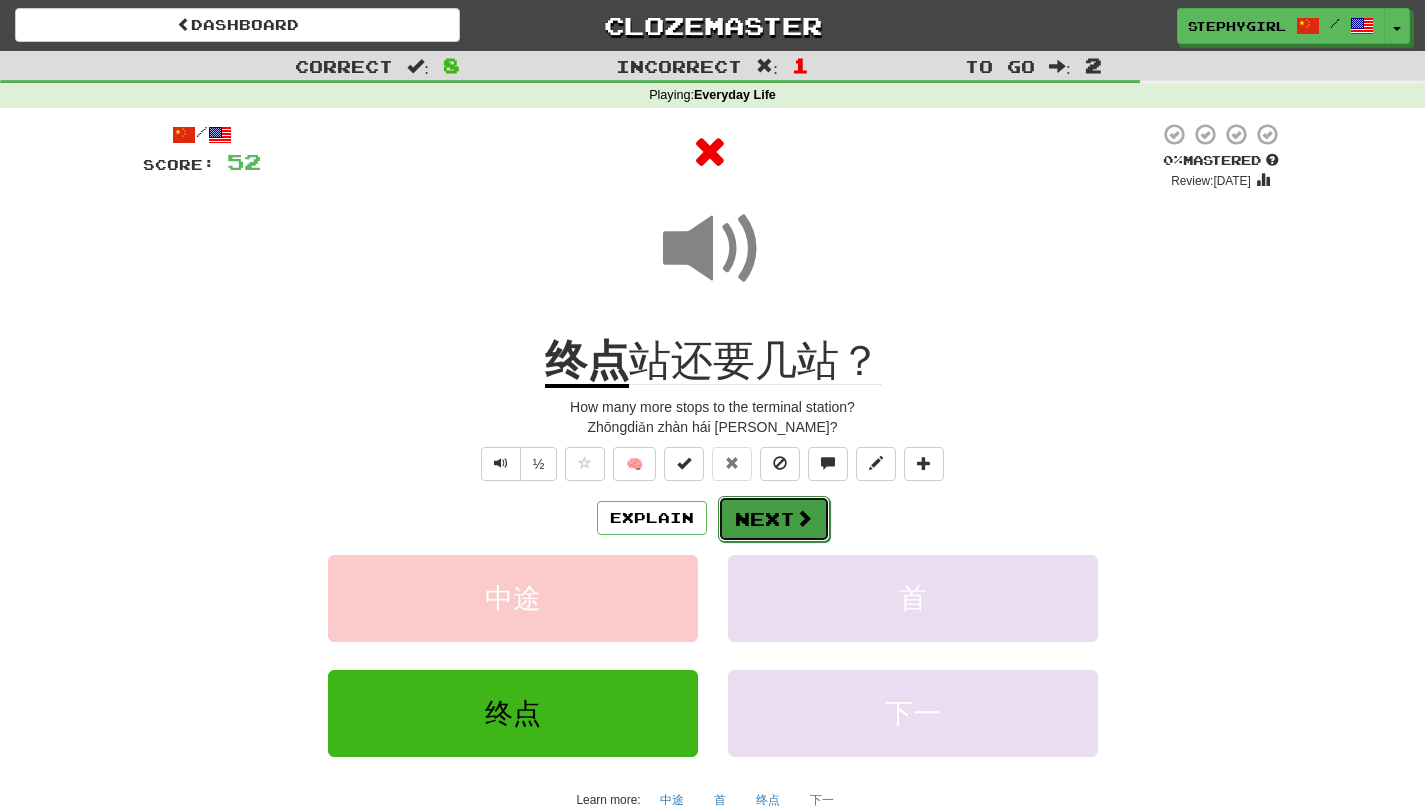 click on "Next" at bounding box center (774, 519) 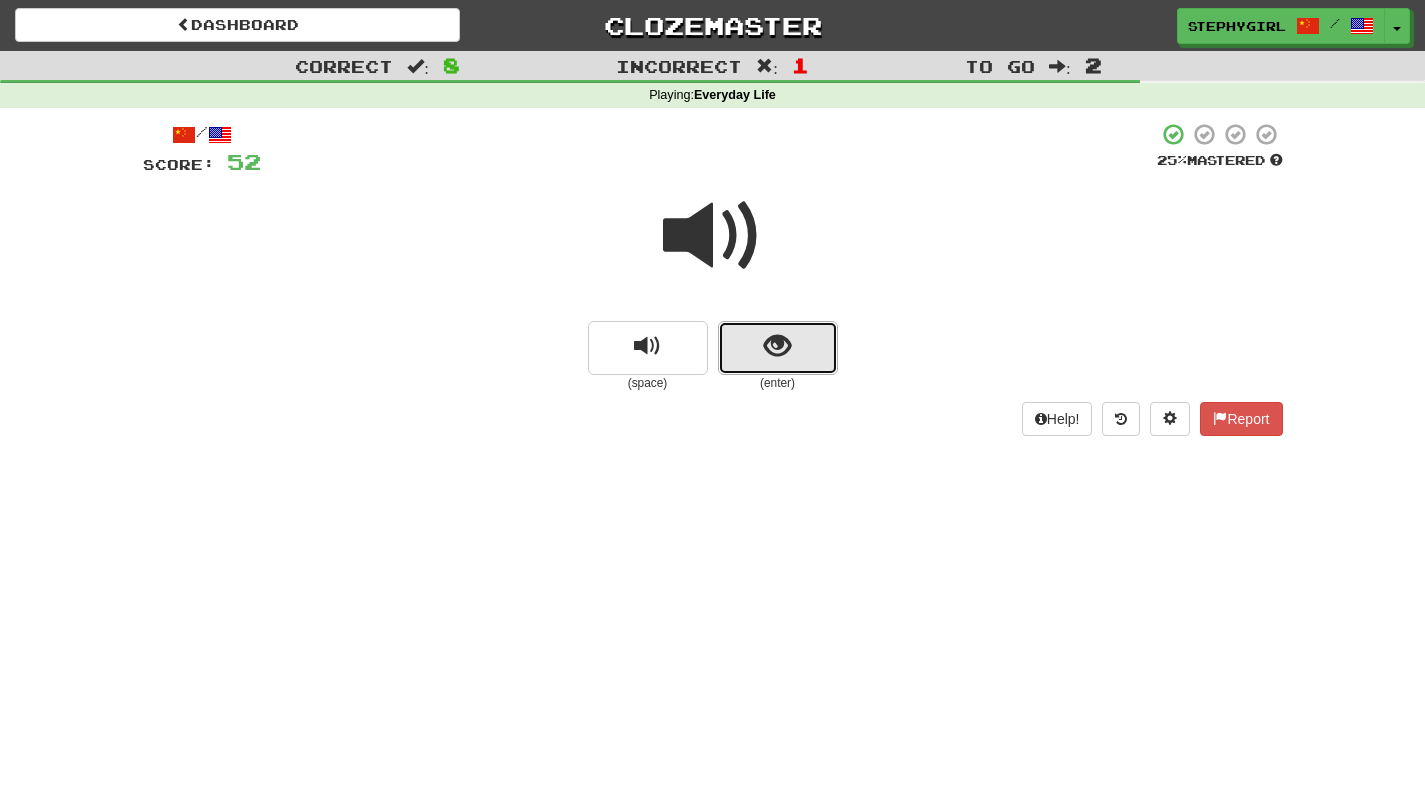 click at bounding box center [778, 348] 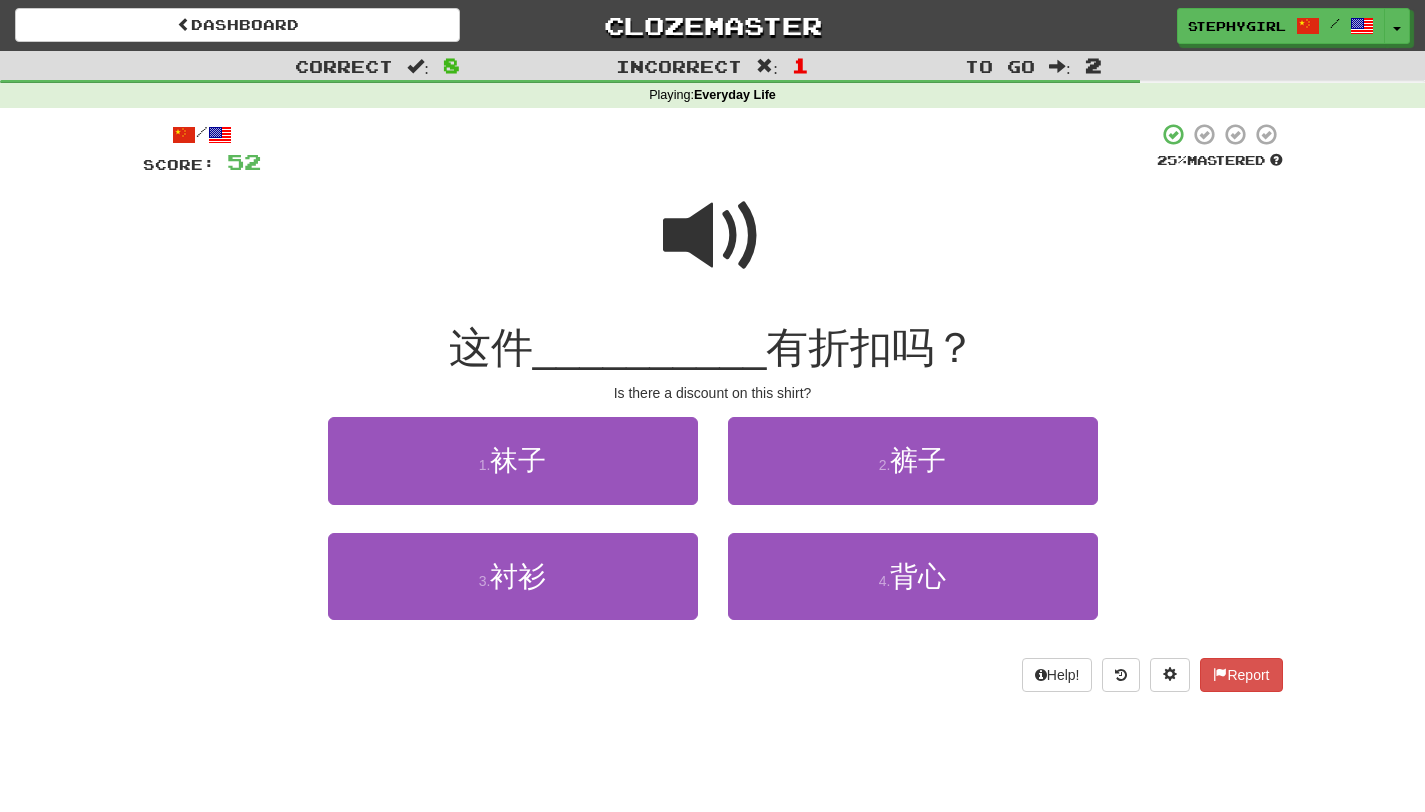 click at bounding box center (713, 236) 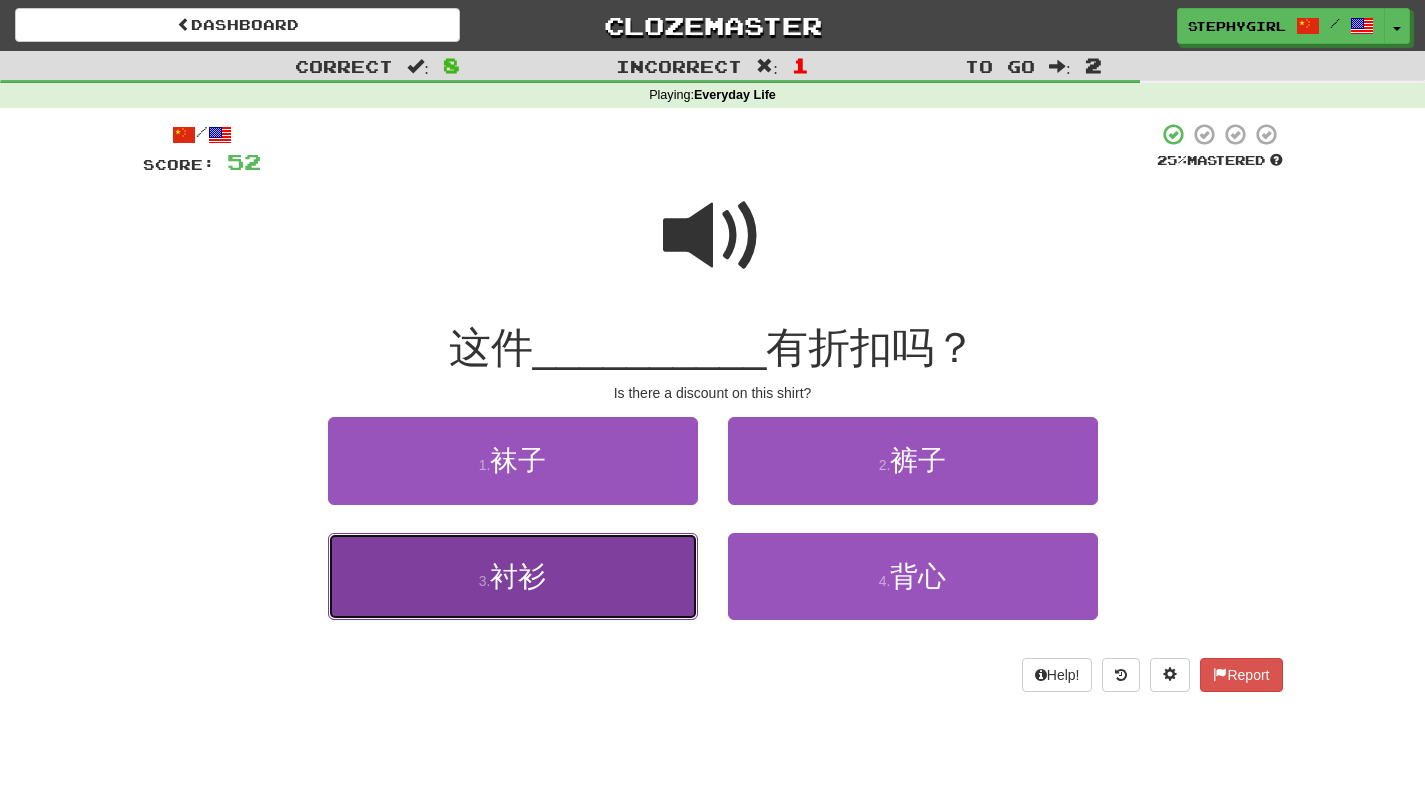 click on "3 .  衬衫" at bounding box center (513, 576) 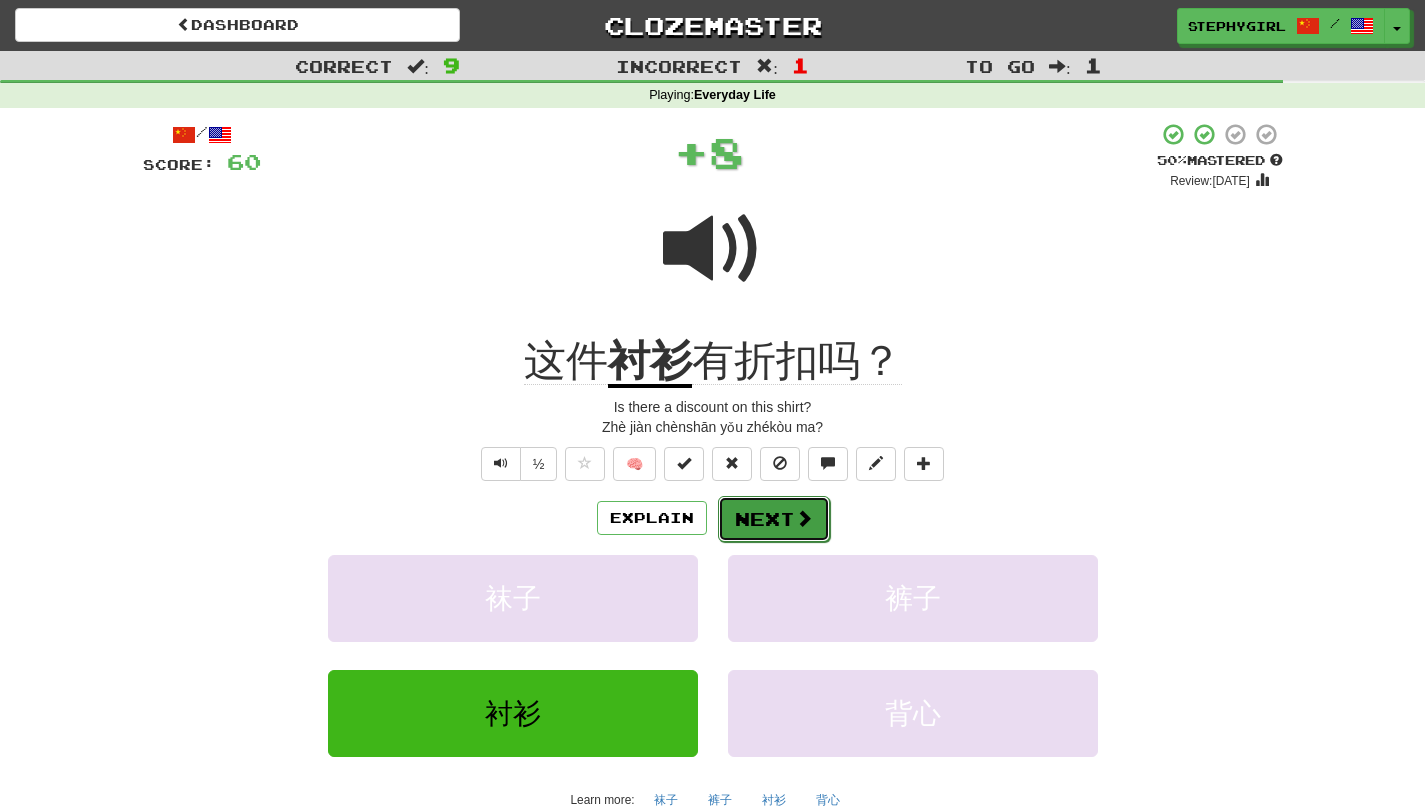 click on "Next" at bounding box center [774, 519] 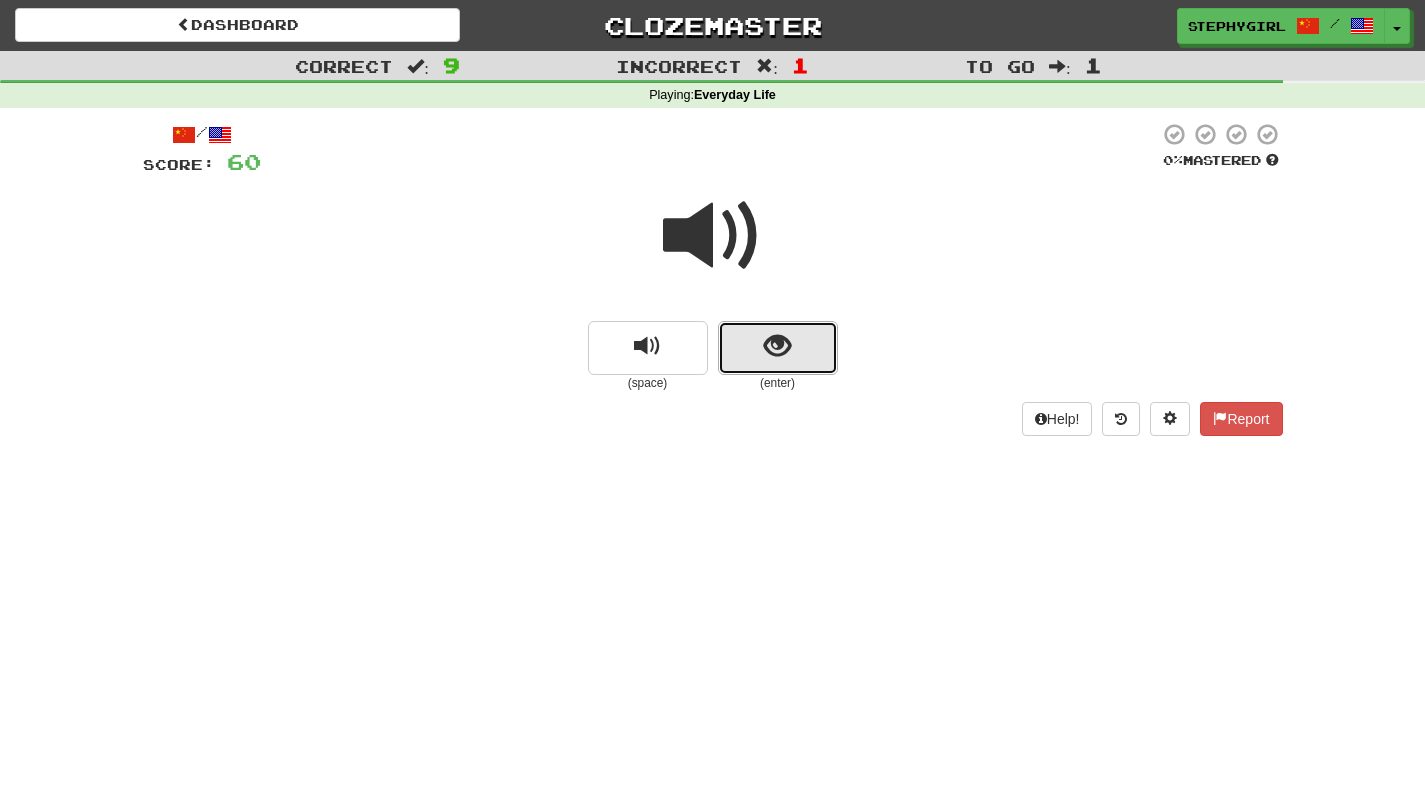 click at bounding box center [778, 348] 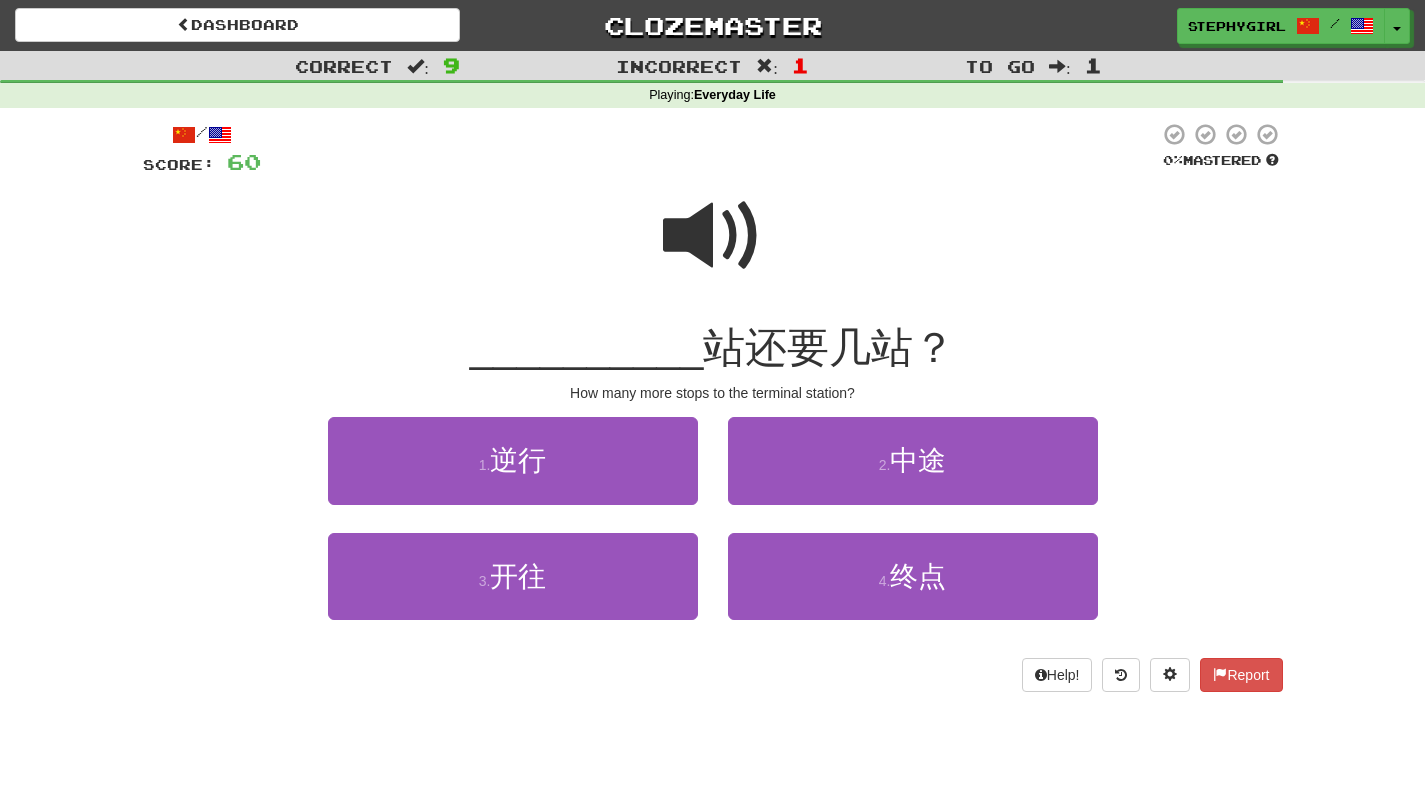 click at bounding box center (713, 236) 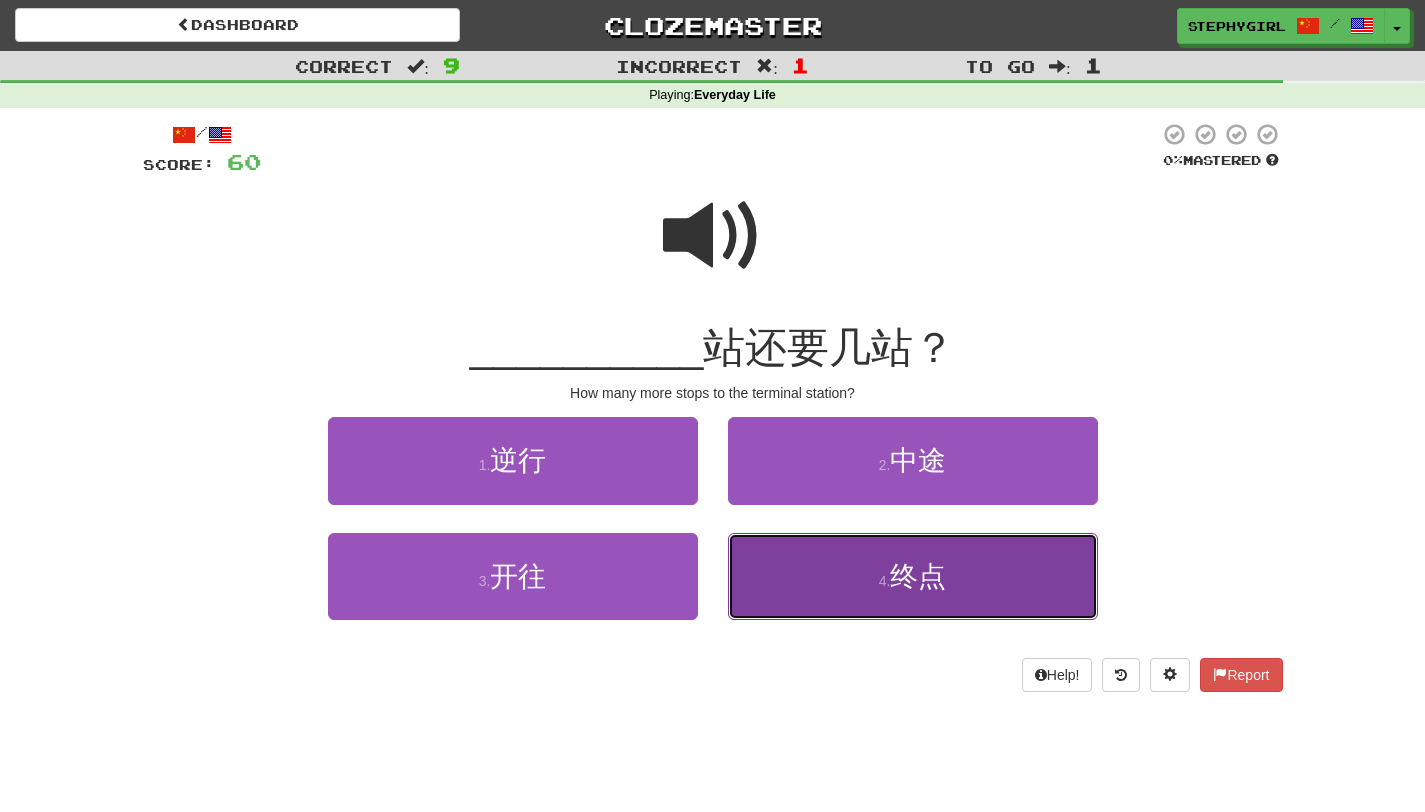 click on "4 .  终点" at bounding box center (913, 576) 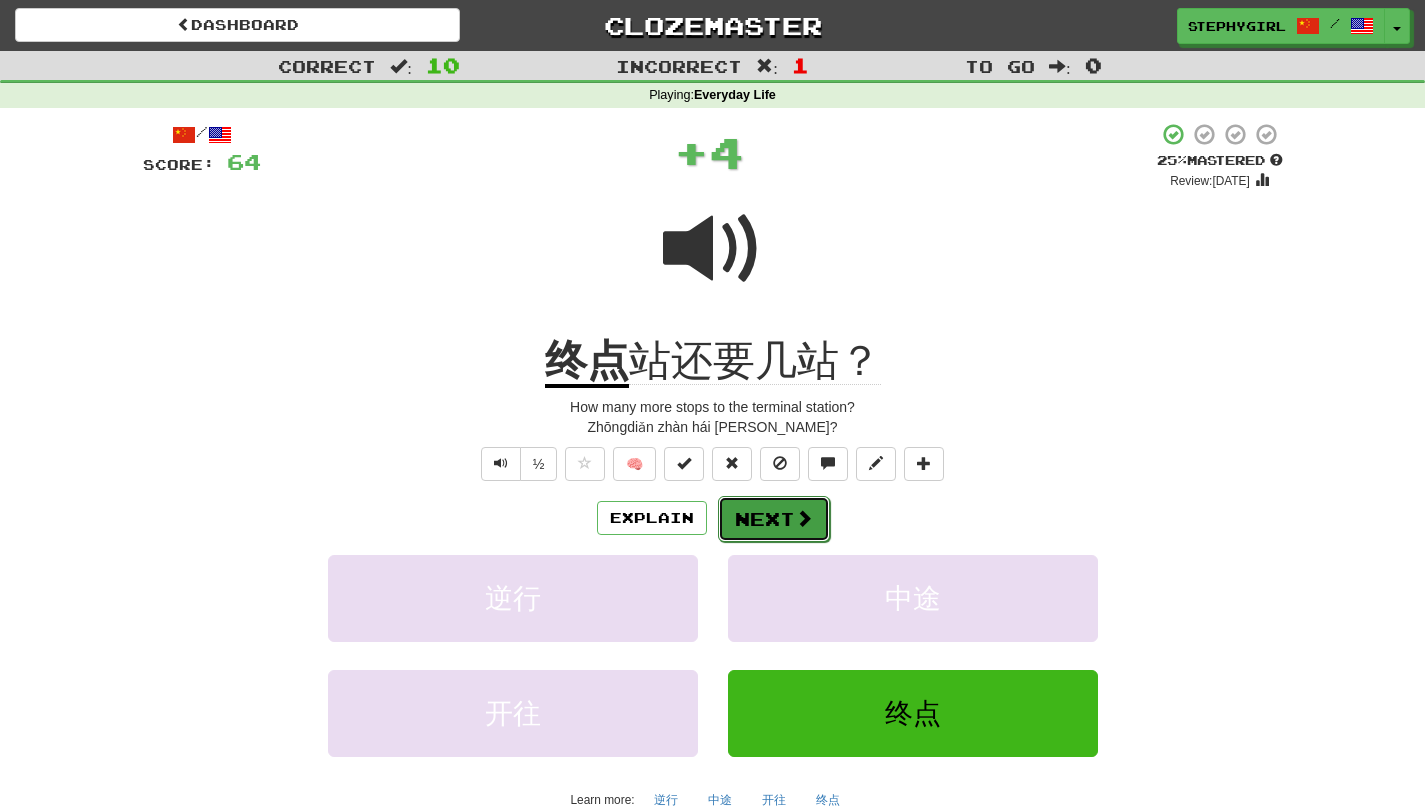 click on "Next" at bounding box center (774, 519) 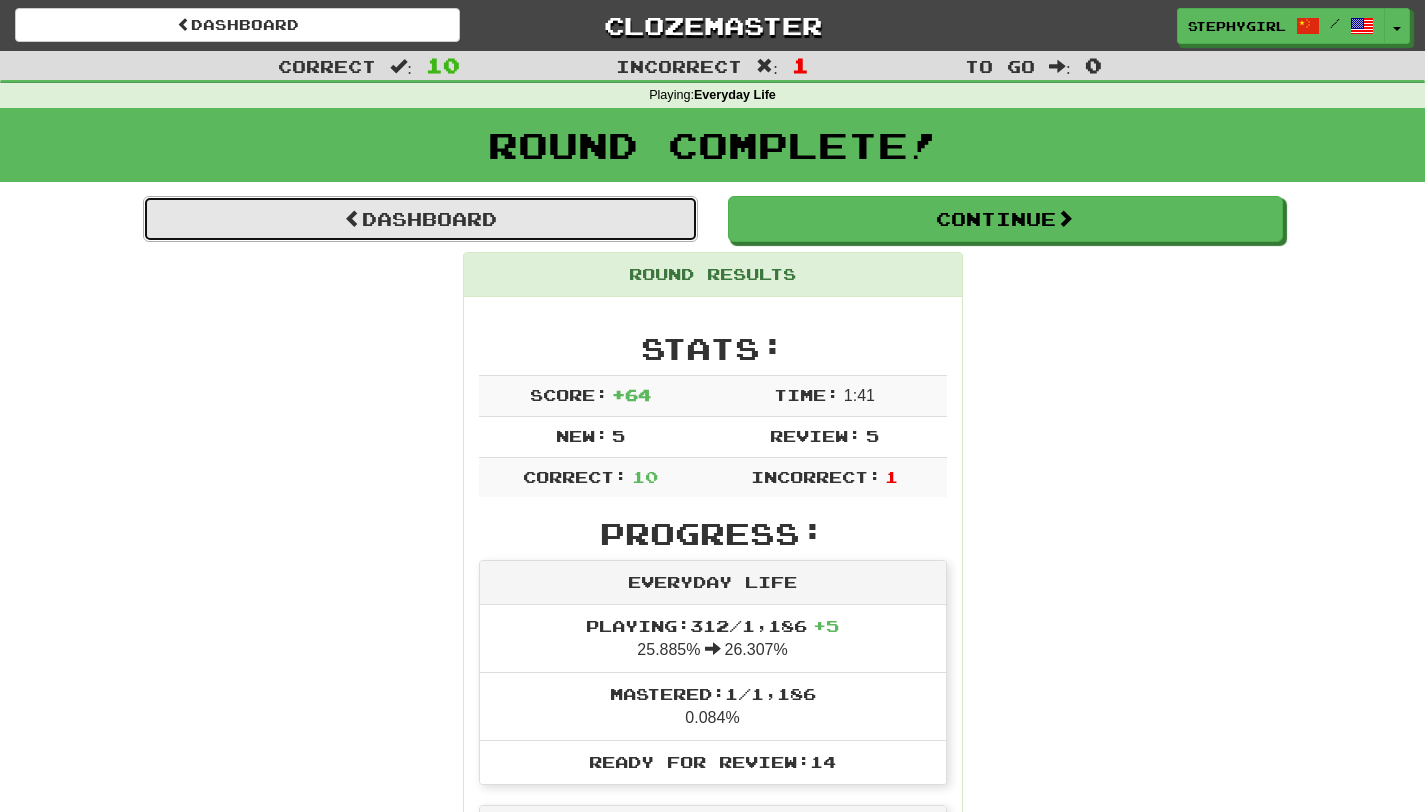 click on "Dashboard" at bounding box center (420, 219) 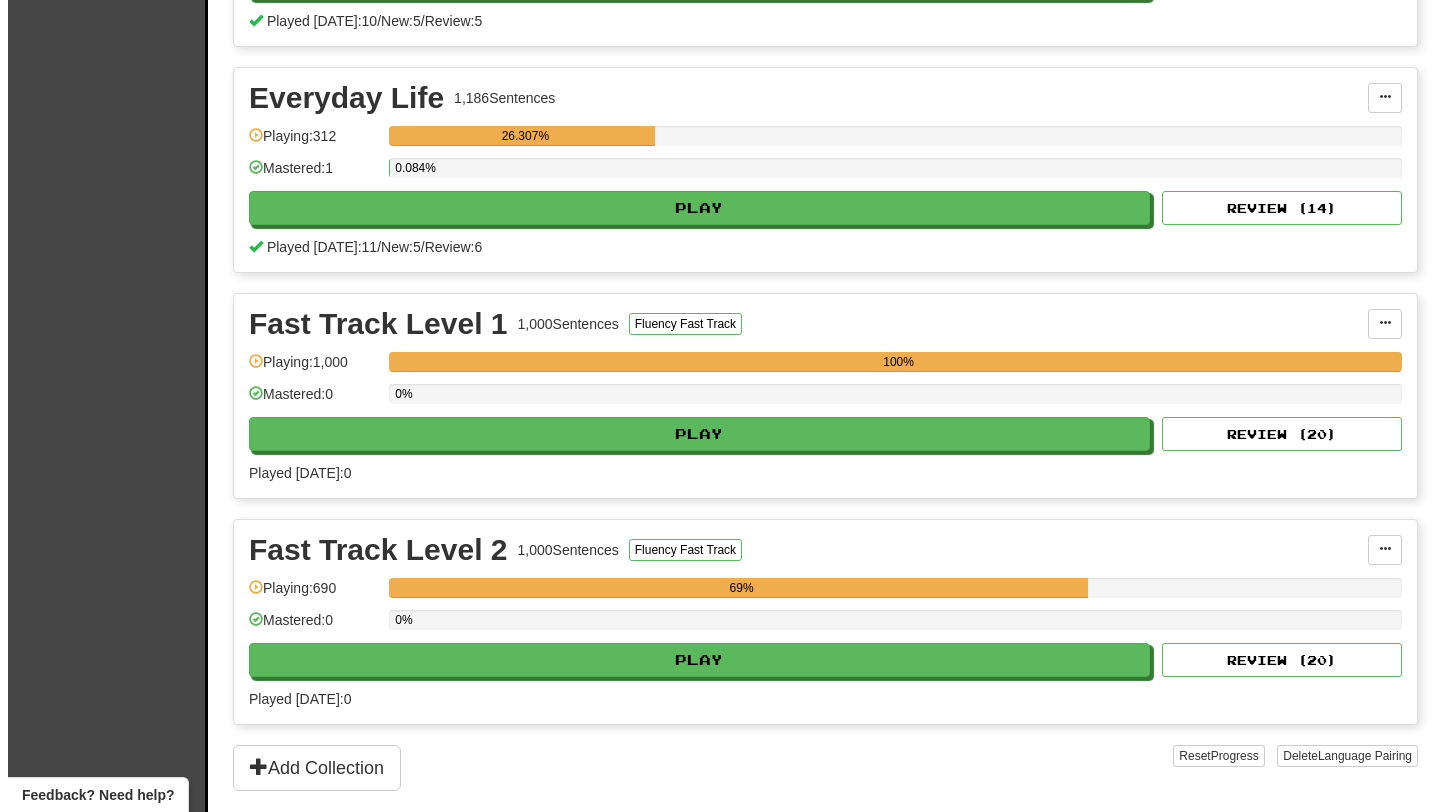 scroll, scrollTop: 623, scrollLeft: 0, axis: vertical 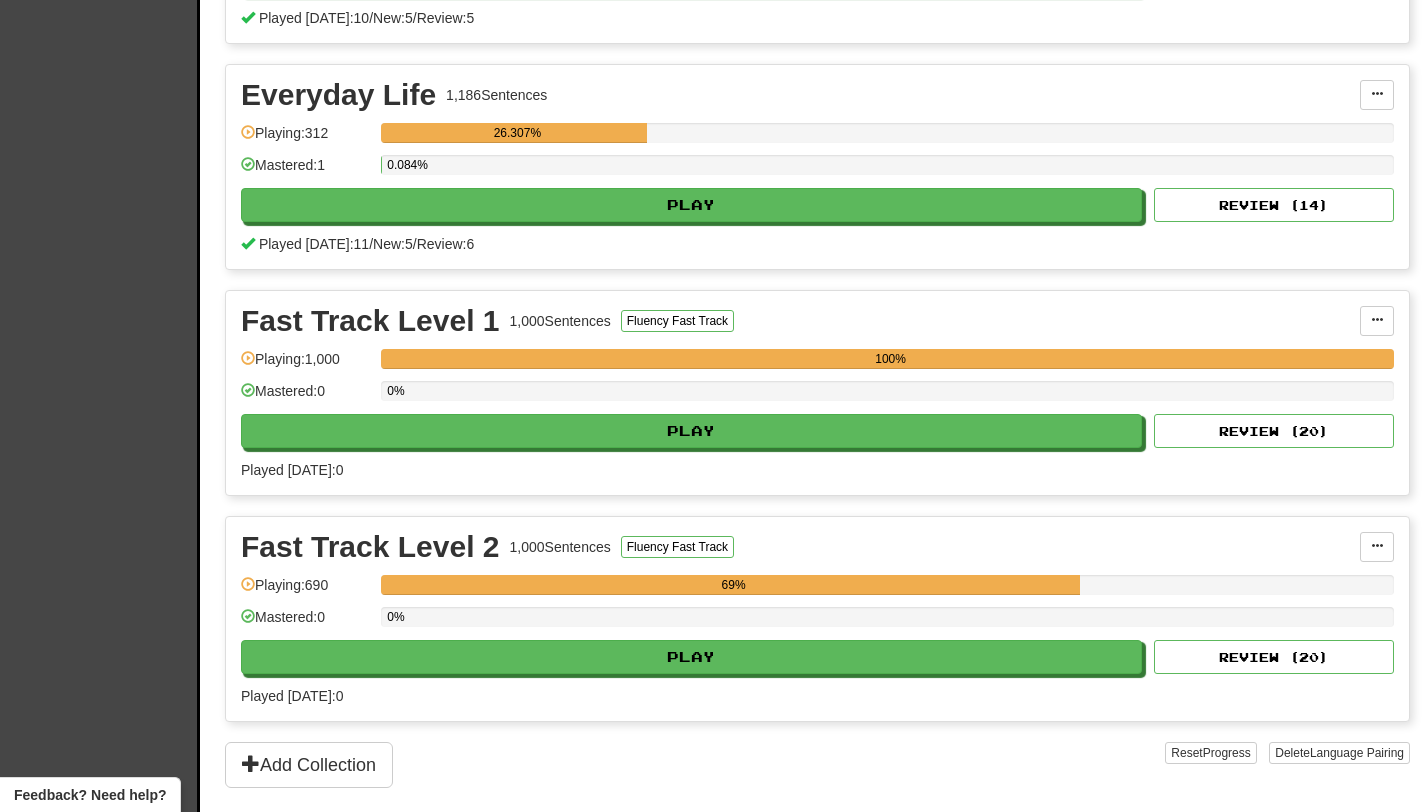 click on "Fast Track Level 1 1,000  Sentences Fluency Fast Track Manage Sentences Unpin from Dashboard  Playing:  1,000 100%  Mastered:  0 0% Play Review ( 20 ) Played today:  0" at bounding box center (817, 393) 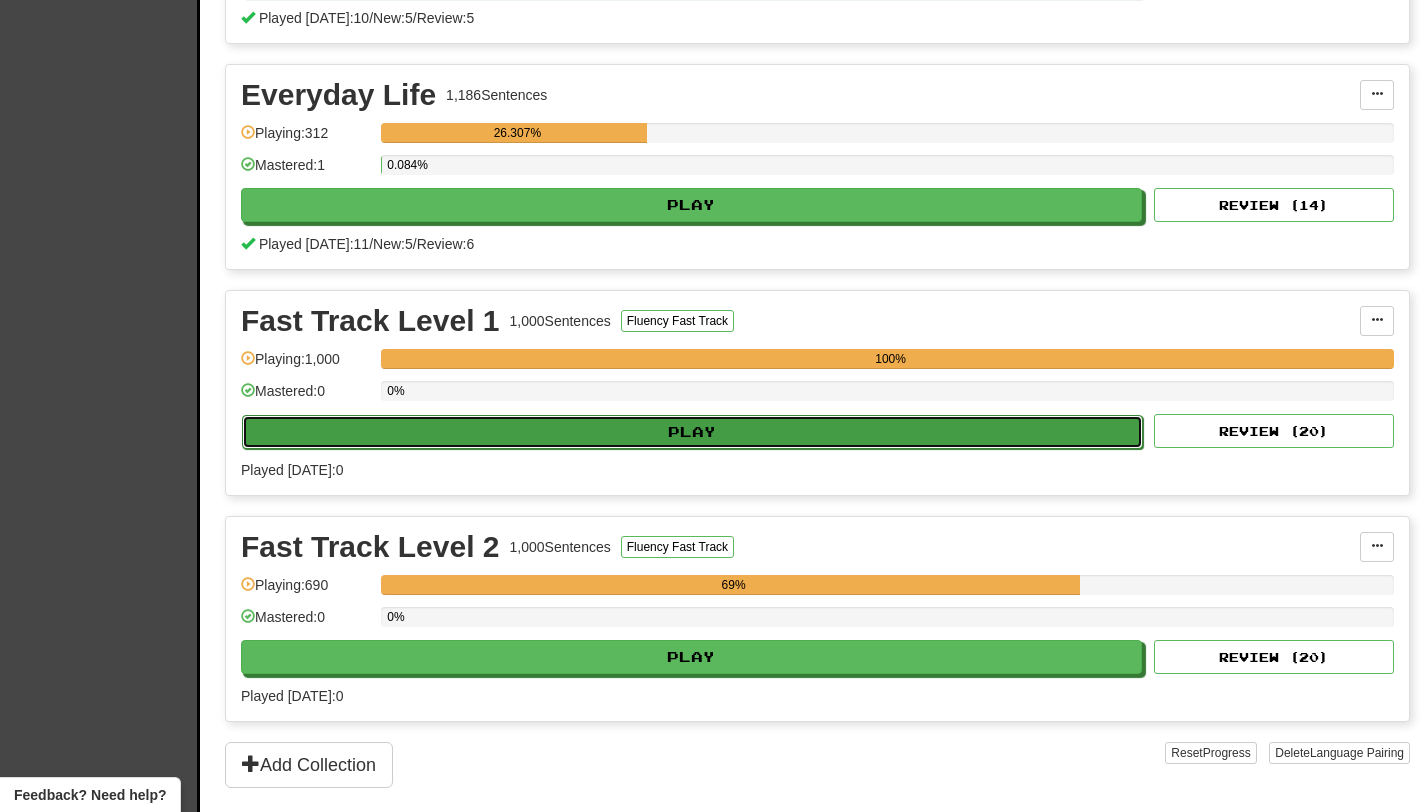 click on "Play" at bounding box center [692, 432] 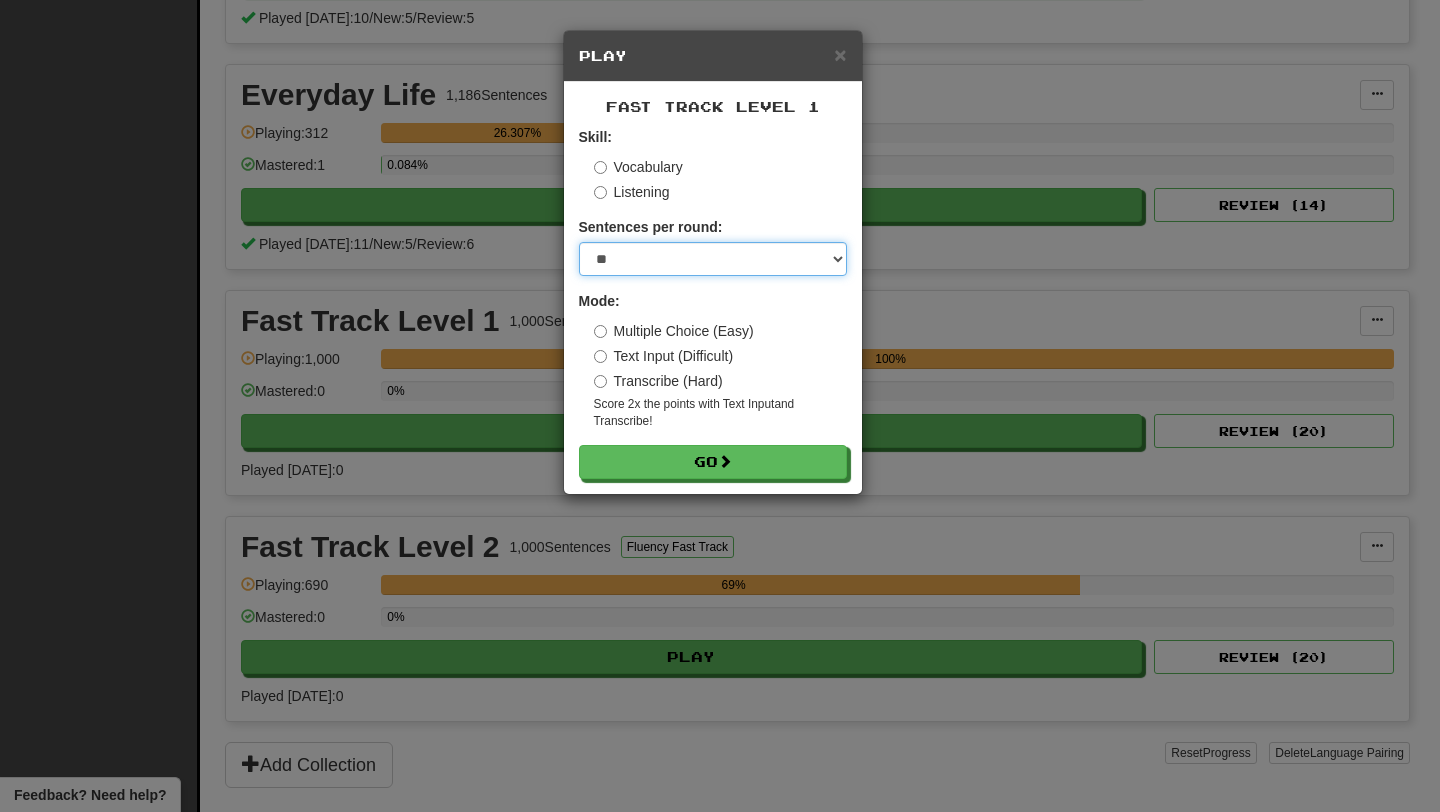 click on "* ** ** ** ** ** *** ********" at bounding box center (713, 259) 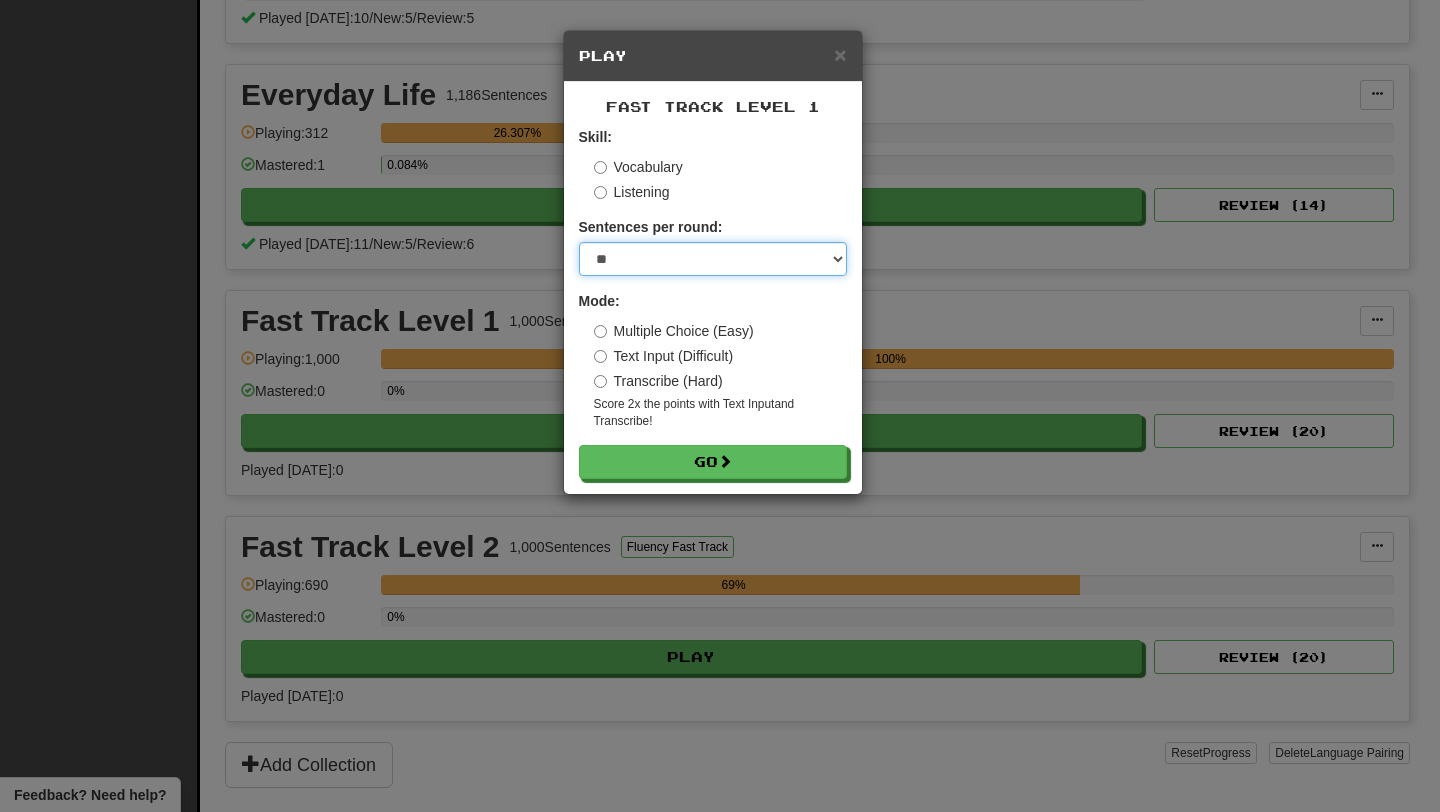 select on "**" 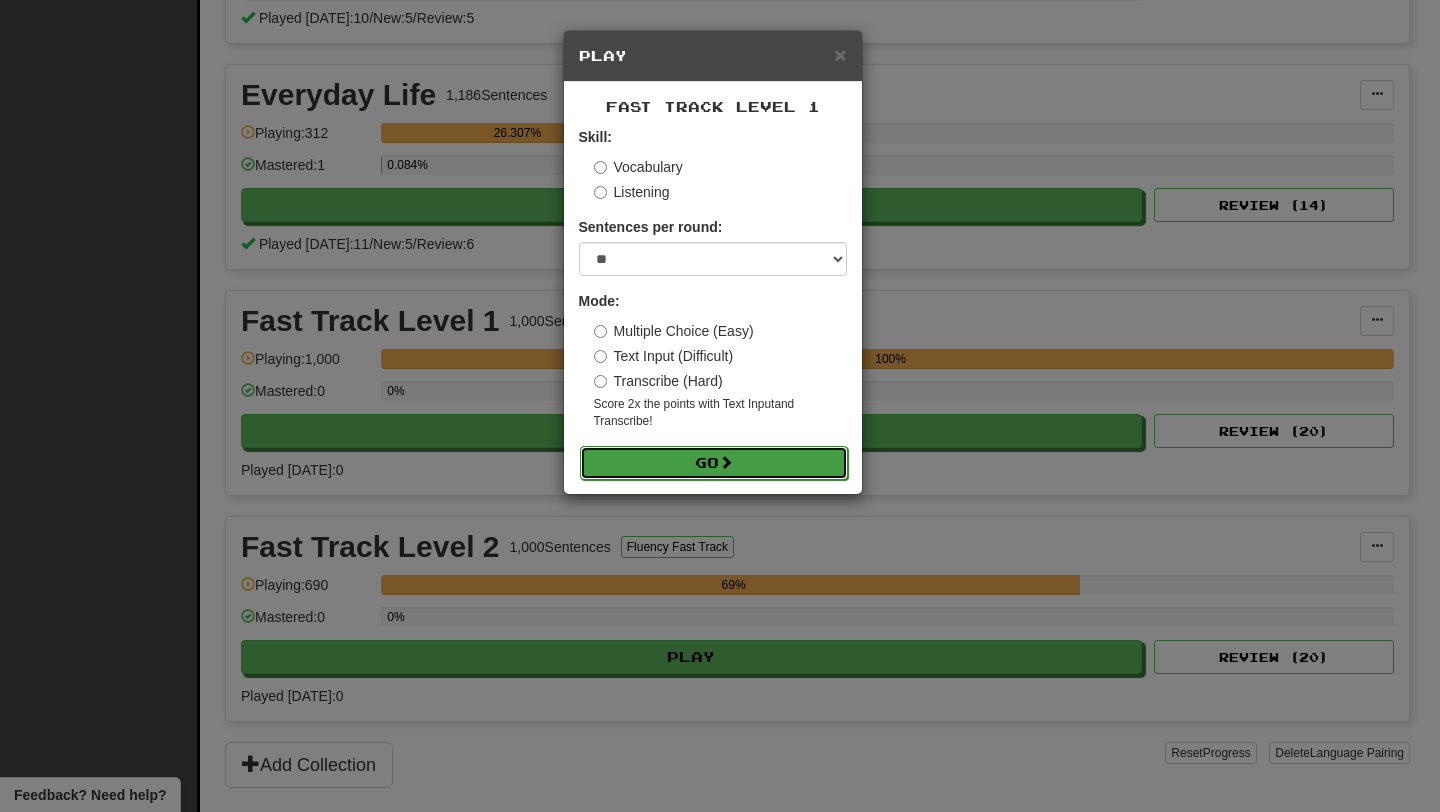 click on "Go" at bounding box center (714, 463) 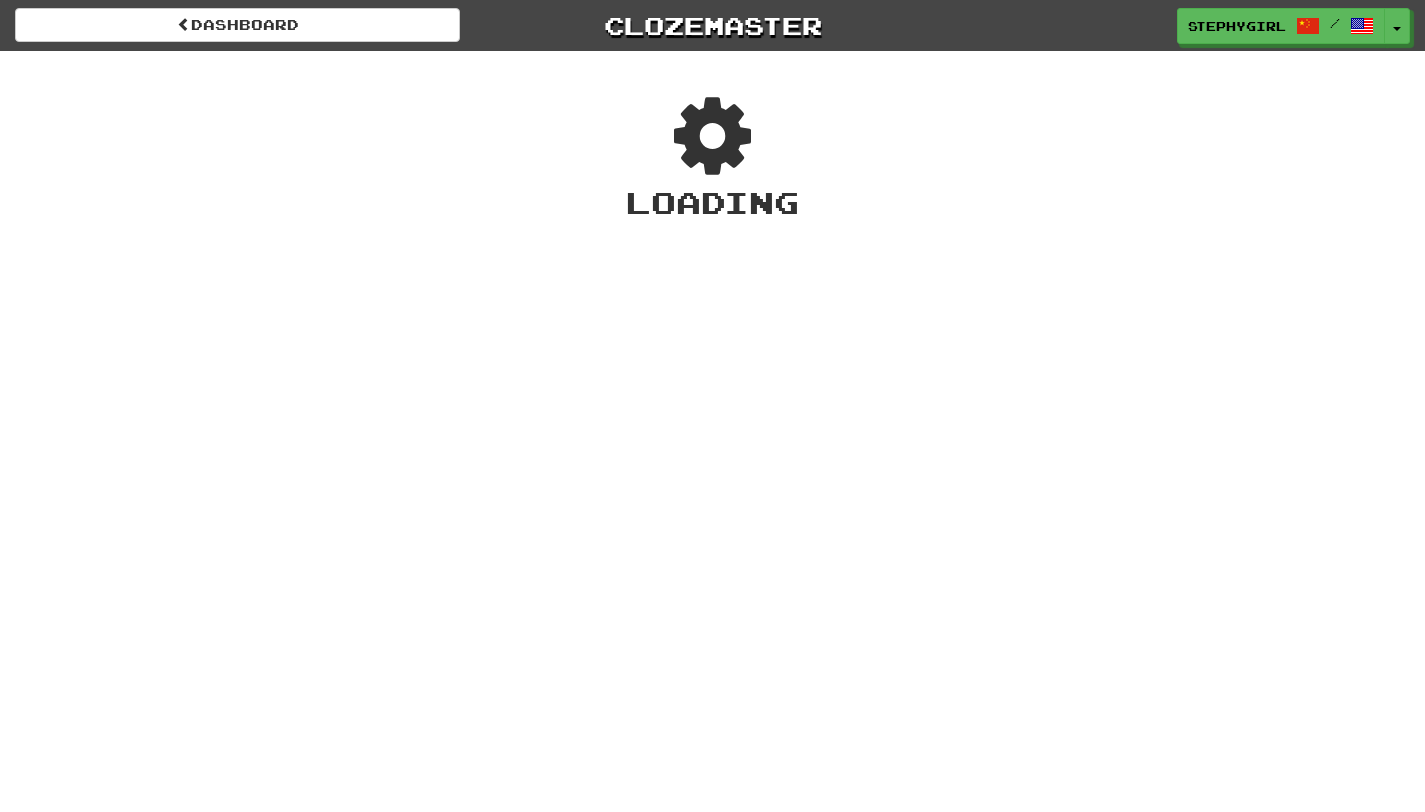 scroll, scrollTop: 0, scrollLeft: 0, axis: both 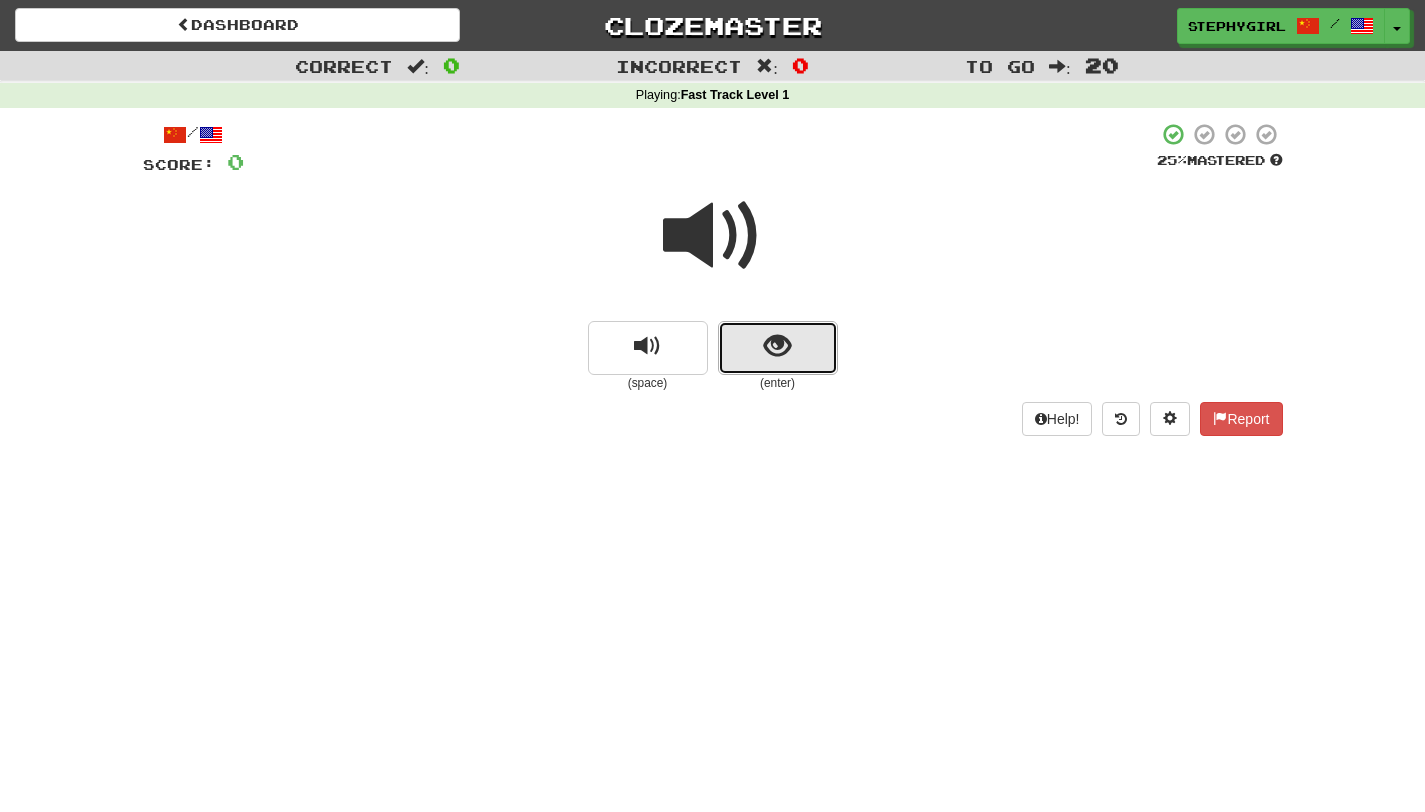 click at bounding box center [778, 348] 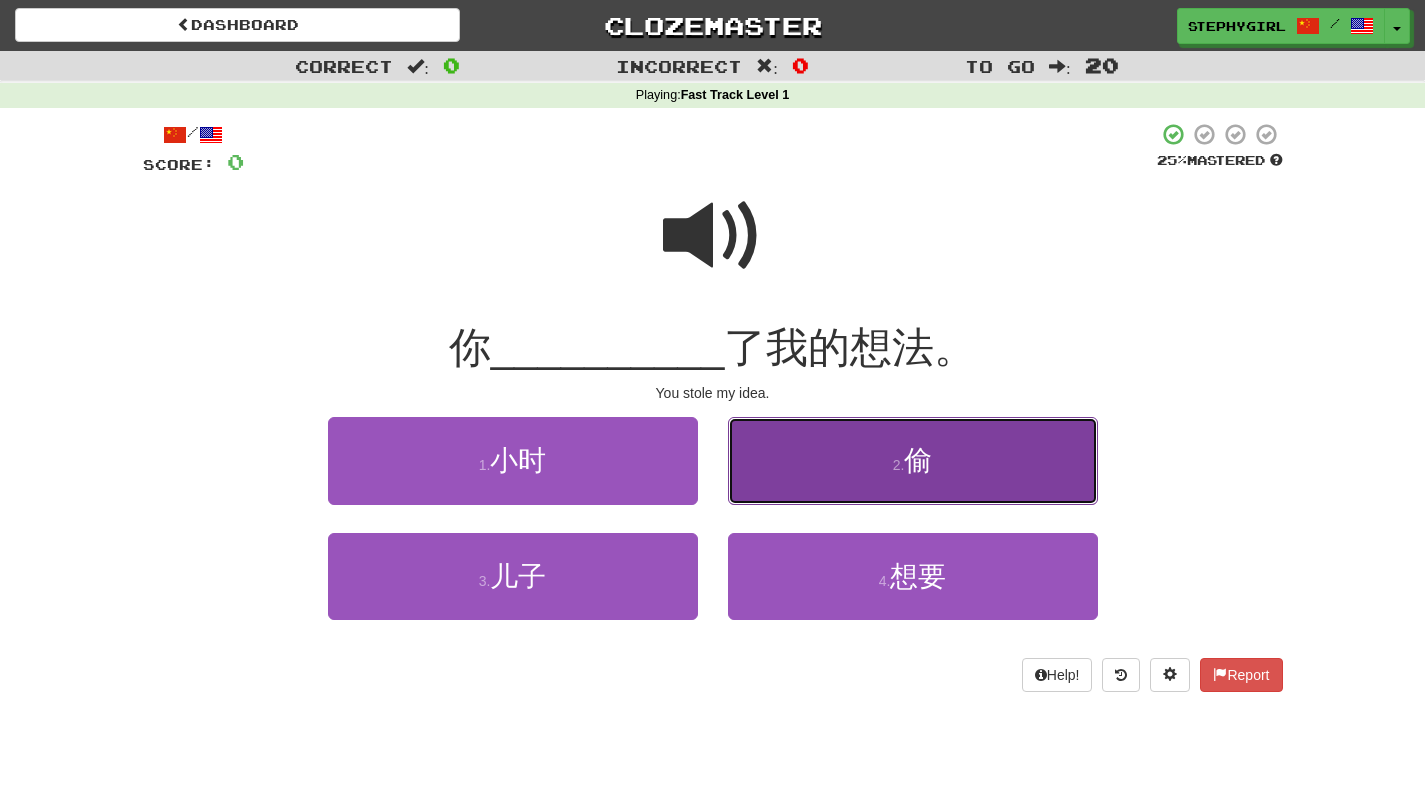 click on "2 .  偷" at bounding box center [913, 460] 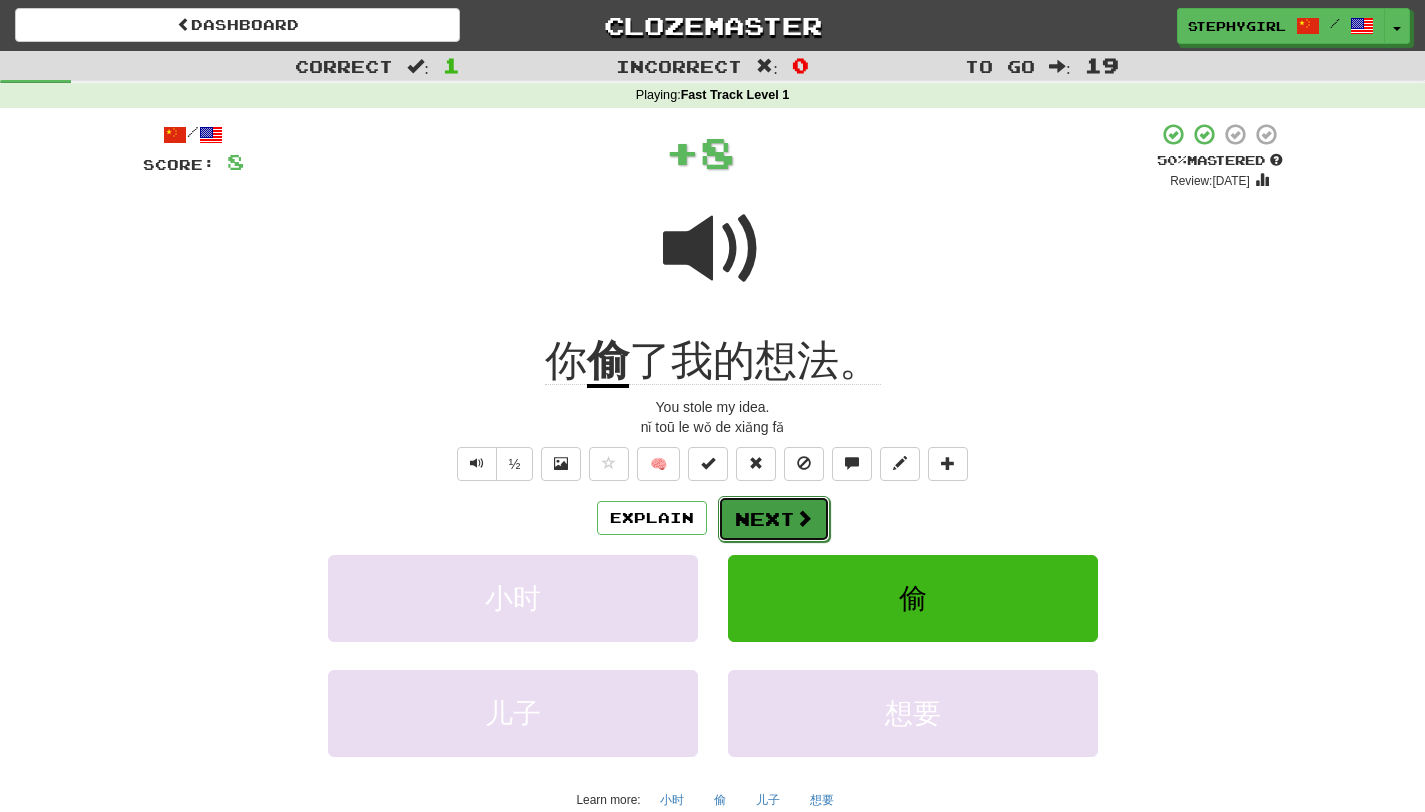click on "Next" at bounding box center [774, 519] 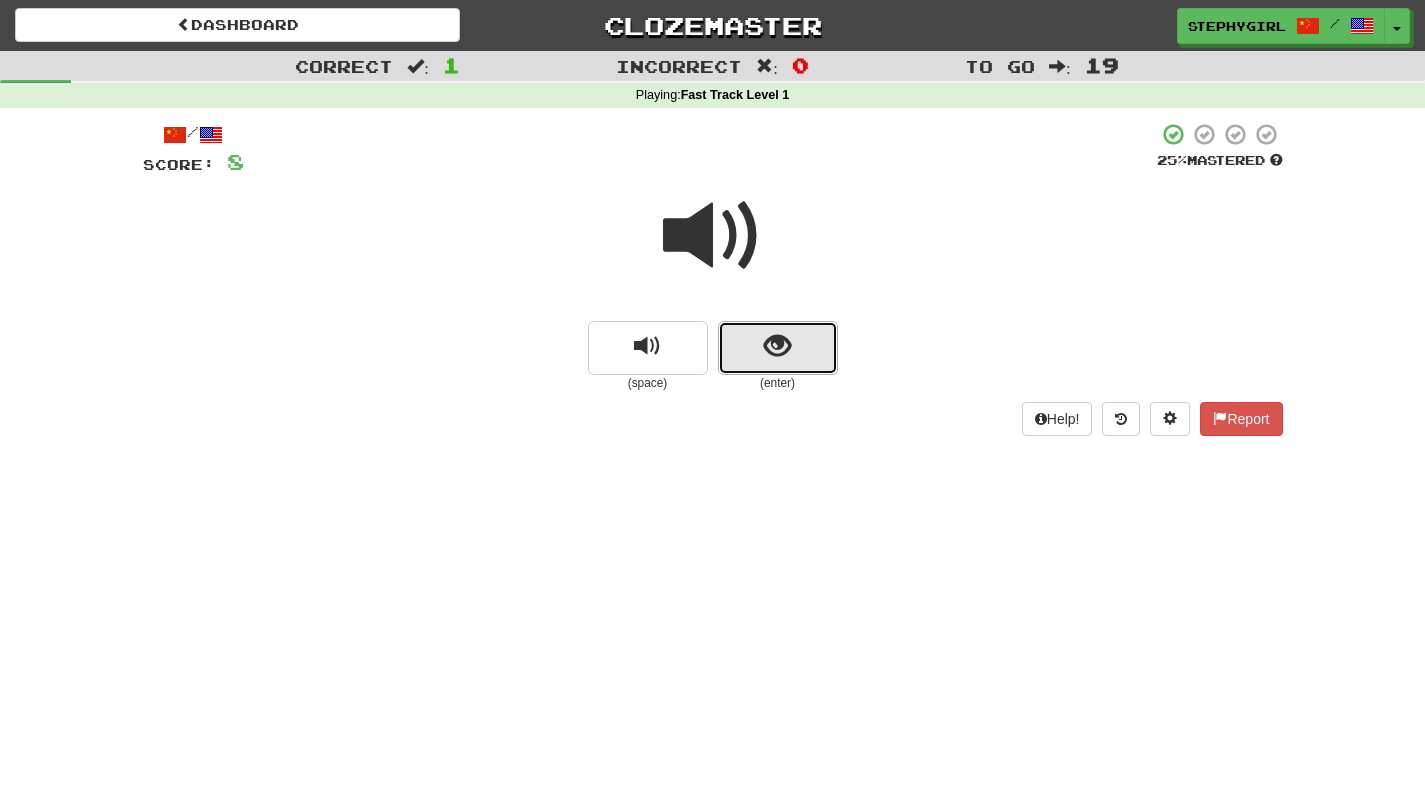 click at bounding box center [777, 346] 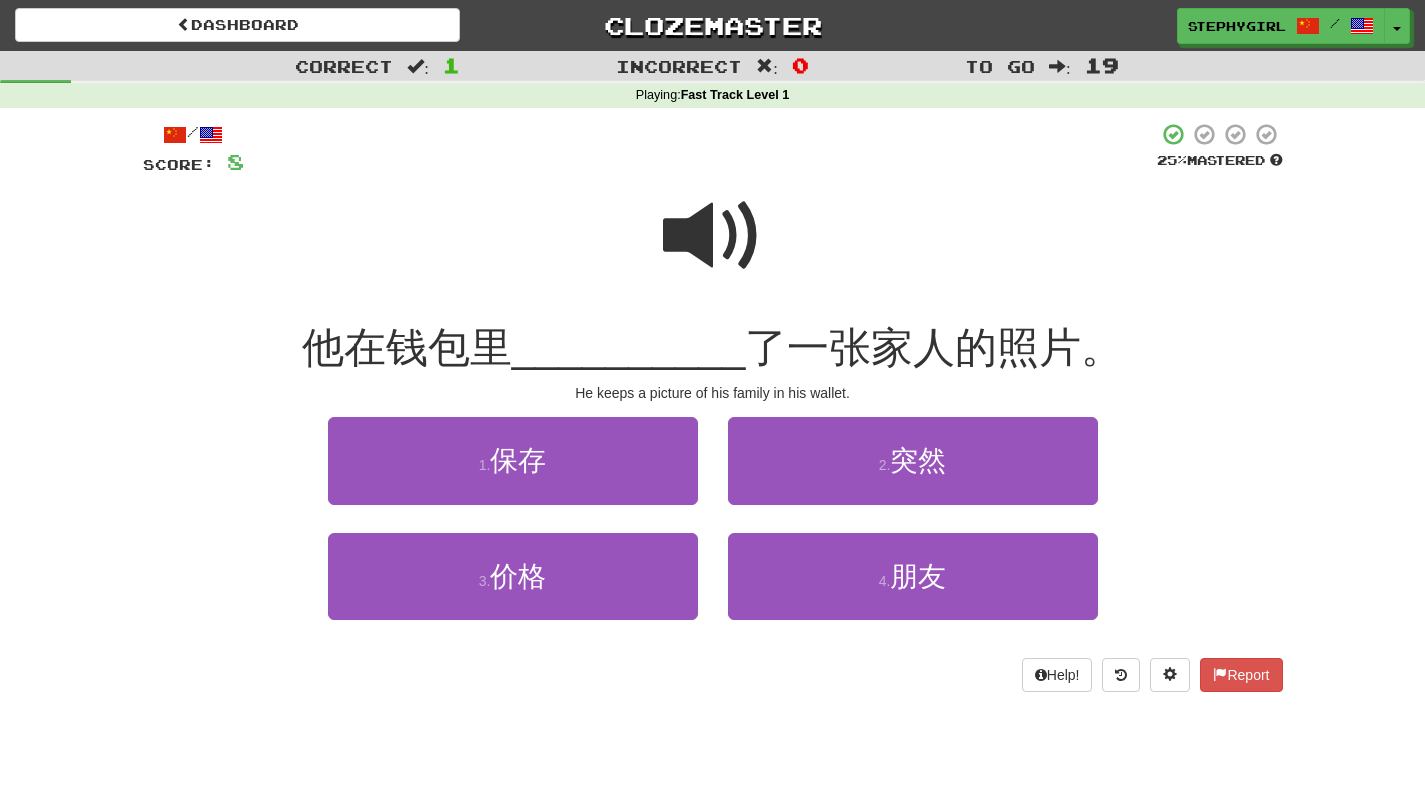 click at bounding box center [713, 236] 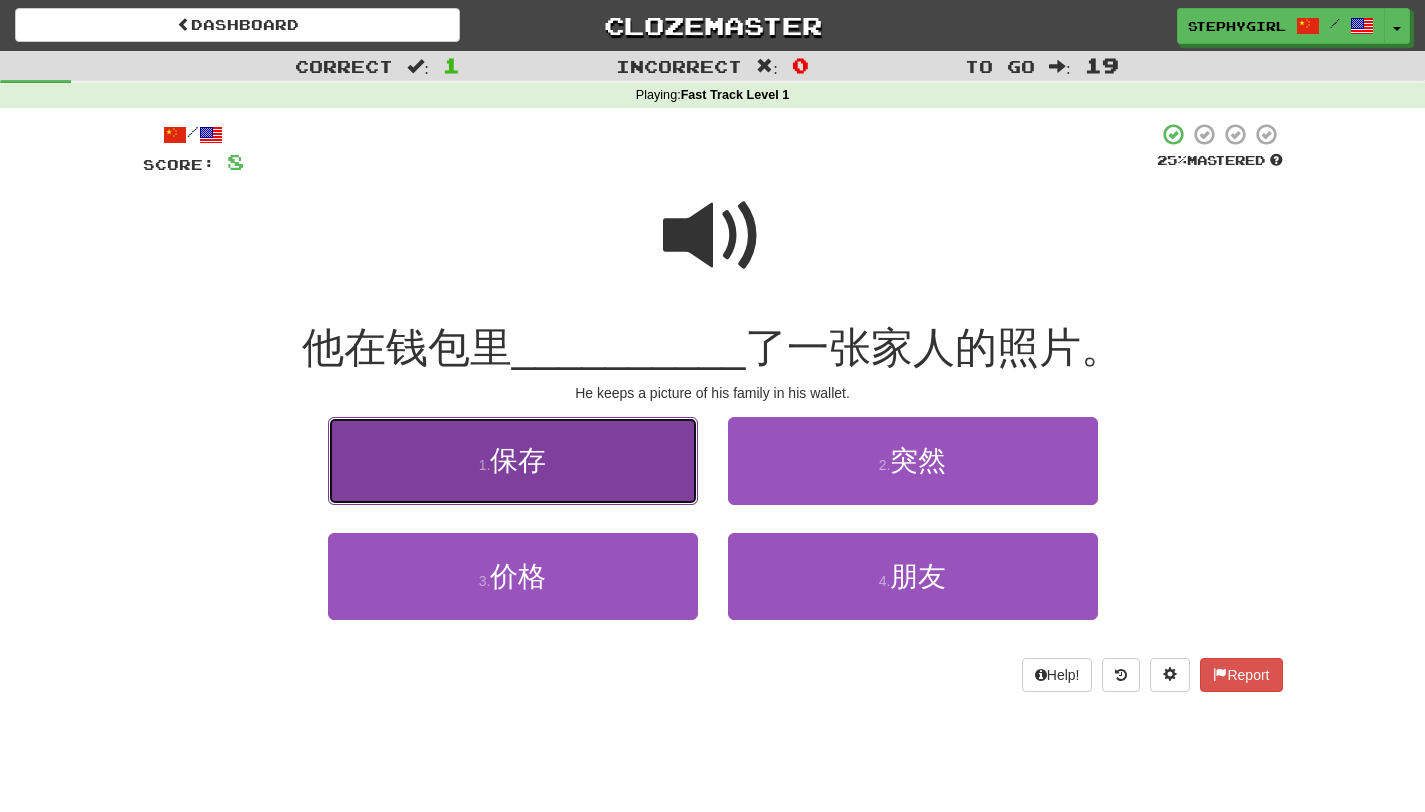 click on "1 .  保存" at bounding box center (513, 460) 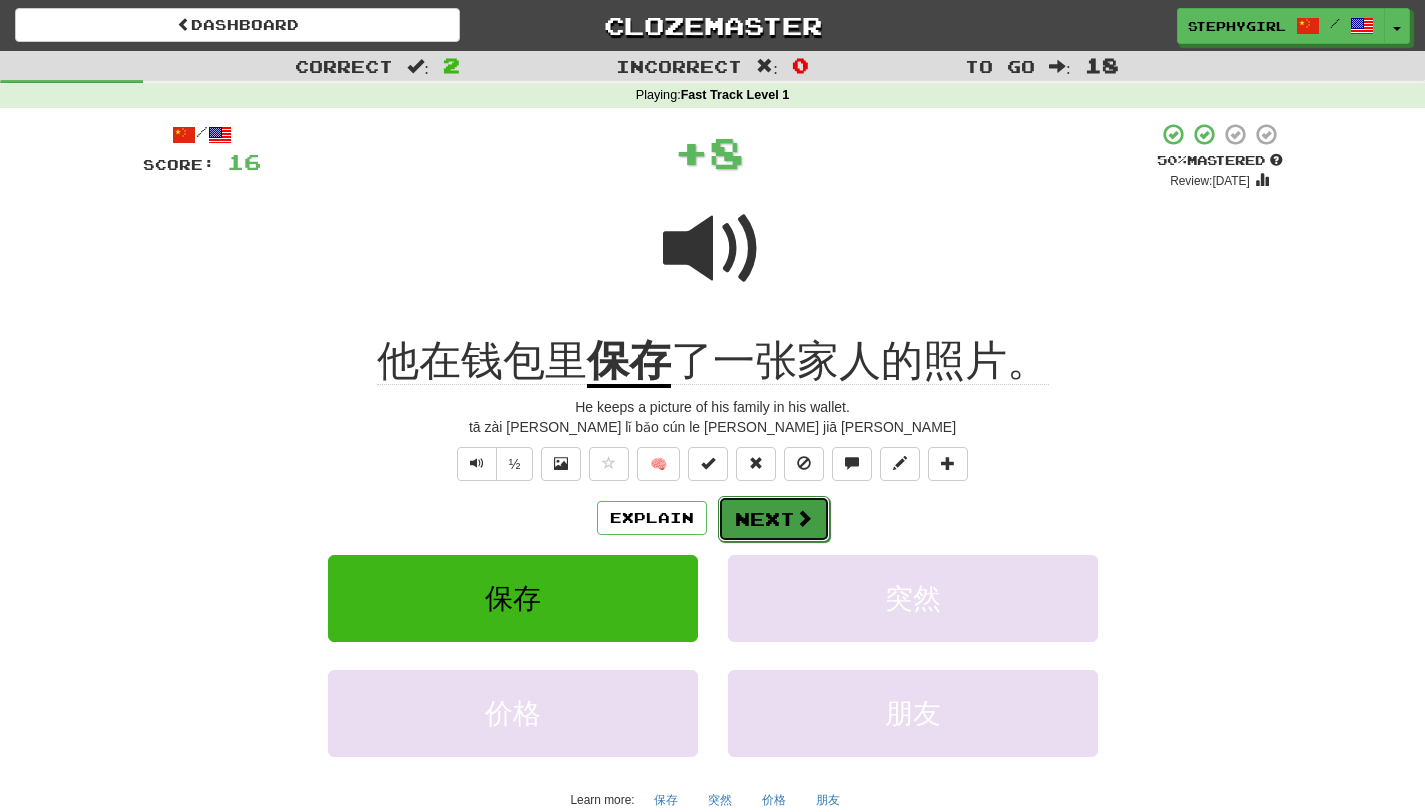 click on "Next" at bounding box center [774, 519] 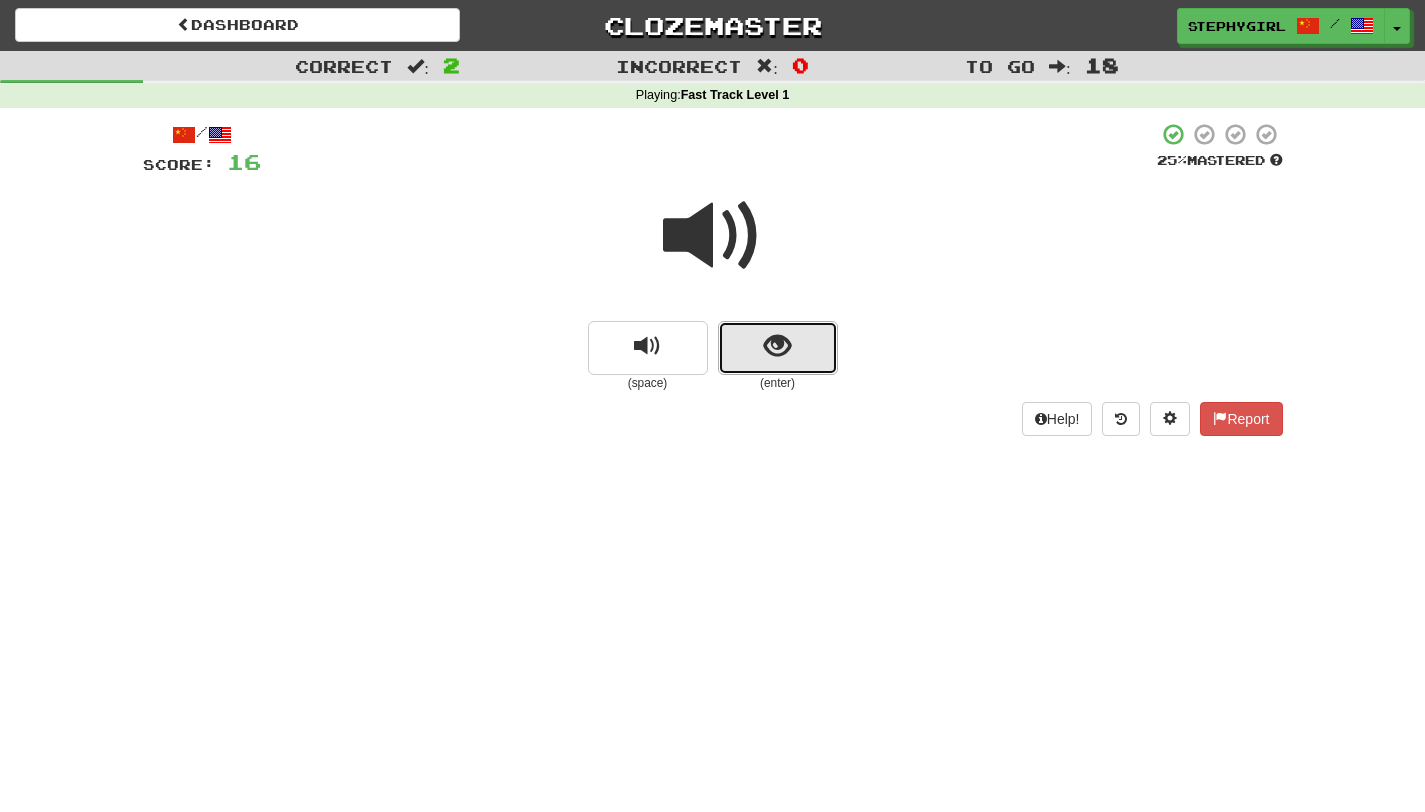 click at bounding box center [777, 346] 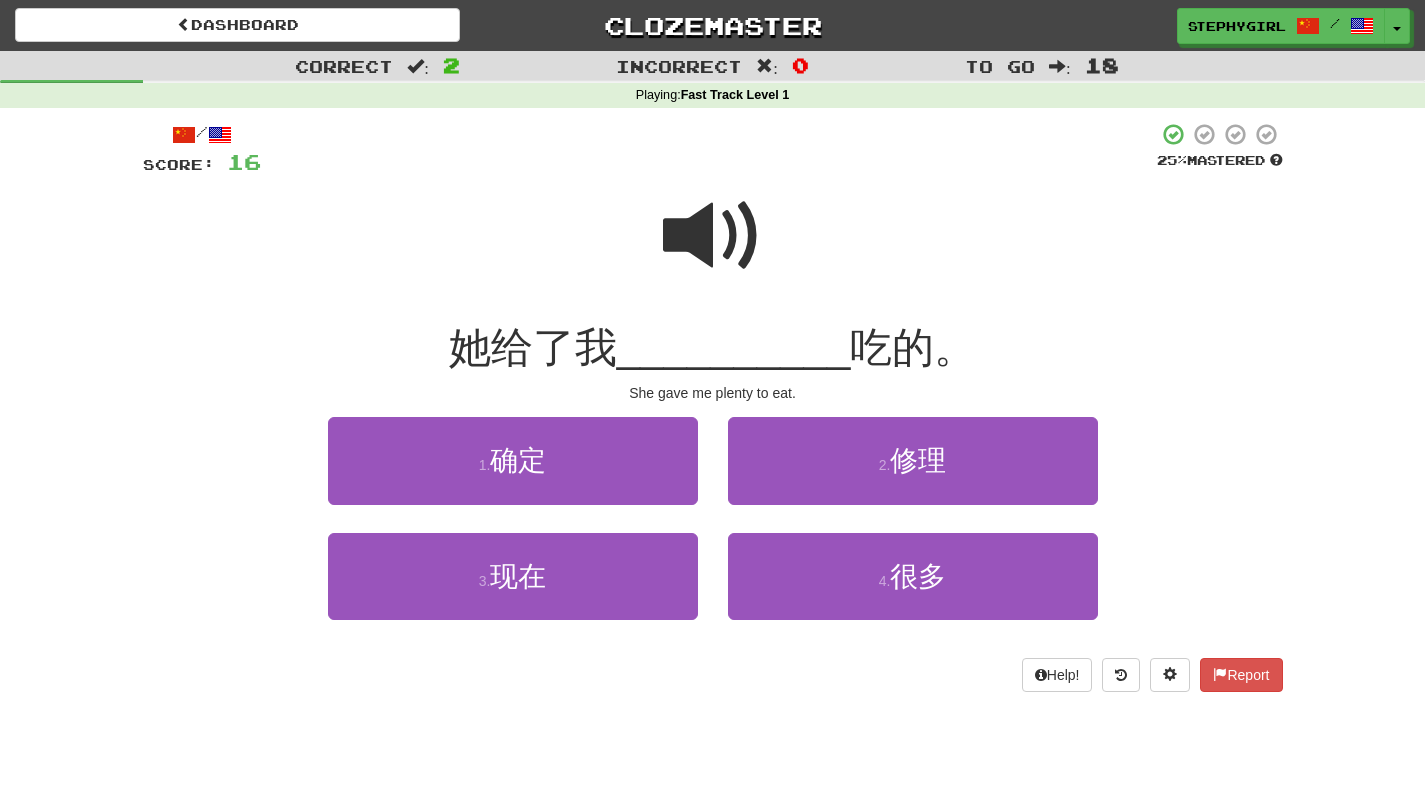 click at bounding box center [713, 236] 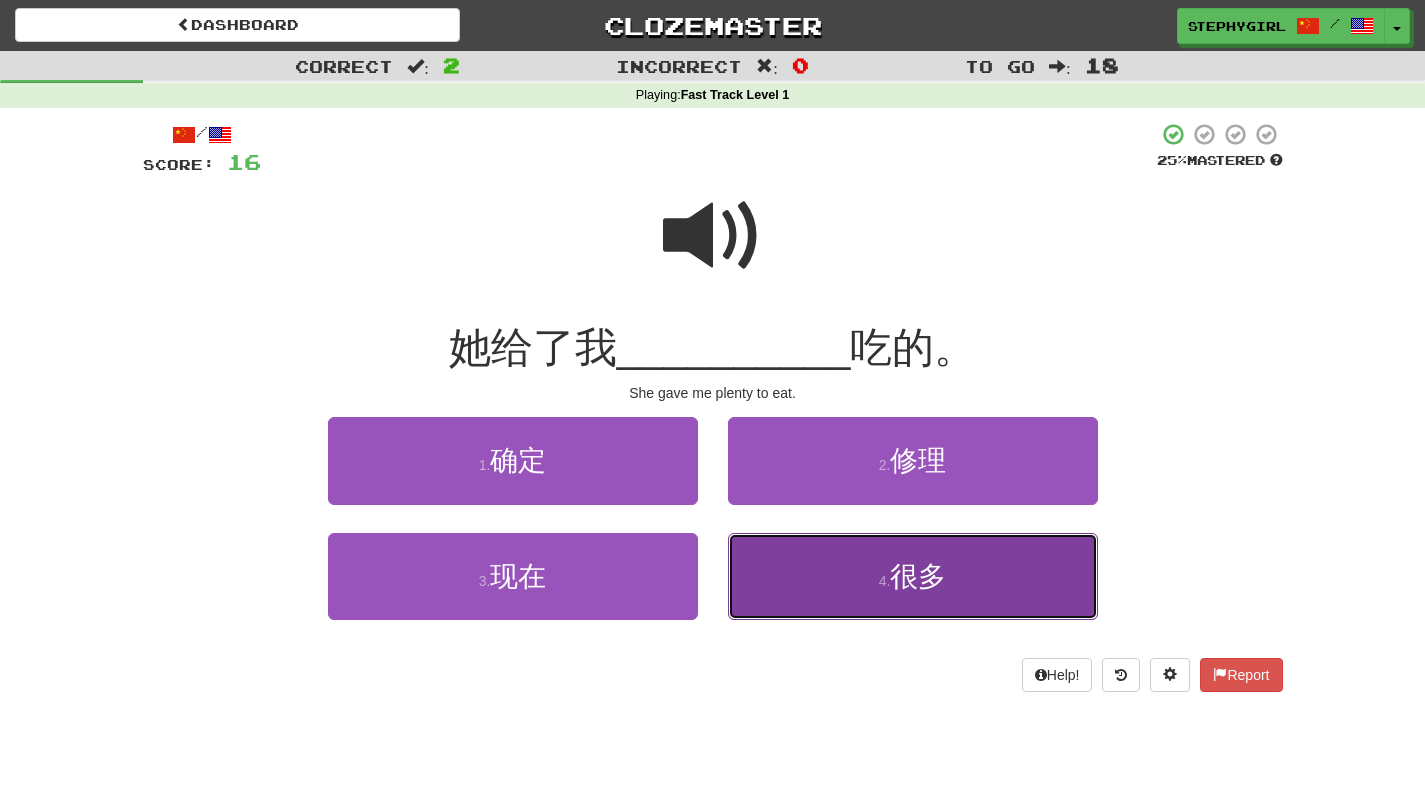 click on "4 .  很多" at bounding box center [913, 576] 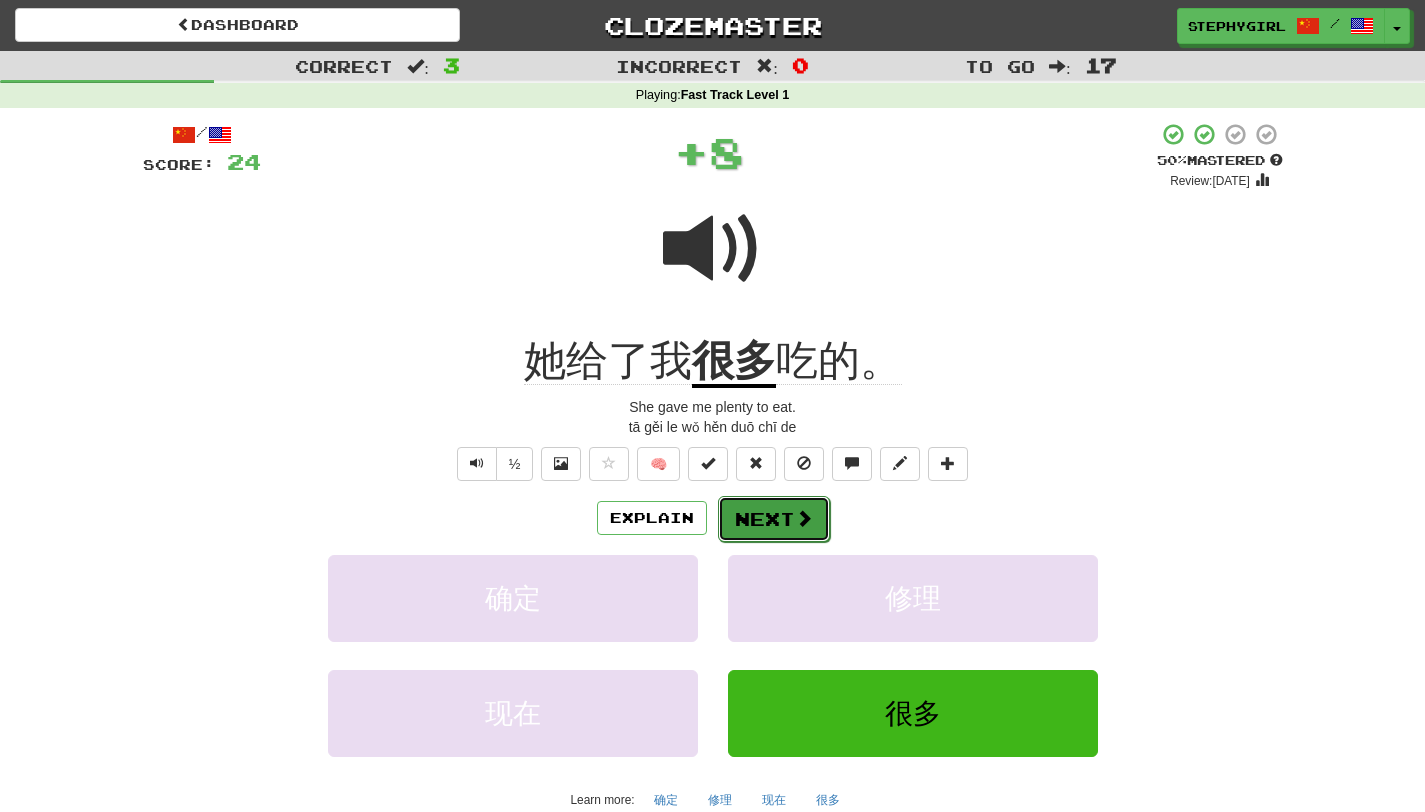click on "Next" at bounding box center (774, 519) 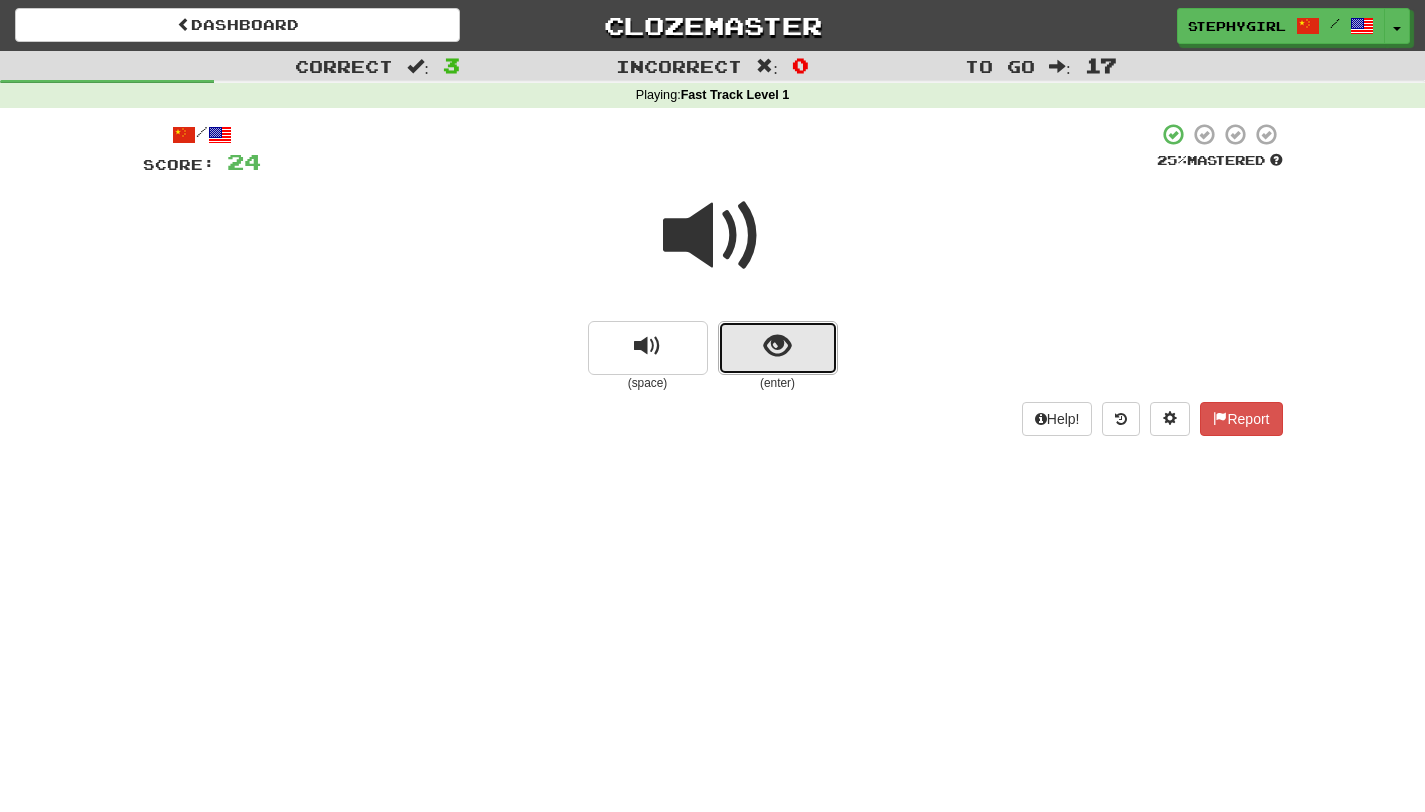 click at bounding box center [778, 348] 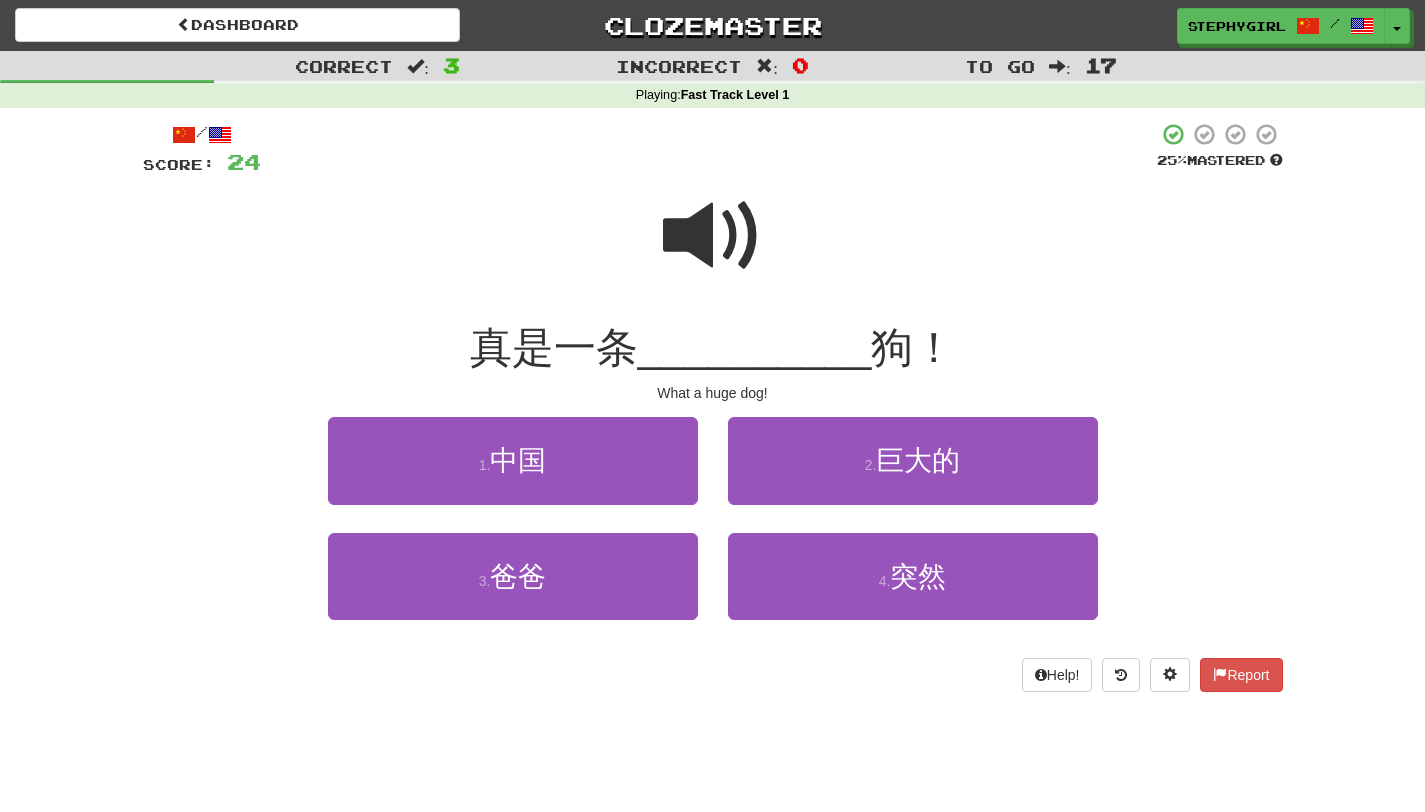 click at bounding box center [713, 236] 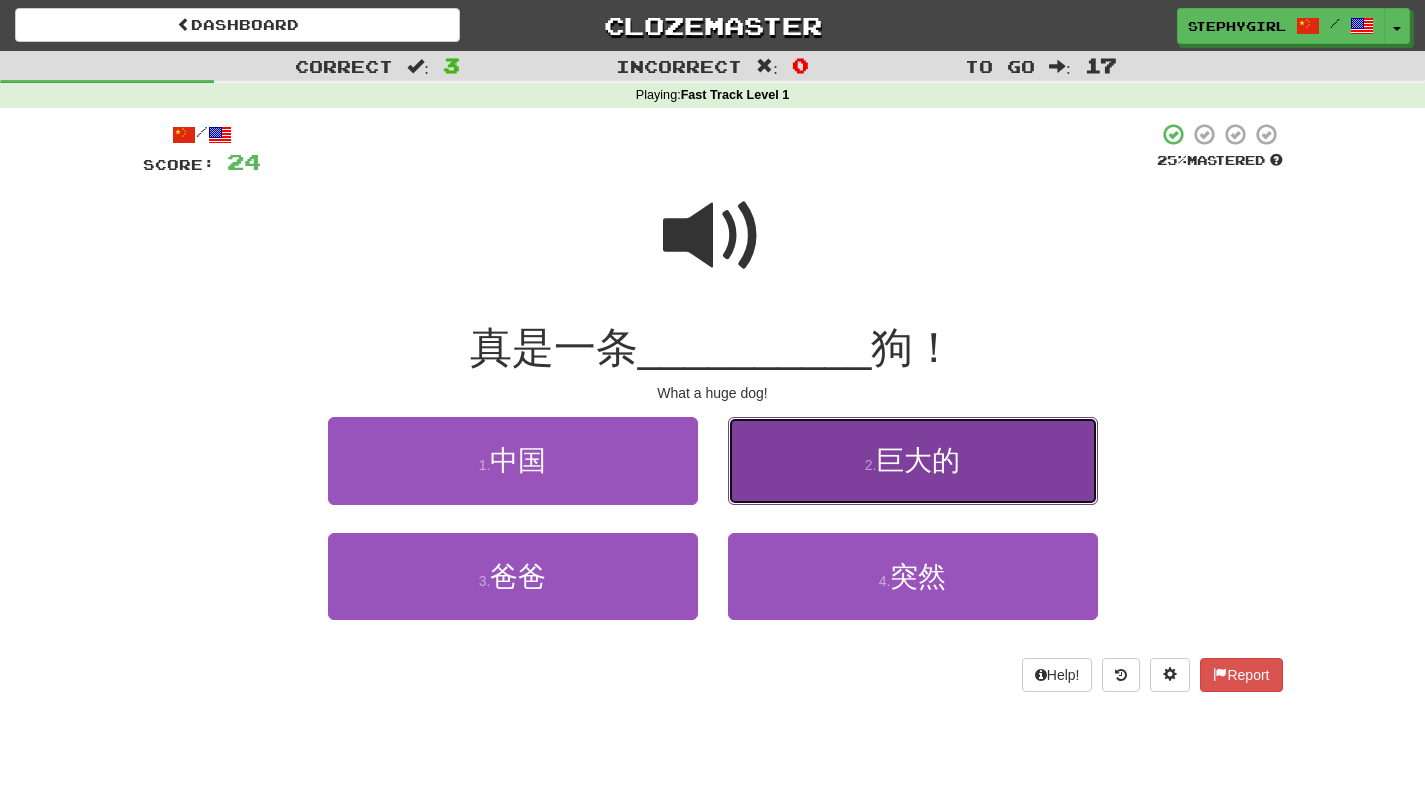 click on "2 .  巨大的" at bounding box center [913, 460] 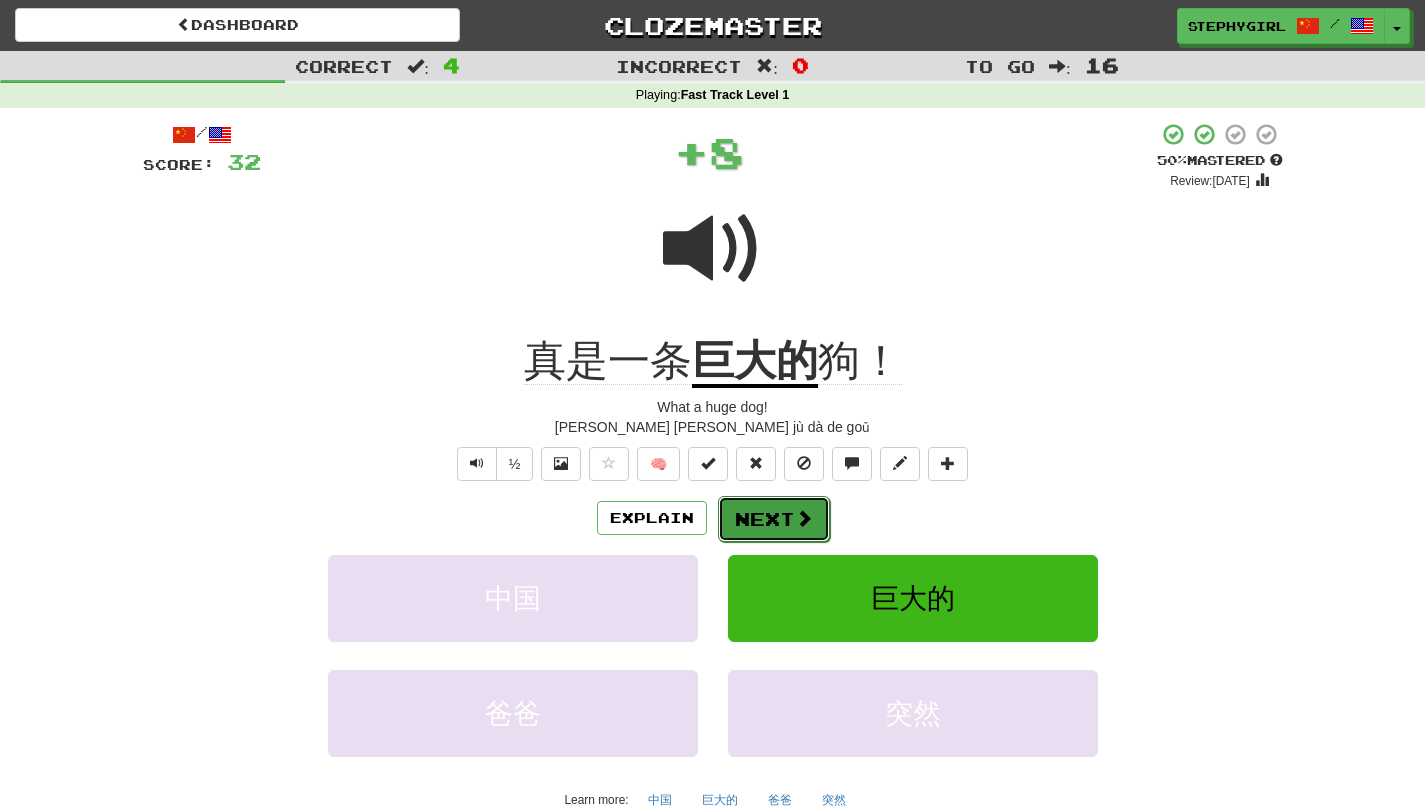 click on "Next" at bounding box center (774, 519) 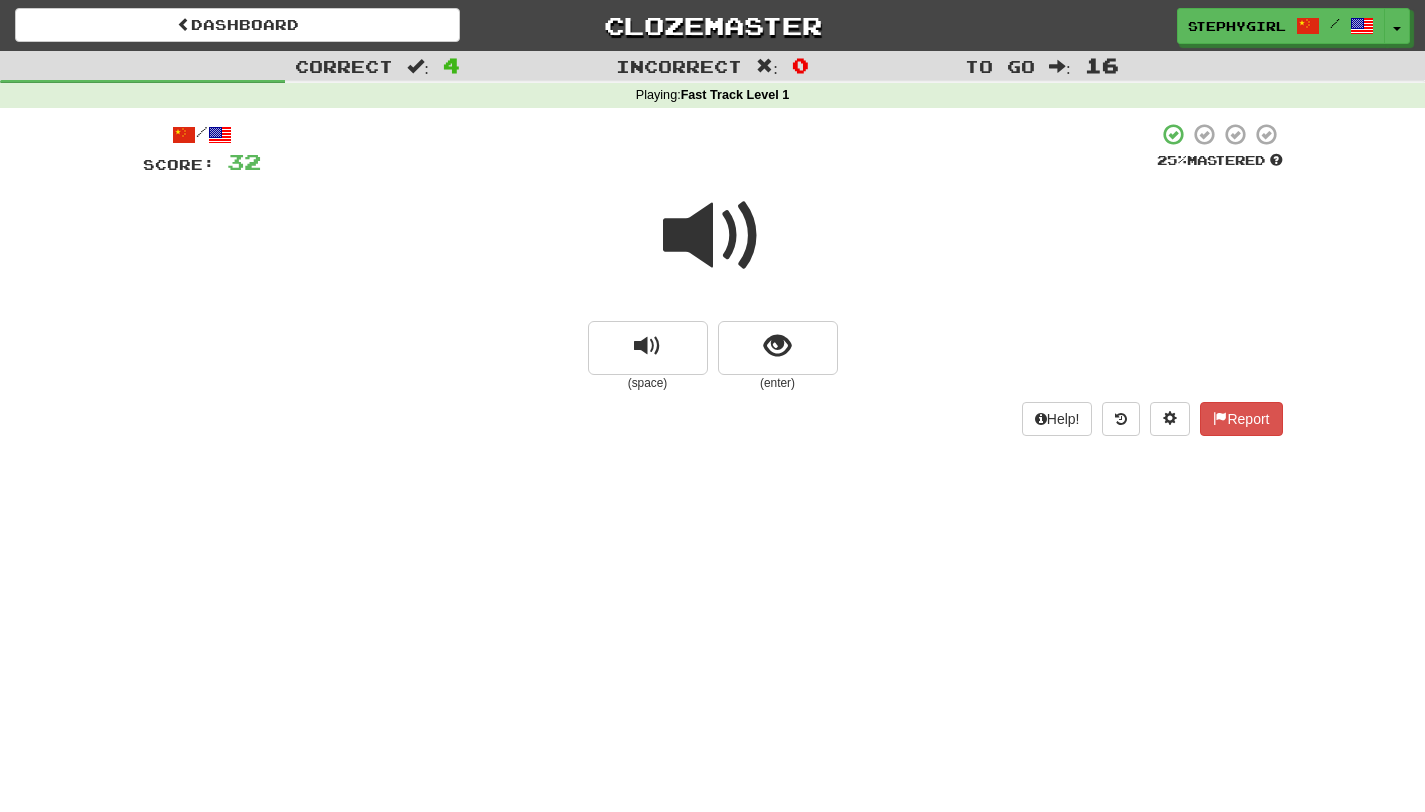 click on "(enter)" at bounding box center (778, 383) 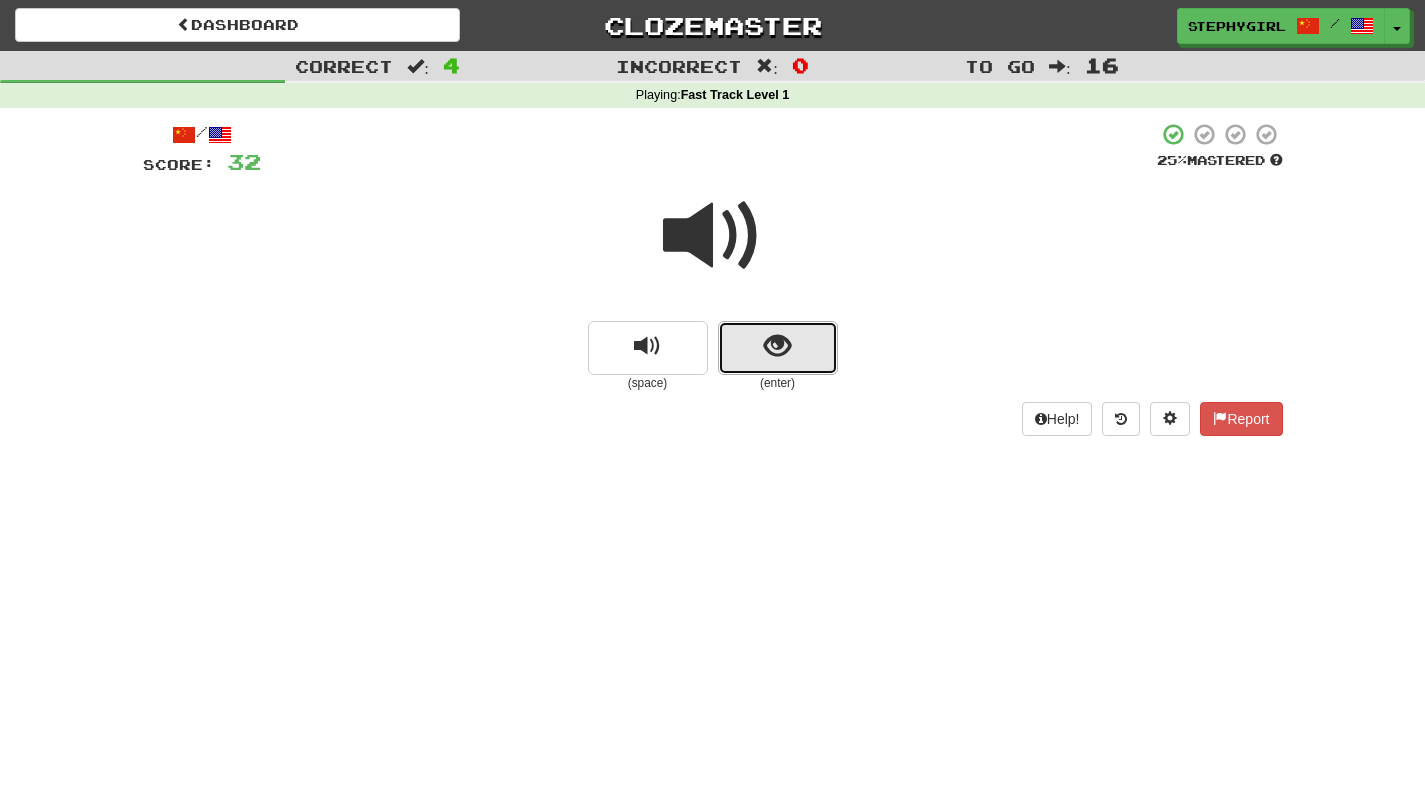 click at bounding box center (778, 348) 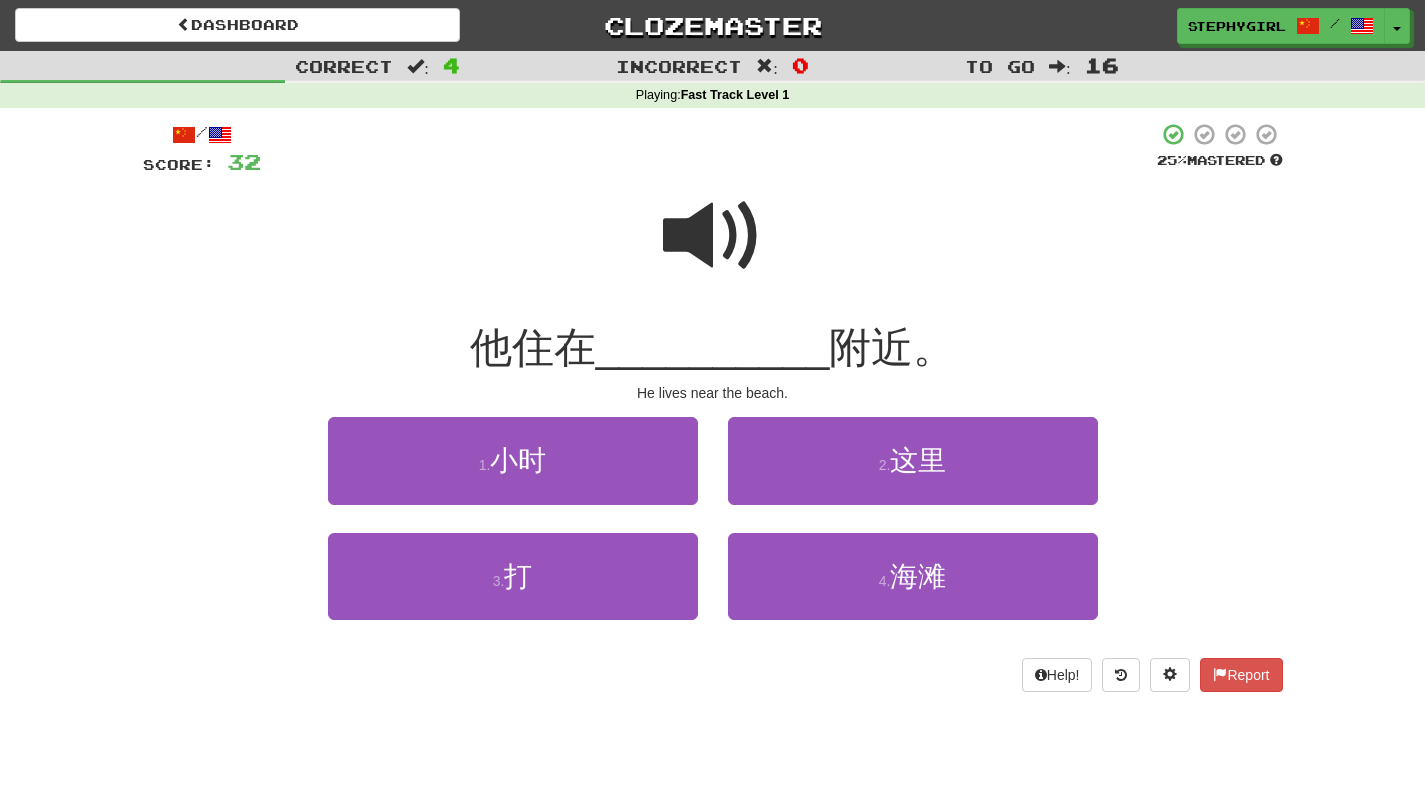 click at bounding box center (713, 236) 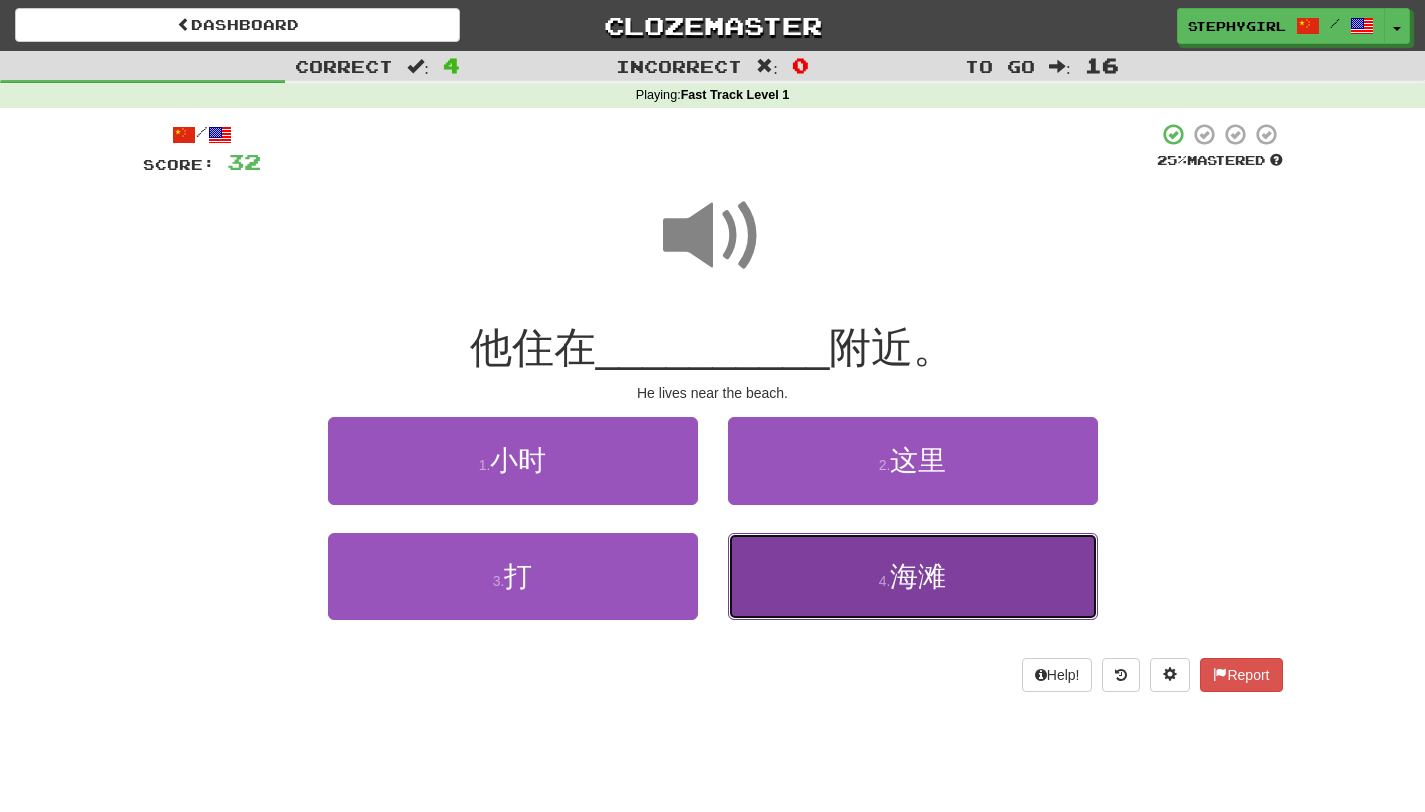 click on "4 .  海滩" at bounding box center (913, 576) 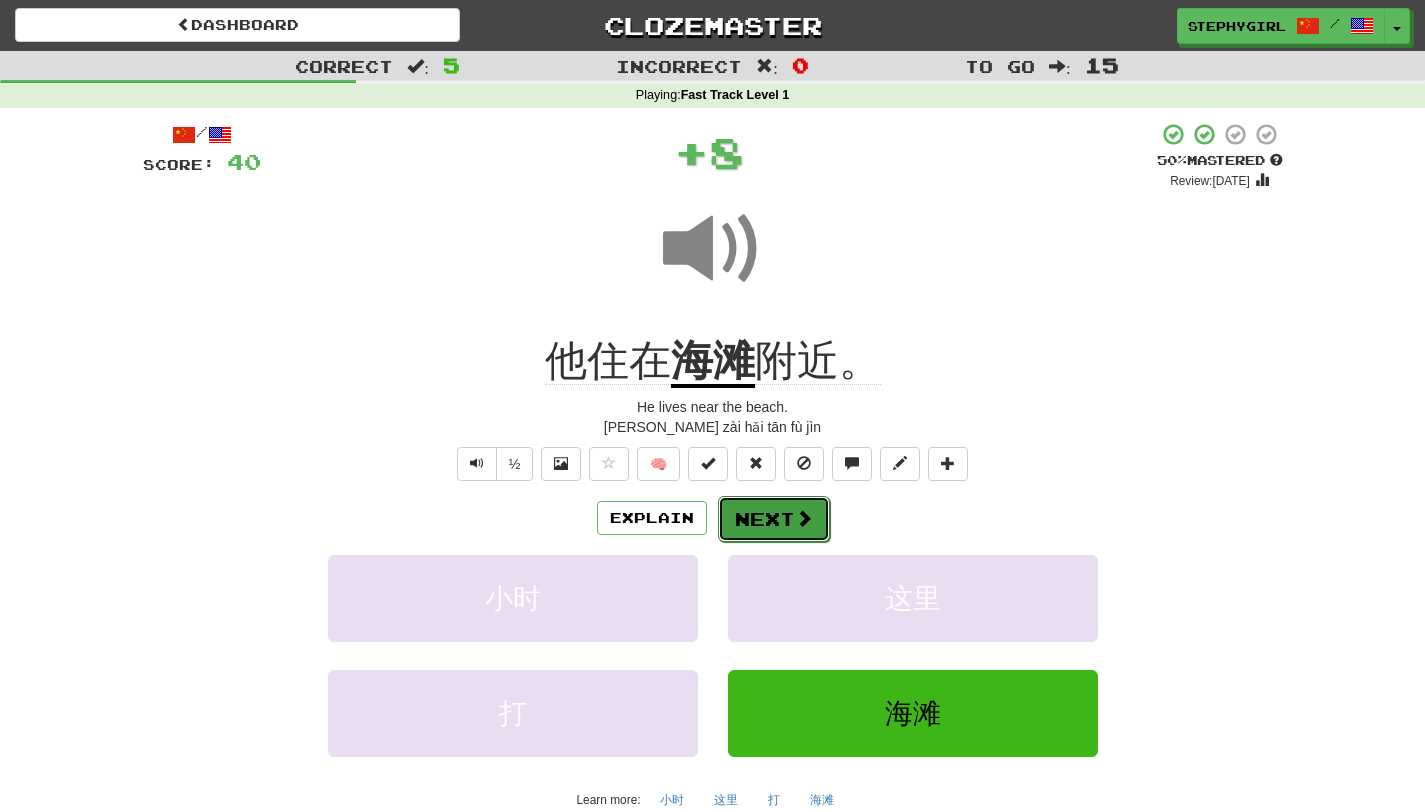 click on "Next" at bounding box center [774, 519] 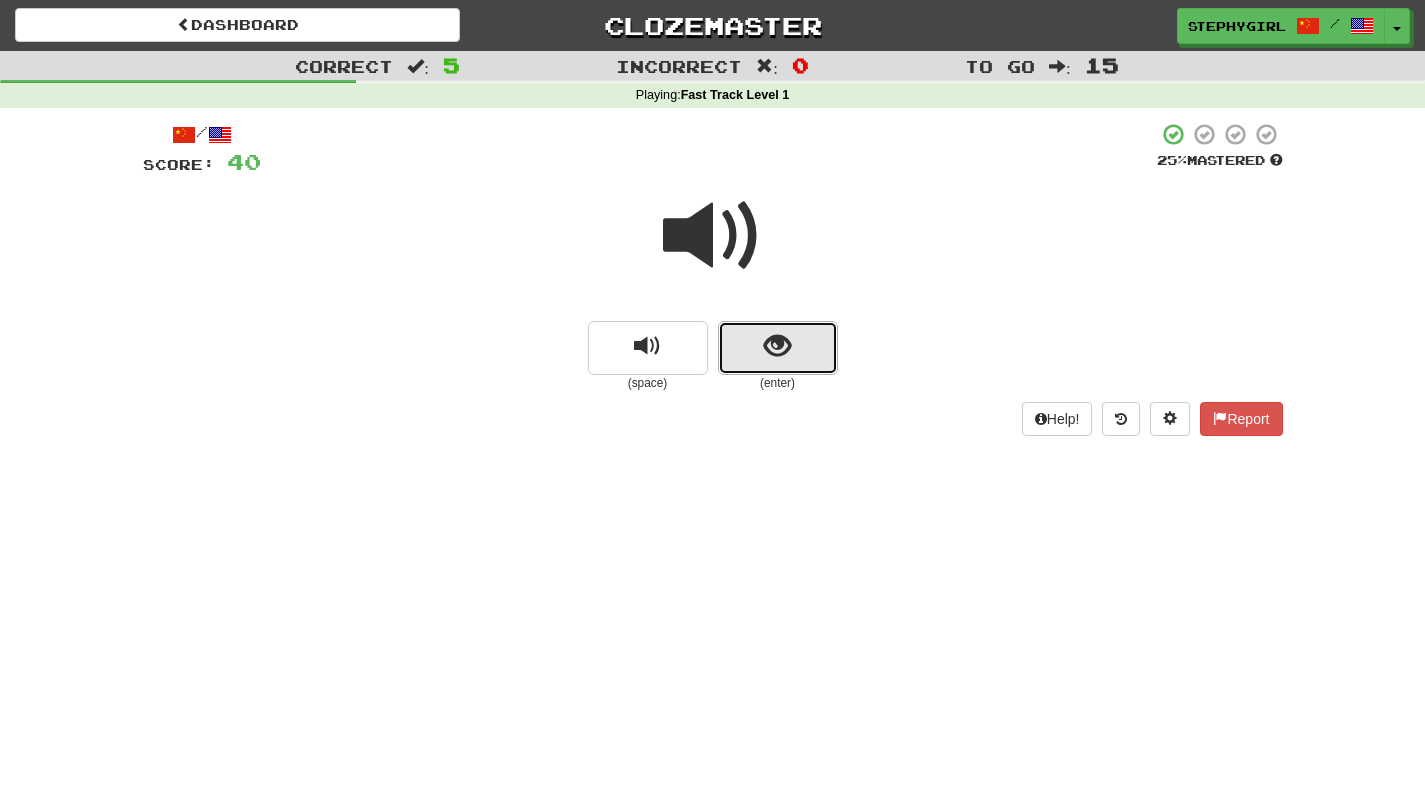 click at bounding box center (777, 346) 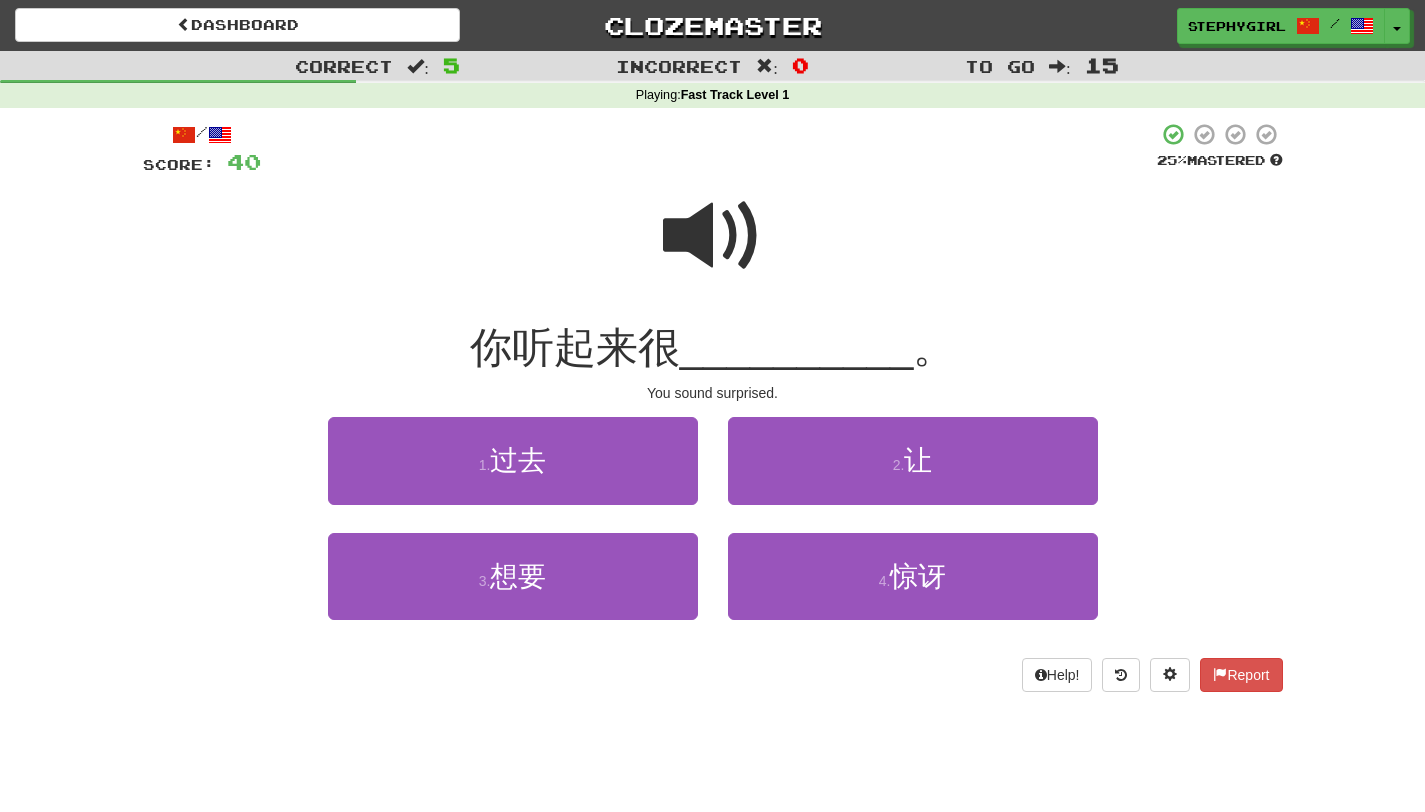 click at bounding box center (713, 236) 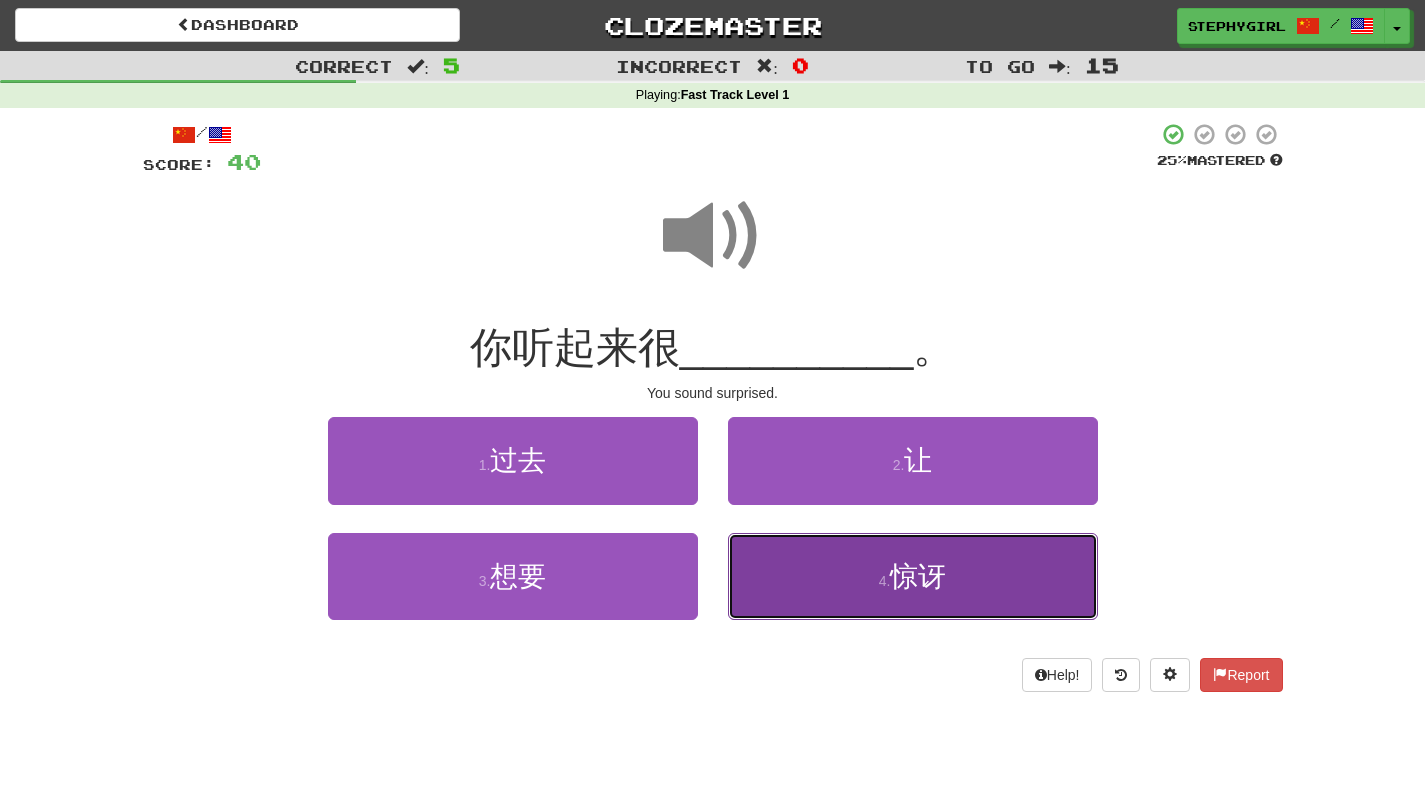 click on "4 .  惊讶" at bounding box center [913, 576] 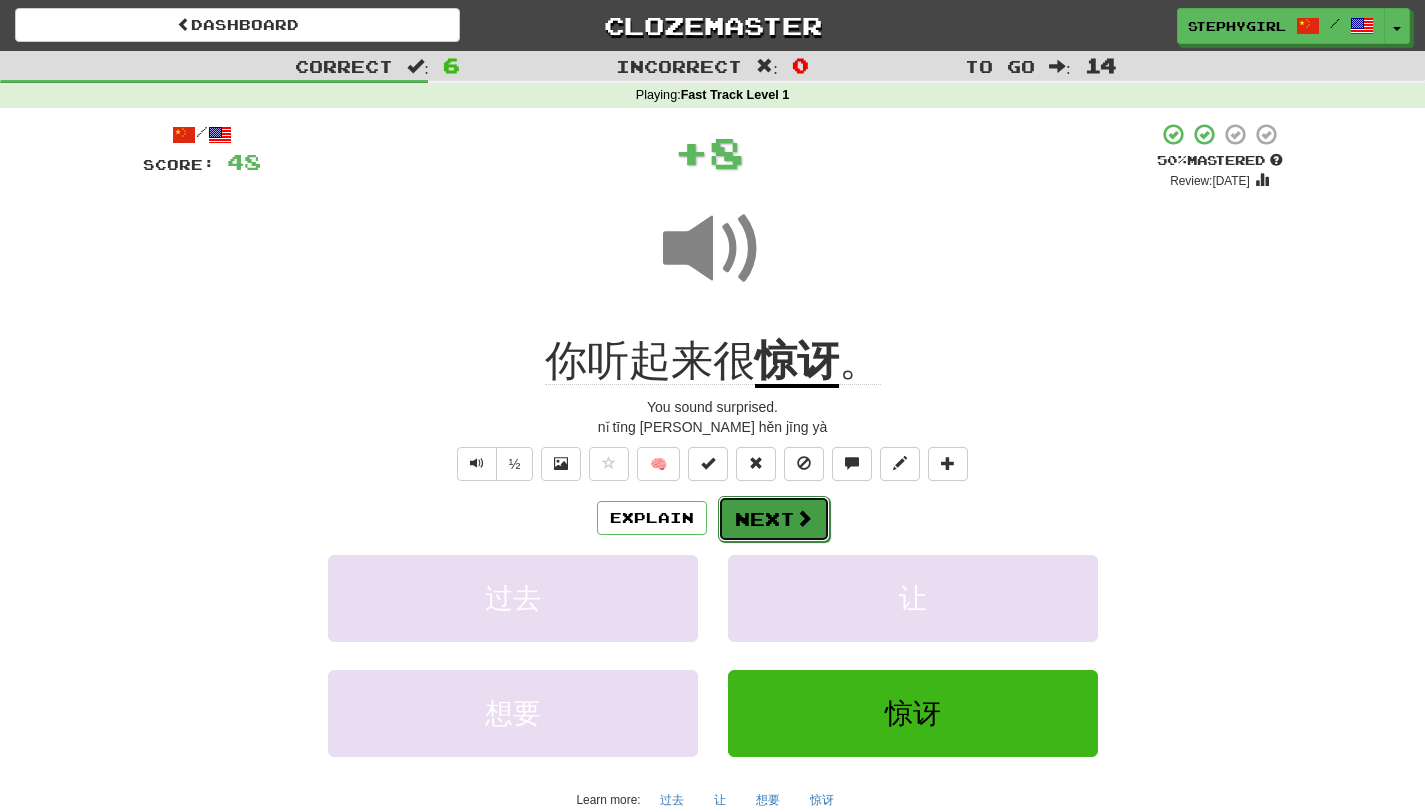 click on "Next" at bounding box center (774, 519) 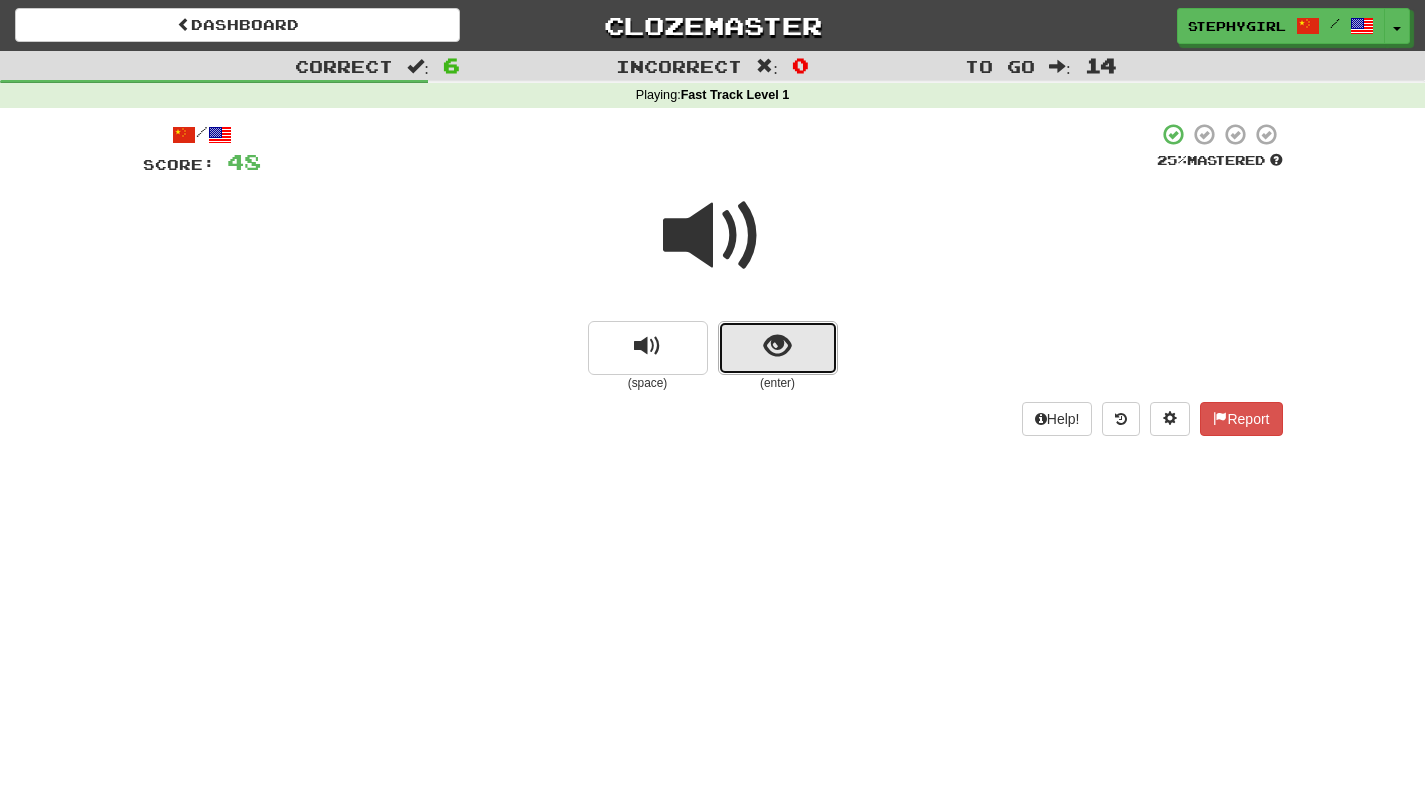 click at bounding box center [778, 348] 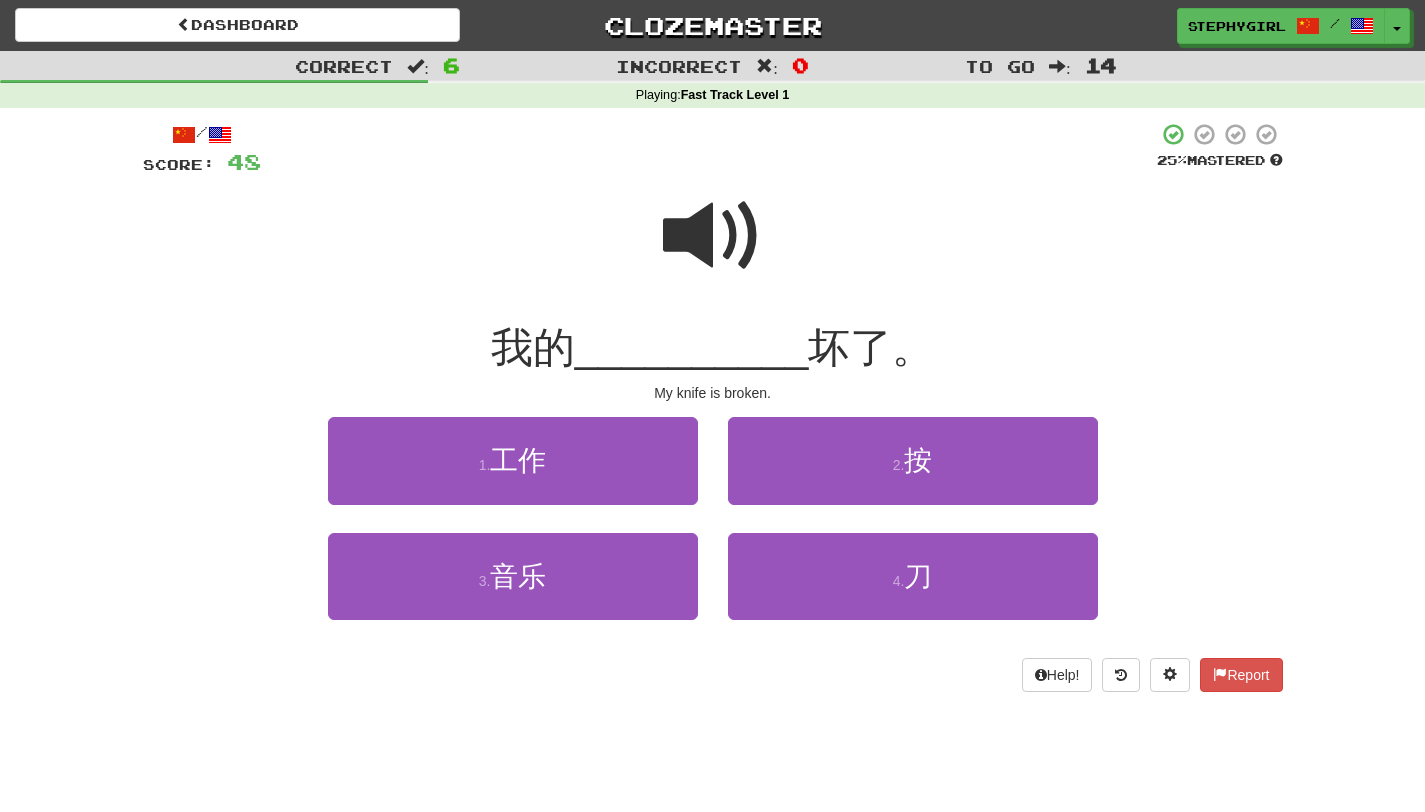 click at bounding box center (713, 236) 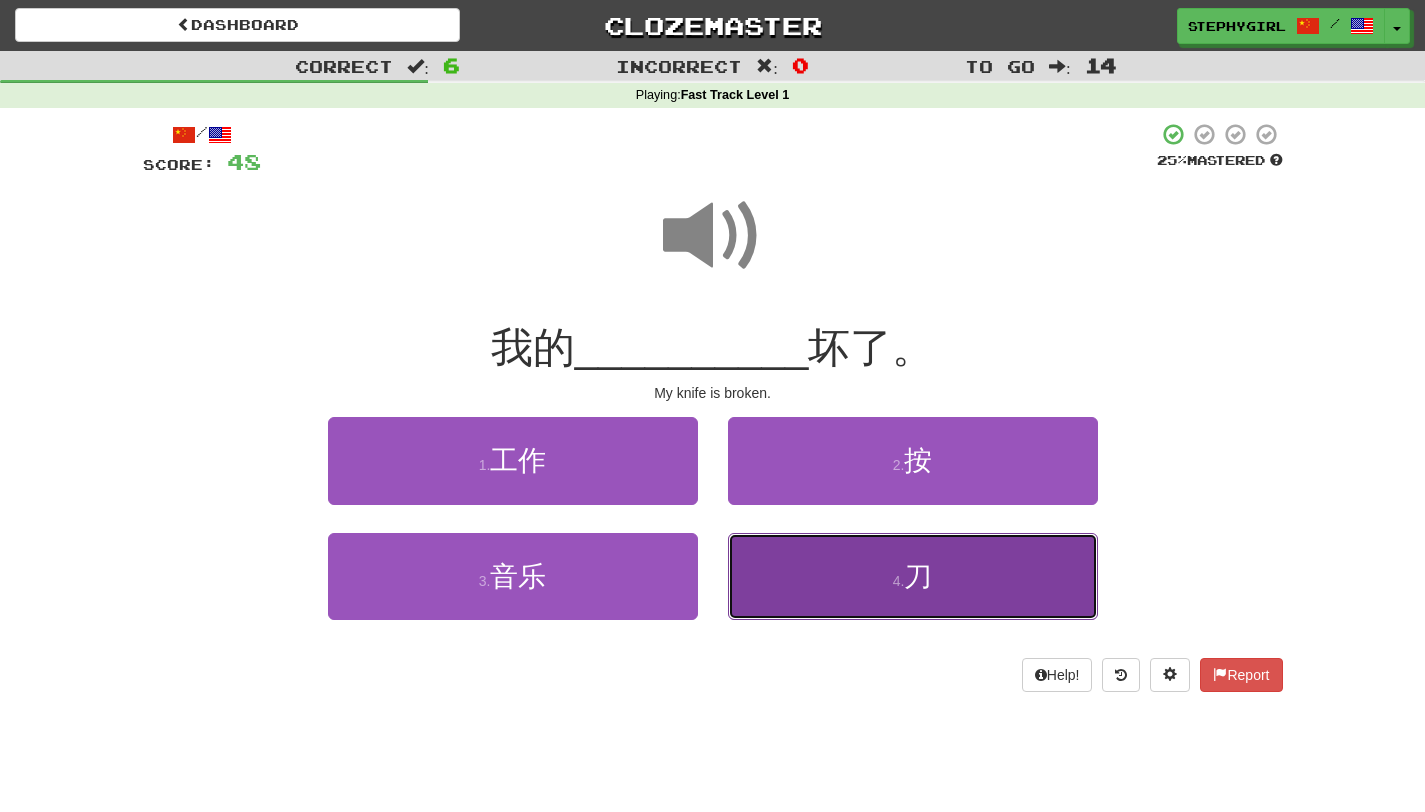 click on "4 .  刀" at bounding box center [913, 576] 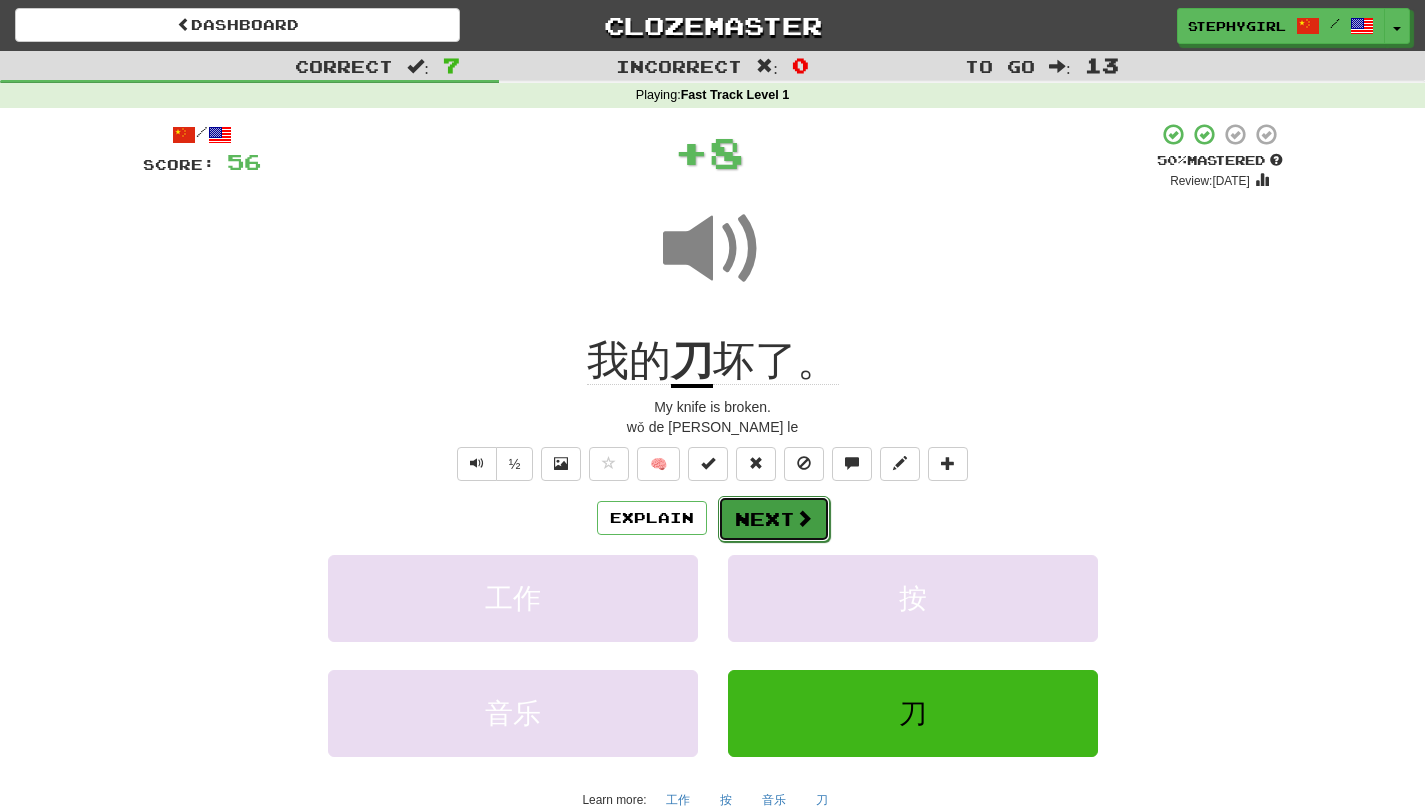 click at bounding box center [804, 518] 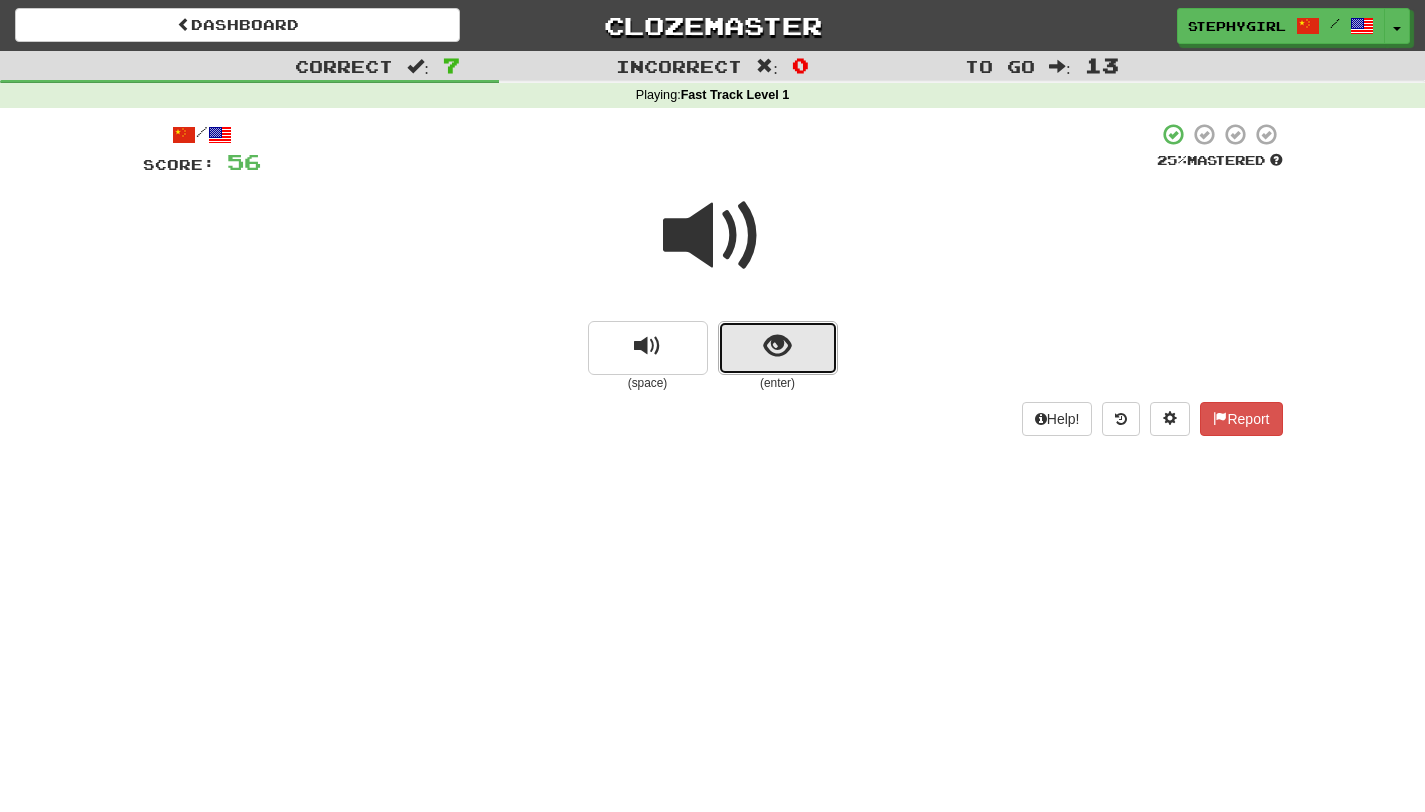 click at bounding box center [777, 346] 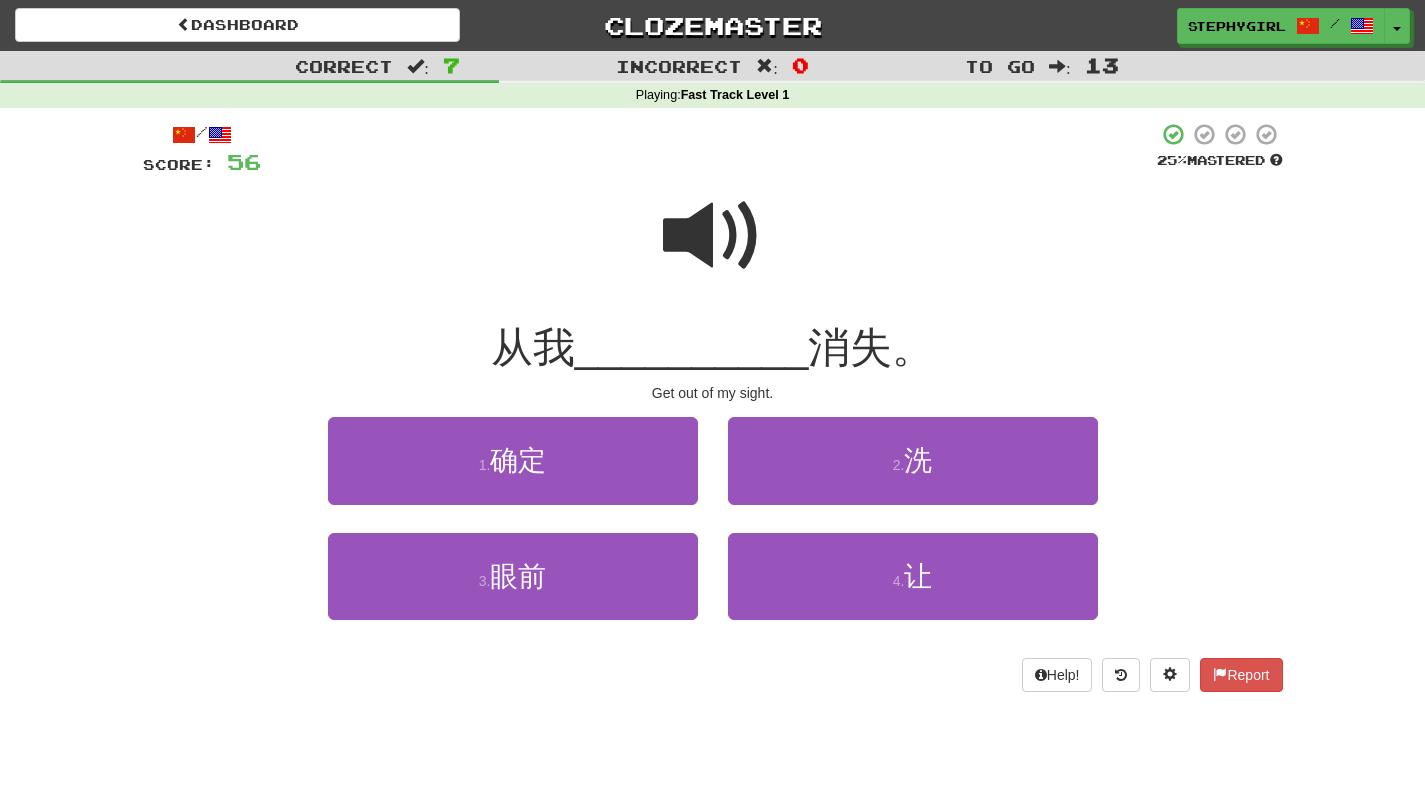 click at bounding box center (713, 236) 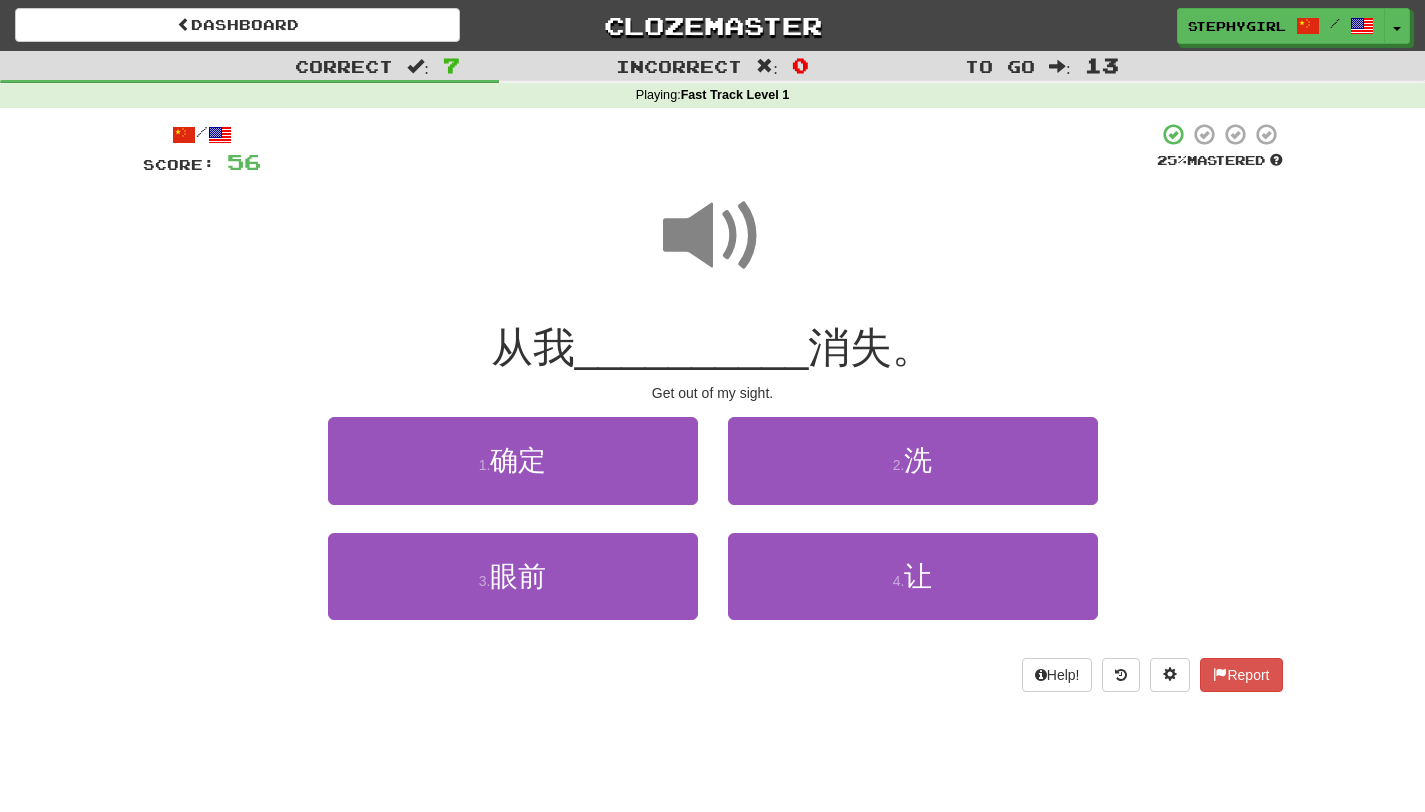 click at bounding box center [713, 236] 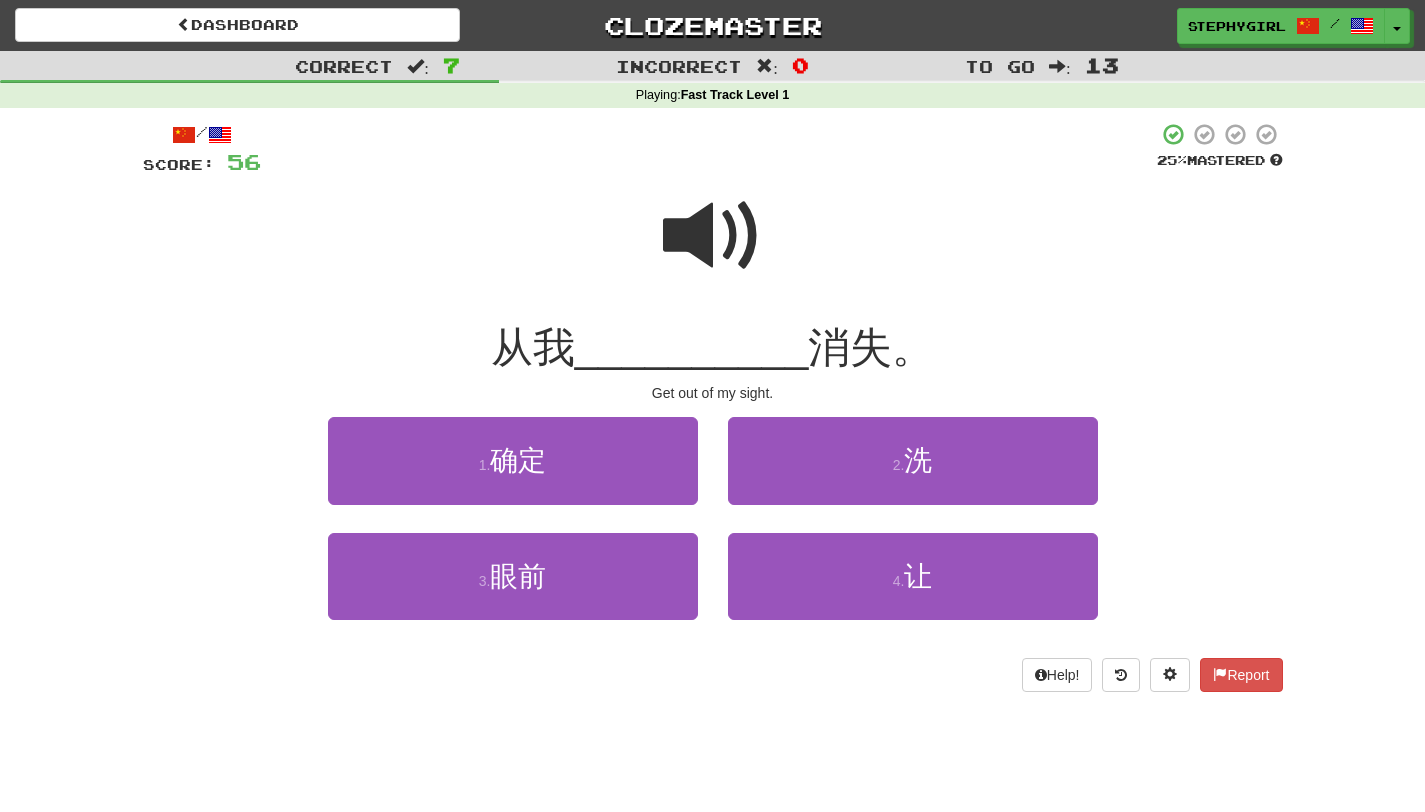 click at bounding box center [713, 236] 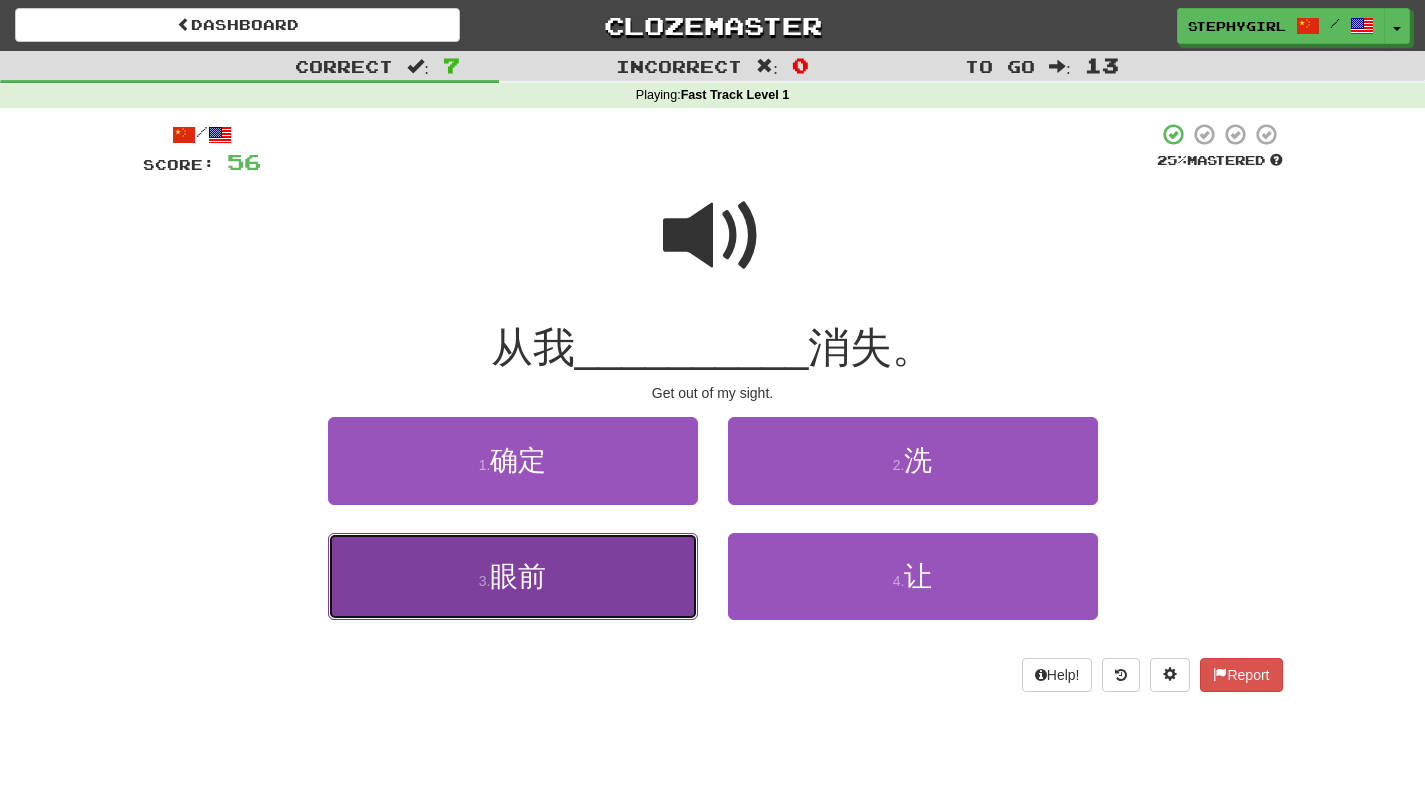 click on "3 .  眼前" at bounding box center (513, 576) 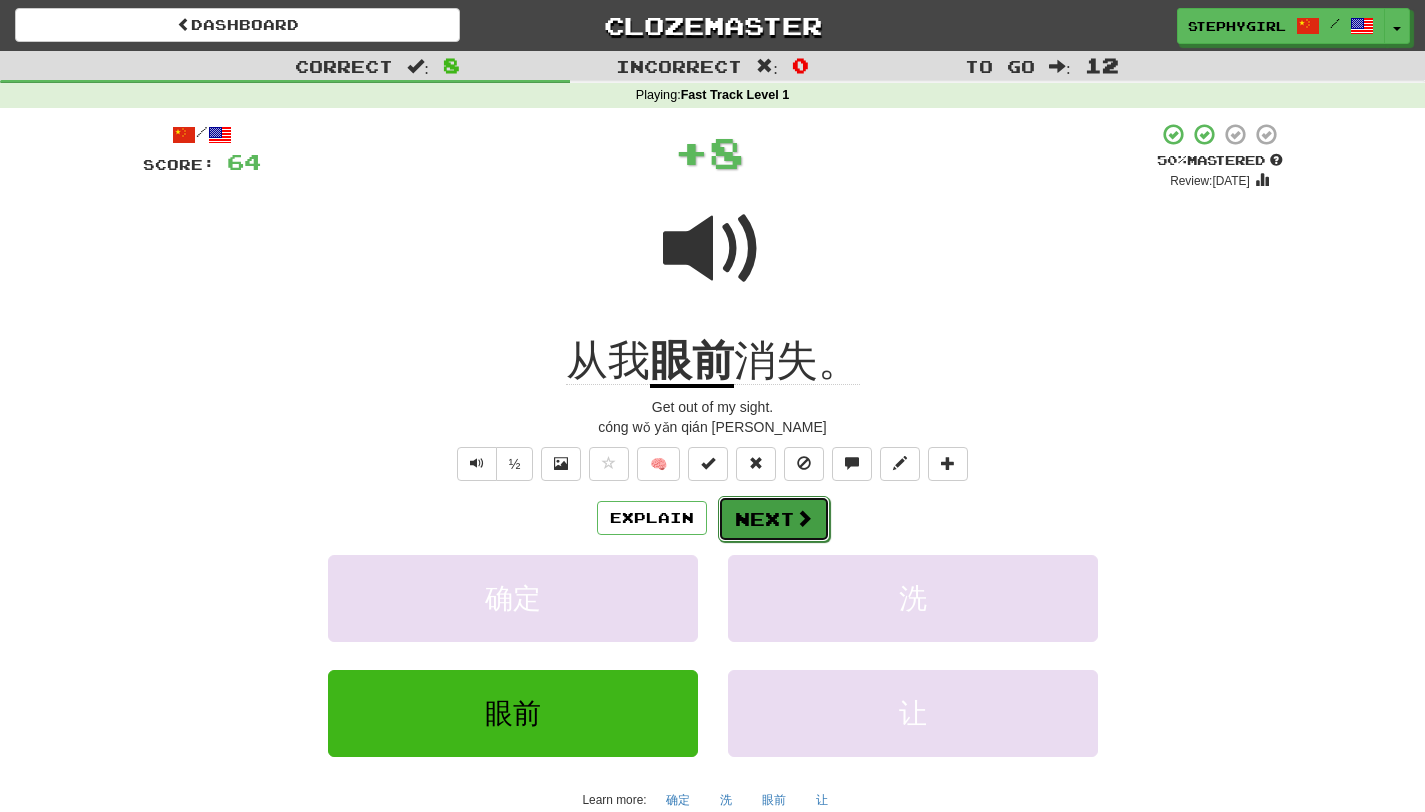 click on "Next" at bounding box center (774, 519) 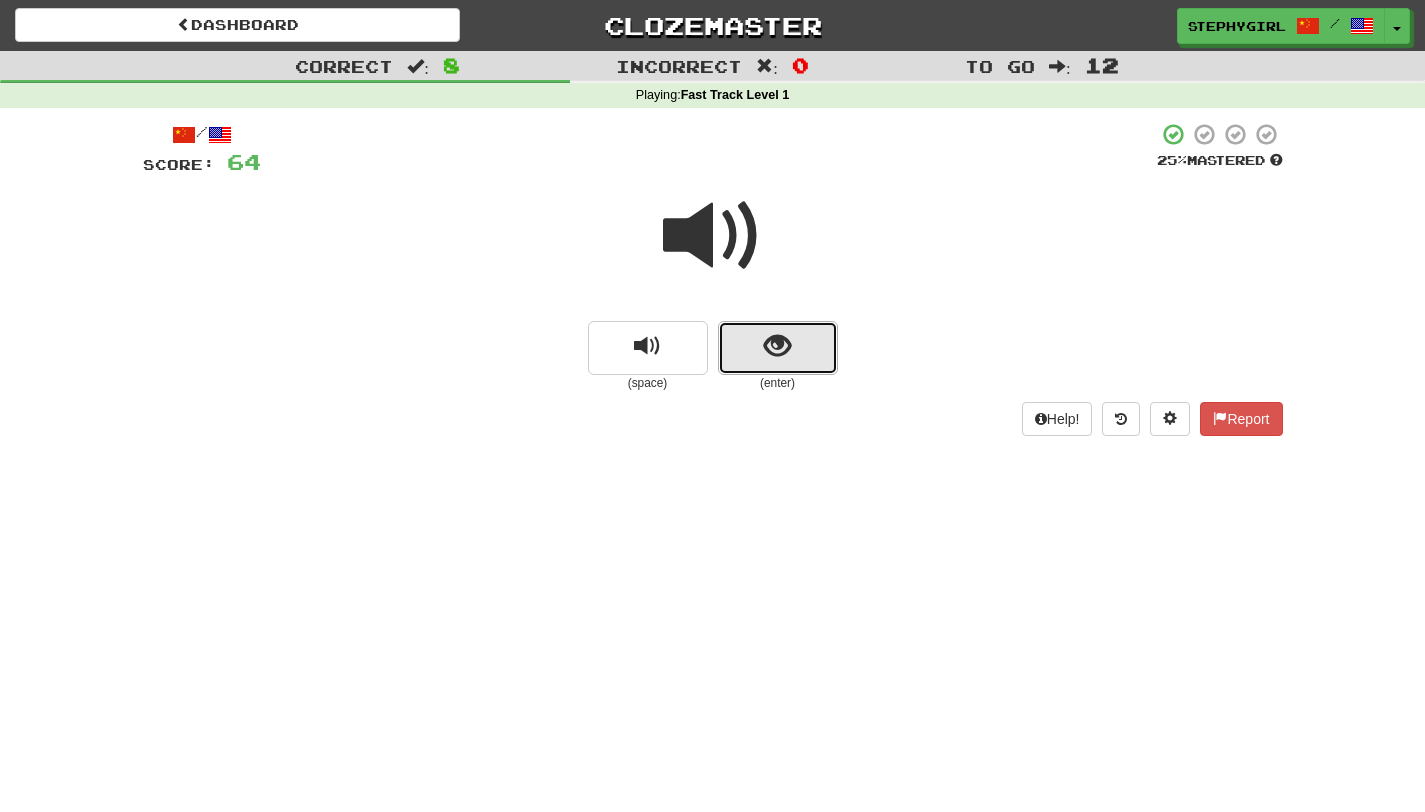 click at bounding box center [778, 348] 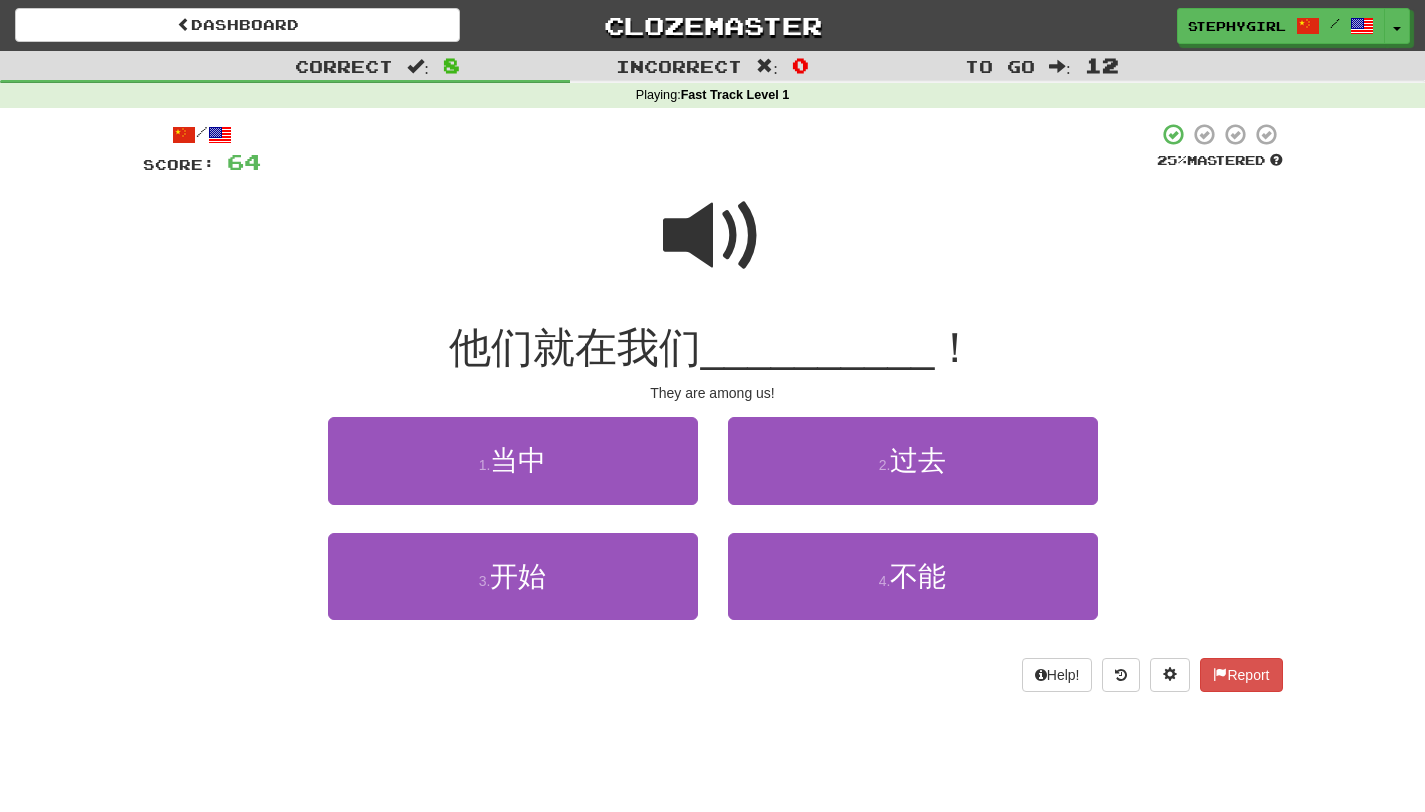 click at bounding box center [713, 236] 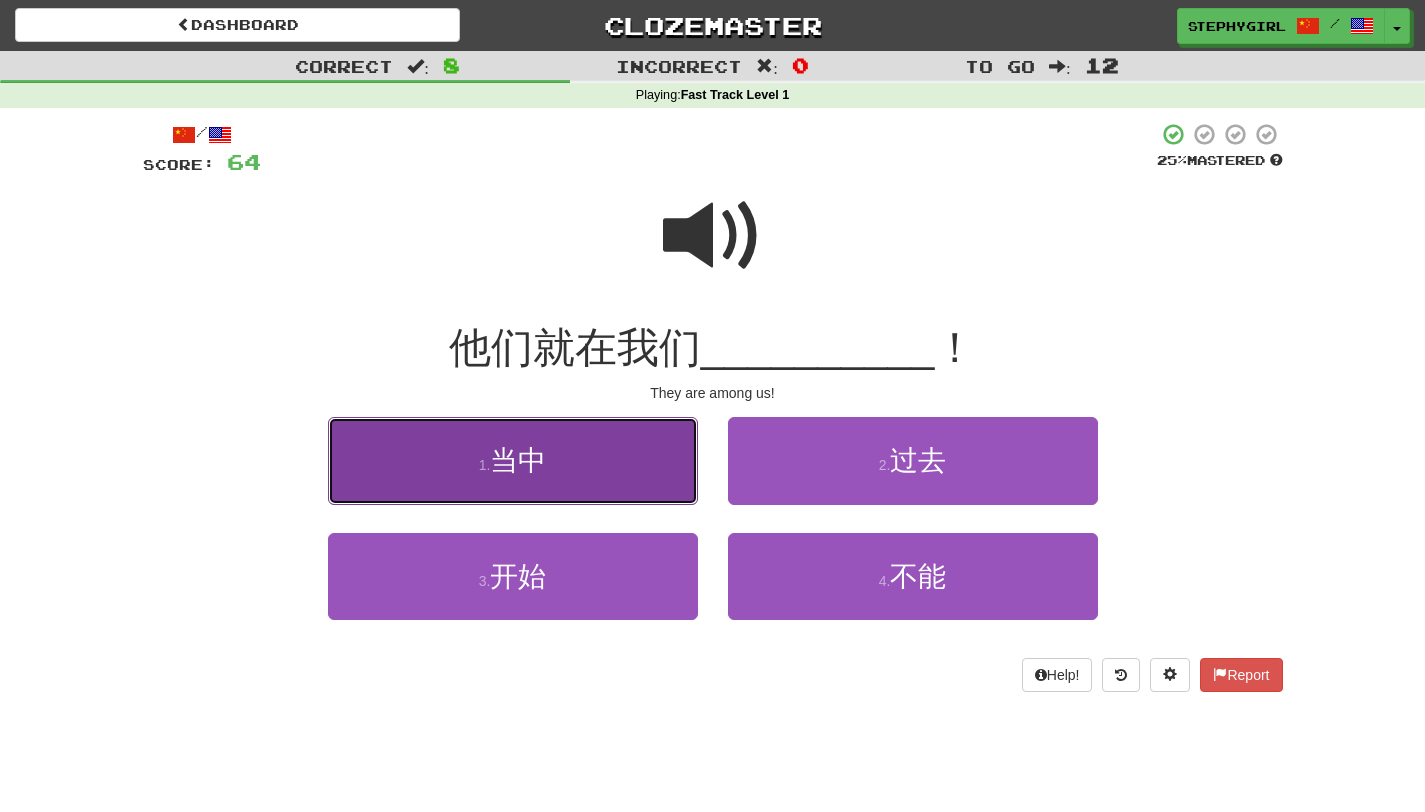 click on "1 .  当中" at bounding box center [513, 460] 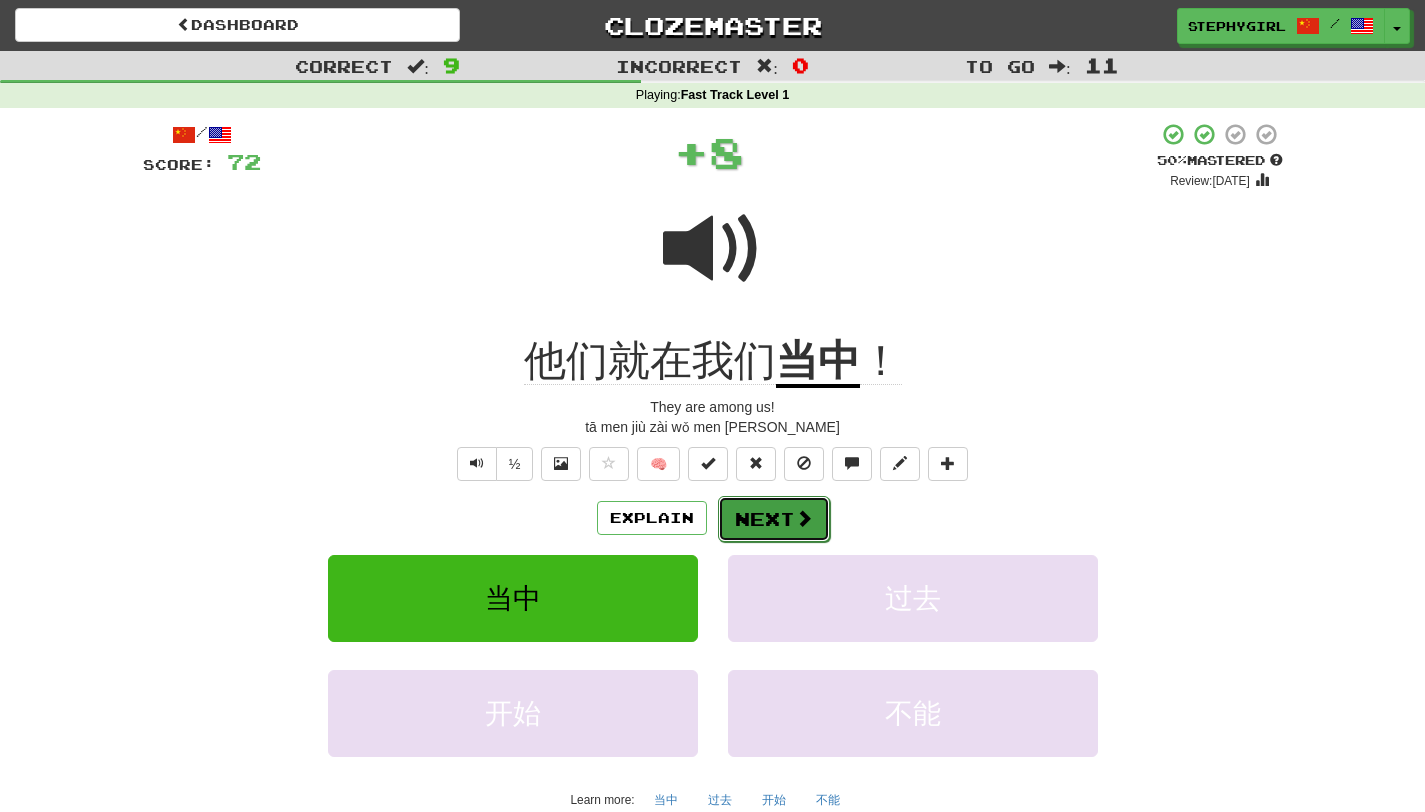 click on "Next" at bounding box center (774, 519) 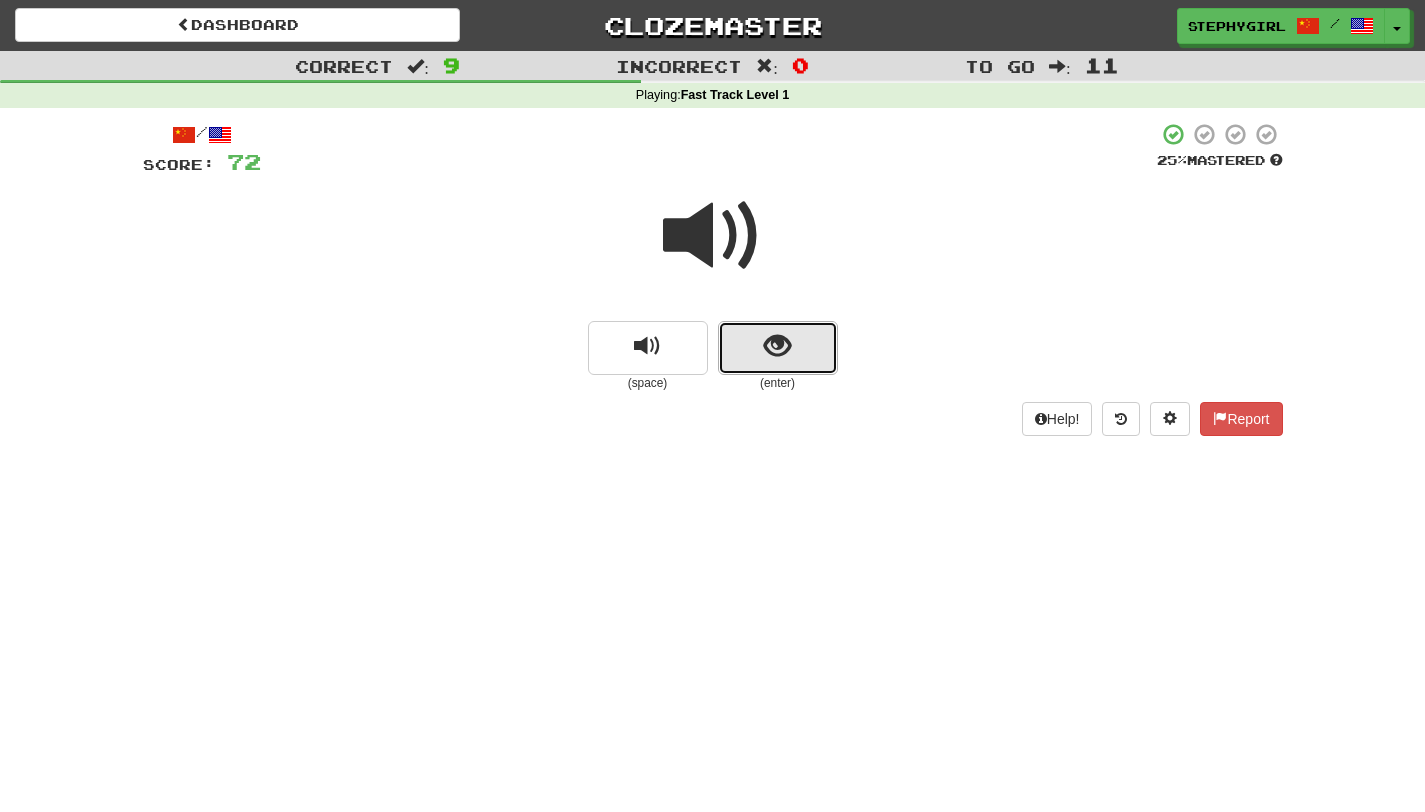 click at bounding box center (778, 348) 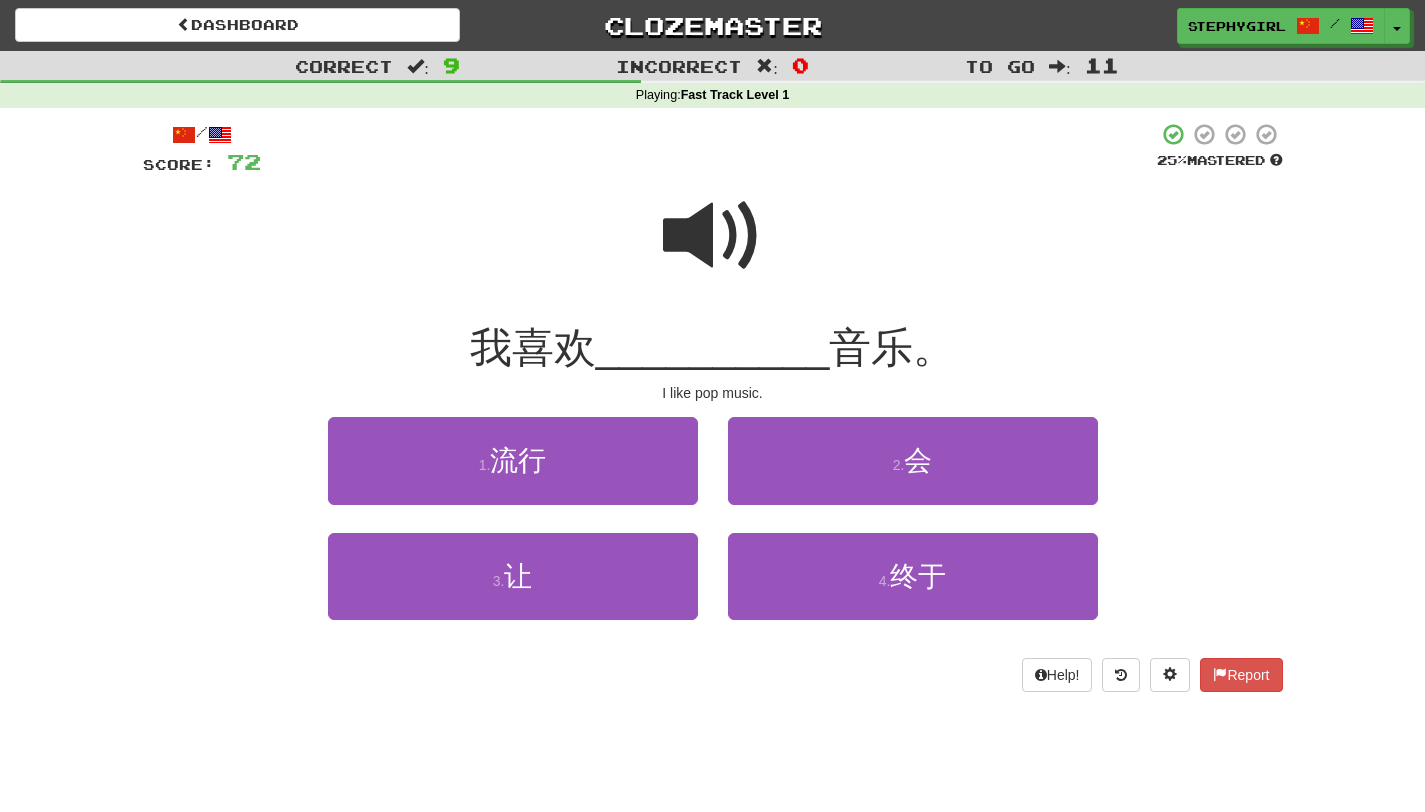 click at bounding box center (713, 236) 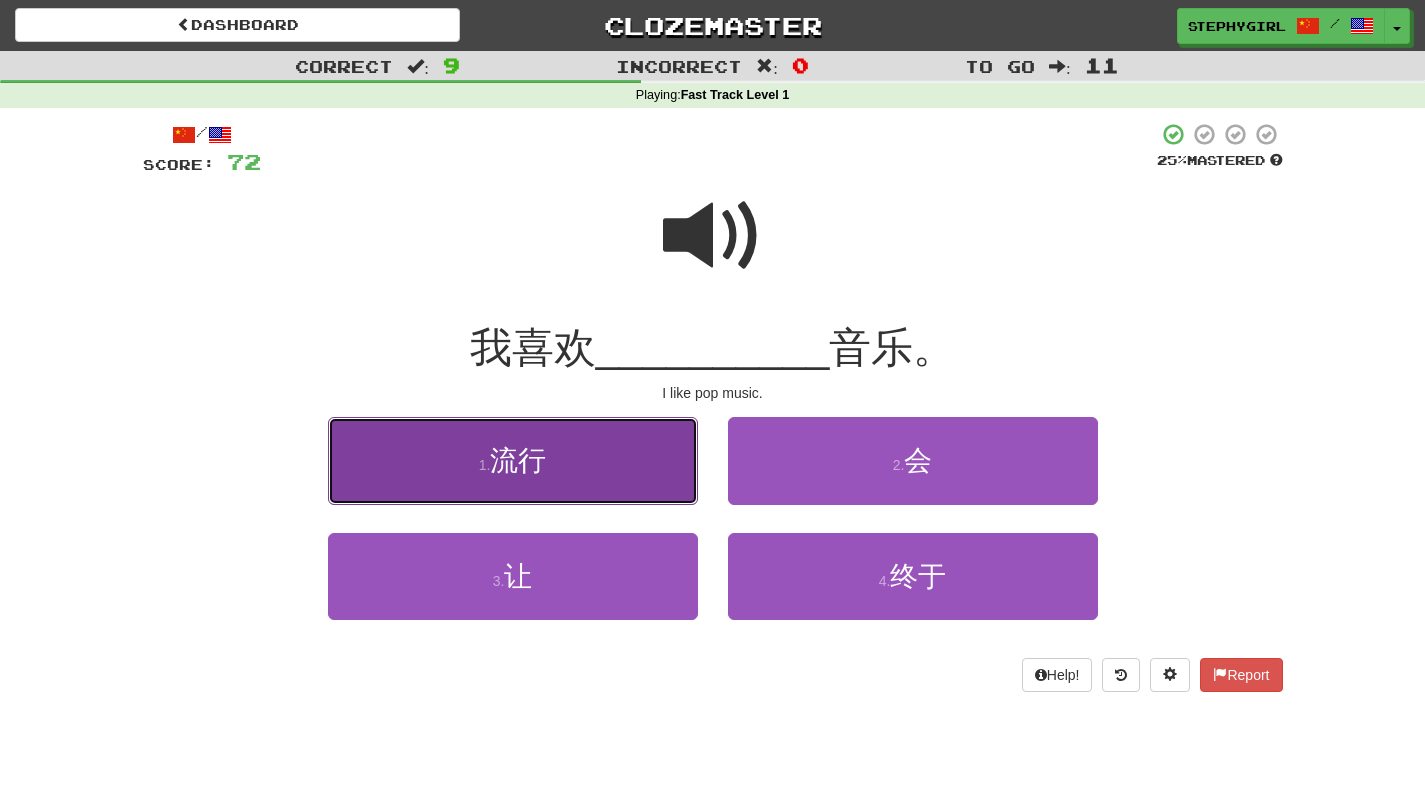click on "1 .  流行" at bounding box center [513, 460] 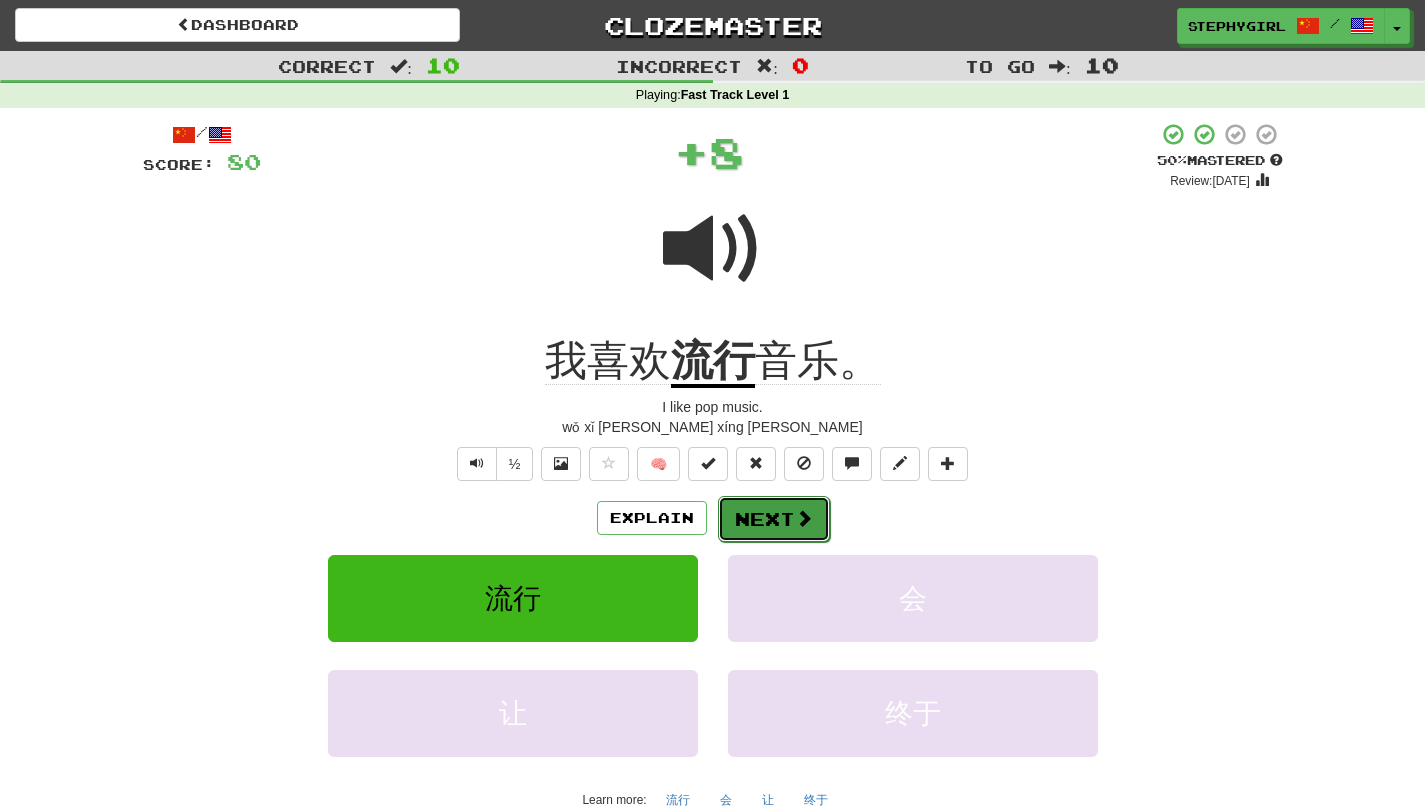 click at bounding box center [804, 518] 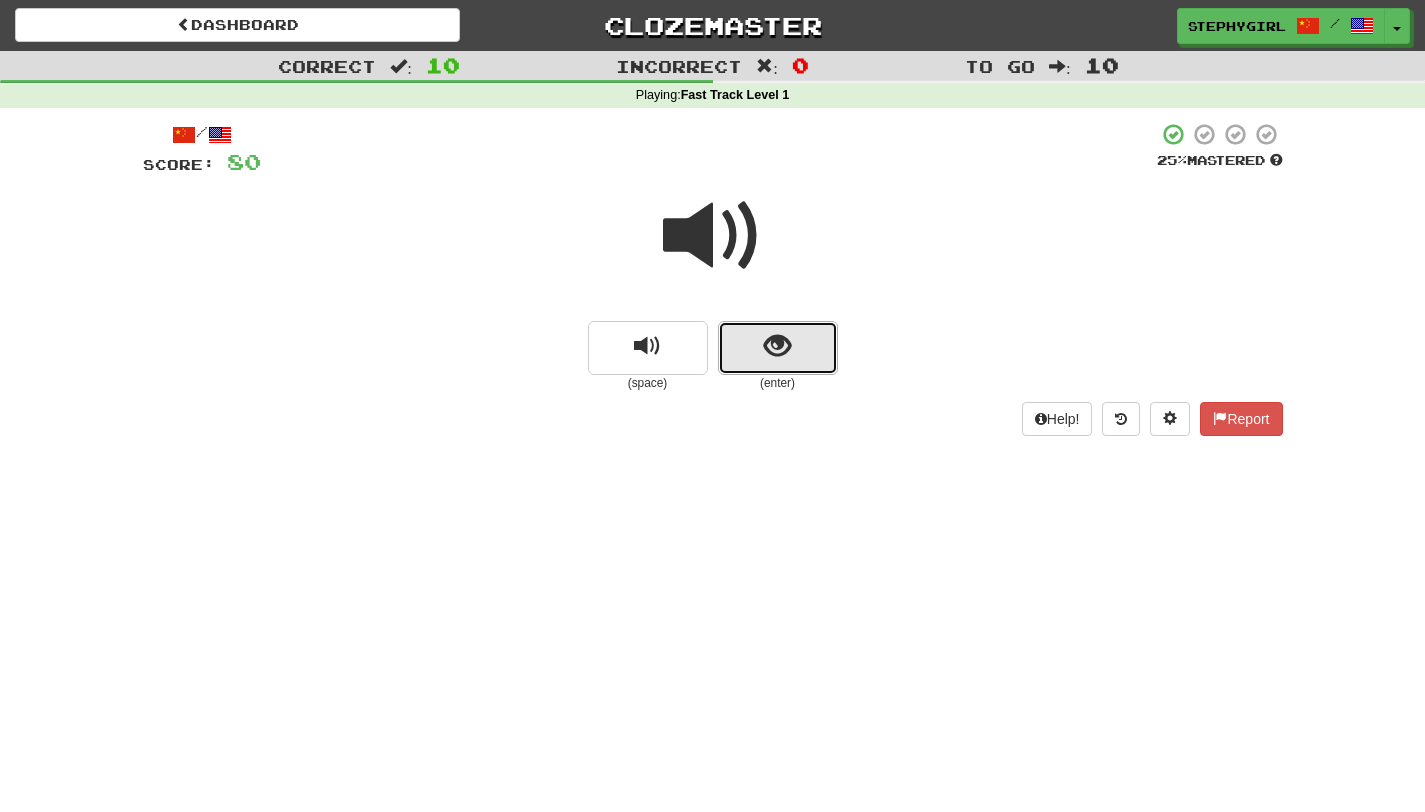 click at bounding box center (778, 348) 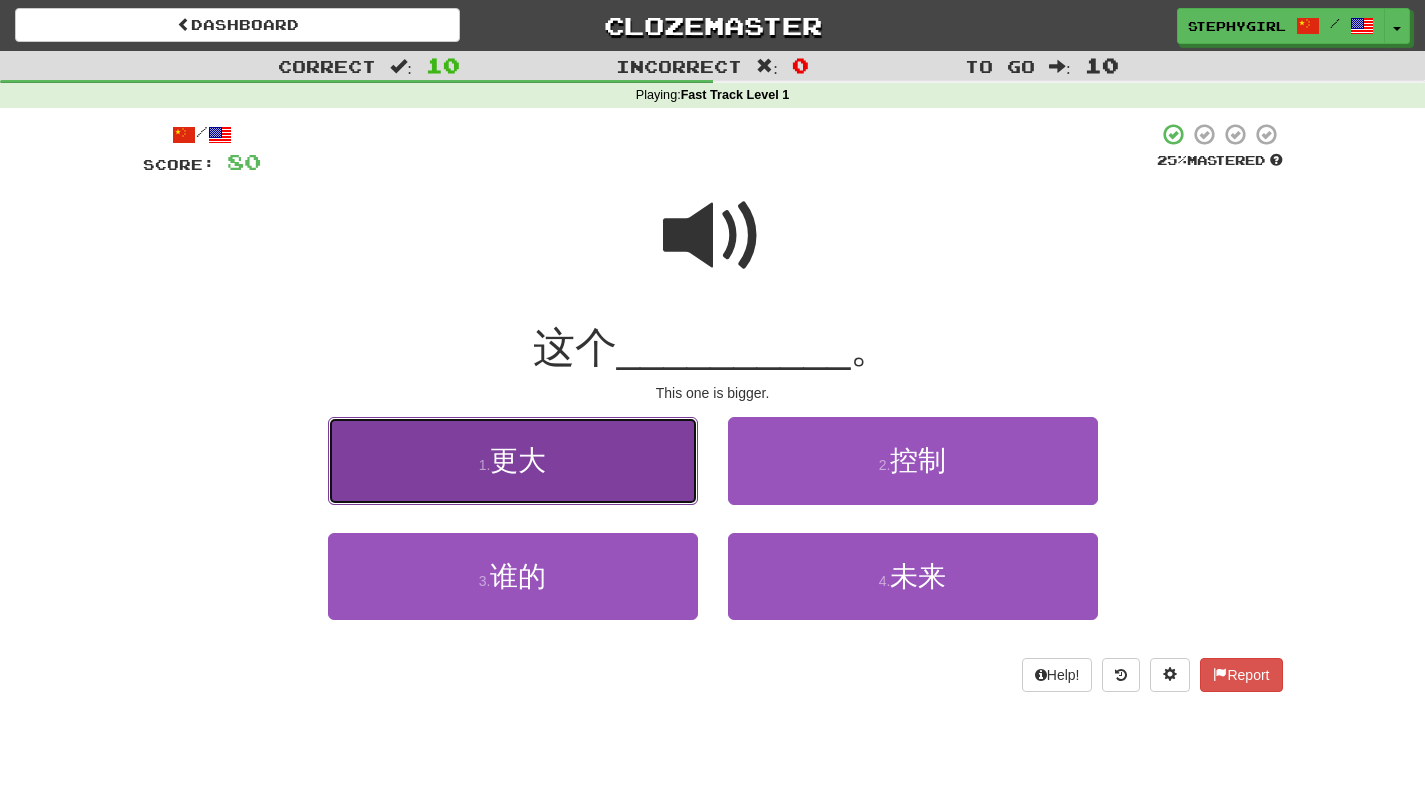 click on "1 .  更大" at bounding box center (513, 460) 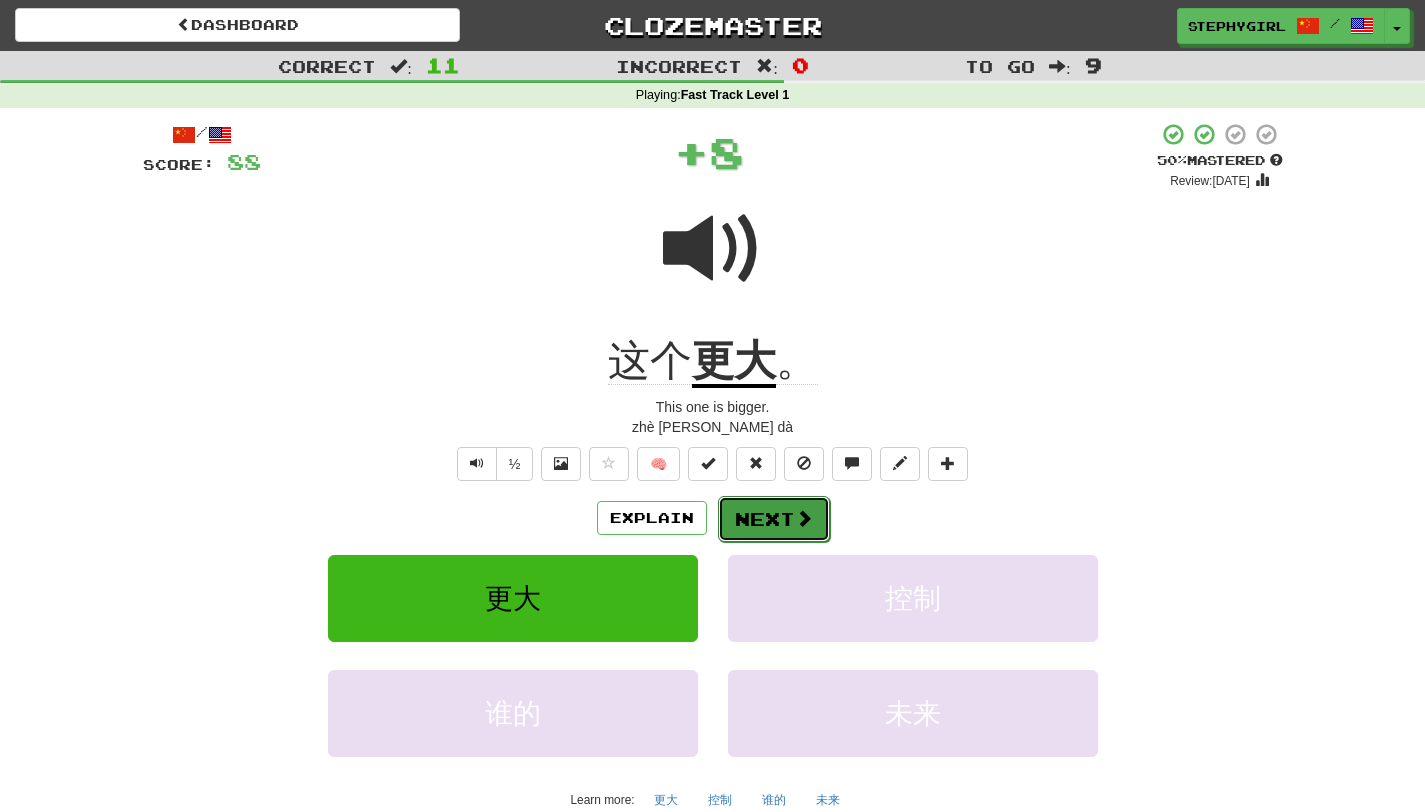 click on "Next" at bounding box center (774, 519) 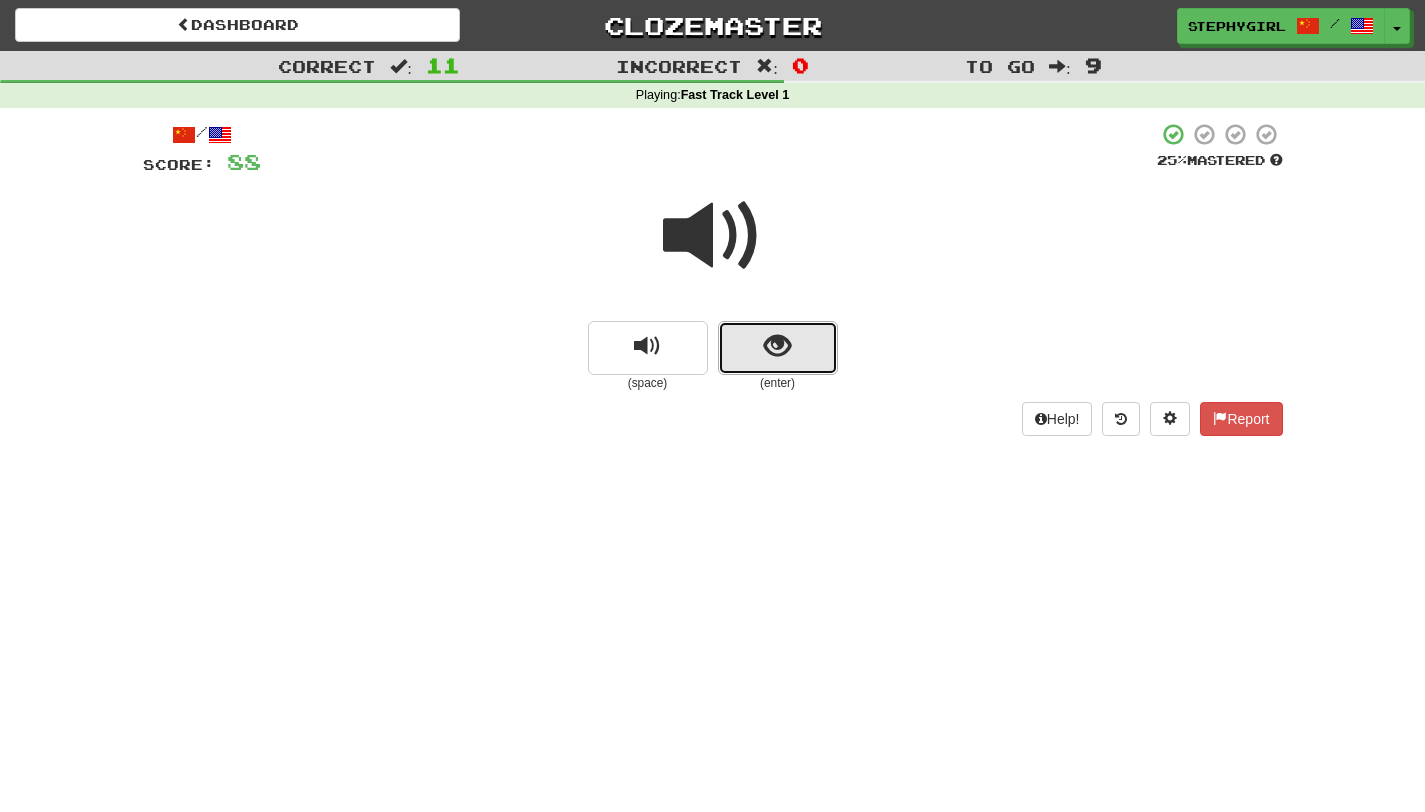 click at bounding box center (778, 348) 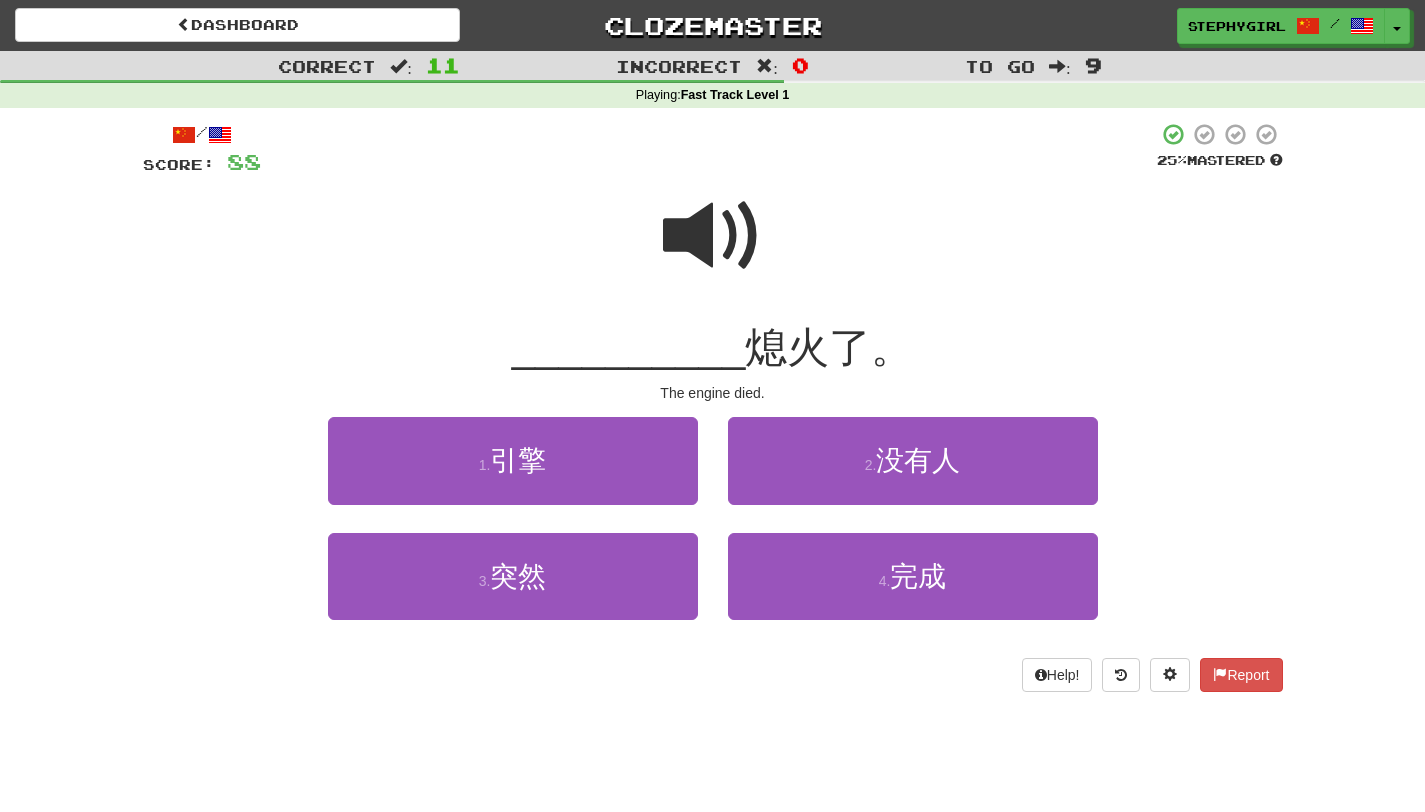 click at bounding box center (713, 236) 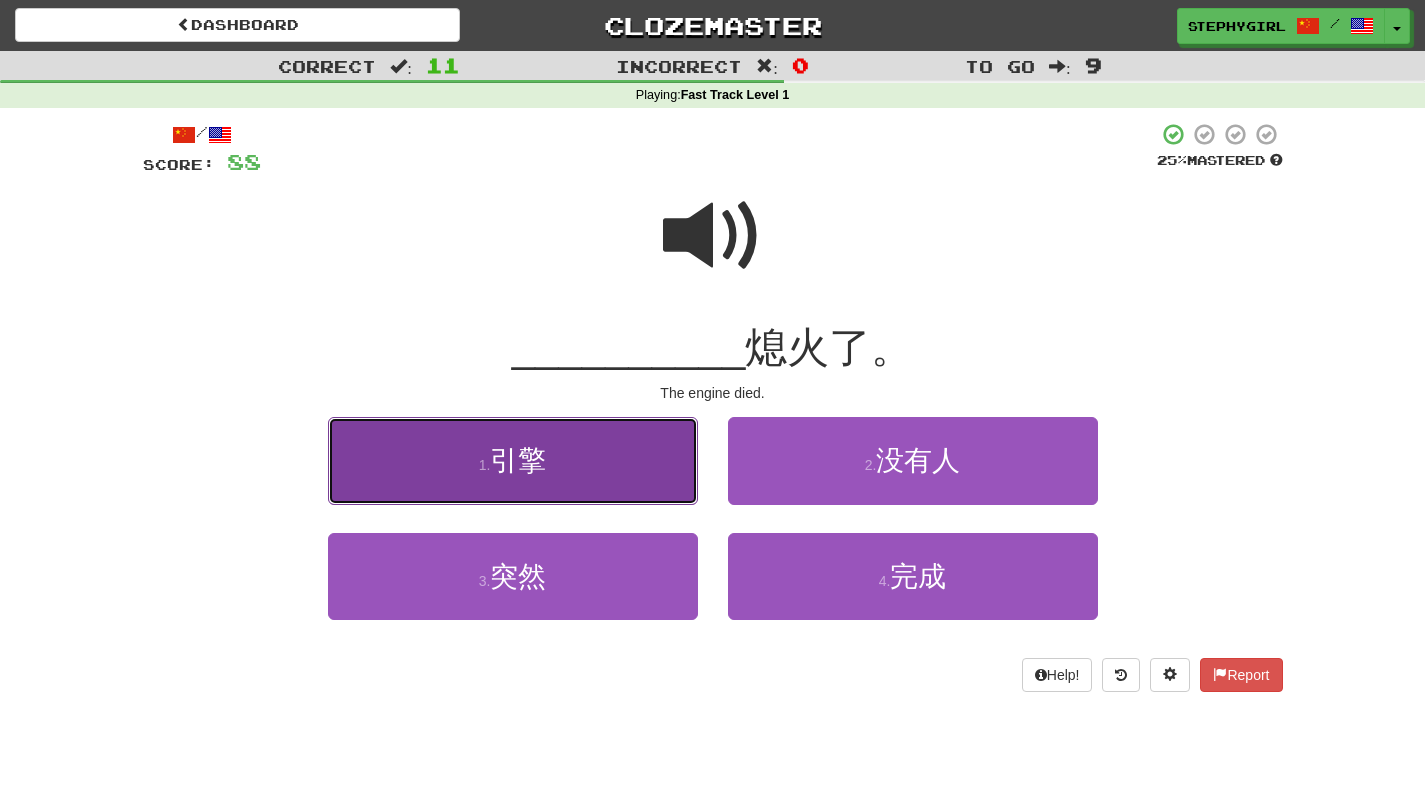 click on "1 .  引擎" at bounding box center [513, 460] 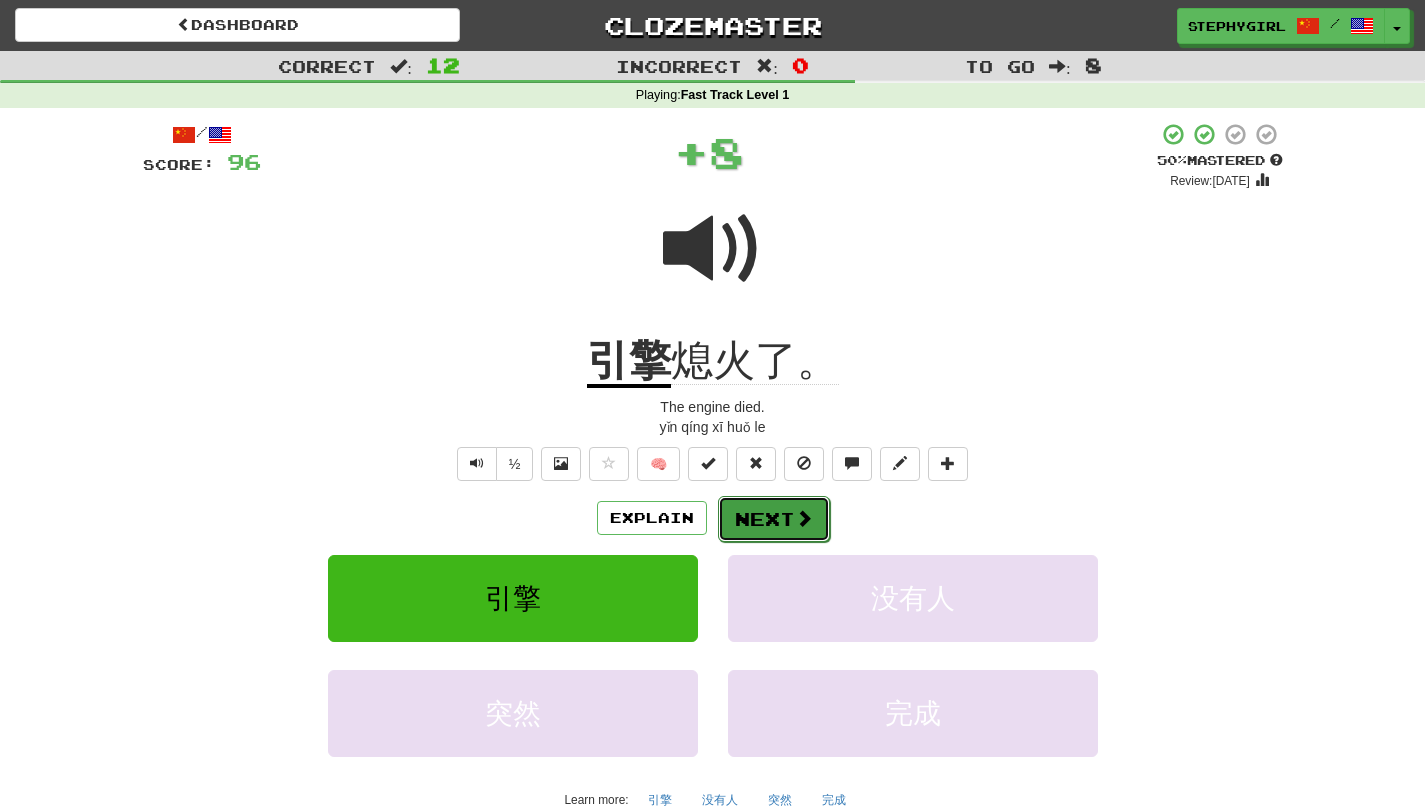 click on "Next" at bounding box center (774, 519) 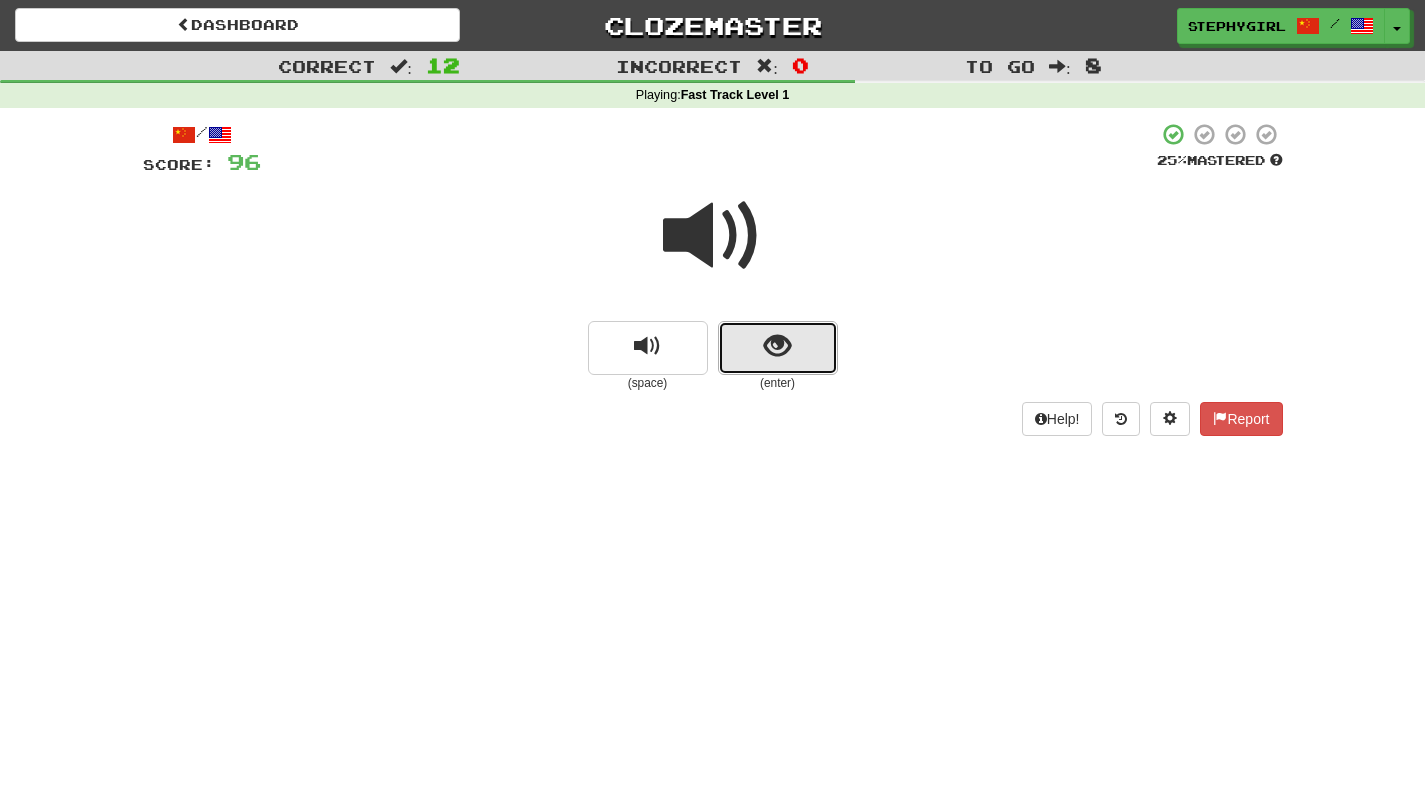 click at bounding box center [777, 346] 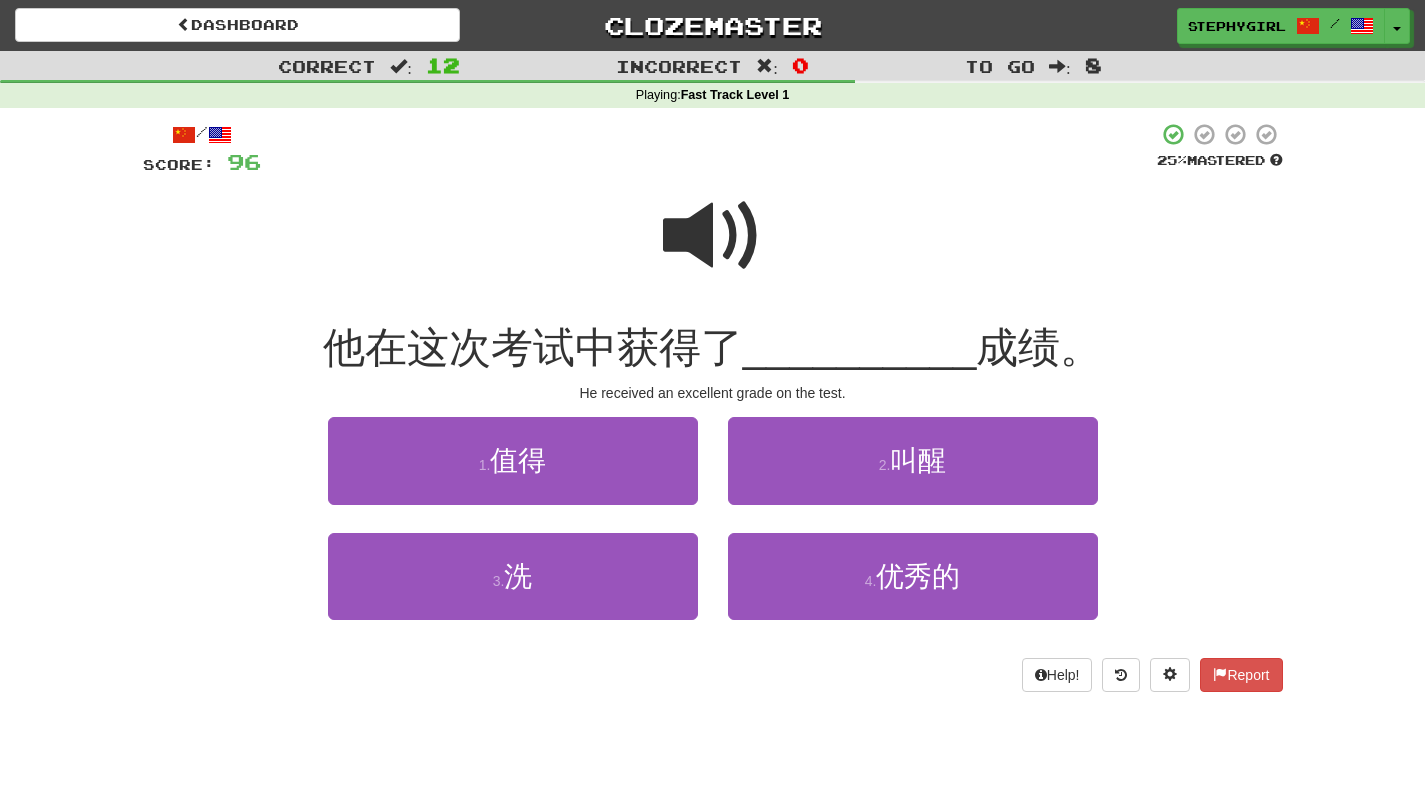 click at bounding box center (713, 236) 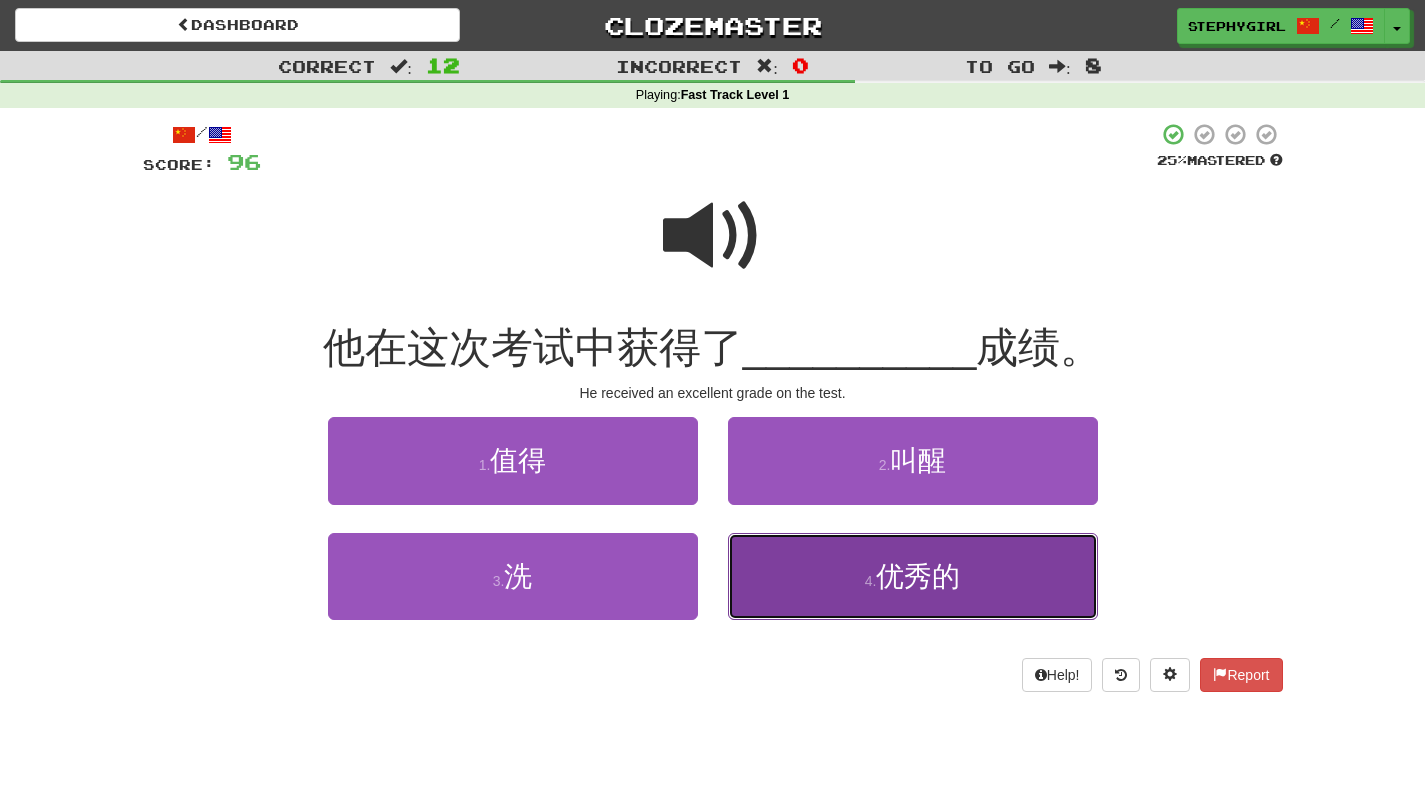 click on "4 .  优秀的" at bounding box center [913, 576] 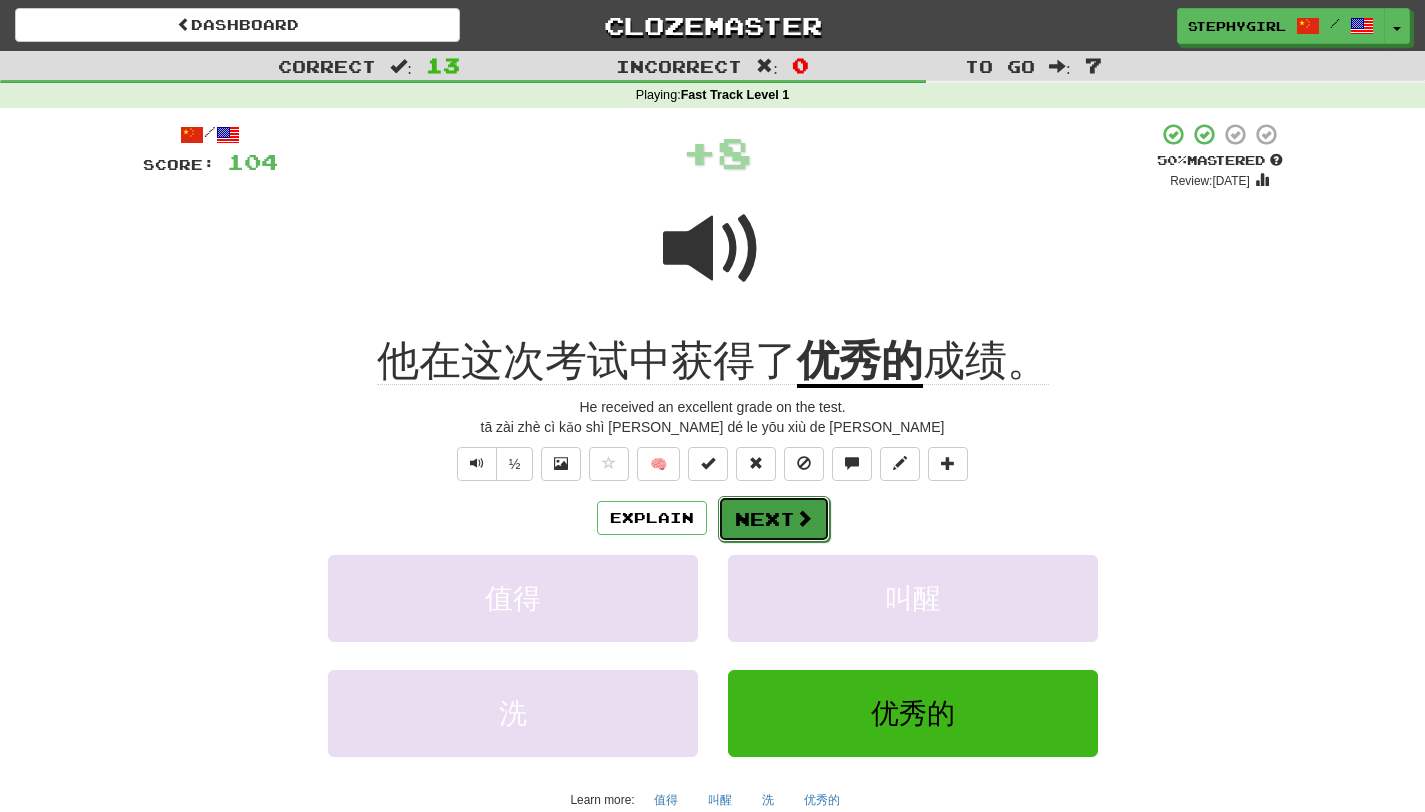 click on "Next" at bounding box center [774, 519] 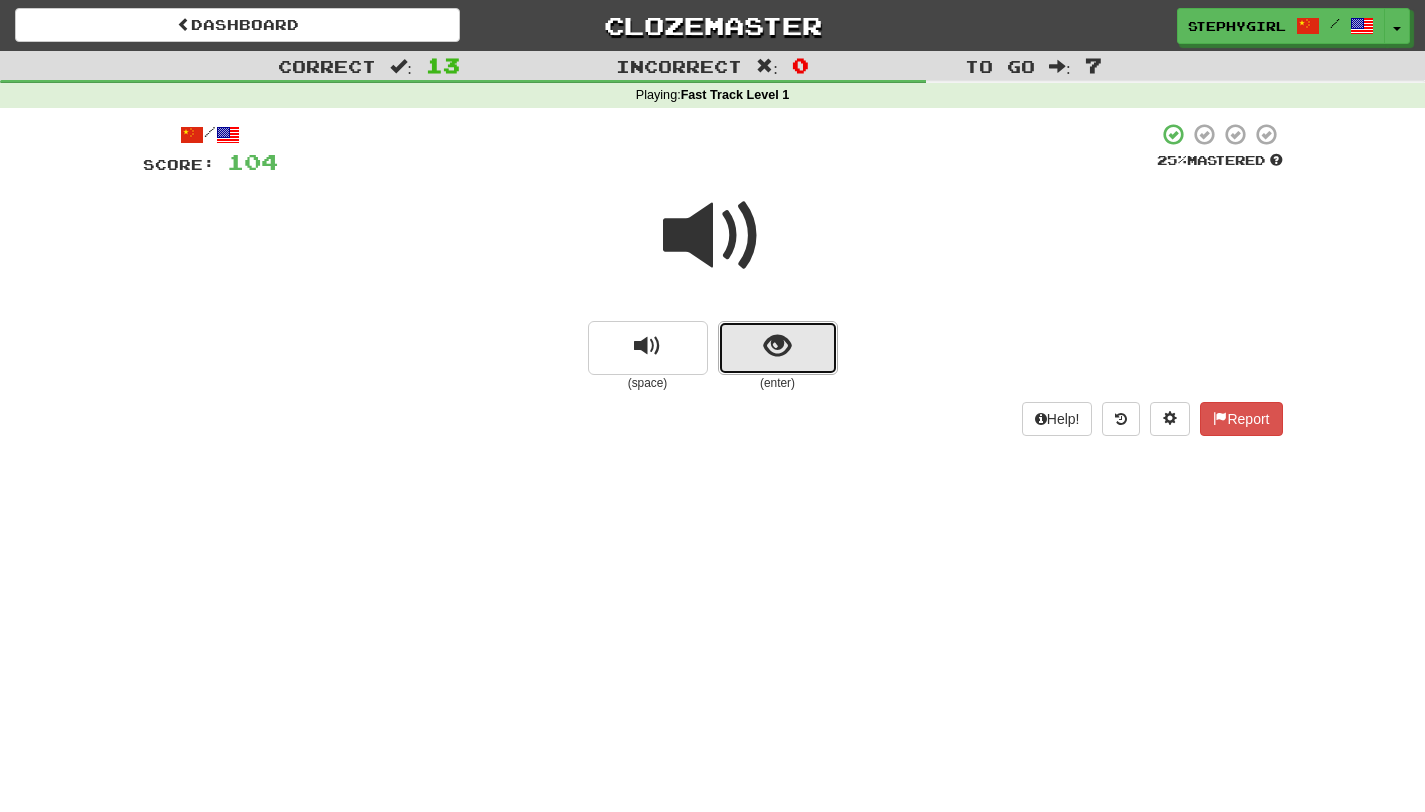 click at bounding box center [778, 348] 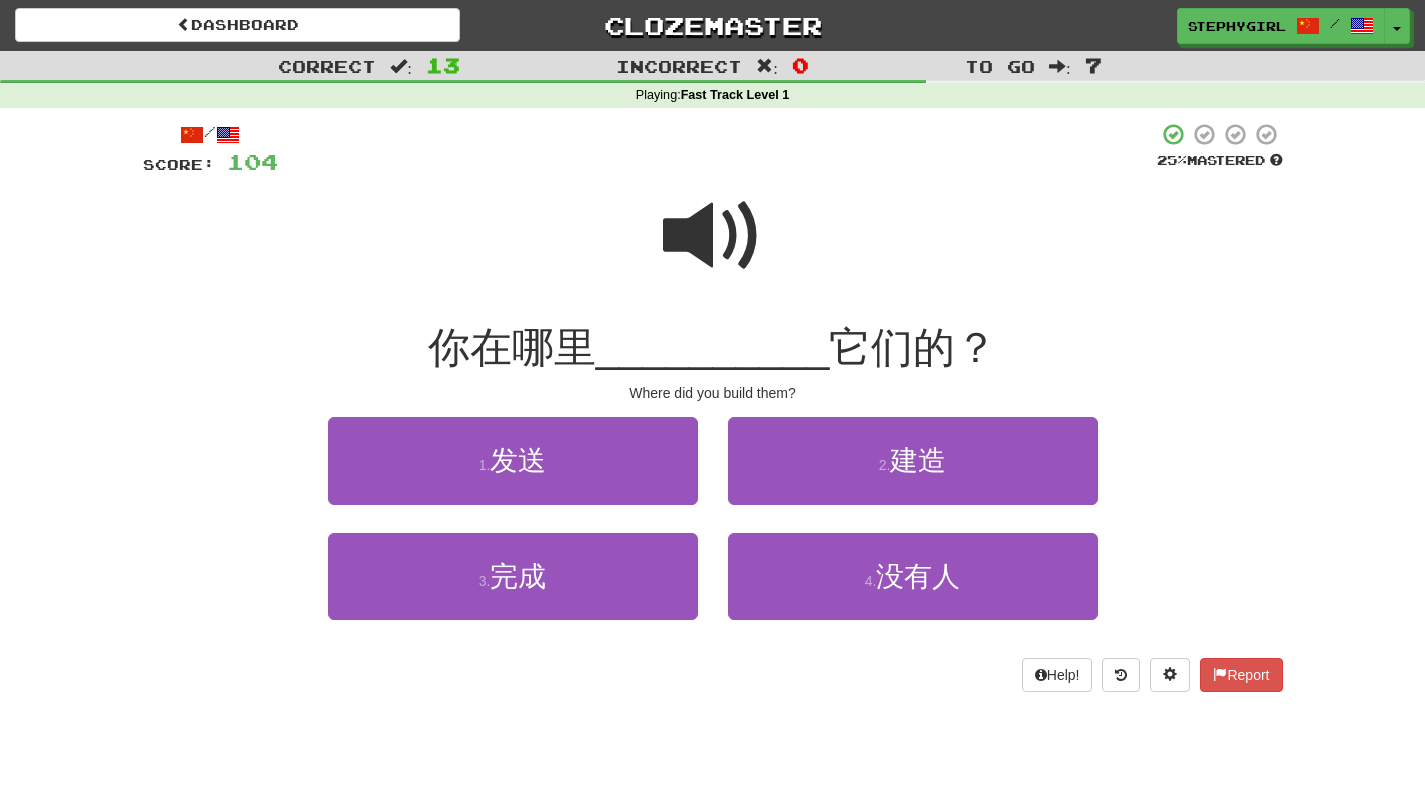 click at bounding box center (713, 236) 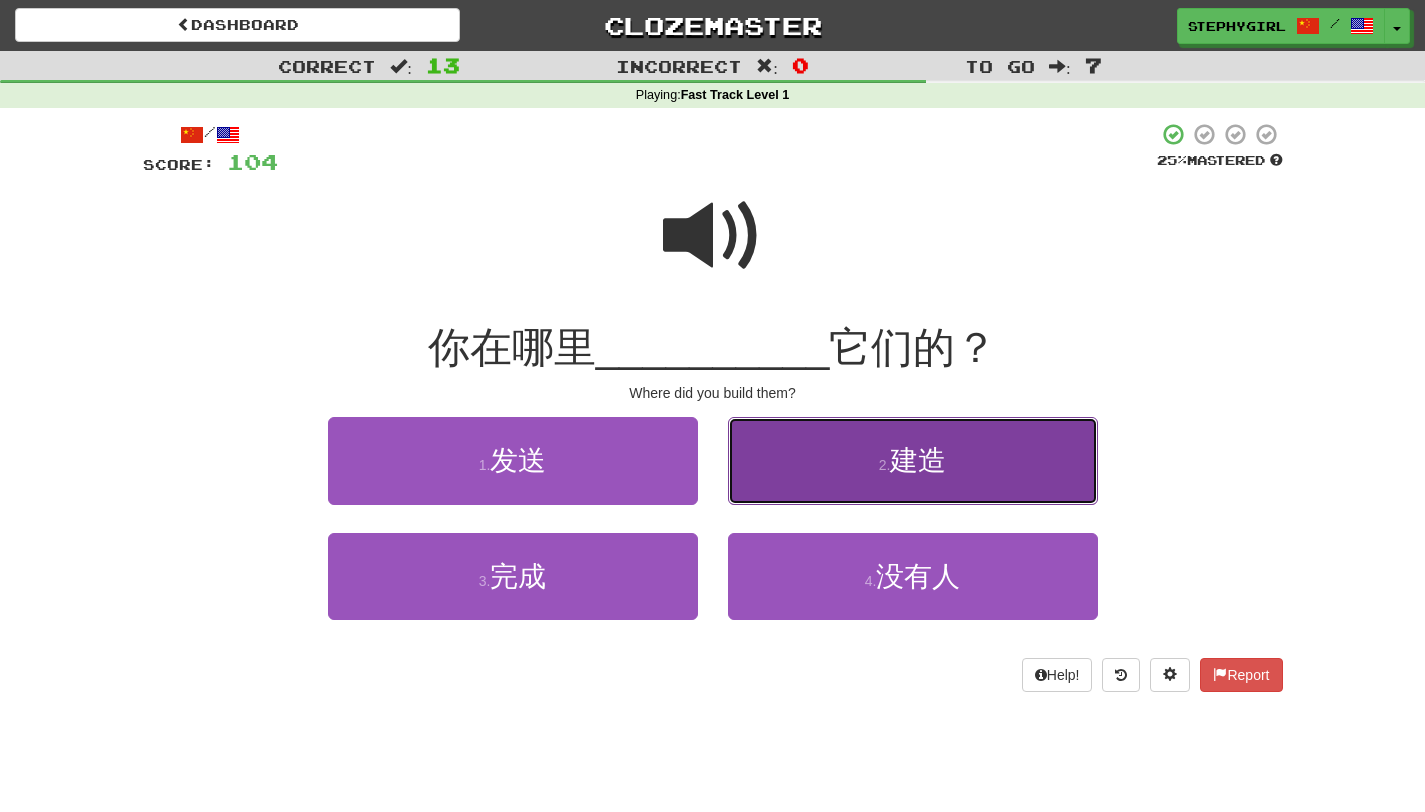 click on "2 .  建造" at bounding box center (913, 460) 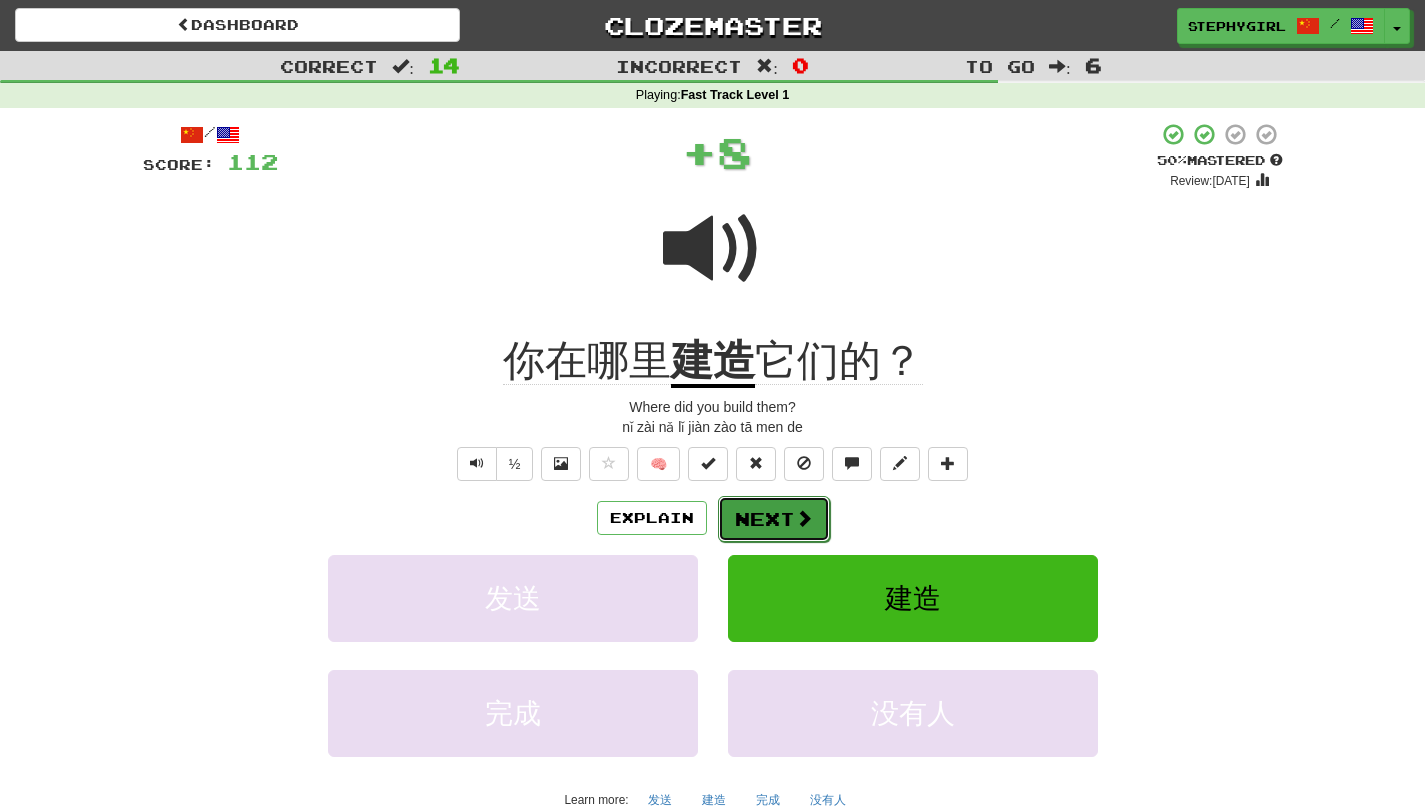 click at bounding box center (804, 518) 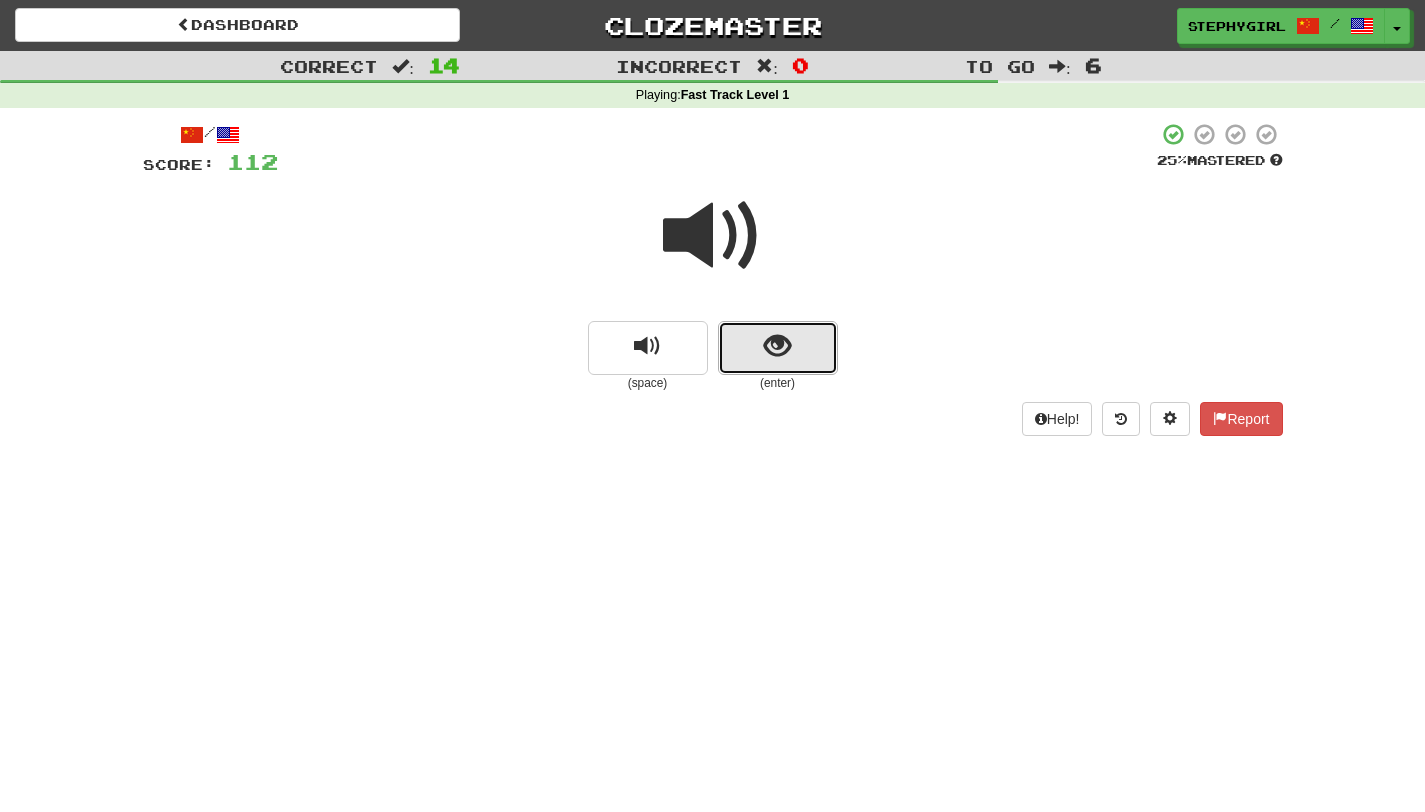 click at bounding box center (777, 346) 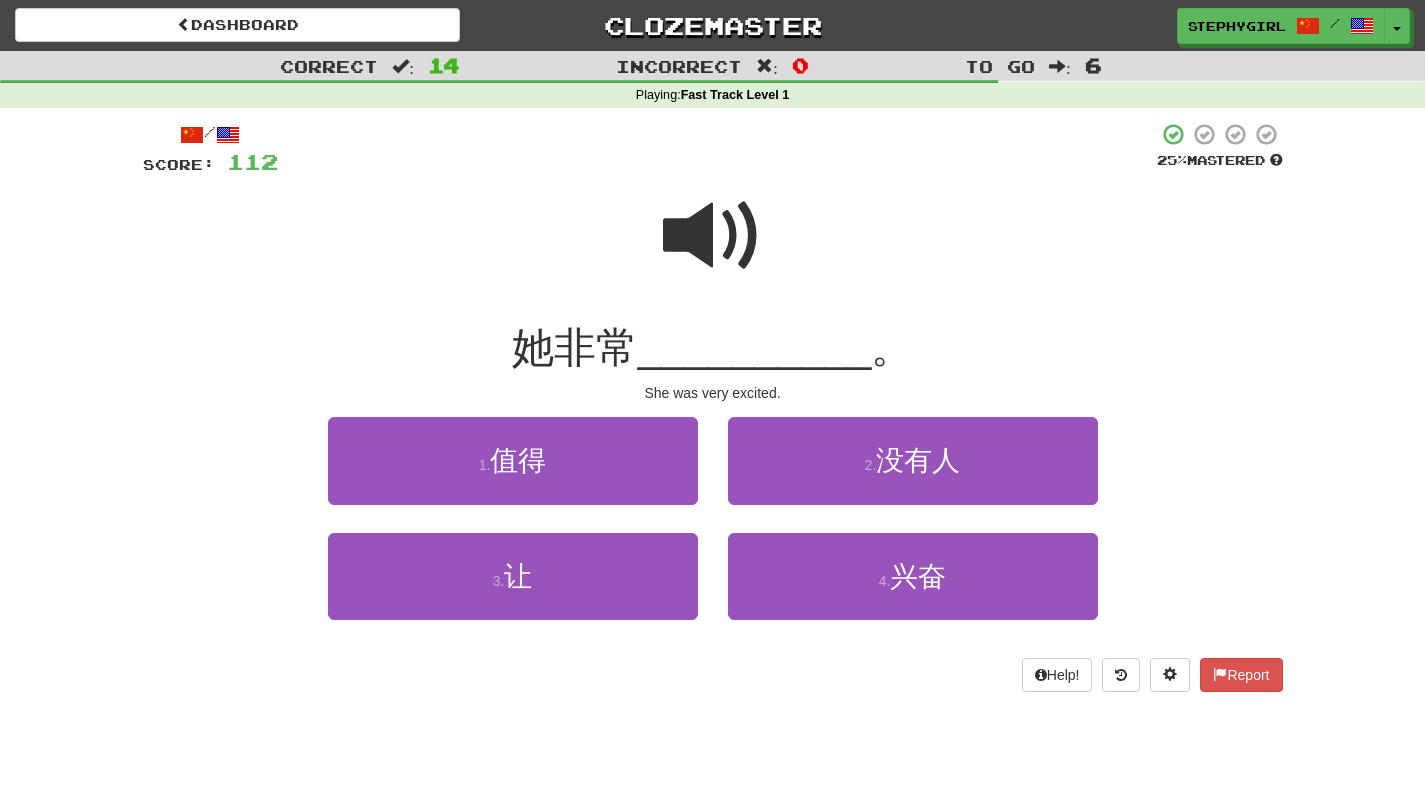 click at bounding box center [713, 236] 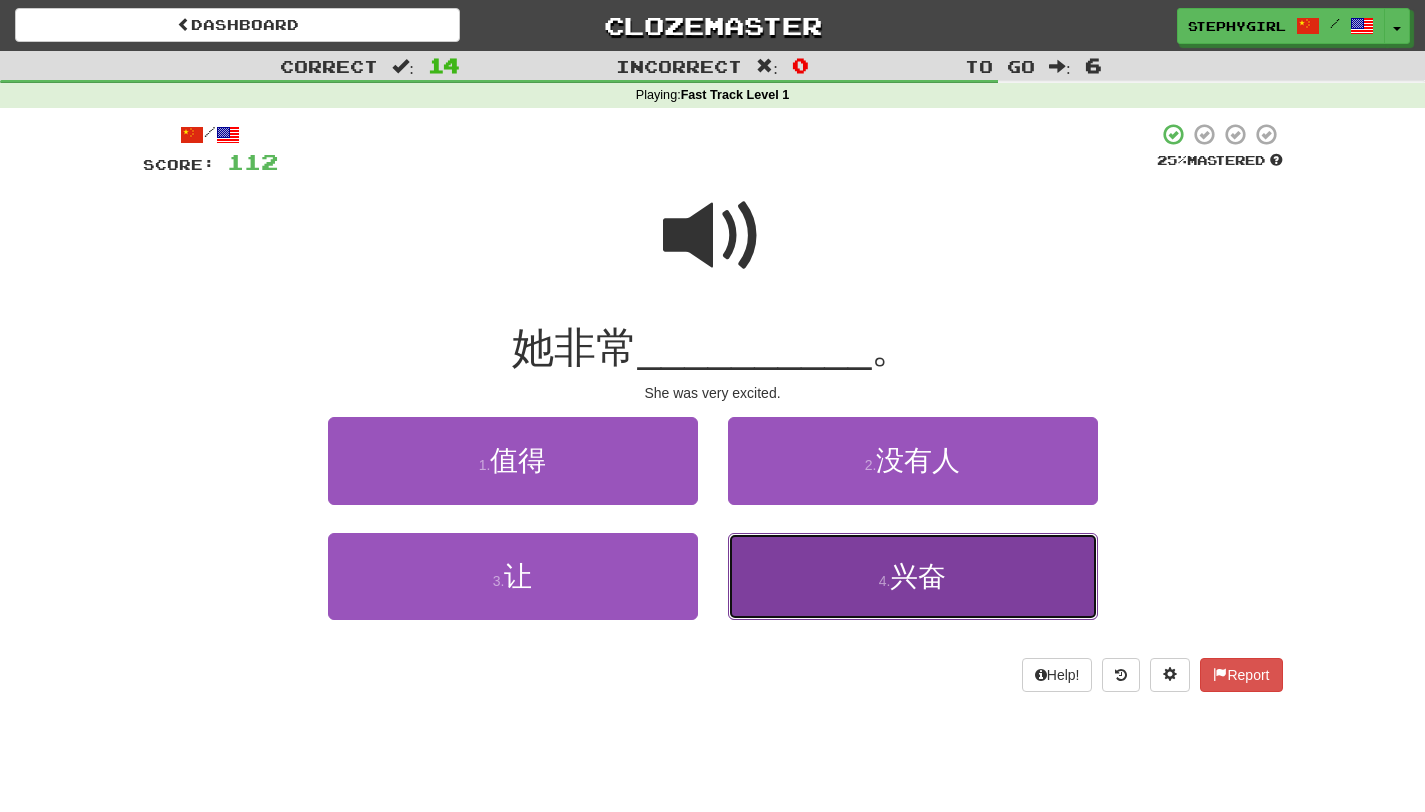 click on "4 .  兴奋" at bounding box center (913, 576) 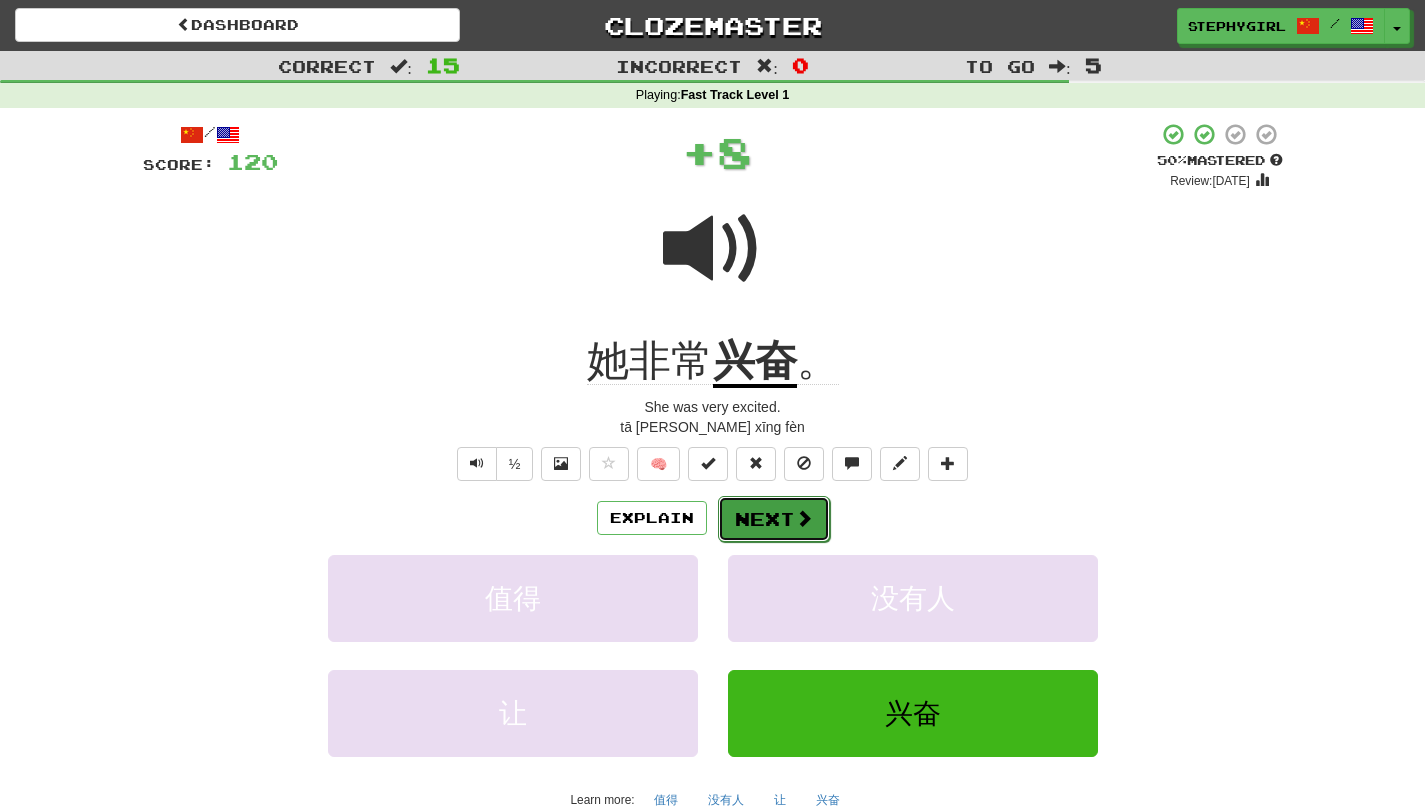 click at bounding box center [804, 518] 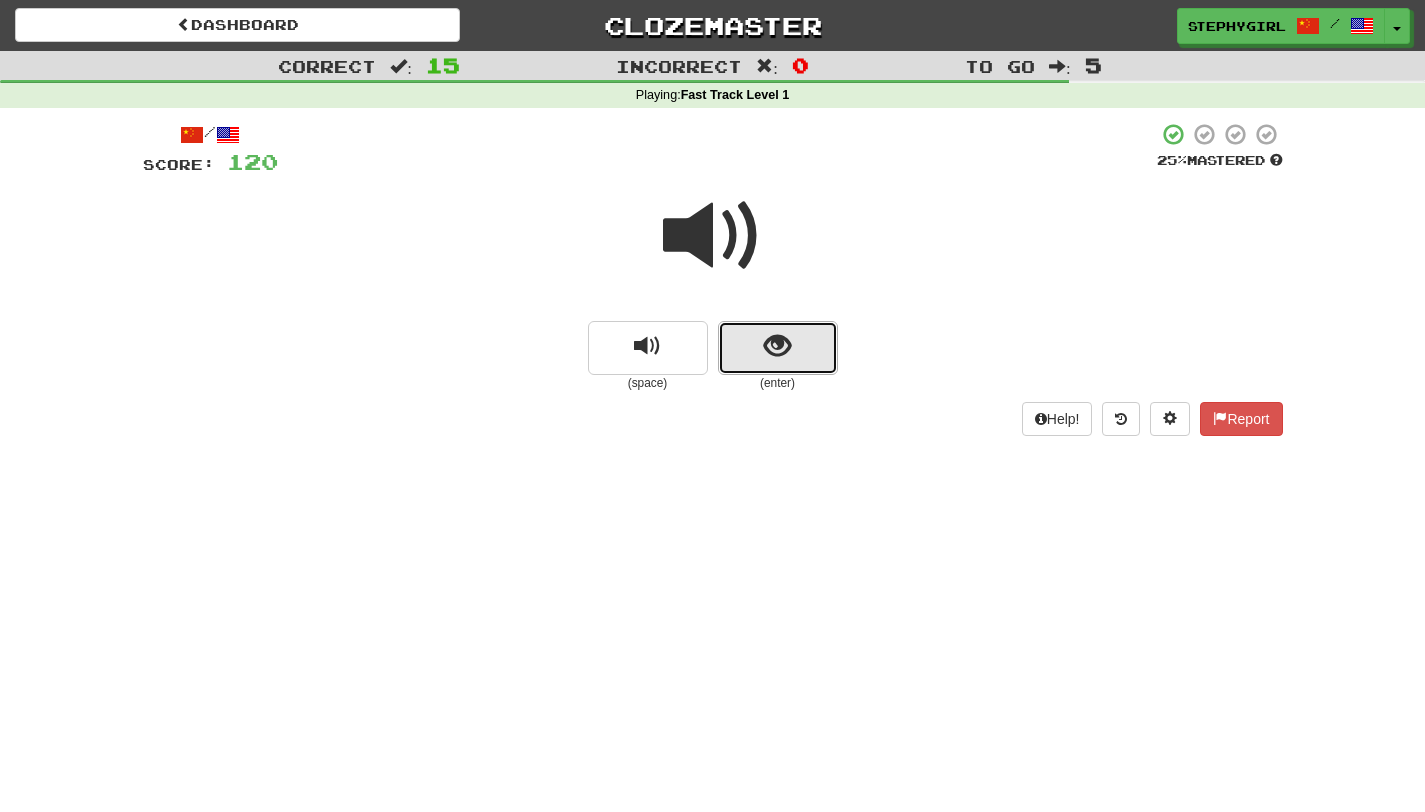 click at bounding box center (778, 348) 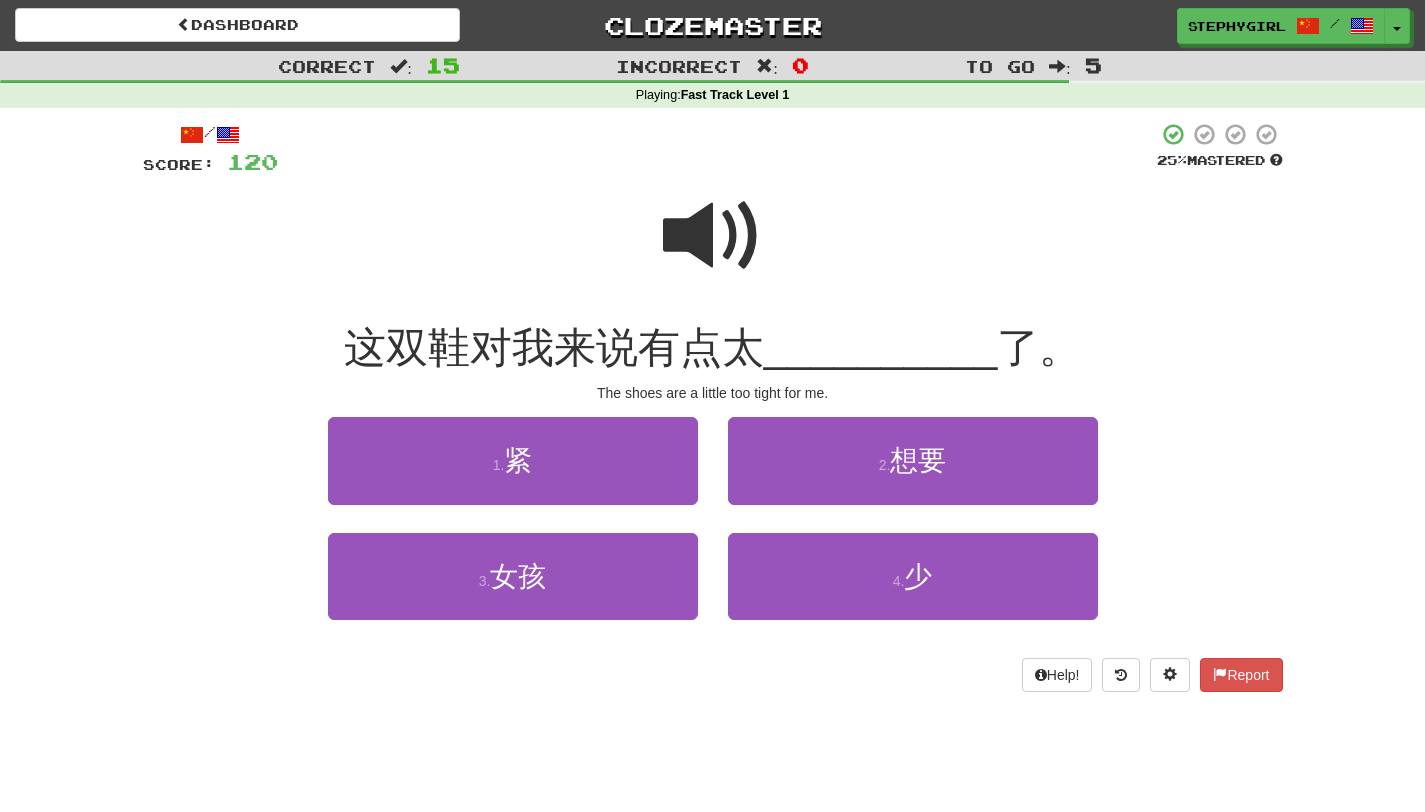 click at bounding box center [713, 236] 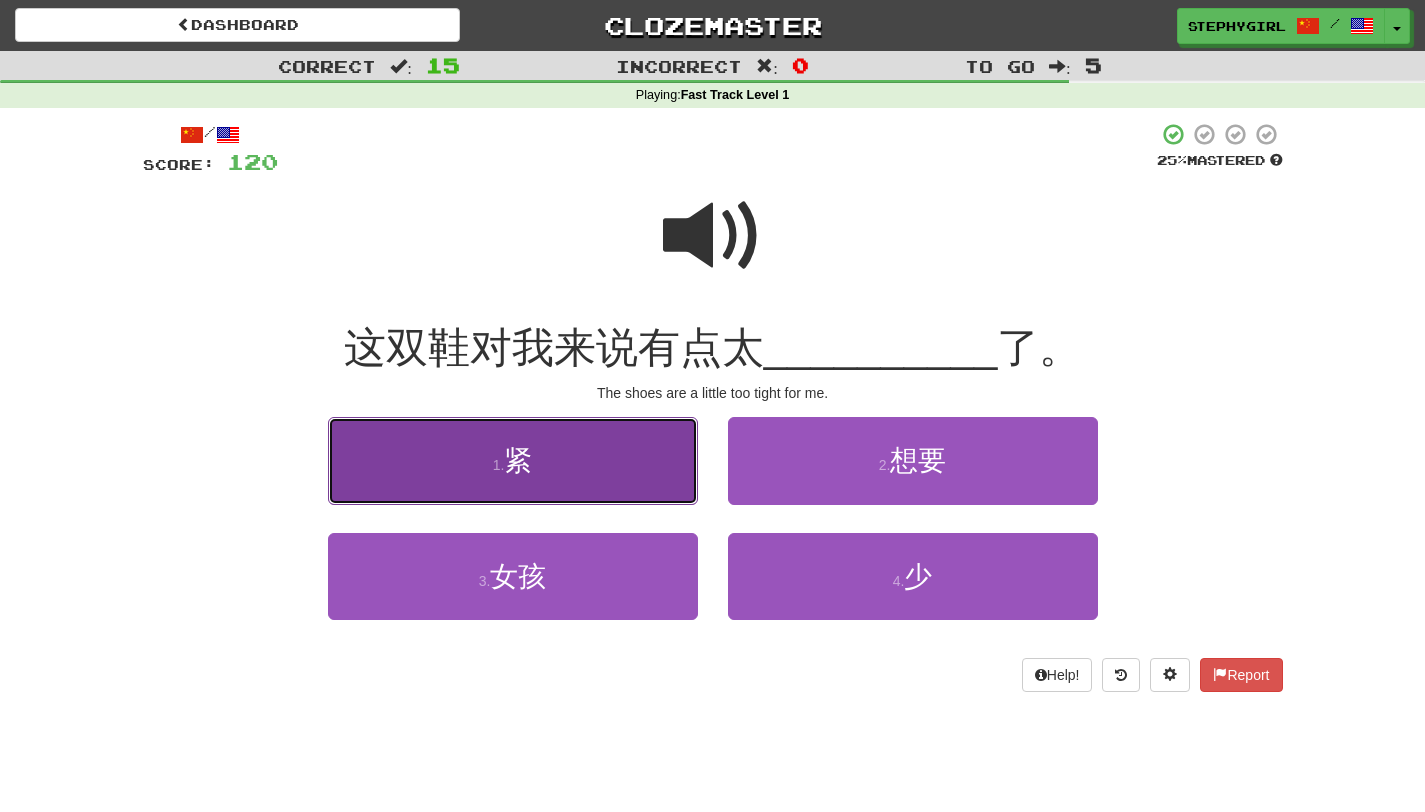 click on "1 .  紧" at bounding box center [513, 460] 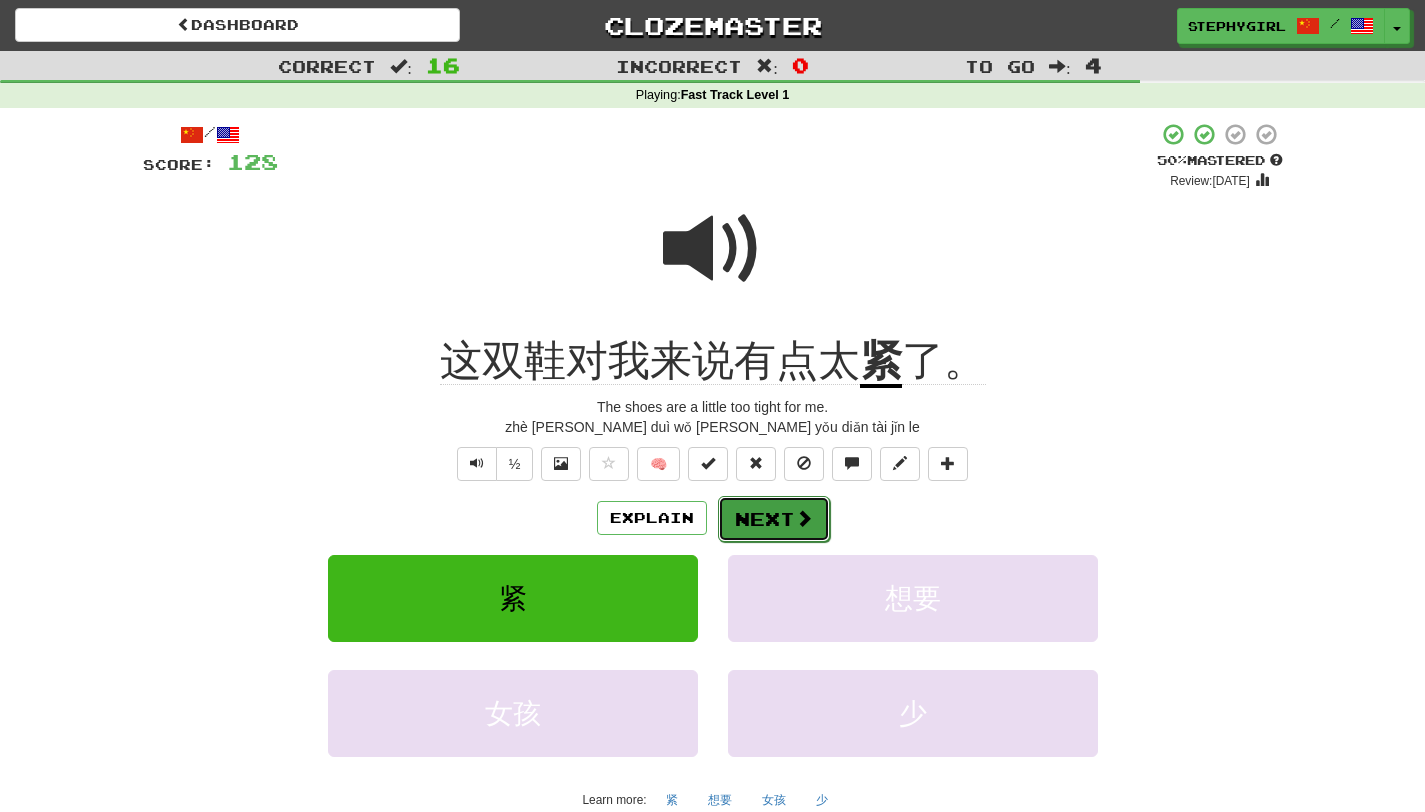 click at bounding box center (804, 518) 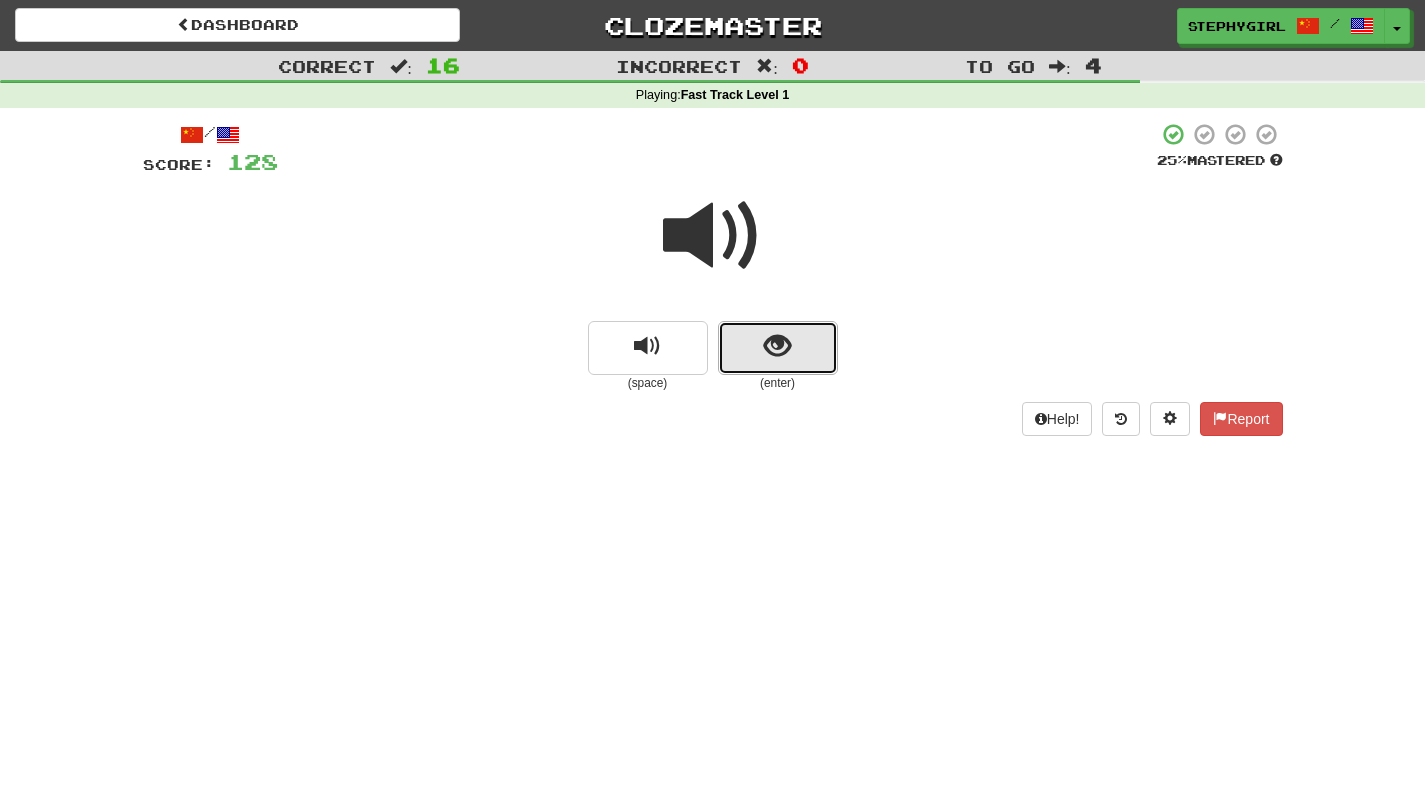 click at bounding box center [778, 348] 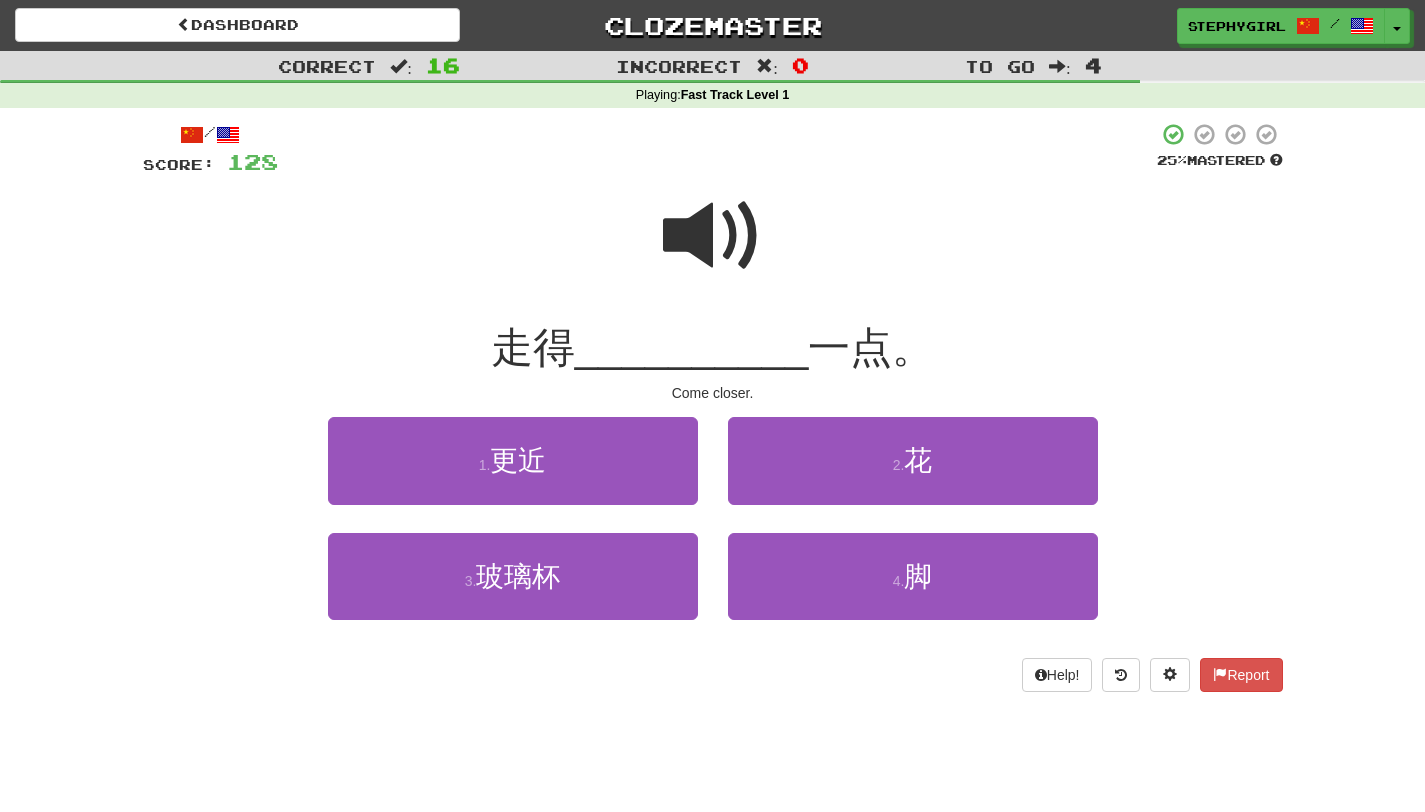 click at bounding box center [713, 236] 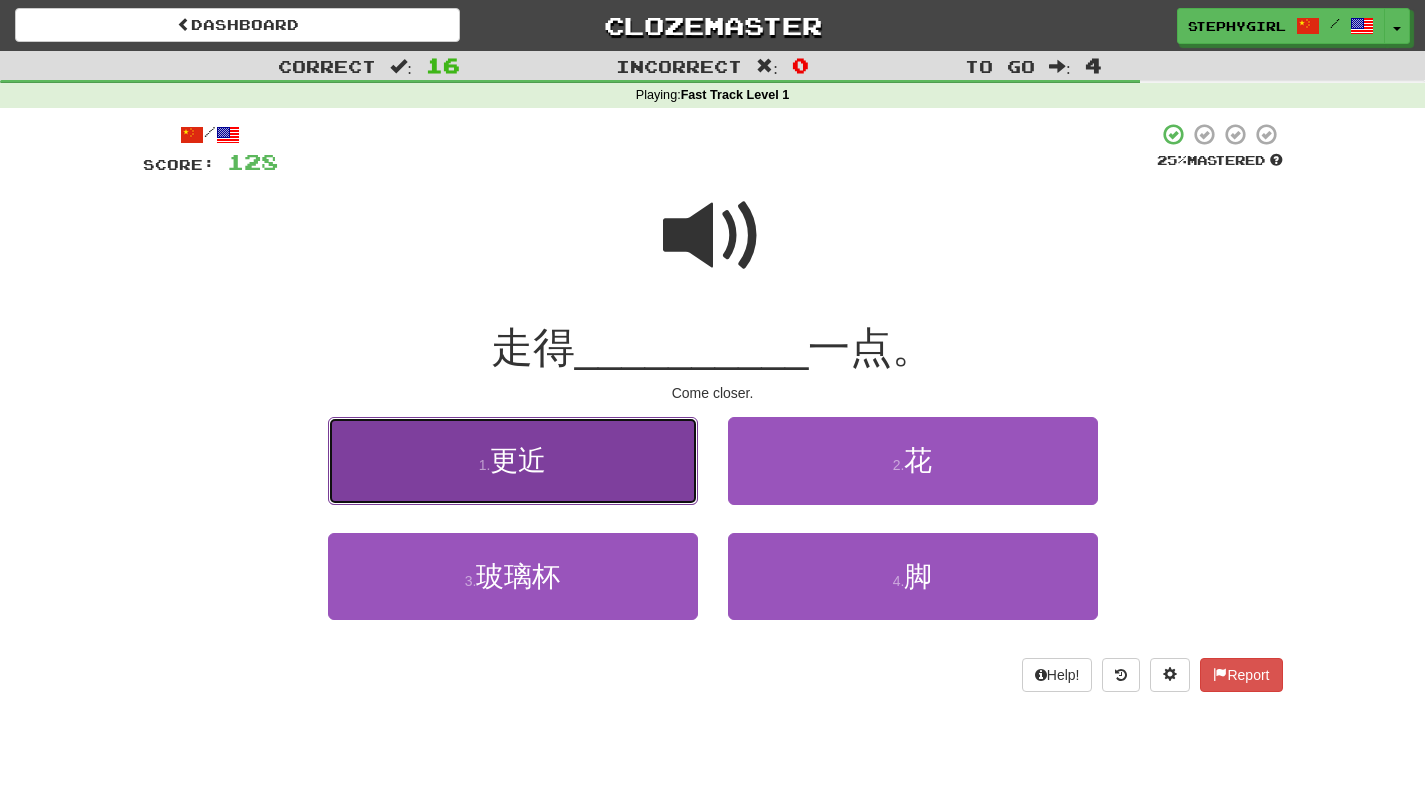 click on "1 .  更近" at bounding box center (513, 460) 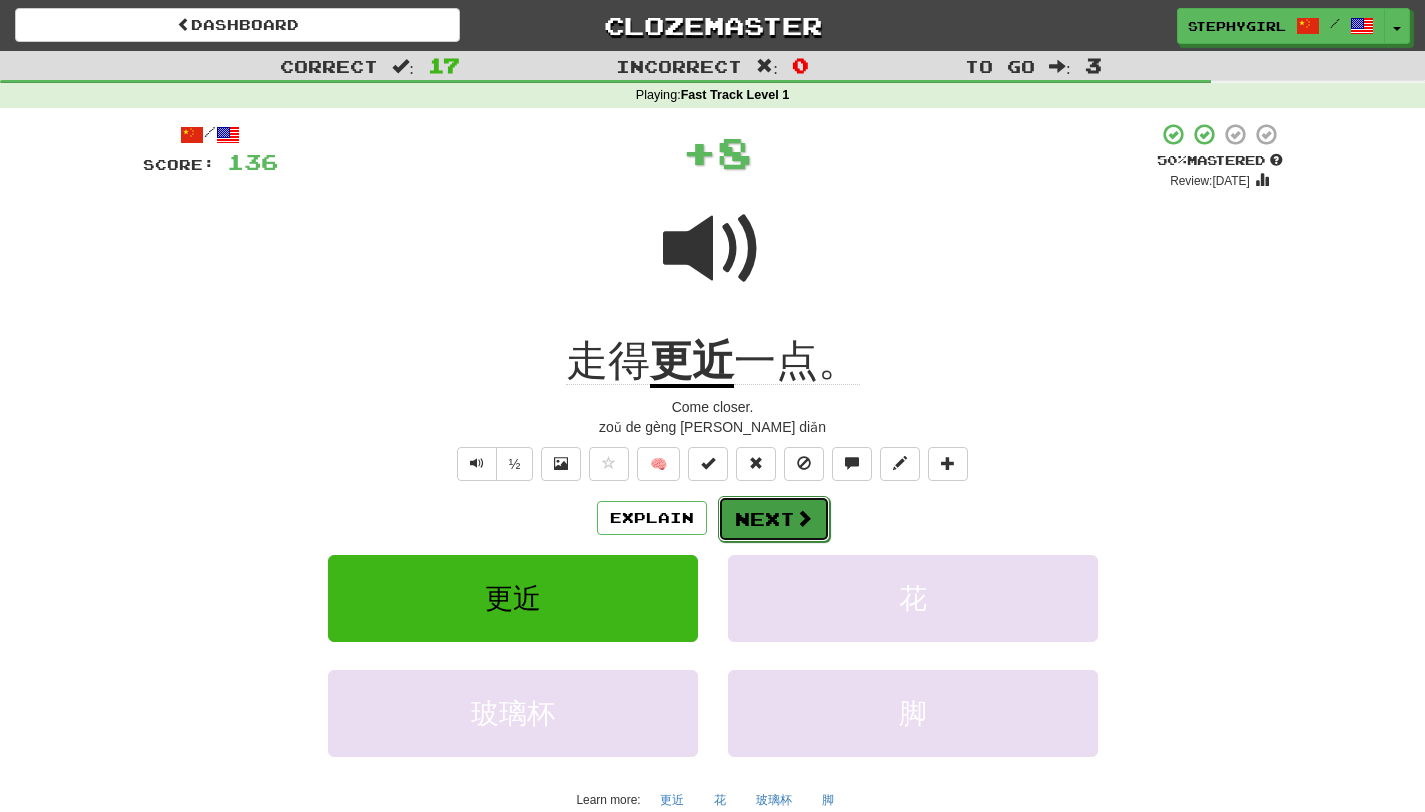 click on "Next" at bounding box center (774, 519) 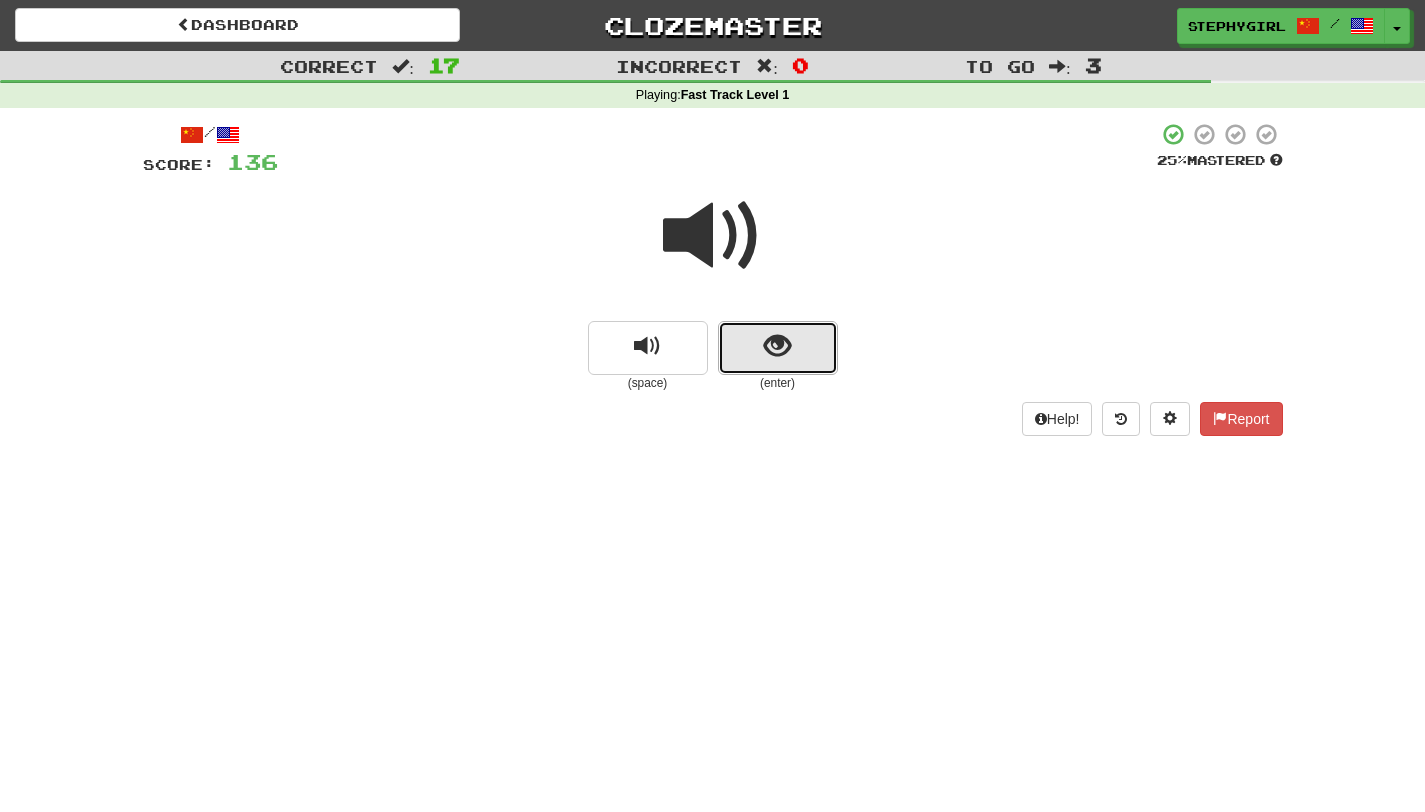 click at bounding box center (777, 346) 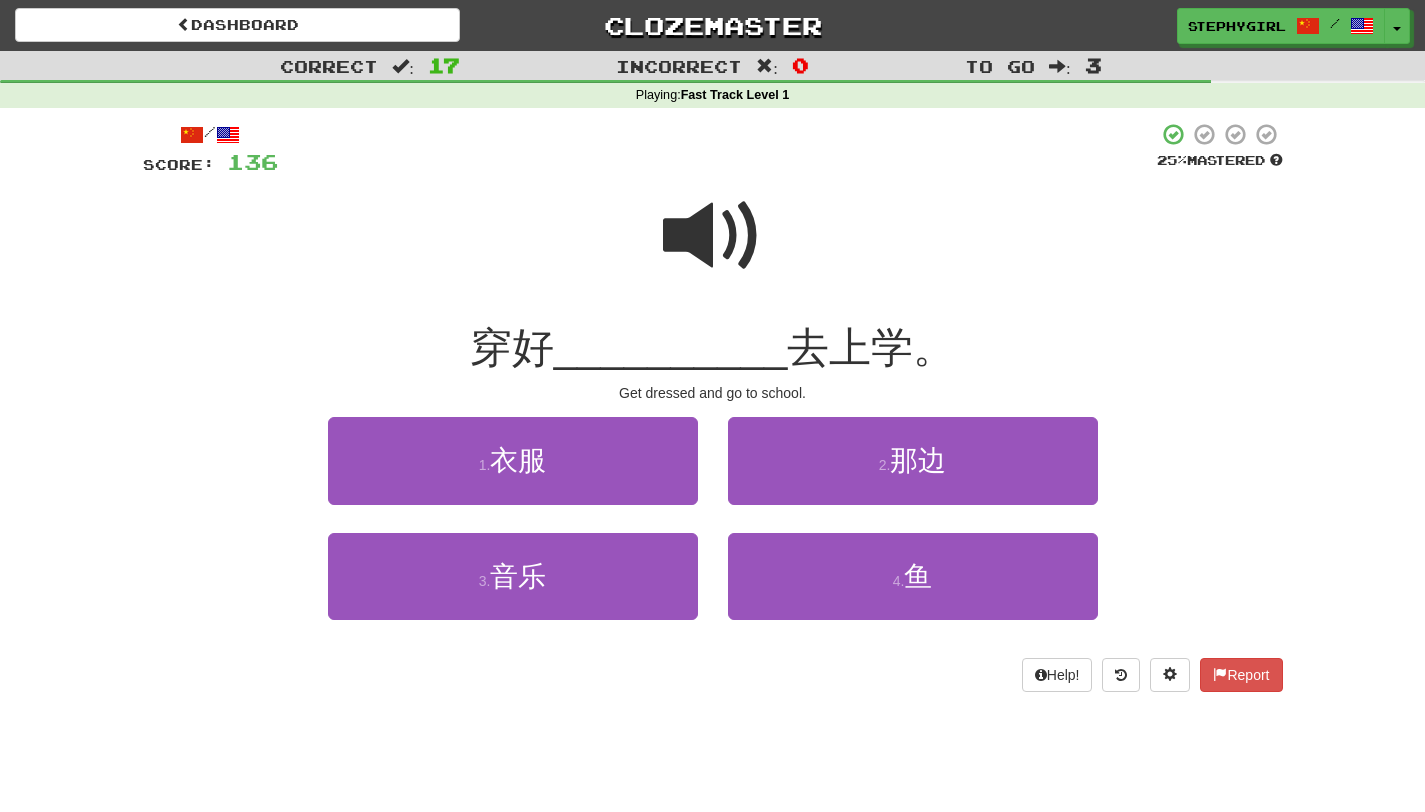 click at bounding box center [713, 236] 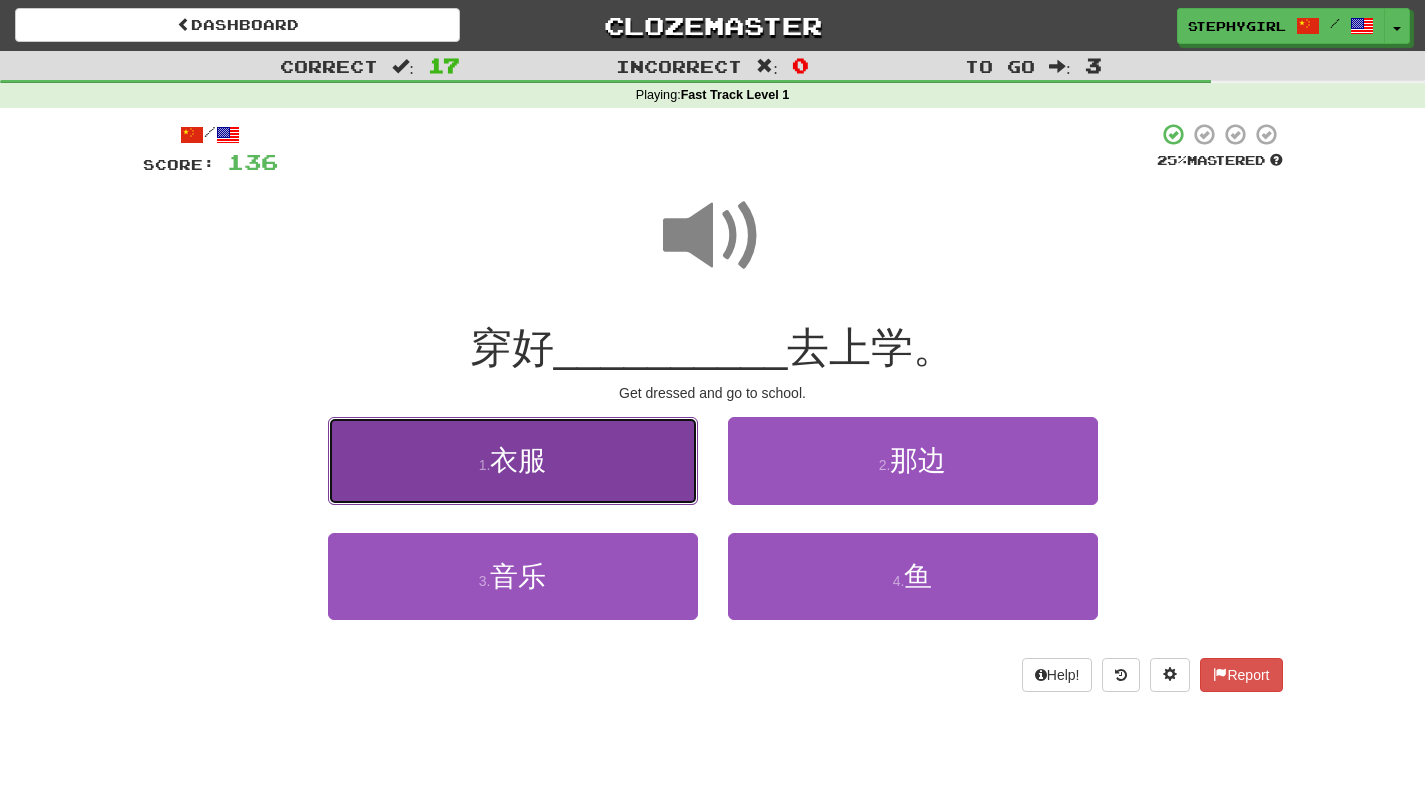 click on "1 .  衣服" at bounding box center [513, 460] 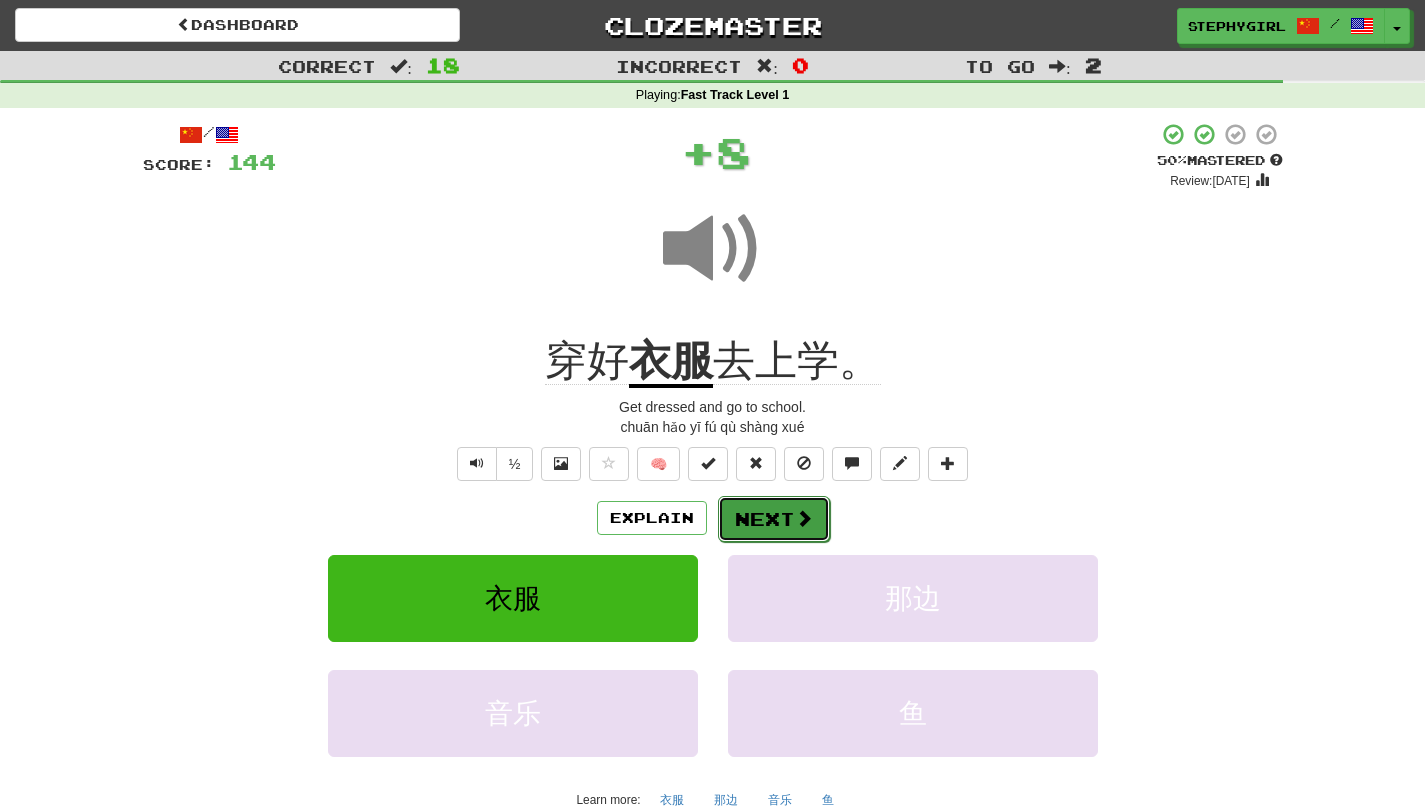 click on "Next" at bounding box center [774, 519] 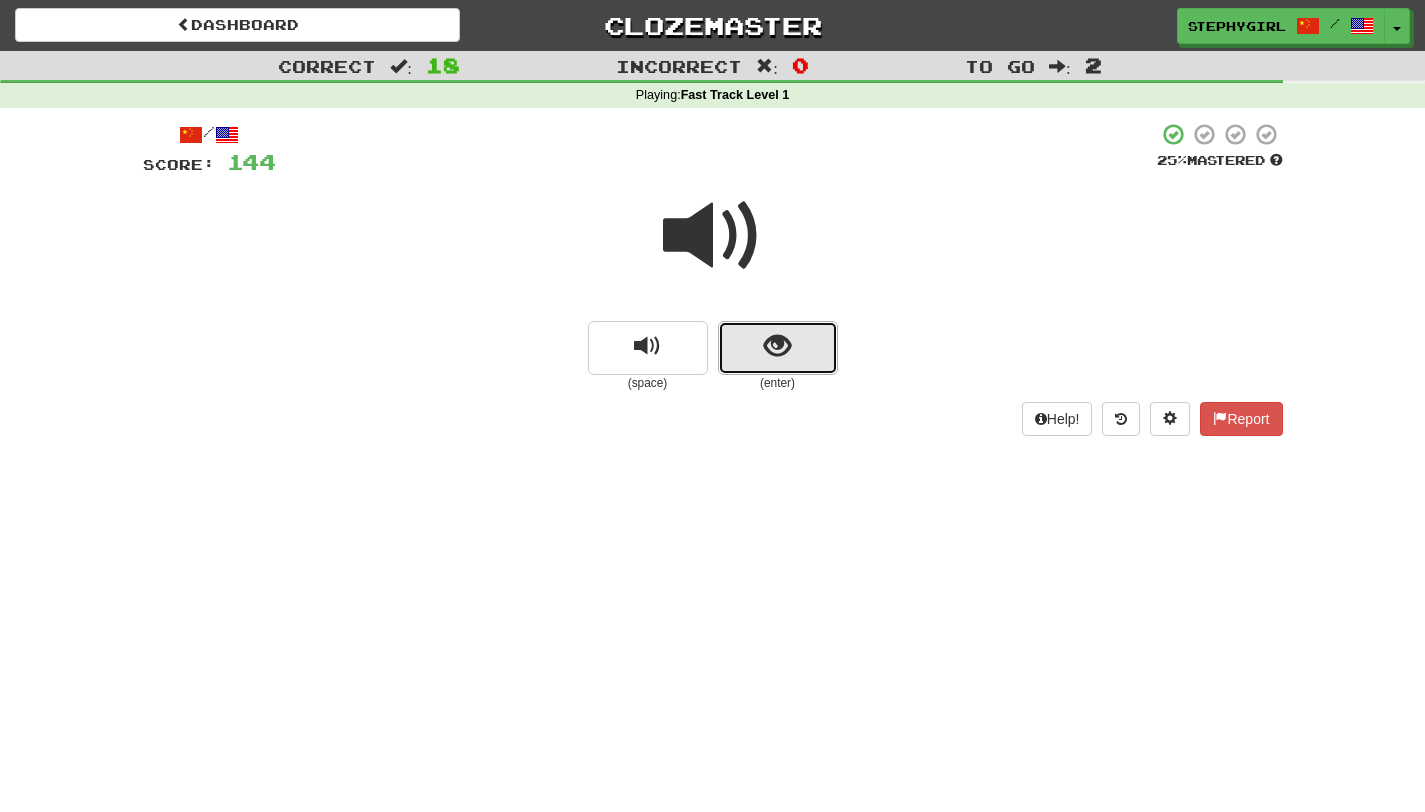 click at bounding box center (778, 348) 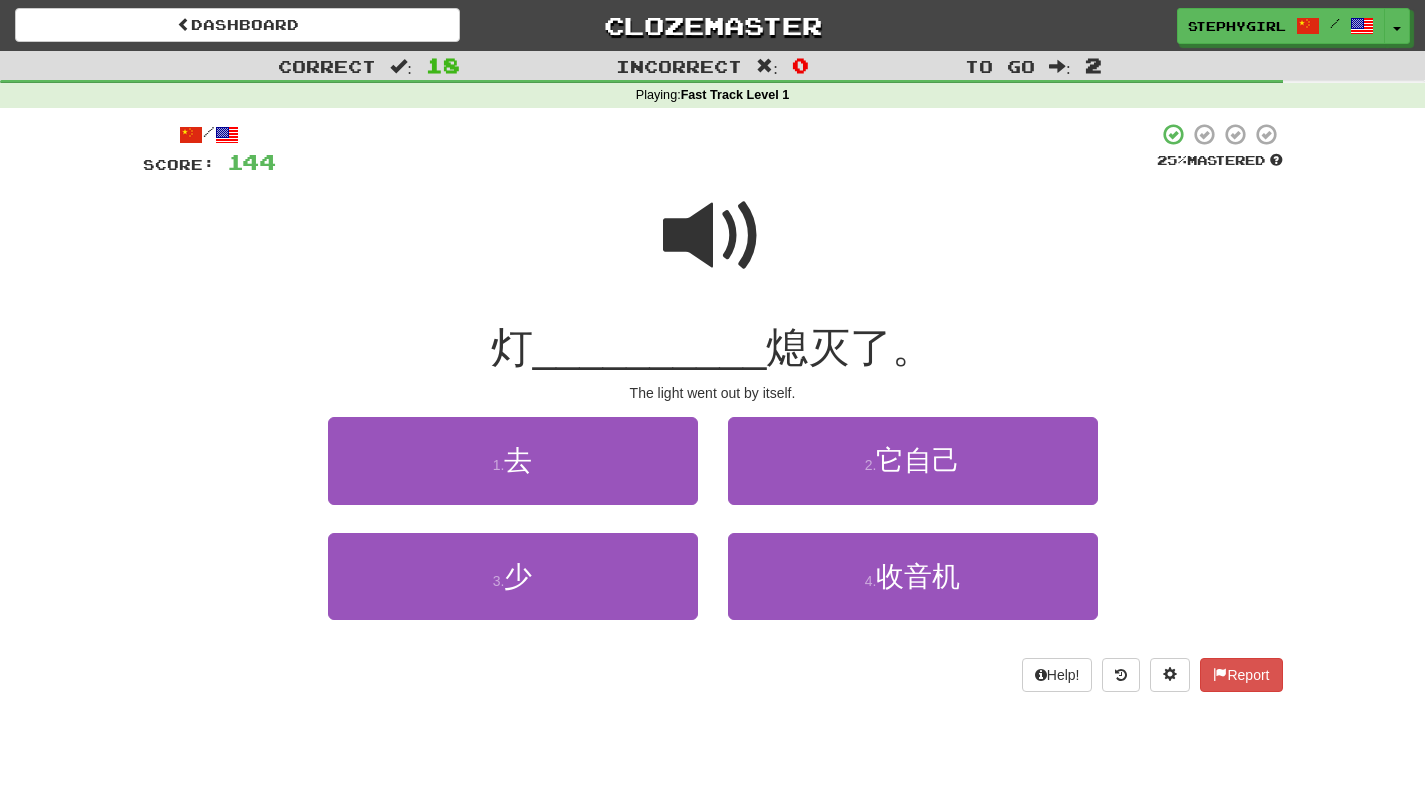 click at bounding box center [713, 236] 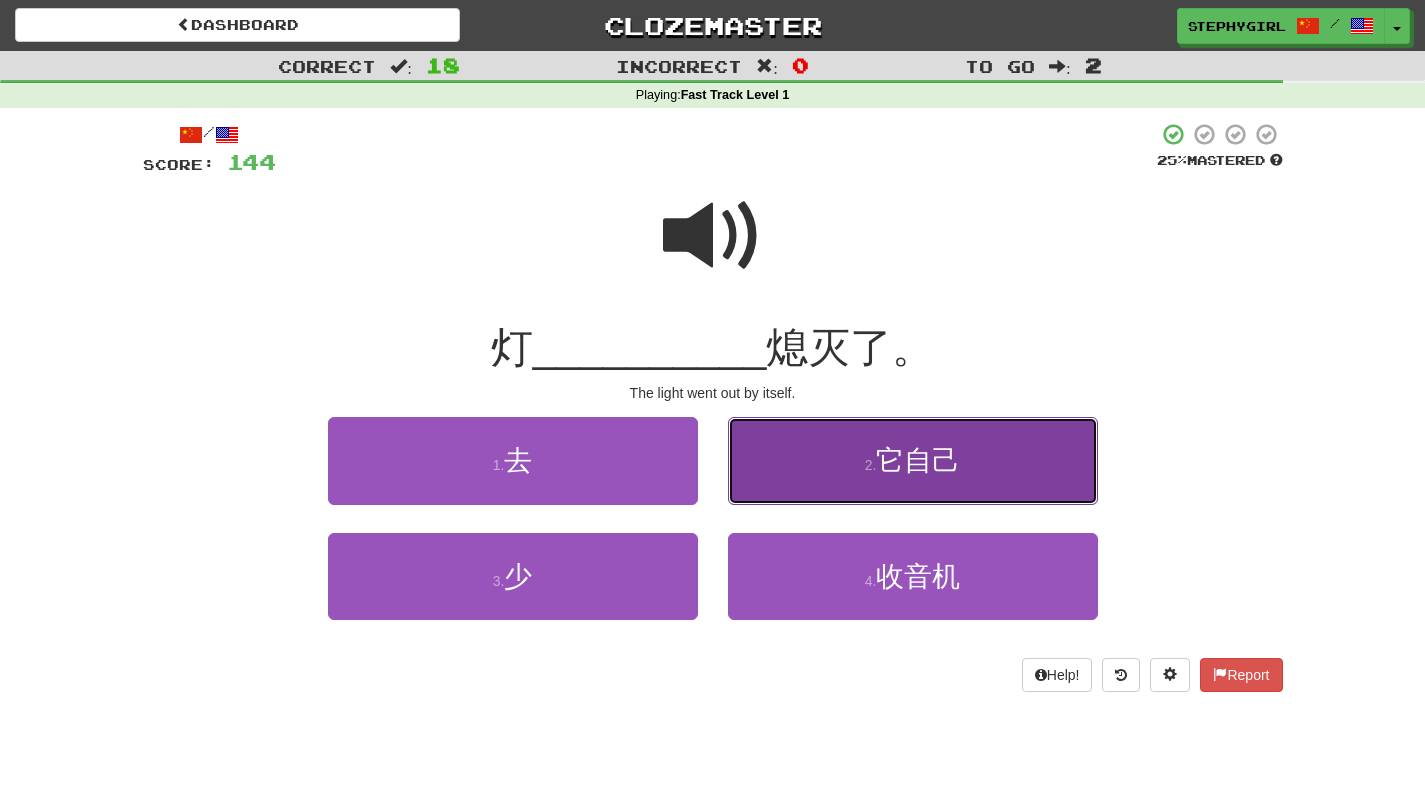 click on "2 .  它自己" at bounding box center (913, 460) 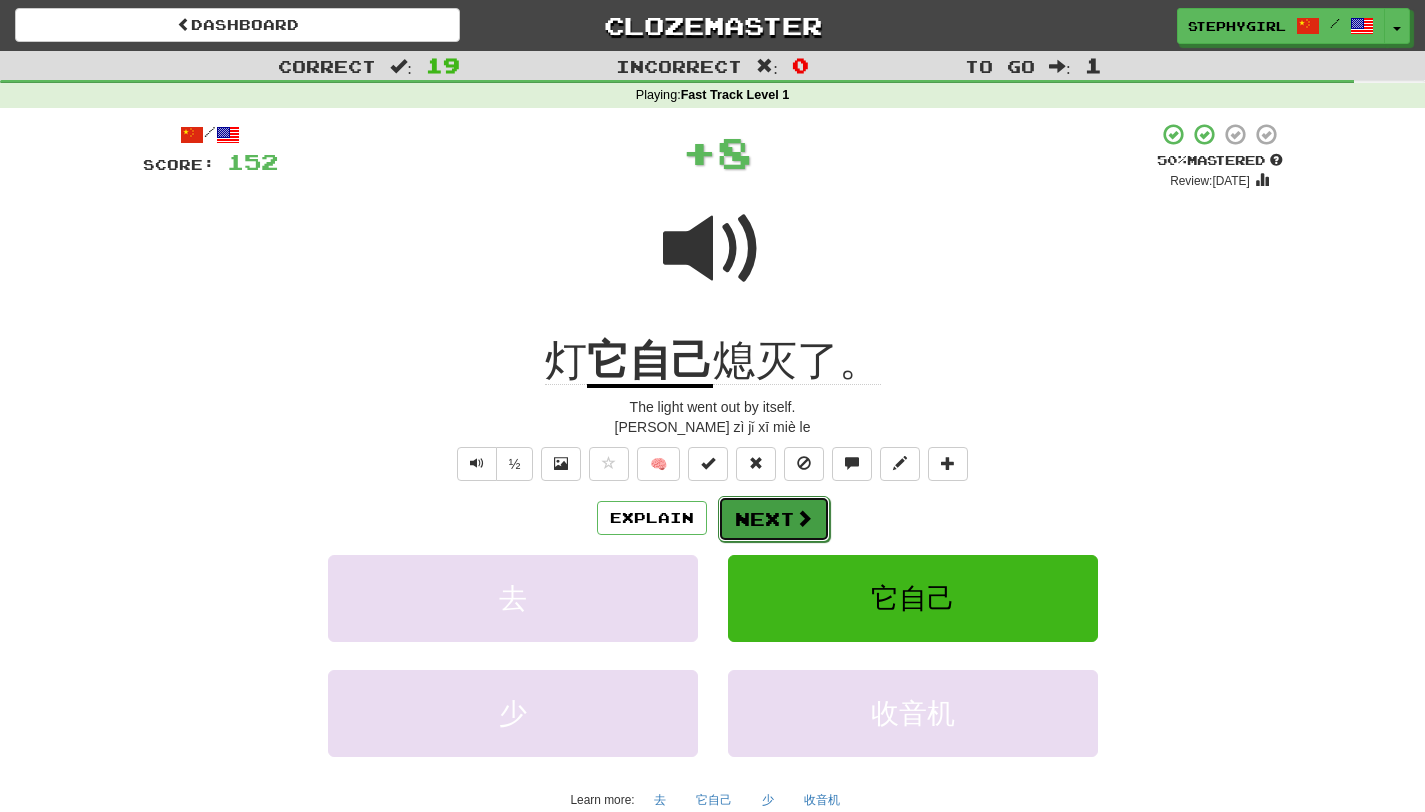 click at bounding box center [804, 518] 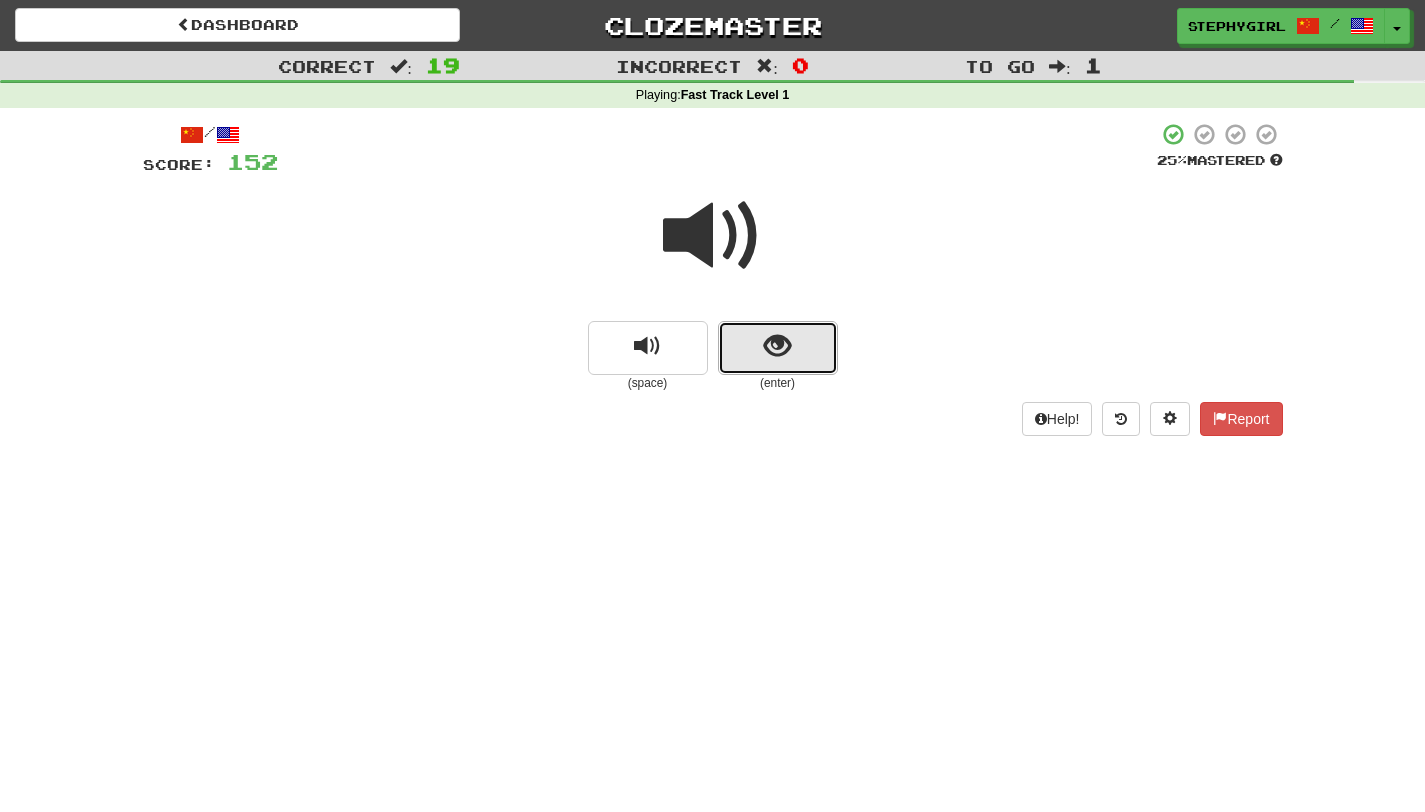 click at bounding box center (778, 348) 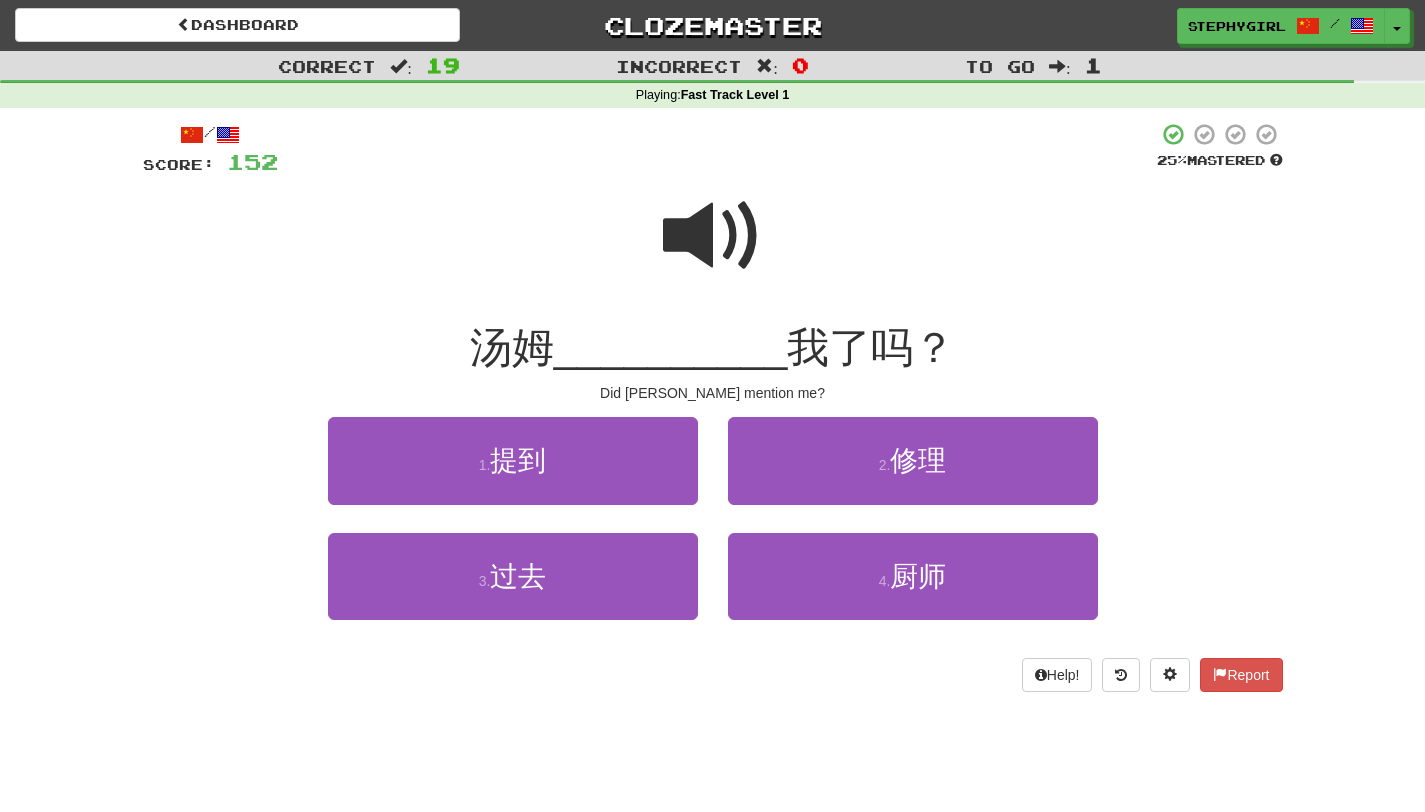 click at bounding box center (713, 236) 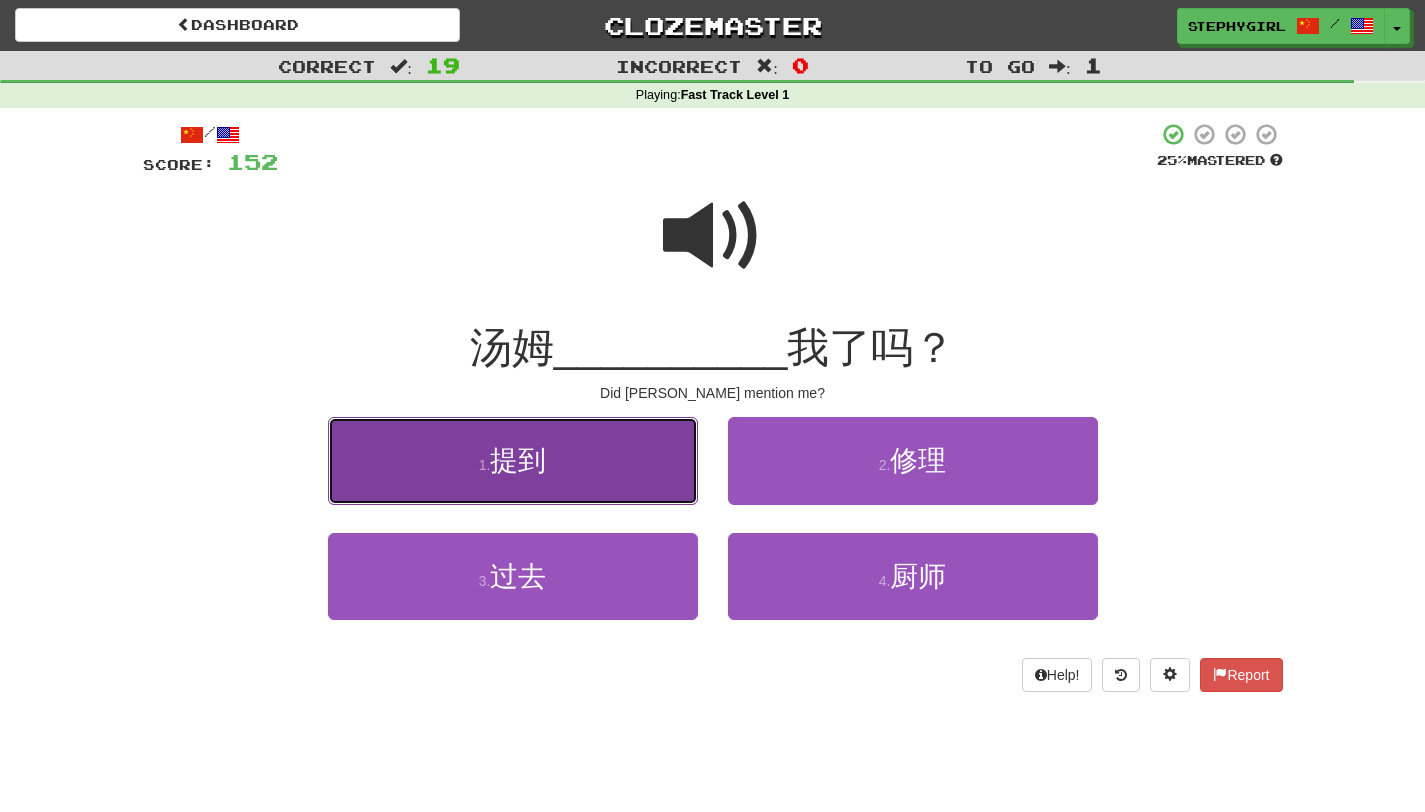 click on "1 .  提到" at bounding box center [513, 460] 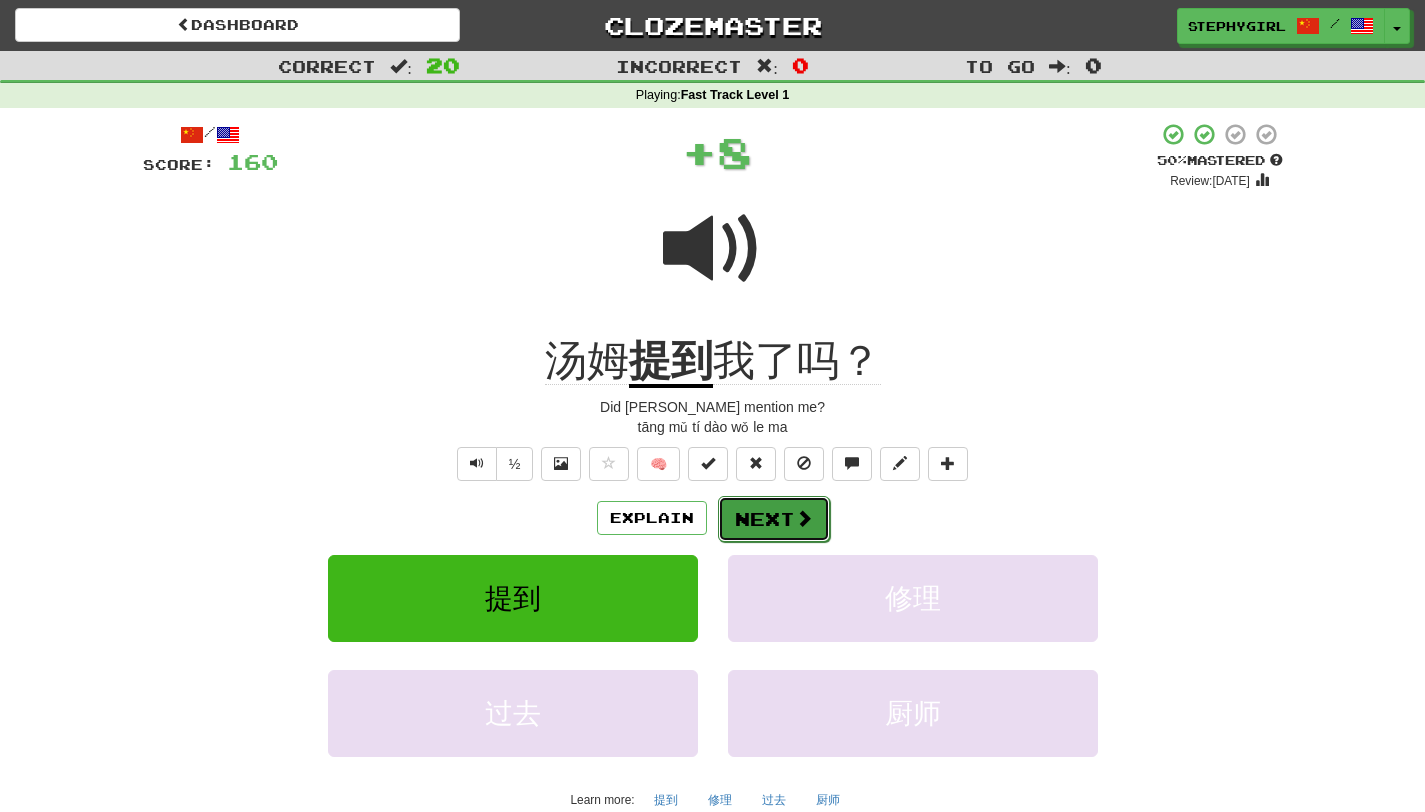 click on "Next" at bounding box center (774, 519) 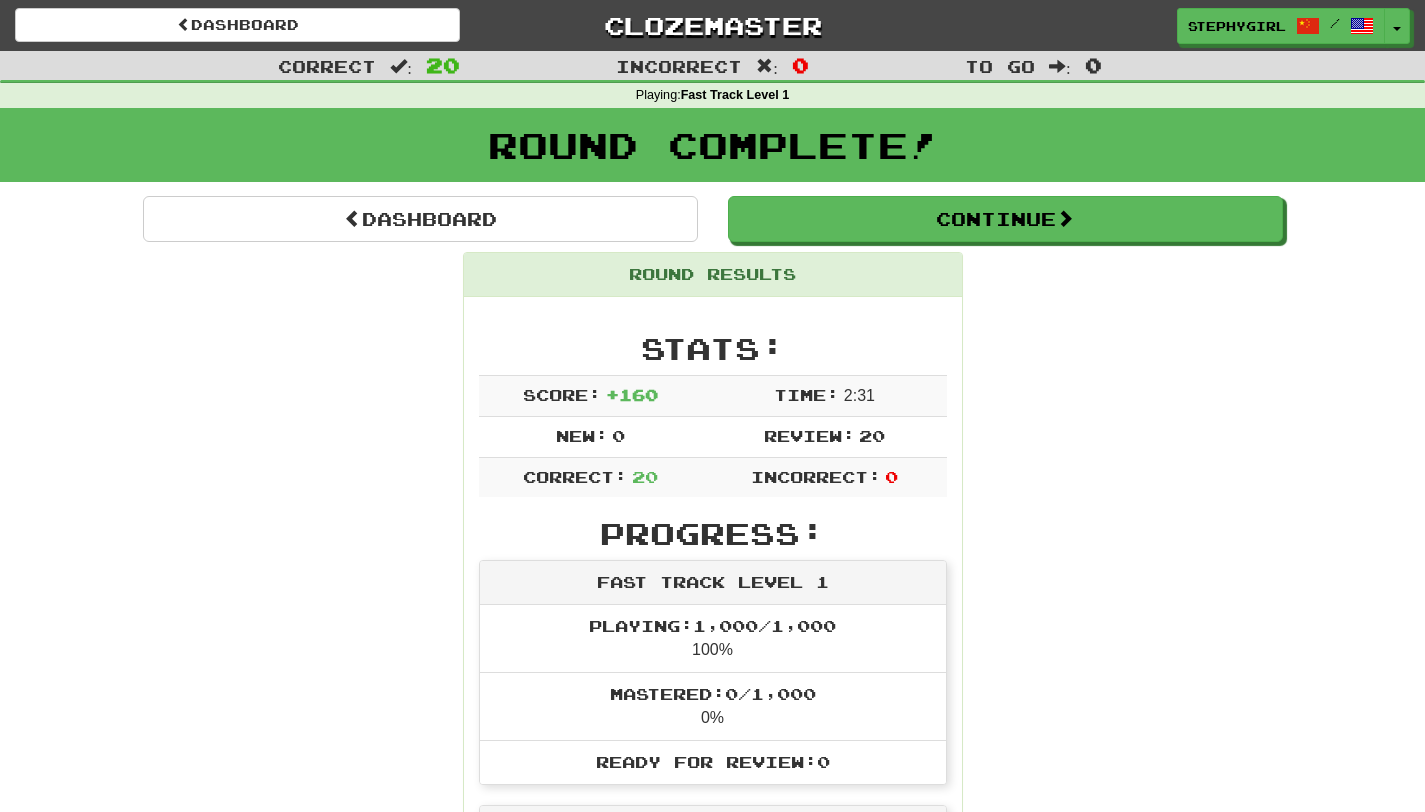 click on "Dashboard
Clozemaster
stephygirl
/
Toggle Dropdown
Dashboard
Leaderboard
Activity Feed
Notifications
Profile
Discussions
中文
/
English
Streak:
8
Review:
69
Points Today: 144
Languages
Account
Logout
stephygirl
/
Toggle Dropdown
Dashboard
Leaderboard
Activity Feed
Notifications
Profile
Discussions
中文
/
English
Streak:
8
Review:
69
Points Today: 144
Languages
Account
Logout
clozemaster" at bounding box center [712, 22] 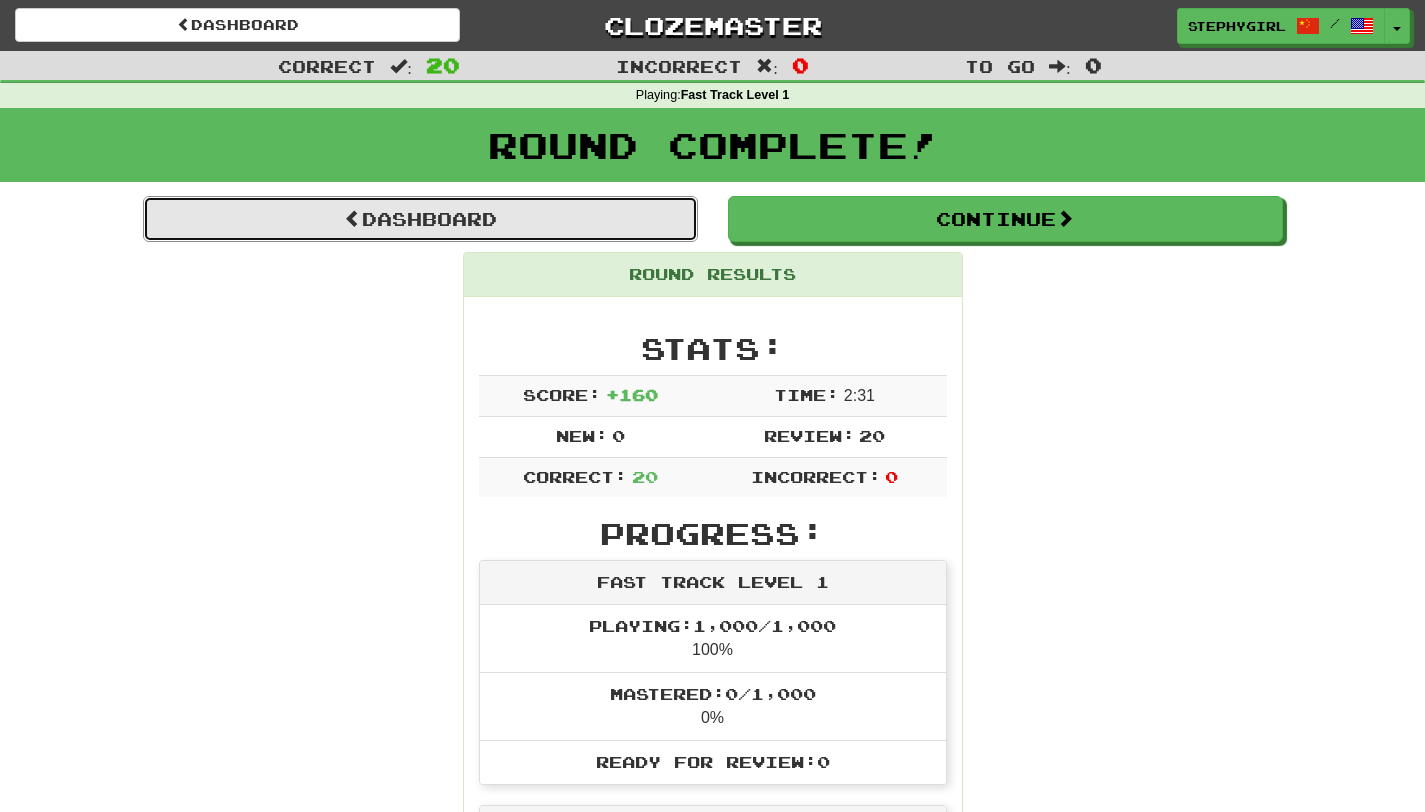 click on "Dashboard" at bounding box center (420, 219) 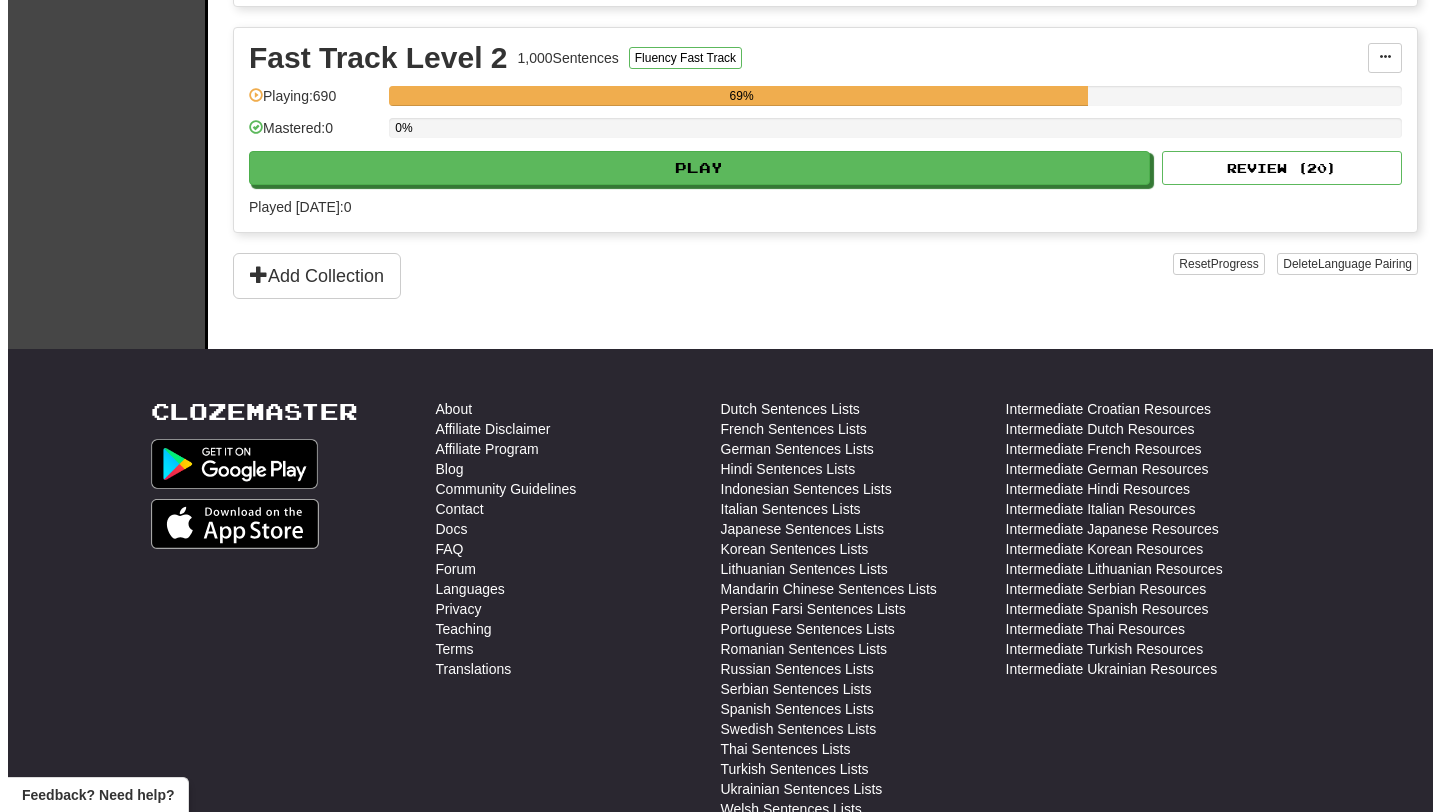 scroll, scrollTop: 1099, scrollLeft: 0, axis: vertical 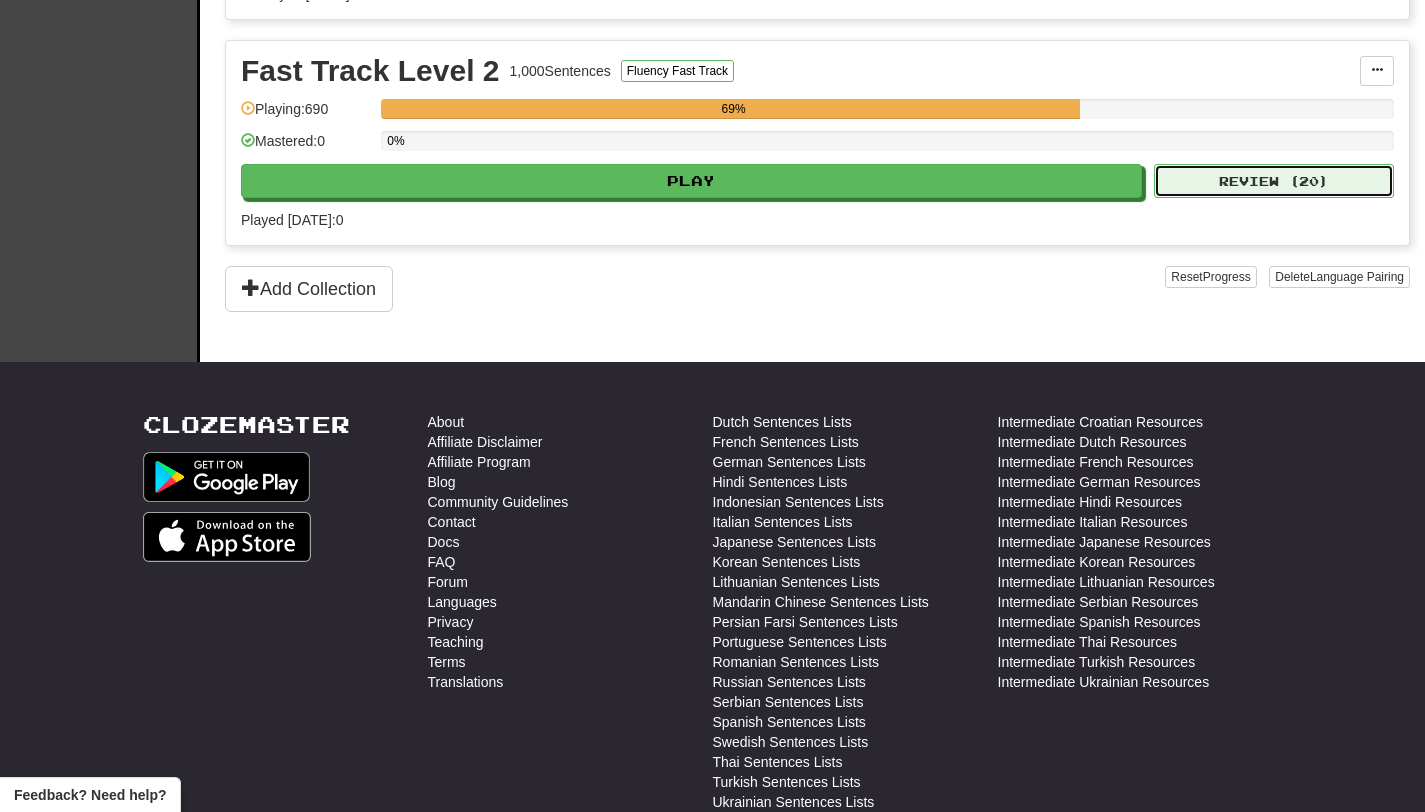click on "Review ( 20 )" at bounding box center [1274, 181] 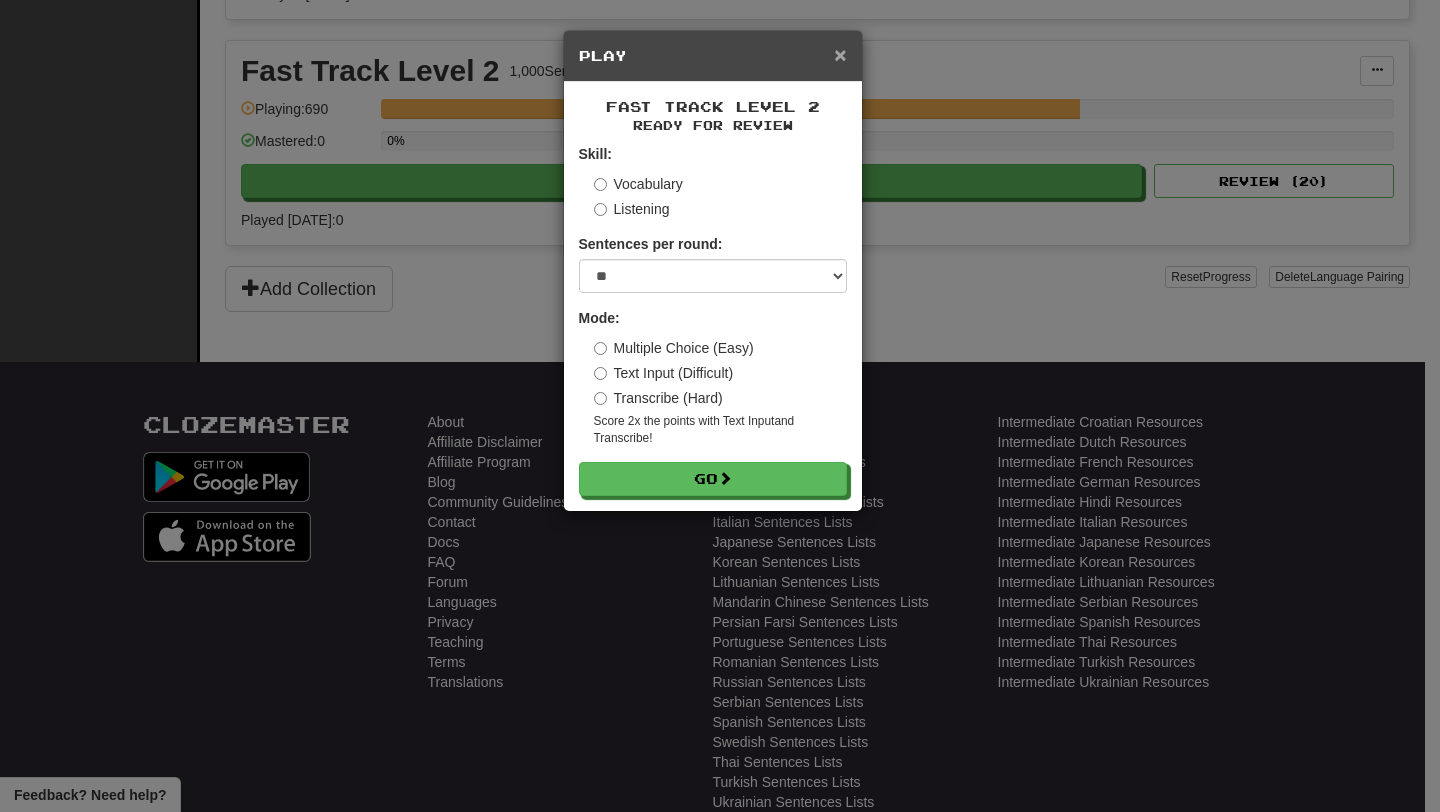 click on "×" at bounding box center (840, 54) 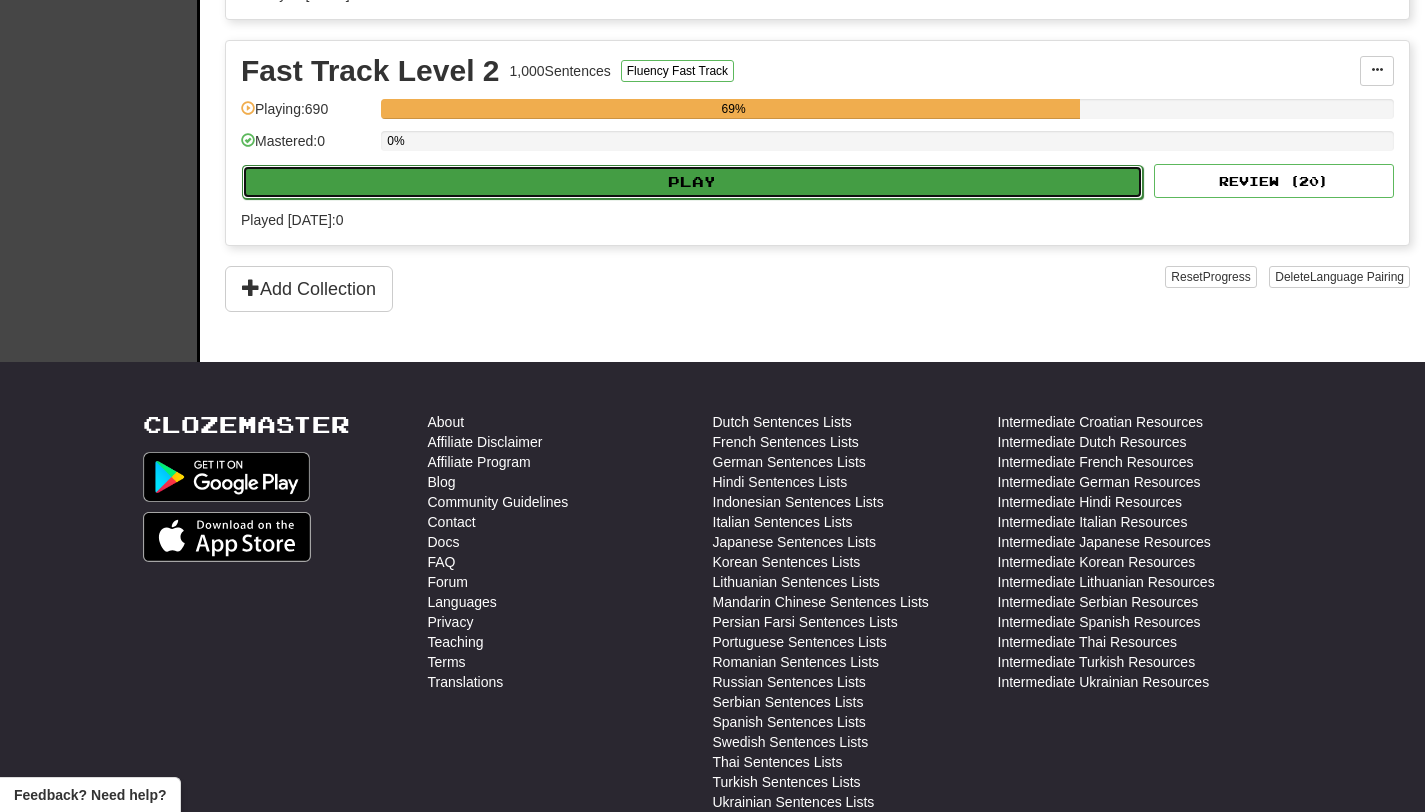 click on "Play" at bounding box center (692, 182) 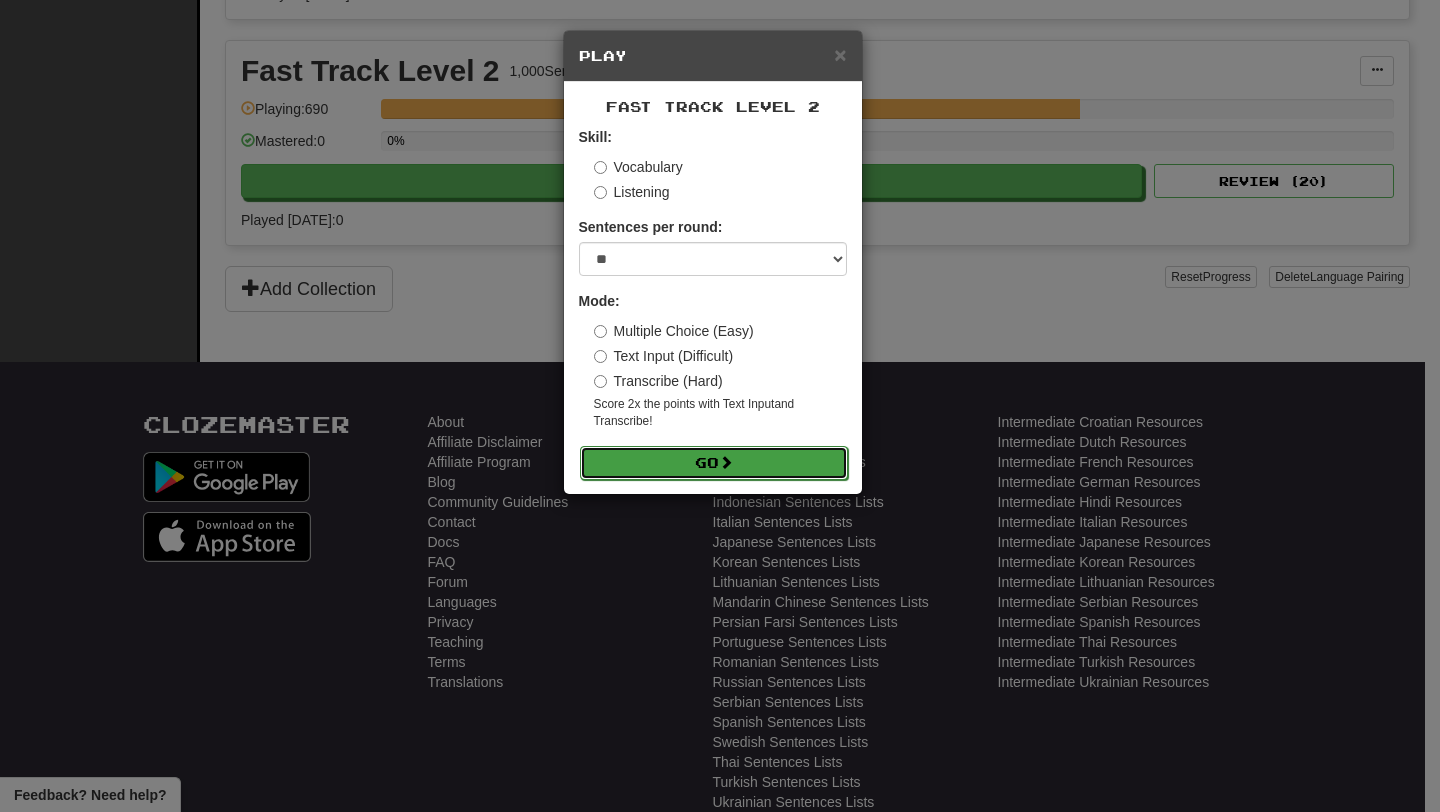 click on "Go" at bounding box center [714, 463] 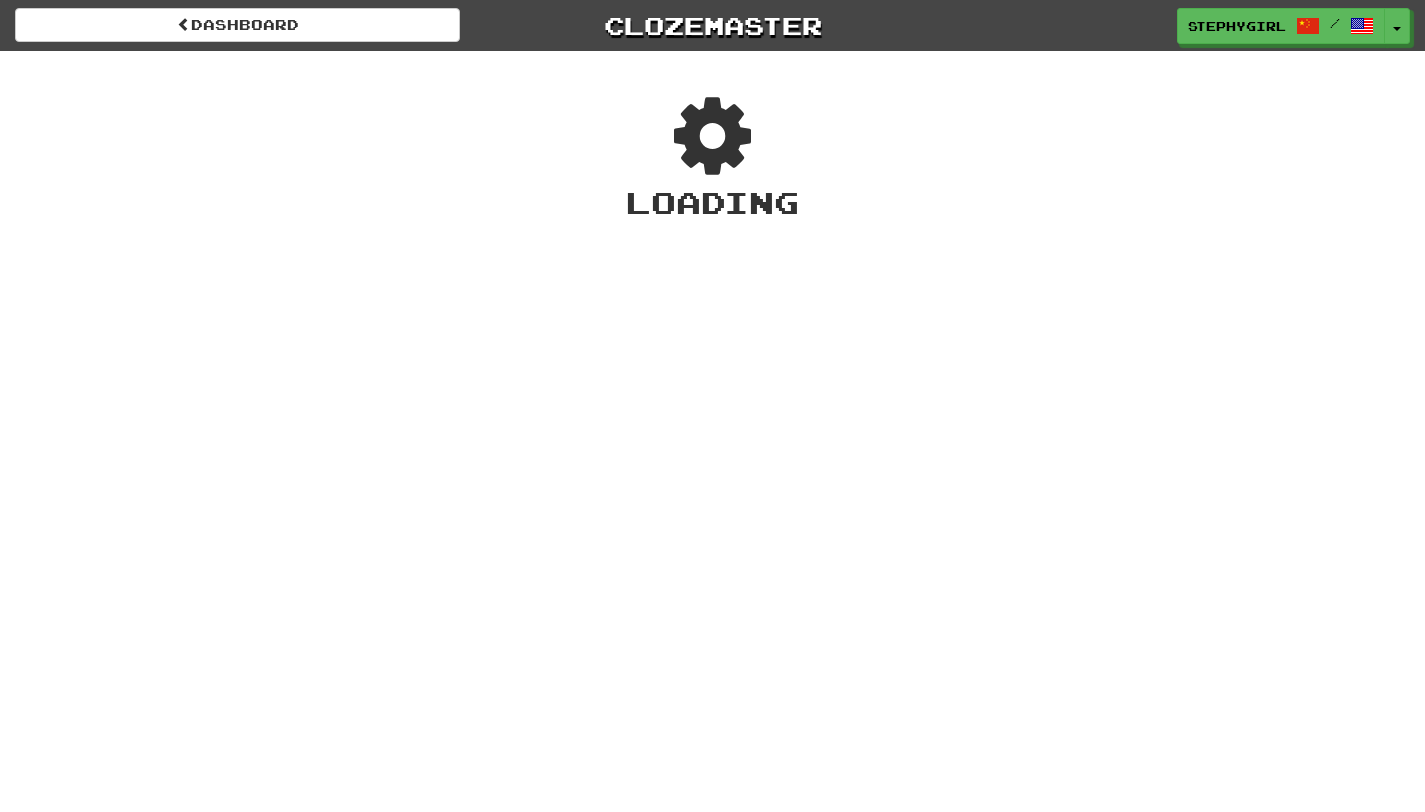 scroll, scrollTop: 0, scrollLeft: 0, axis: both 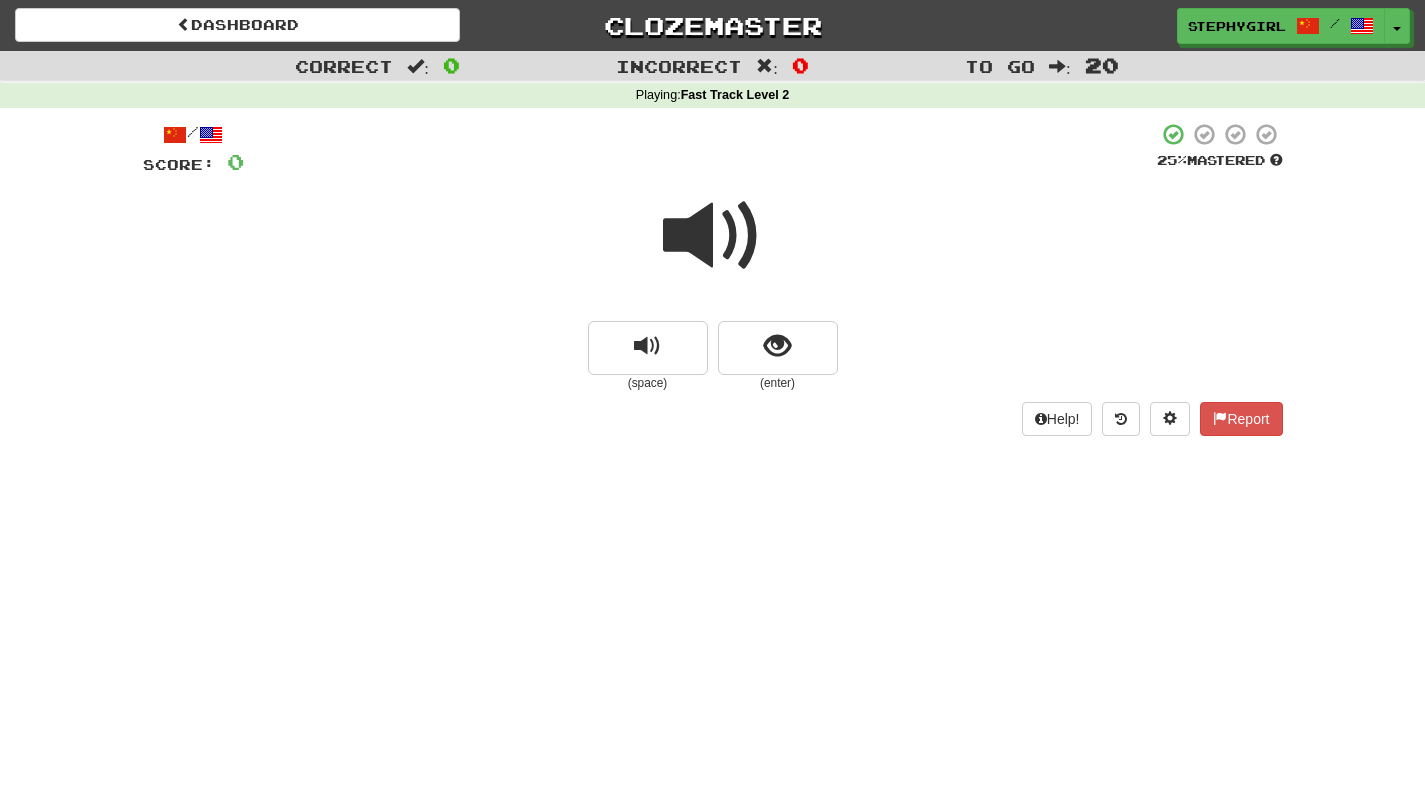 click at bounding box center (713, 236) 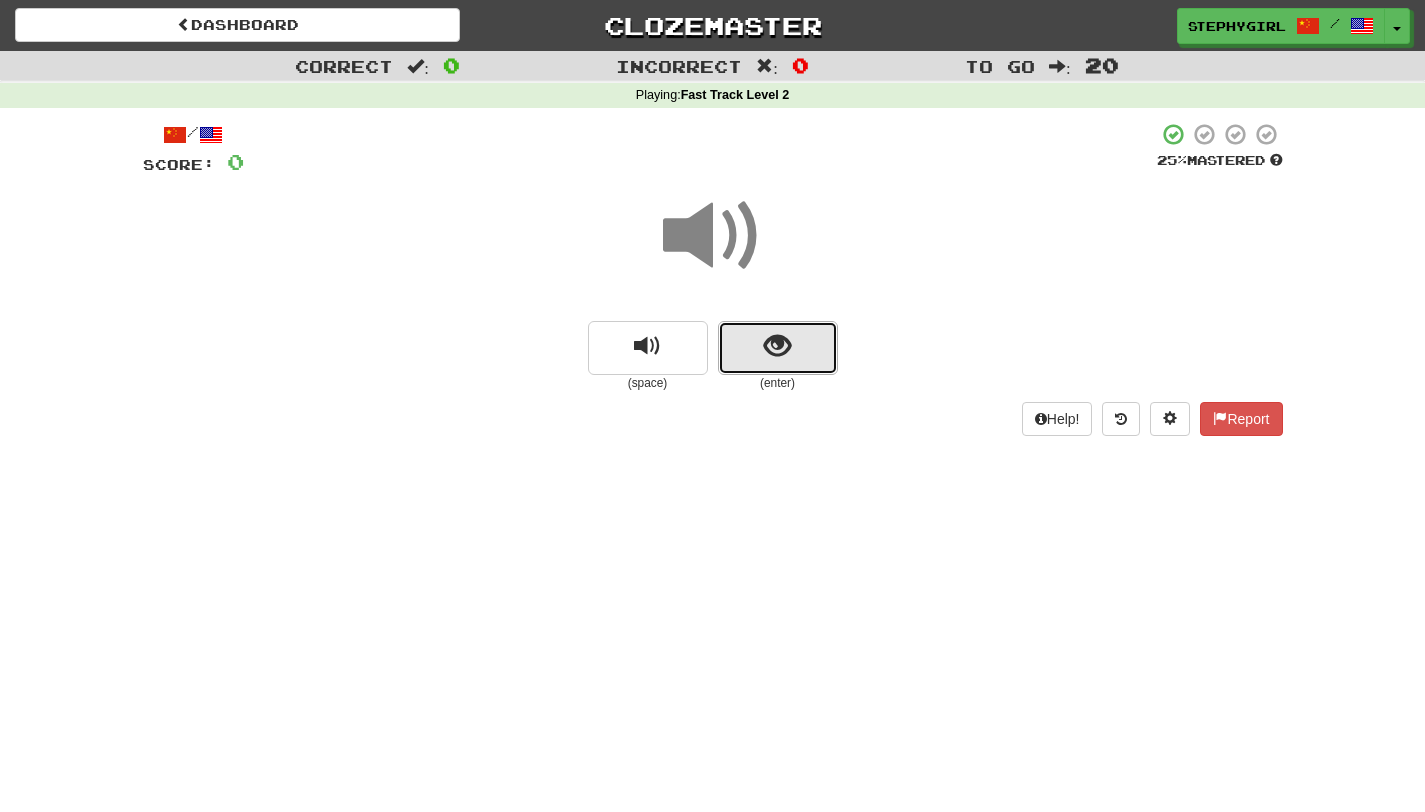 click at bounding box center [778, 348] 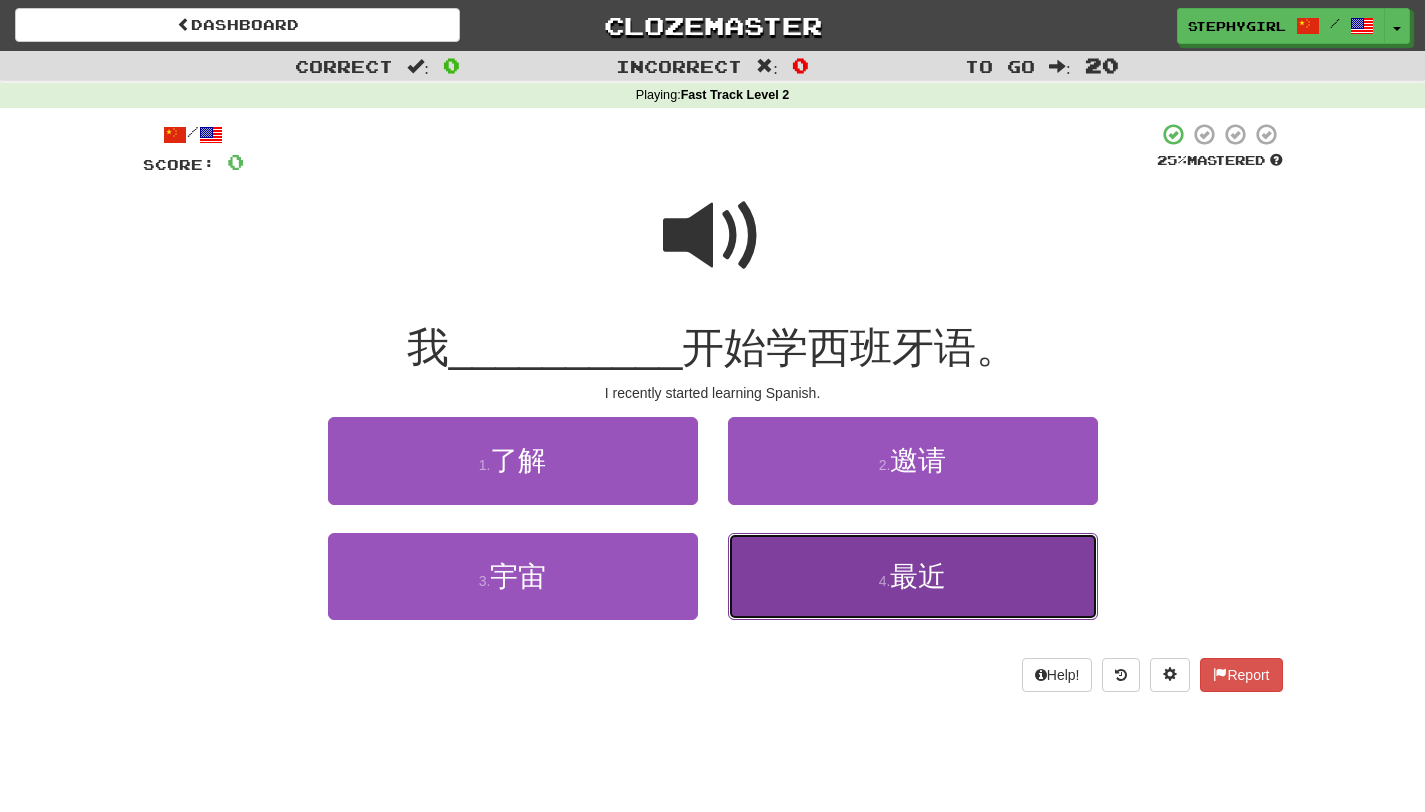 click on "4 .  最近" at bounding box center [913, 576] 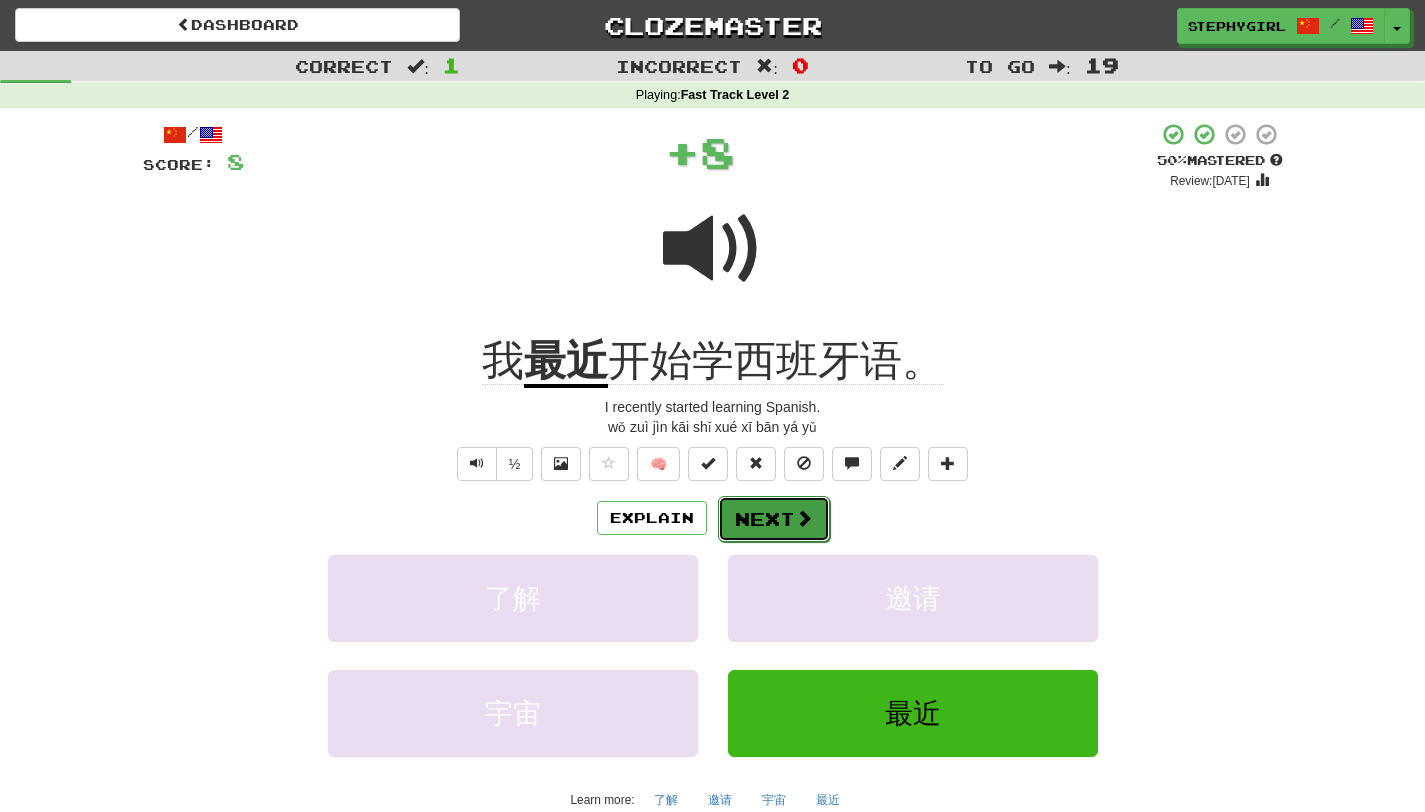 click at bounding box center [804, 518] 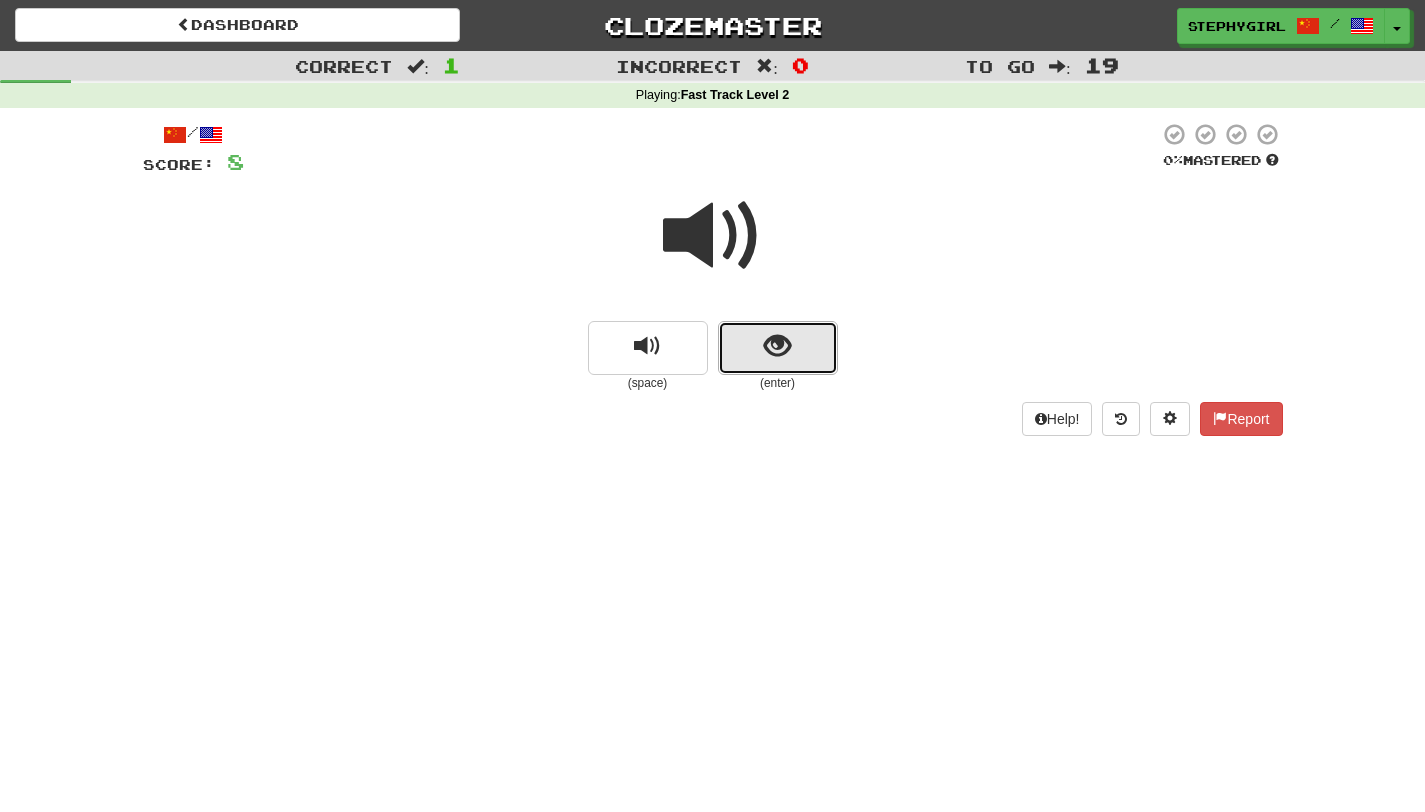 click at bounding box center [777, 346] 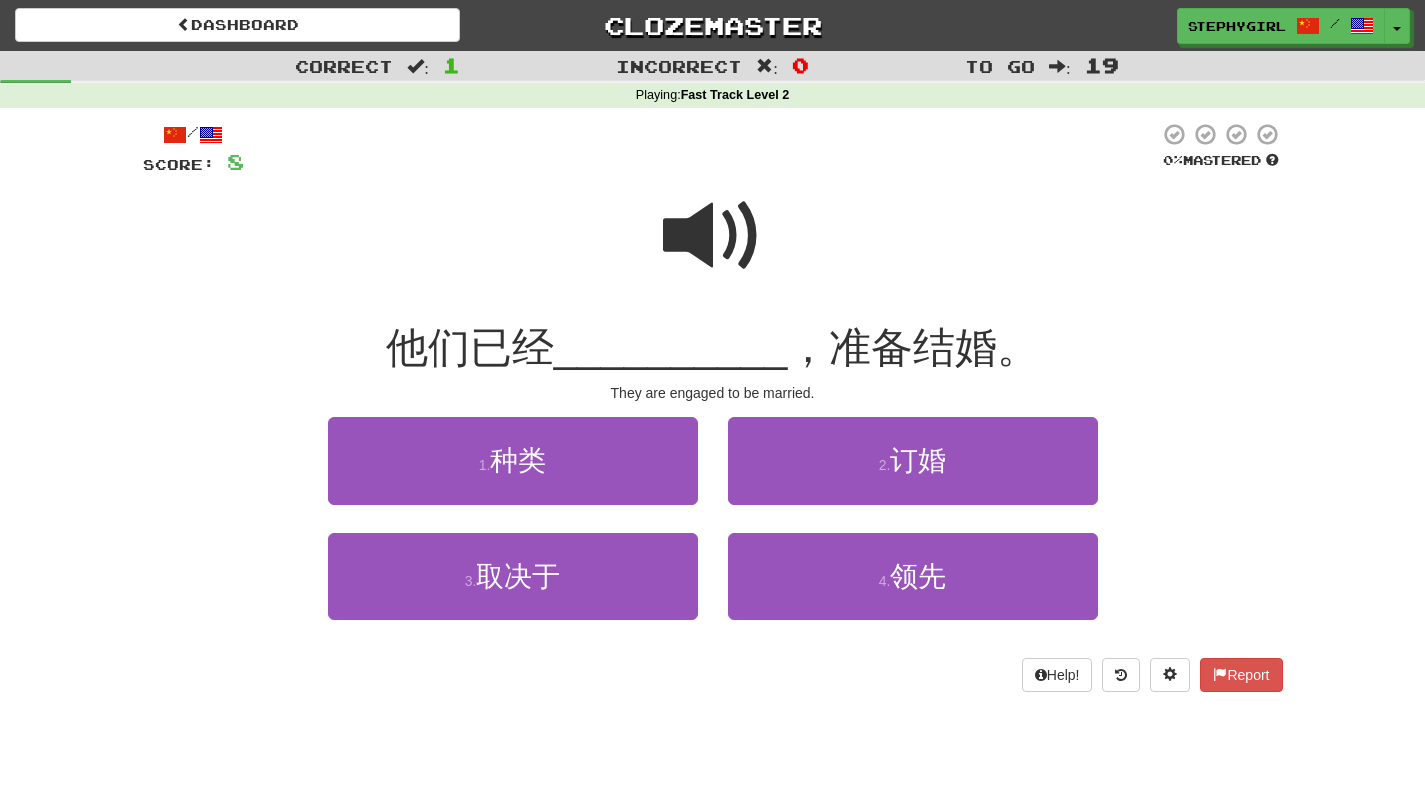 click at bounding box center [713, 236] 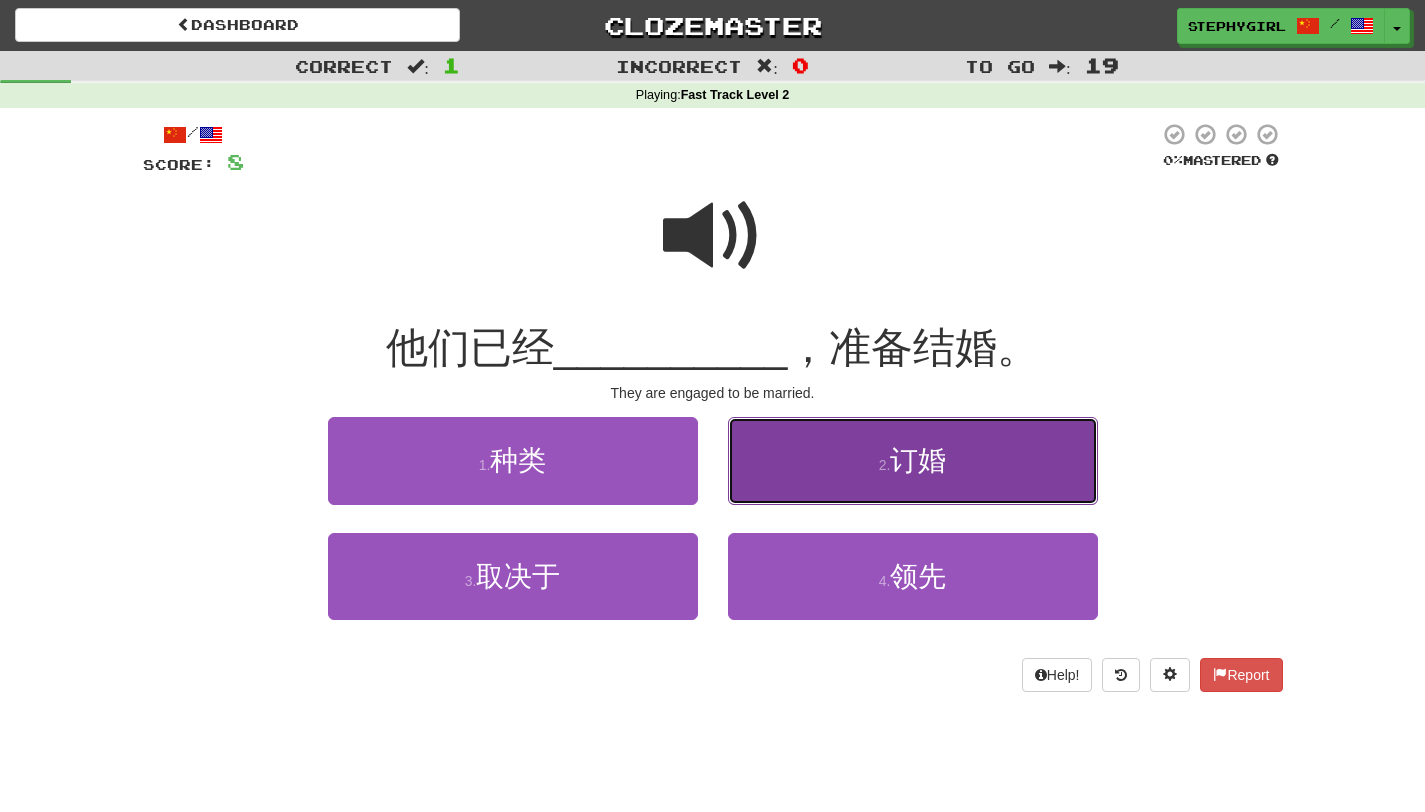 click on "2 .  订婚" at bounding box center (913, 460) 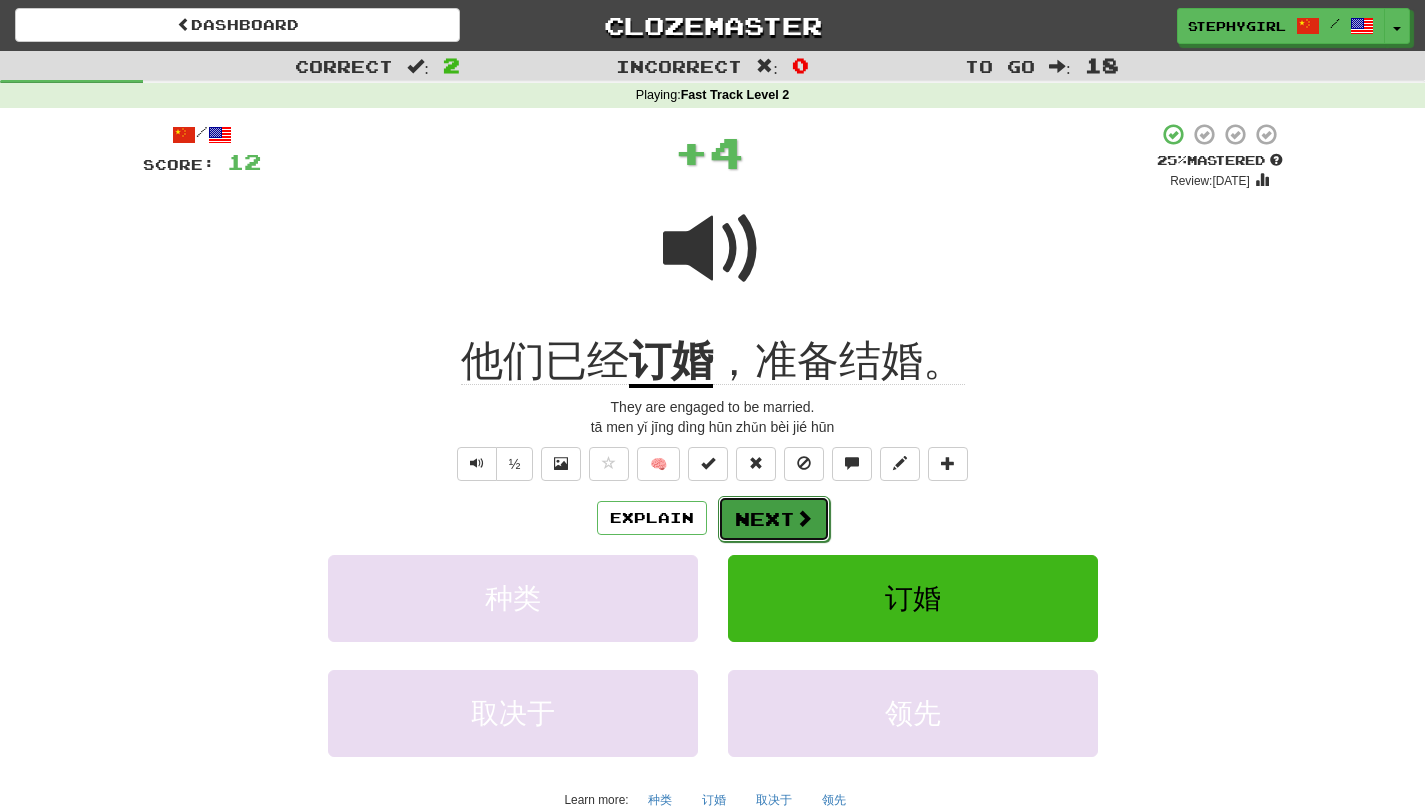 click on "Next" at bounding box center [774, 519] 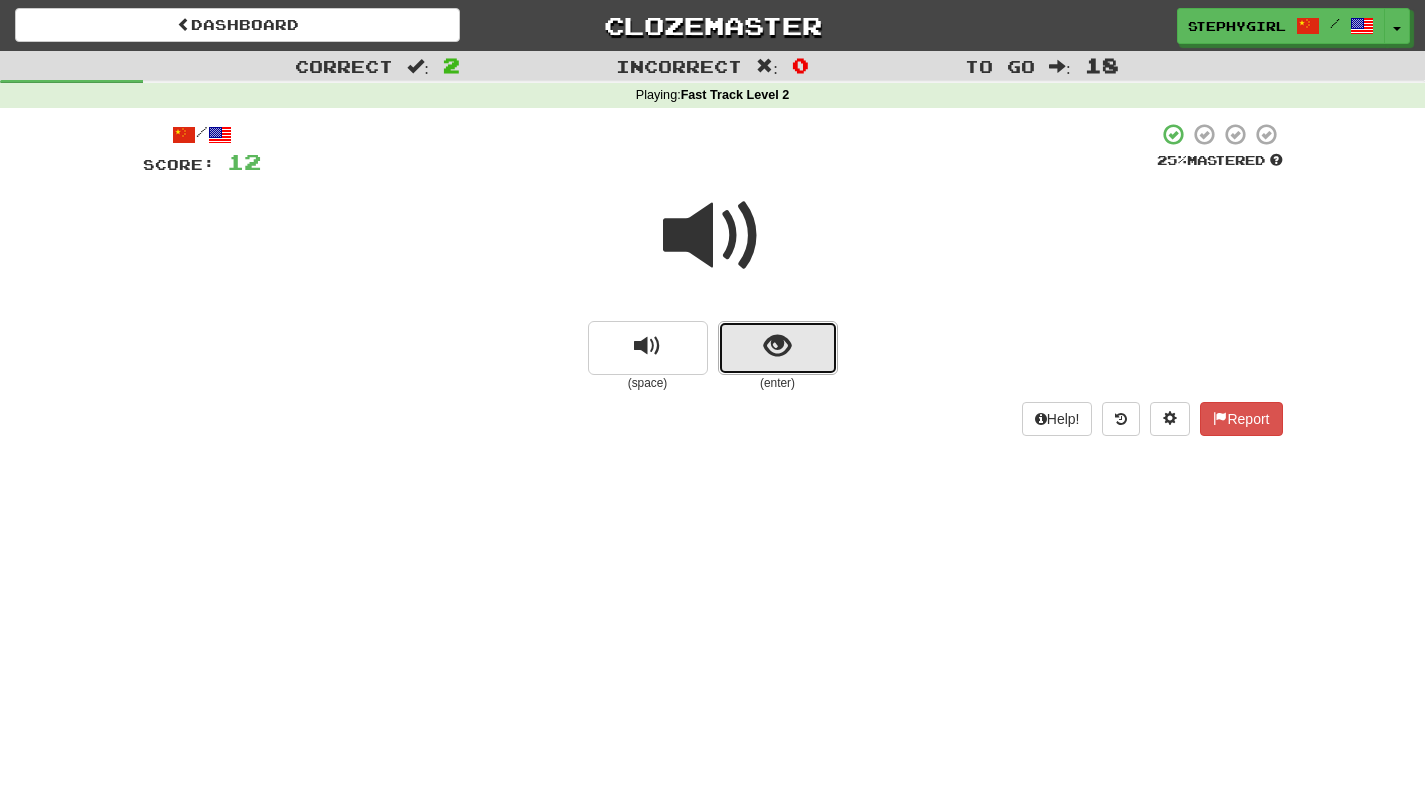 click at bounding box center (778, 348) 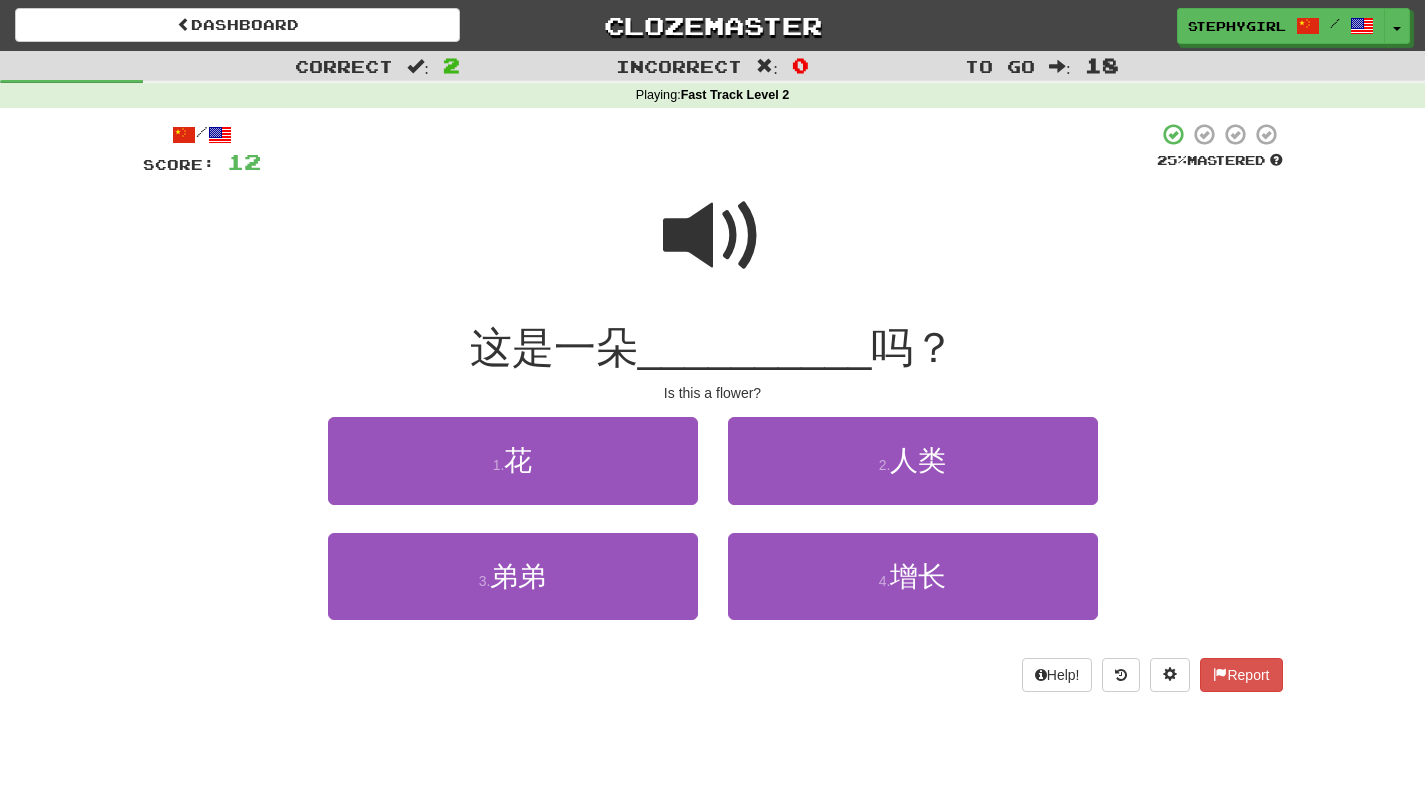 click at bounding box center [713, 236] 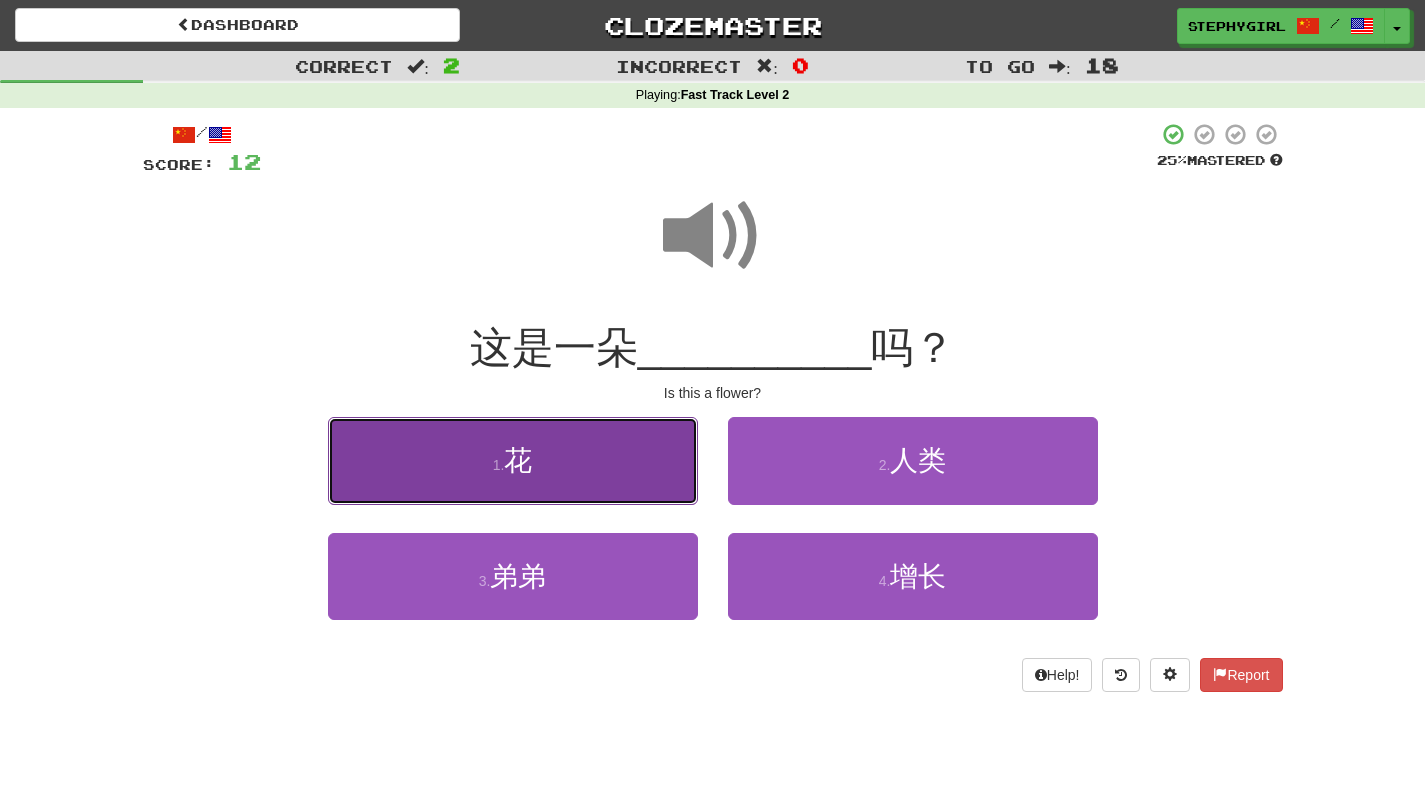 click on "1 .  花" at bounding box center [513, 460] 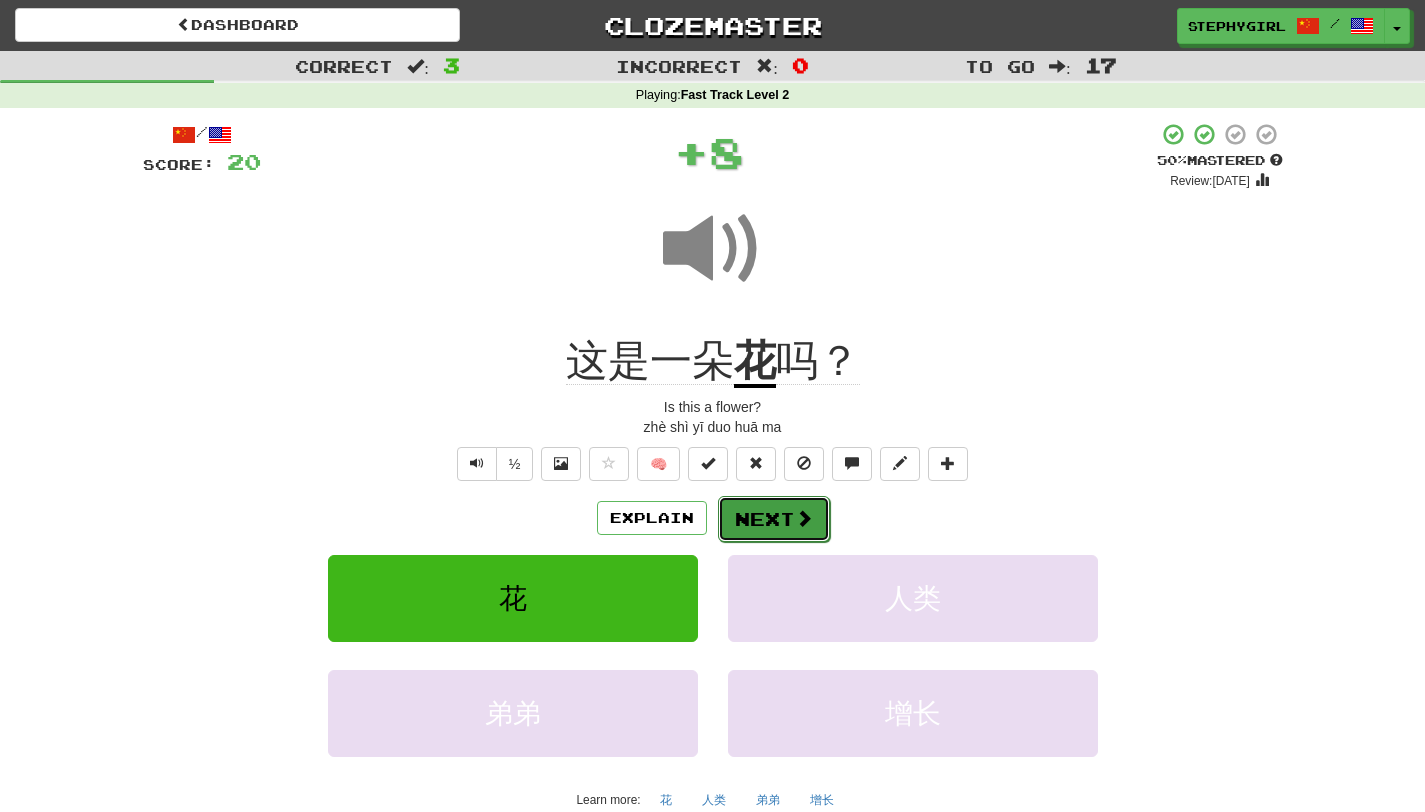 click on "Next" at bounding box center [774, 519] 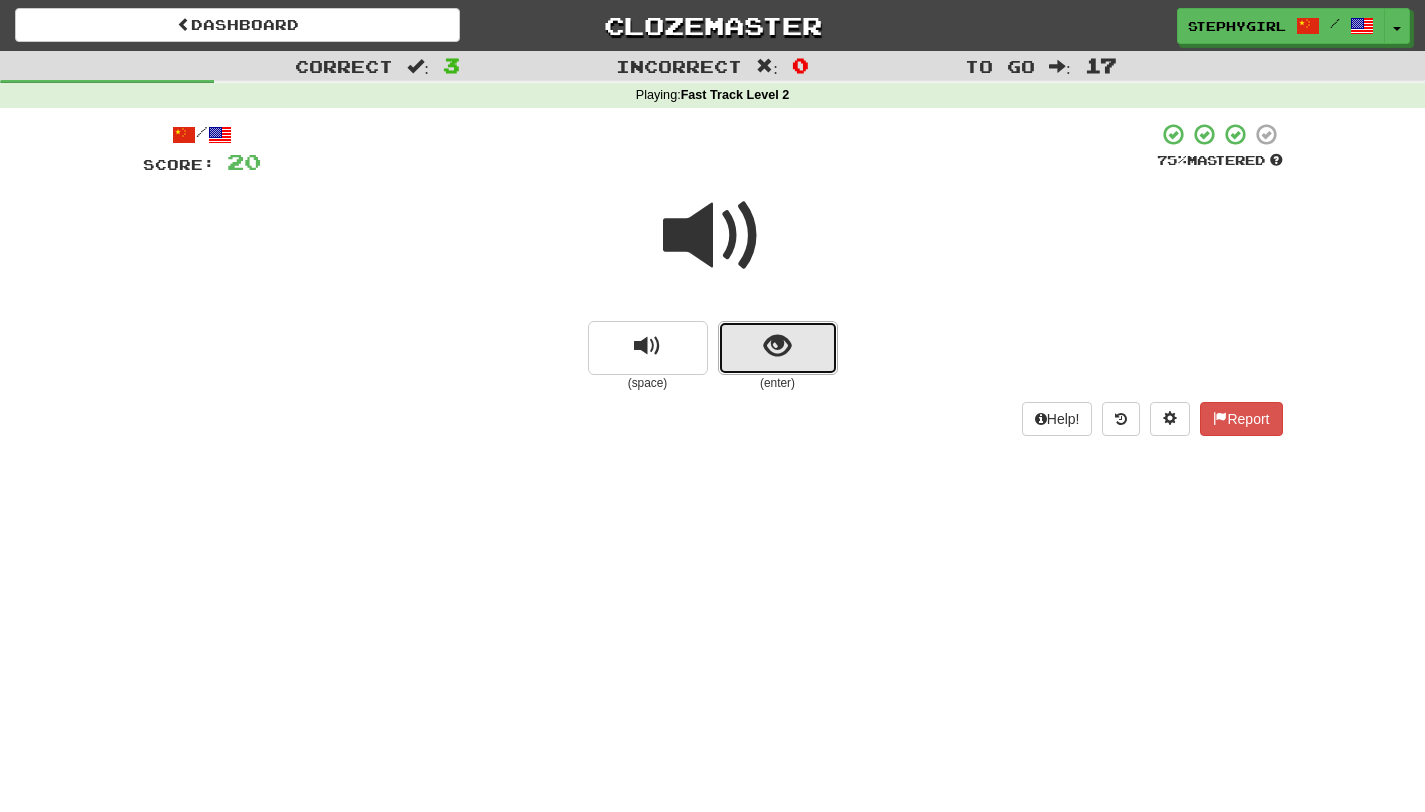 click at bounding box center (778, 348) 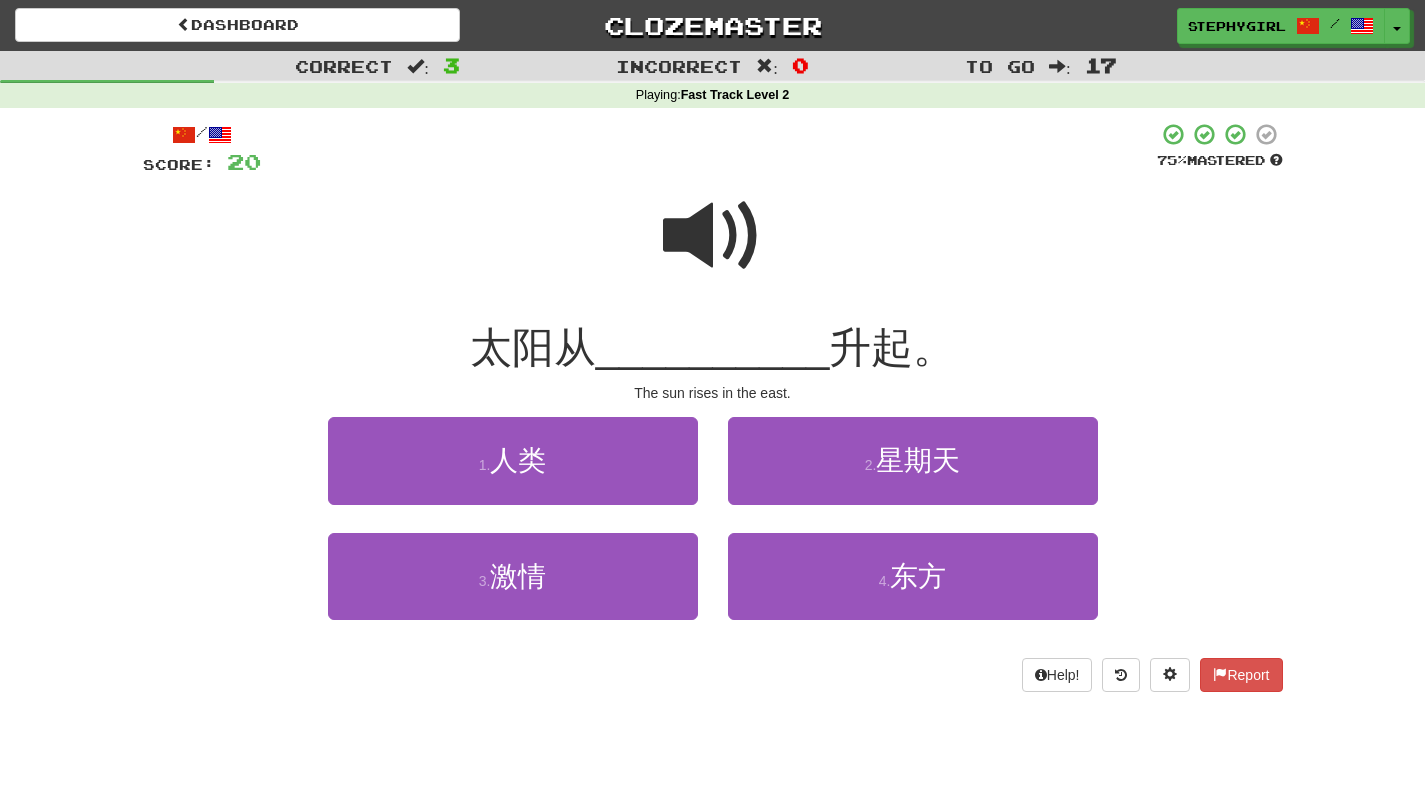 click at bounding box center (713, 236) 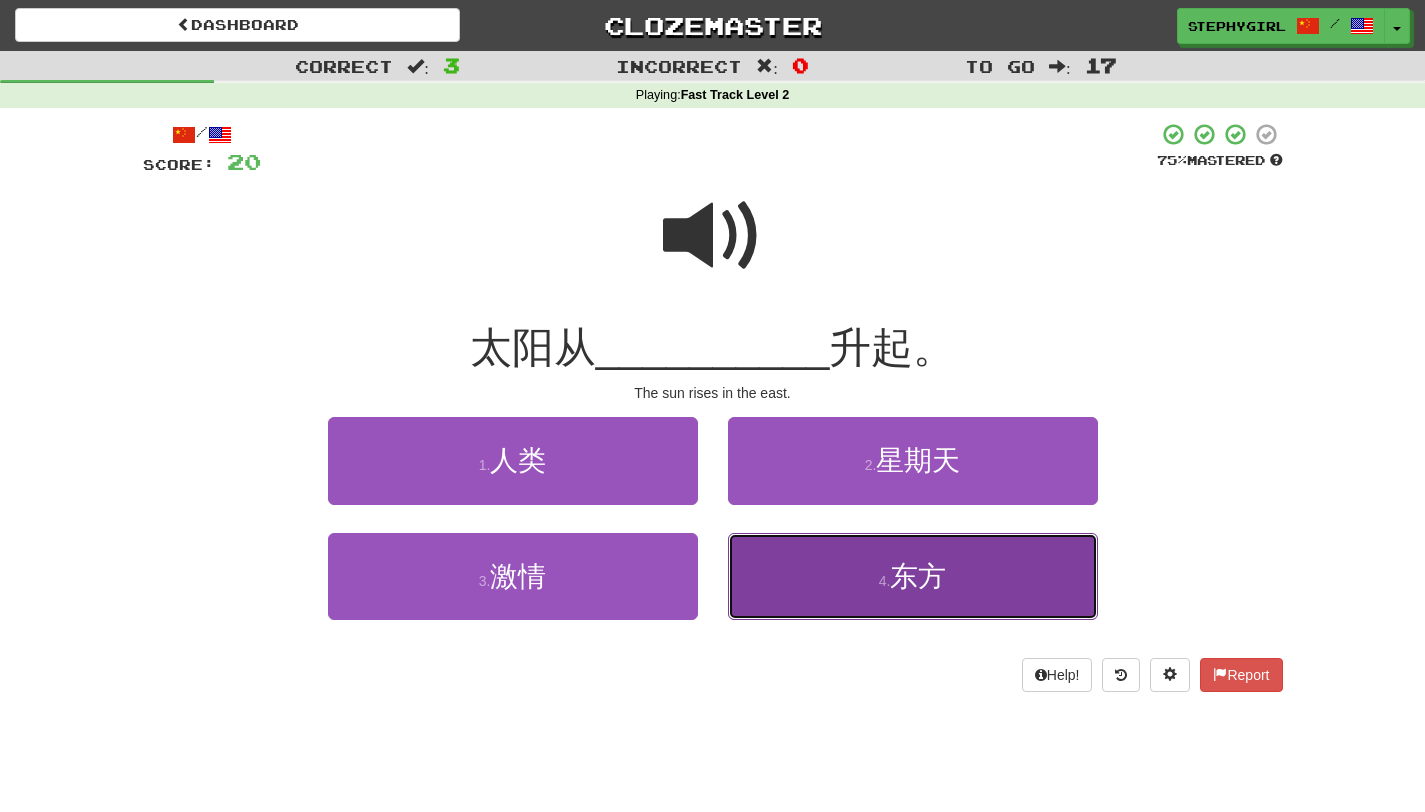 click on "4 .  东方" at bounding box center [913, 576] 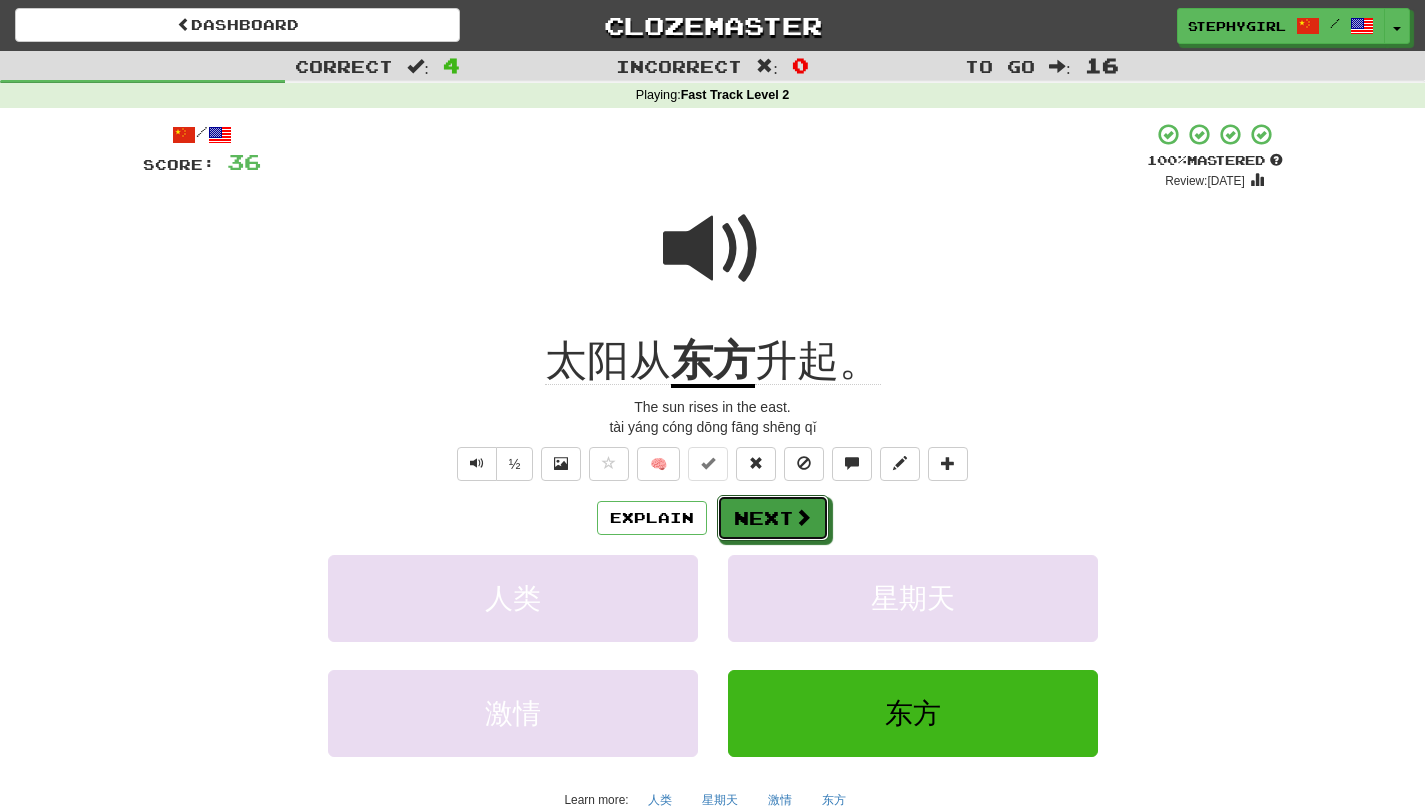 click on "Next" at bounding box center (773, 518) 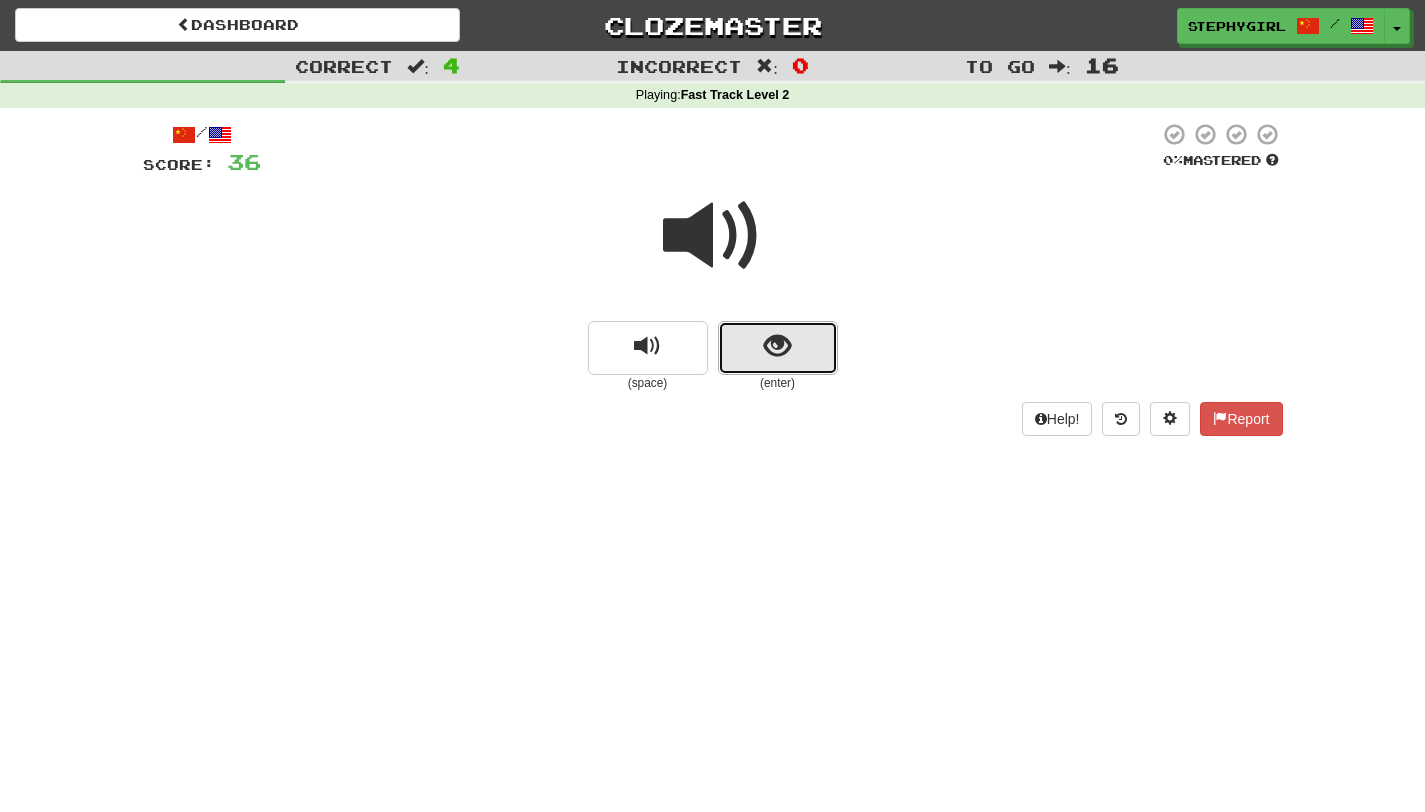 click at bounding box center (777, 346) 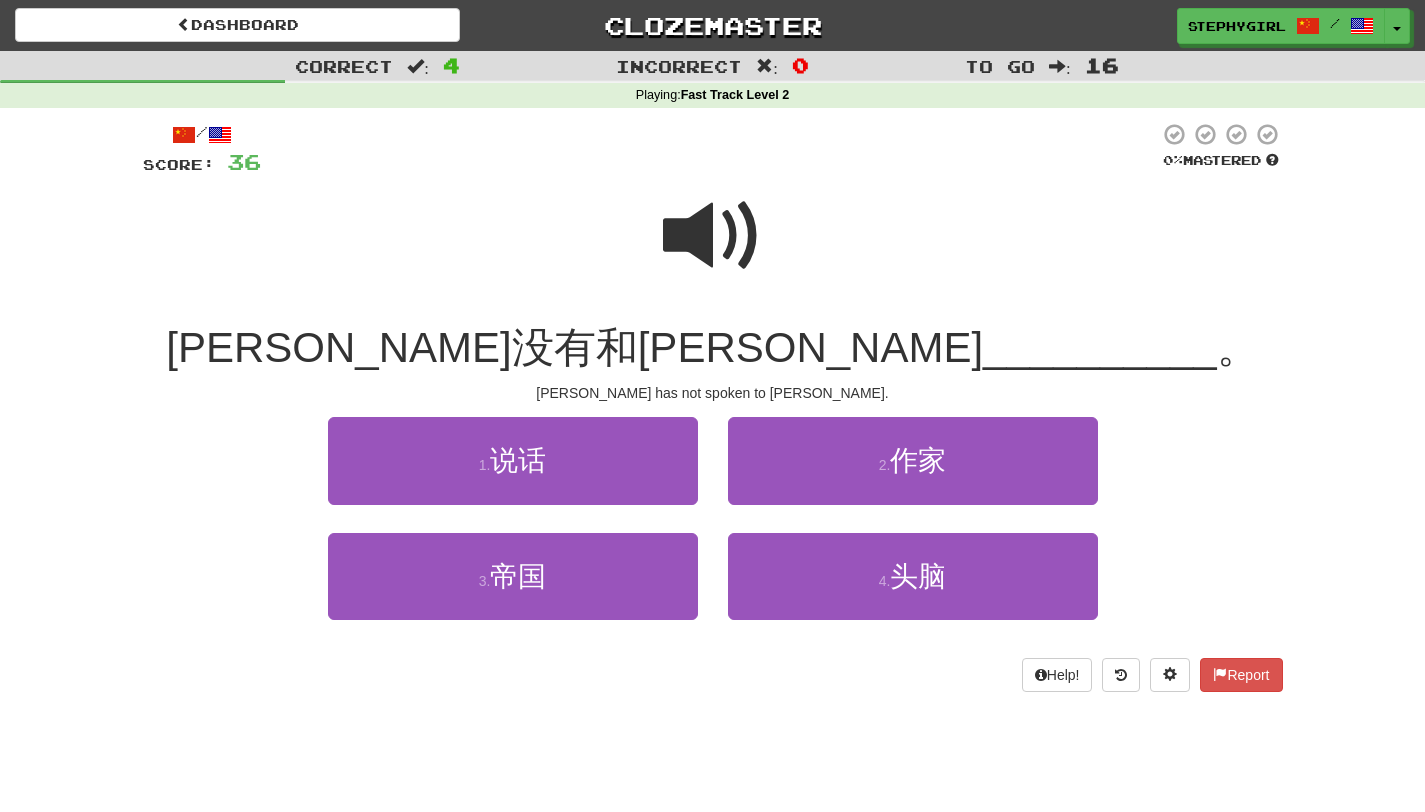 click at bounding box center (713, 236) 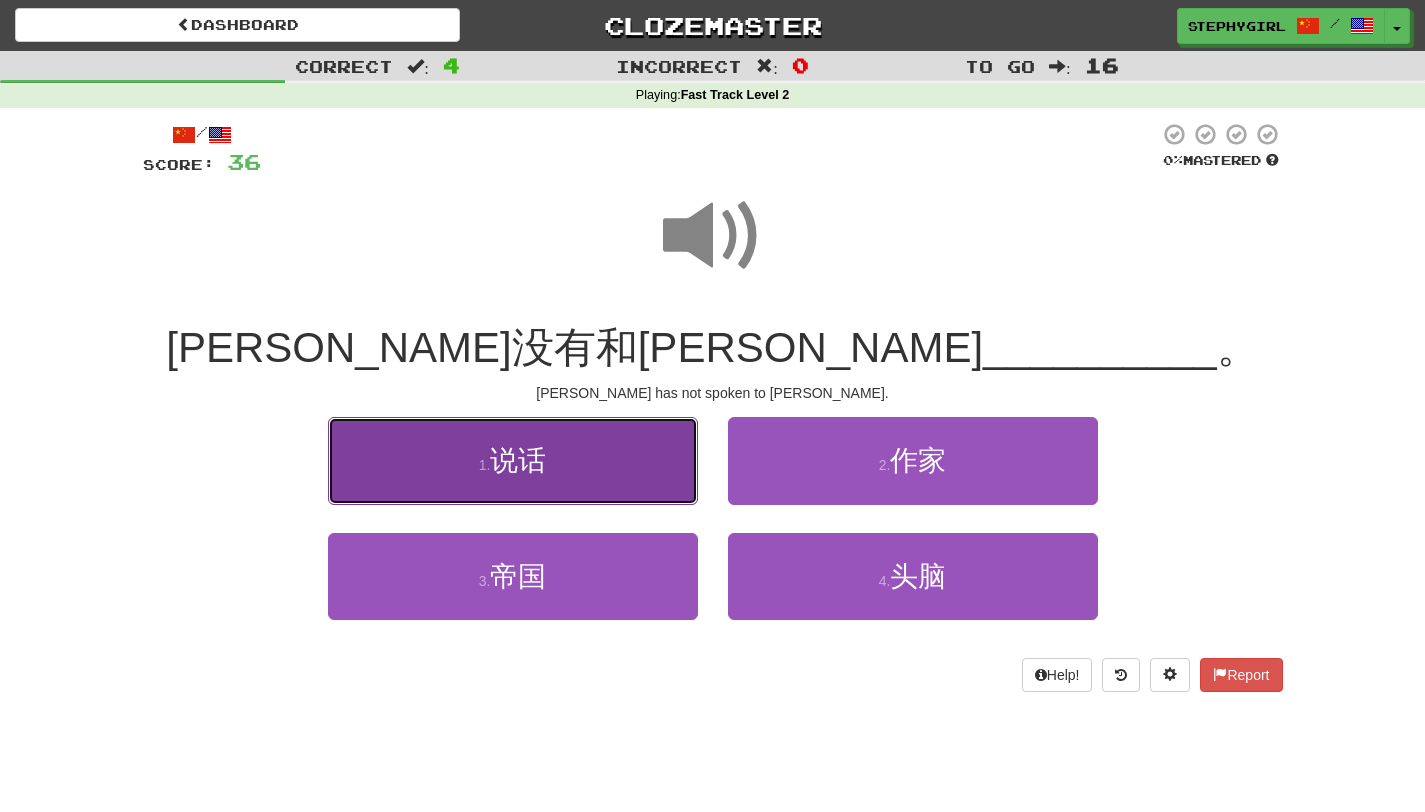 click on "1 .  说话" at bounding box center [513, 460] 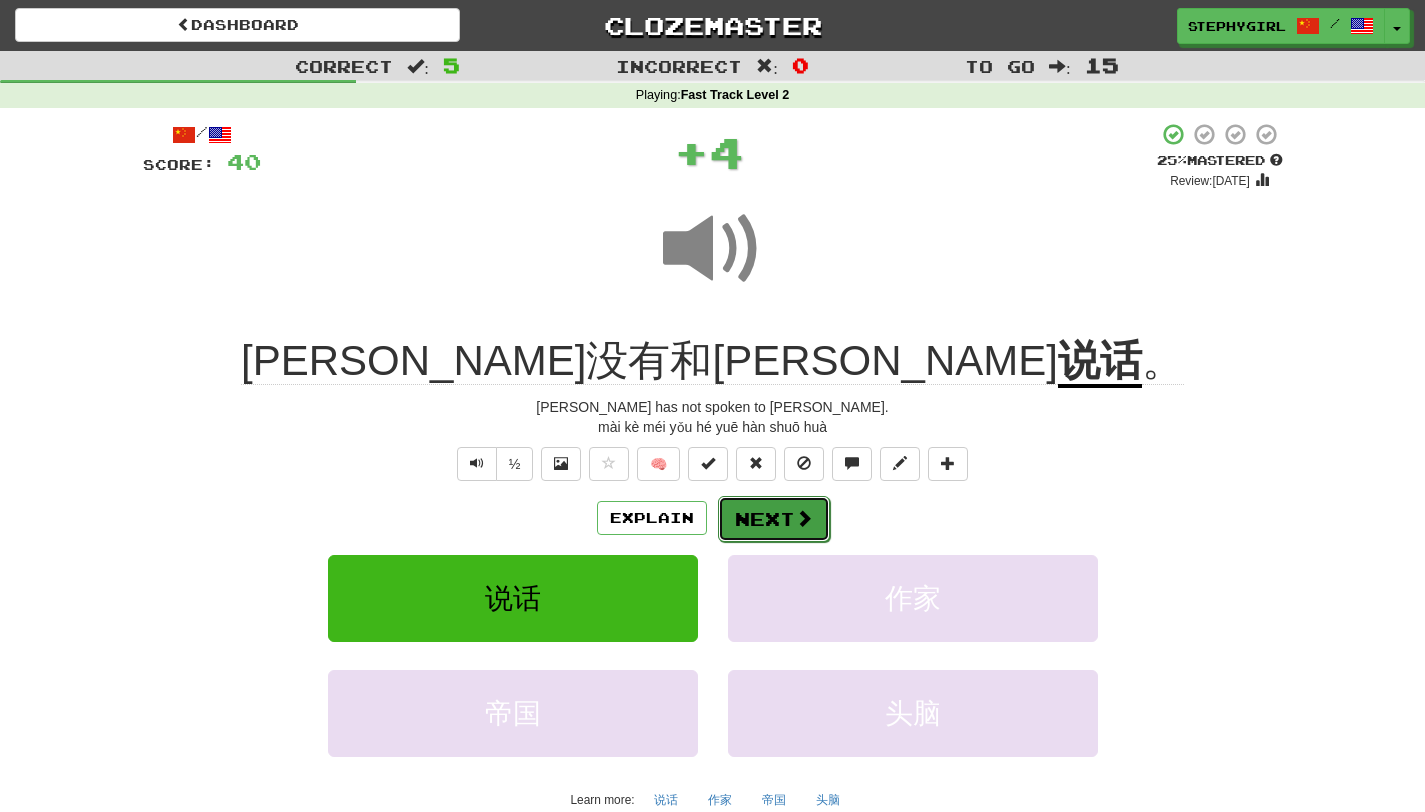 click on "Next" at bounding box center [774, 519] 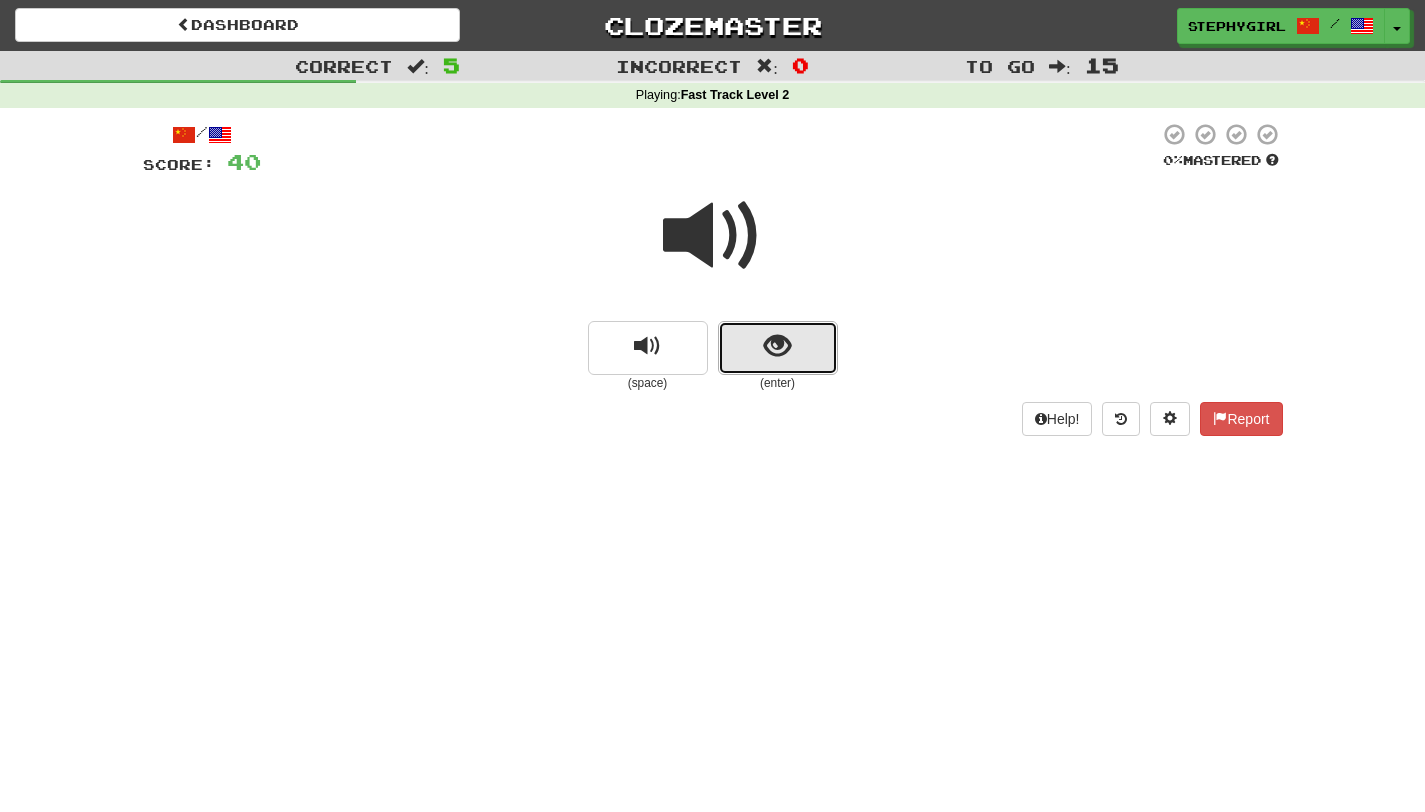 click at bounding box center (778, 348) 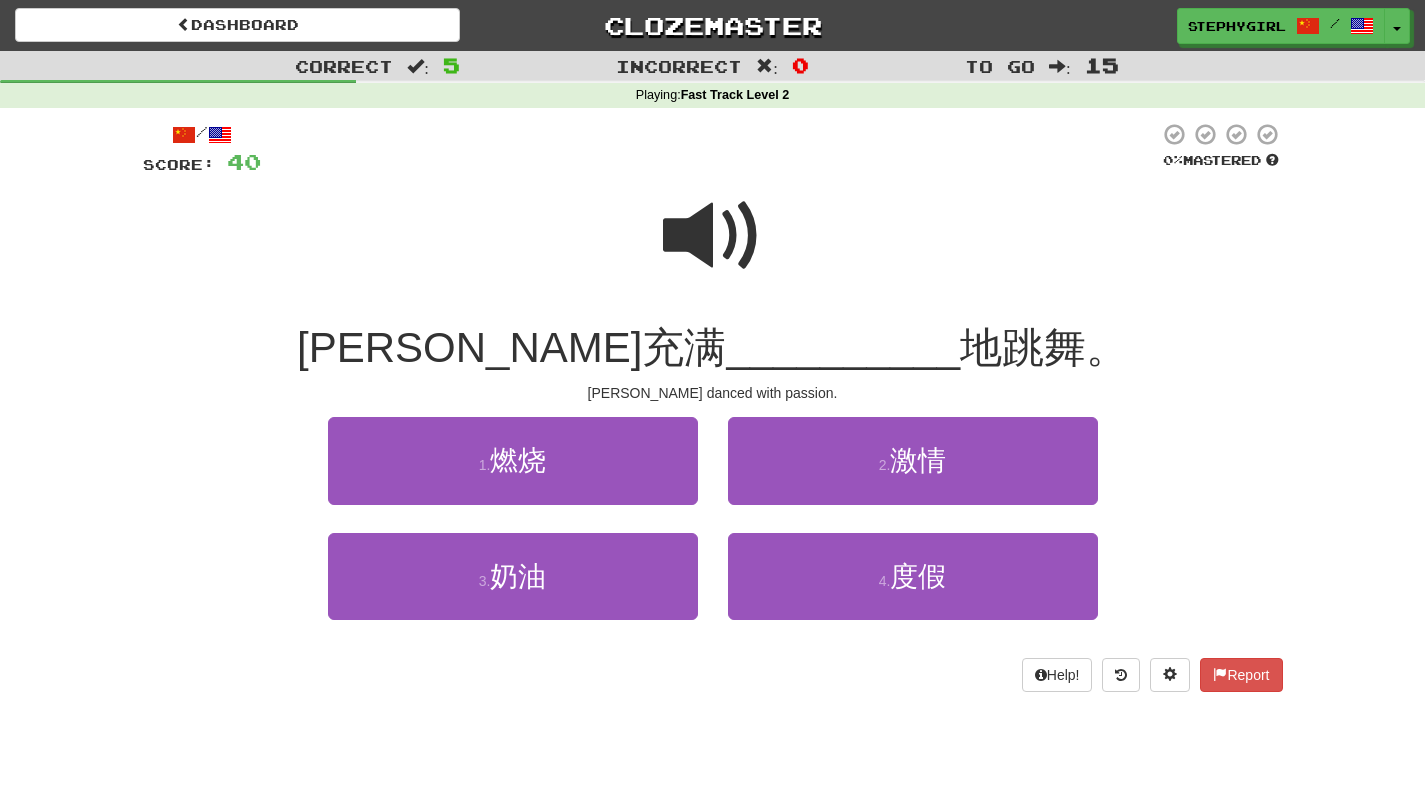 click at bounding box center (713, 236) 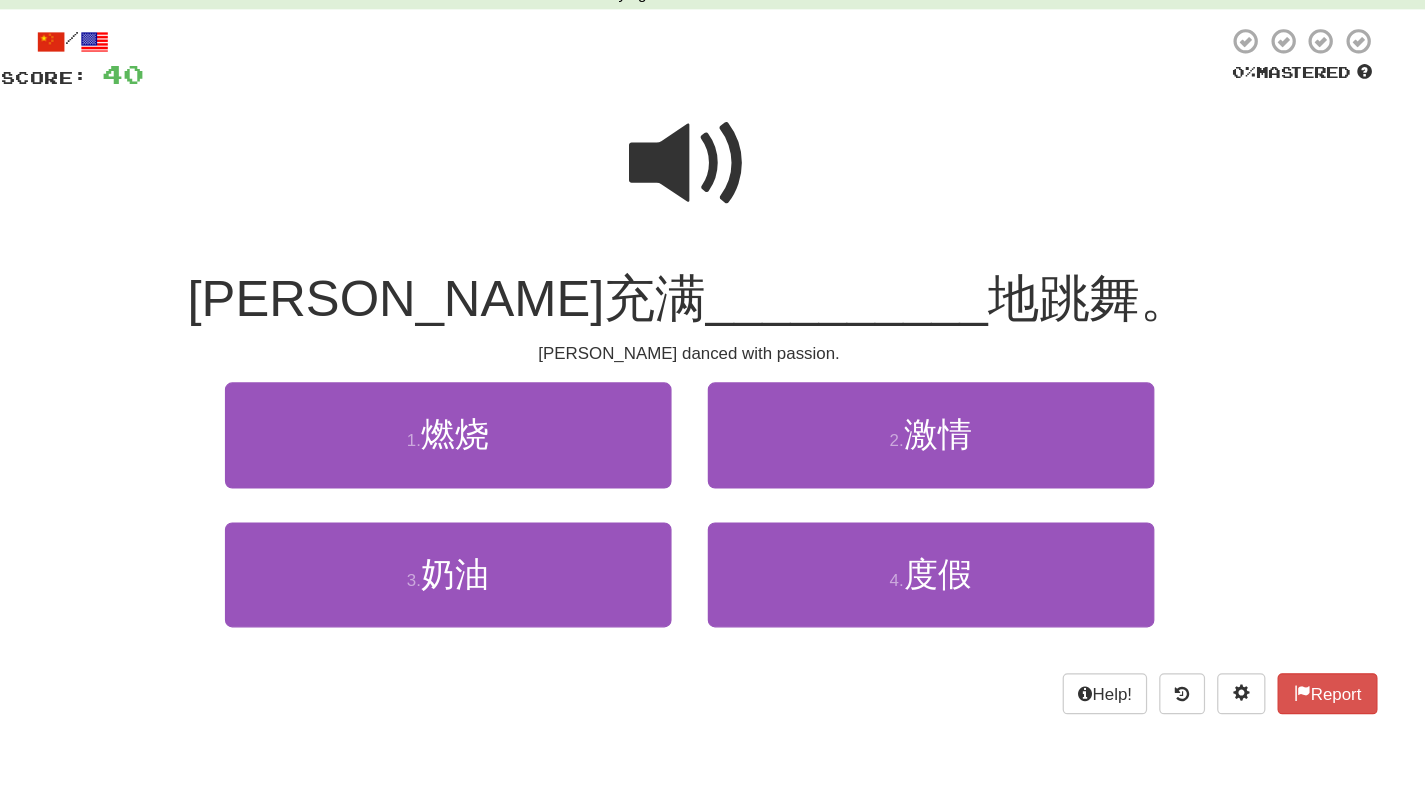 click at bounding box center [713, 236] 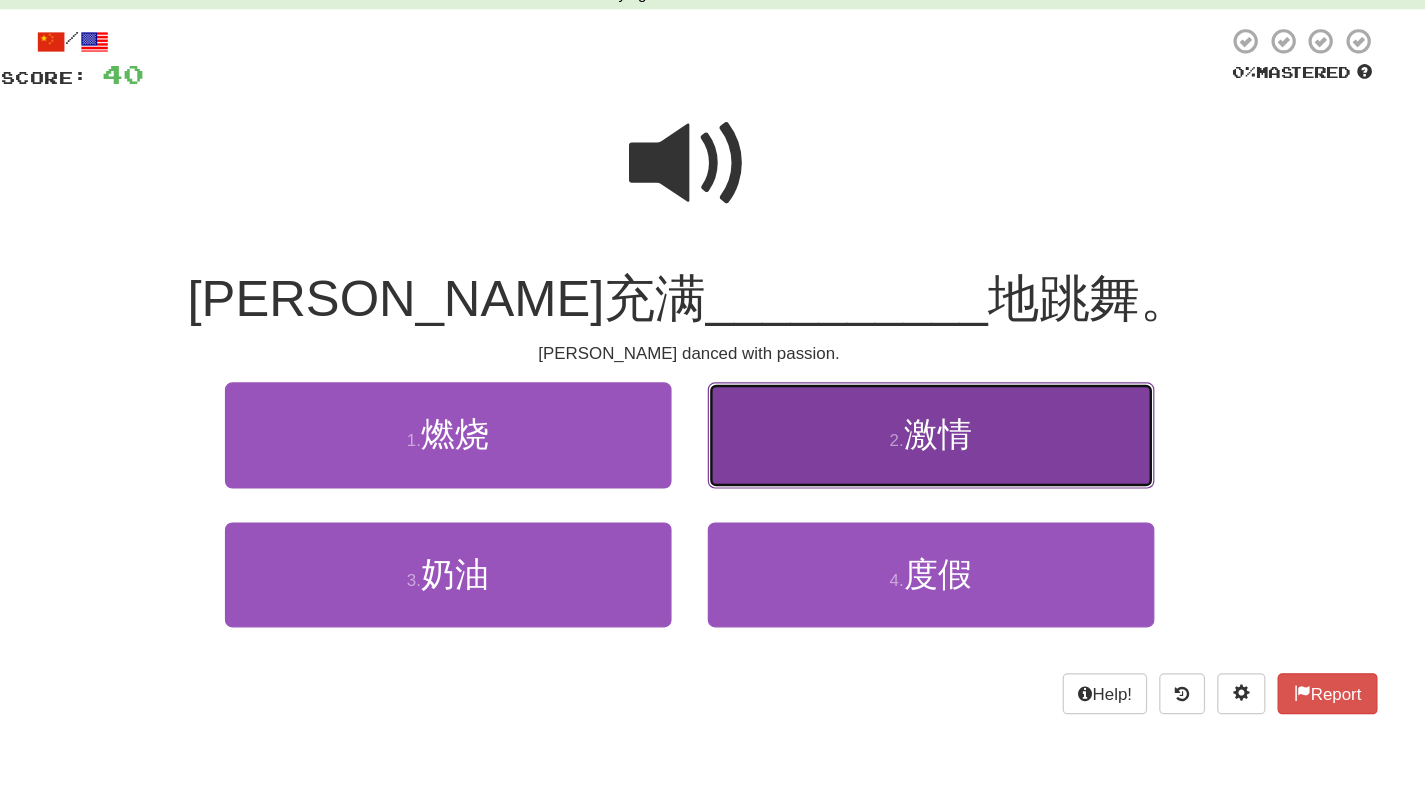 click on "2 .  激情" at bounding box center [913, 460] 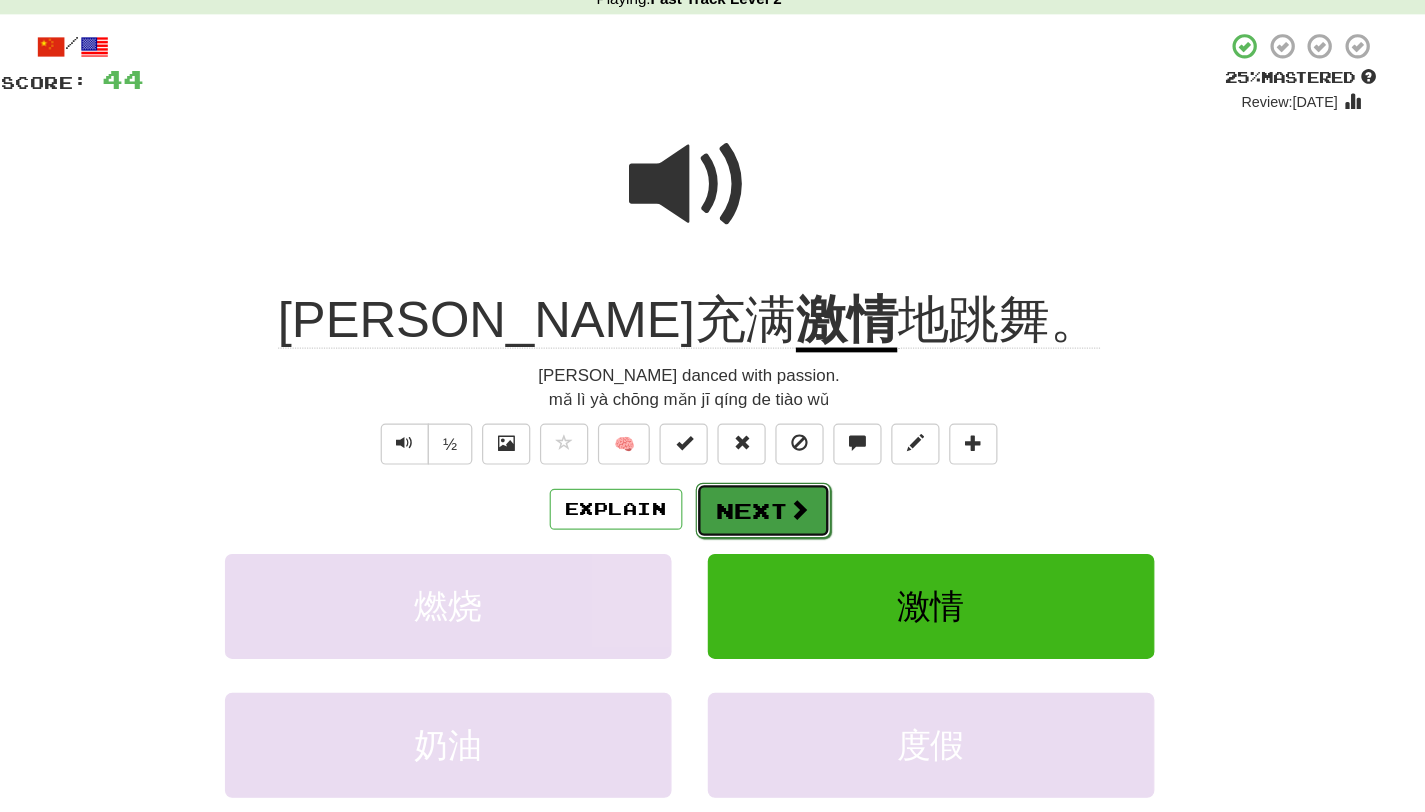 click at bounding box center (804, 518) 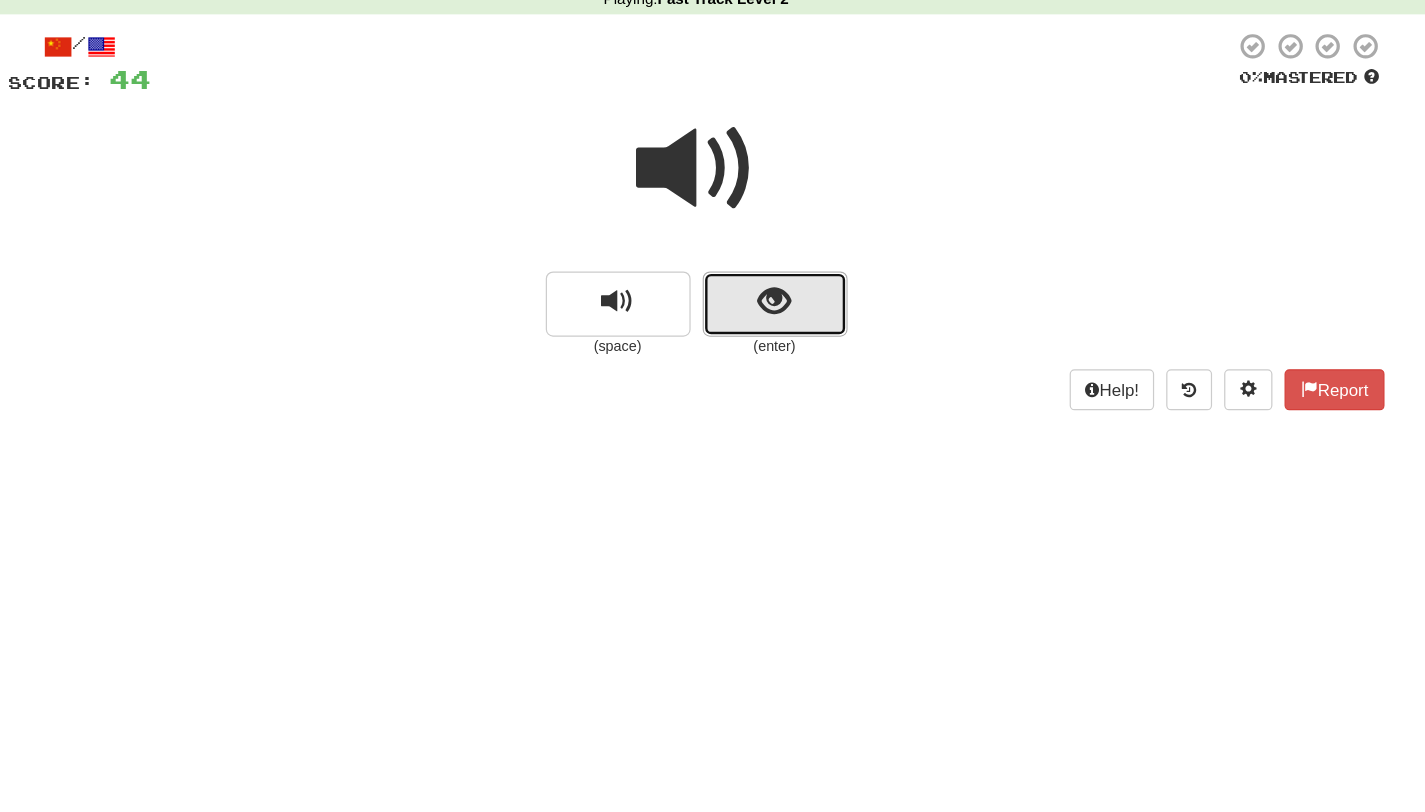 click at bounding box center (778, 348) 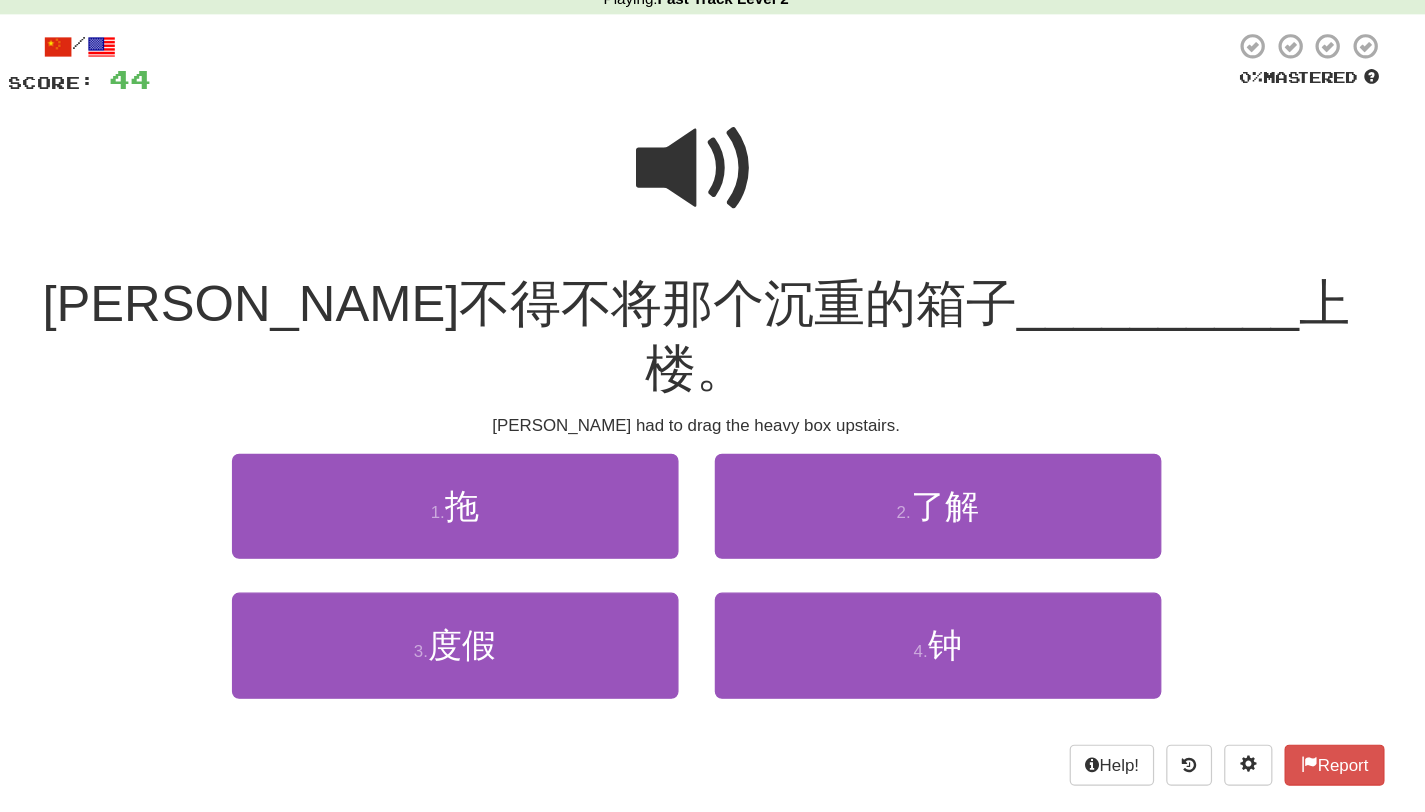 click at bounding box center [713, 236] 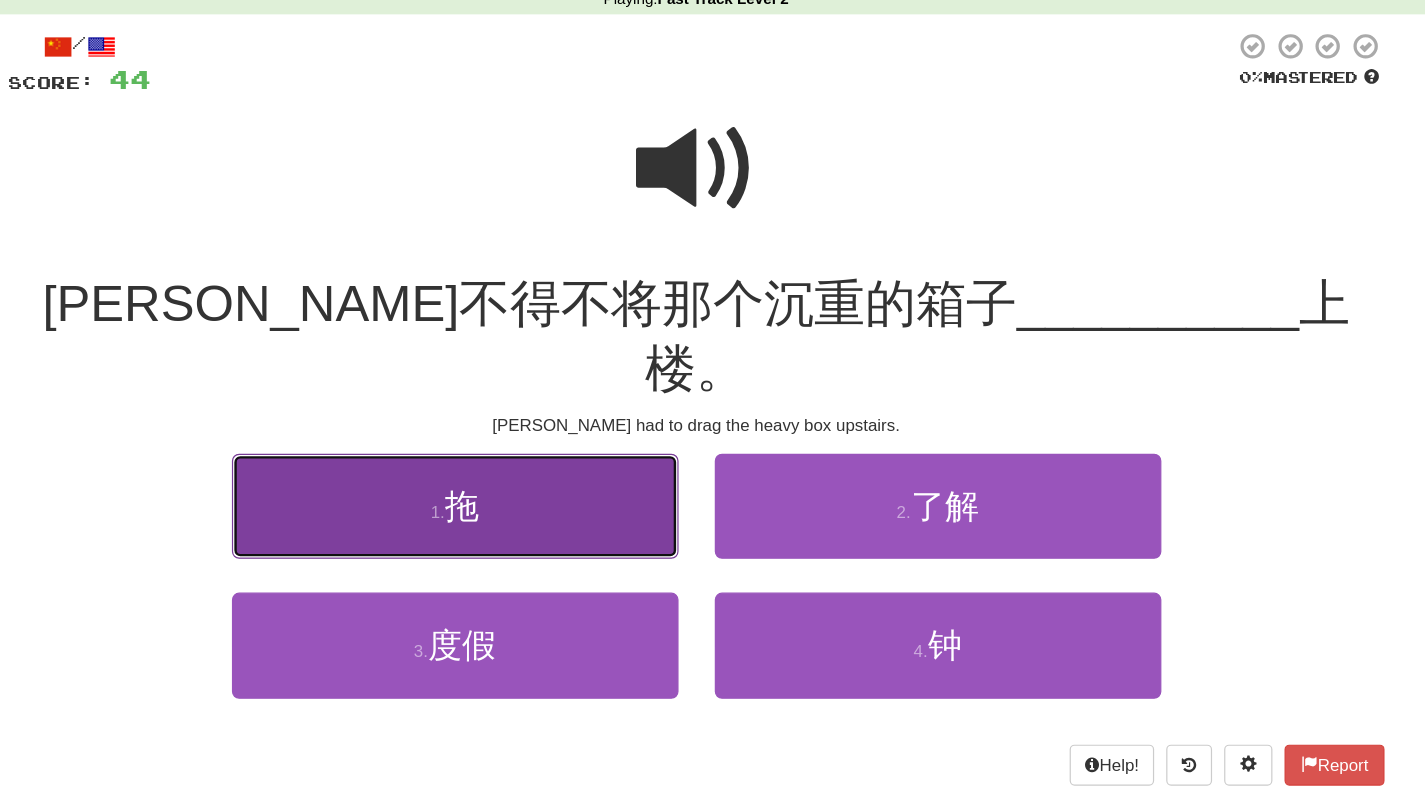 click on "1 .  拖" at bounding box center (513, 515) 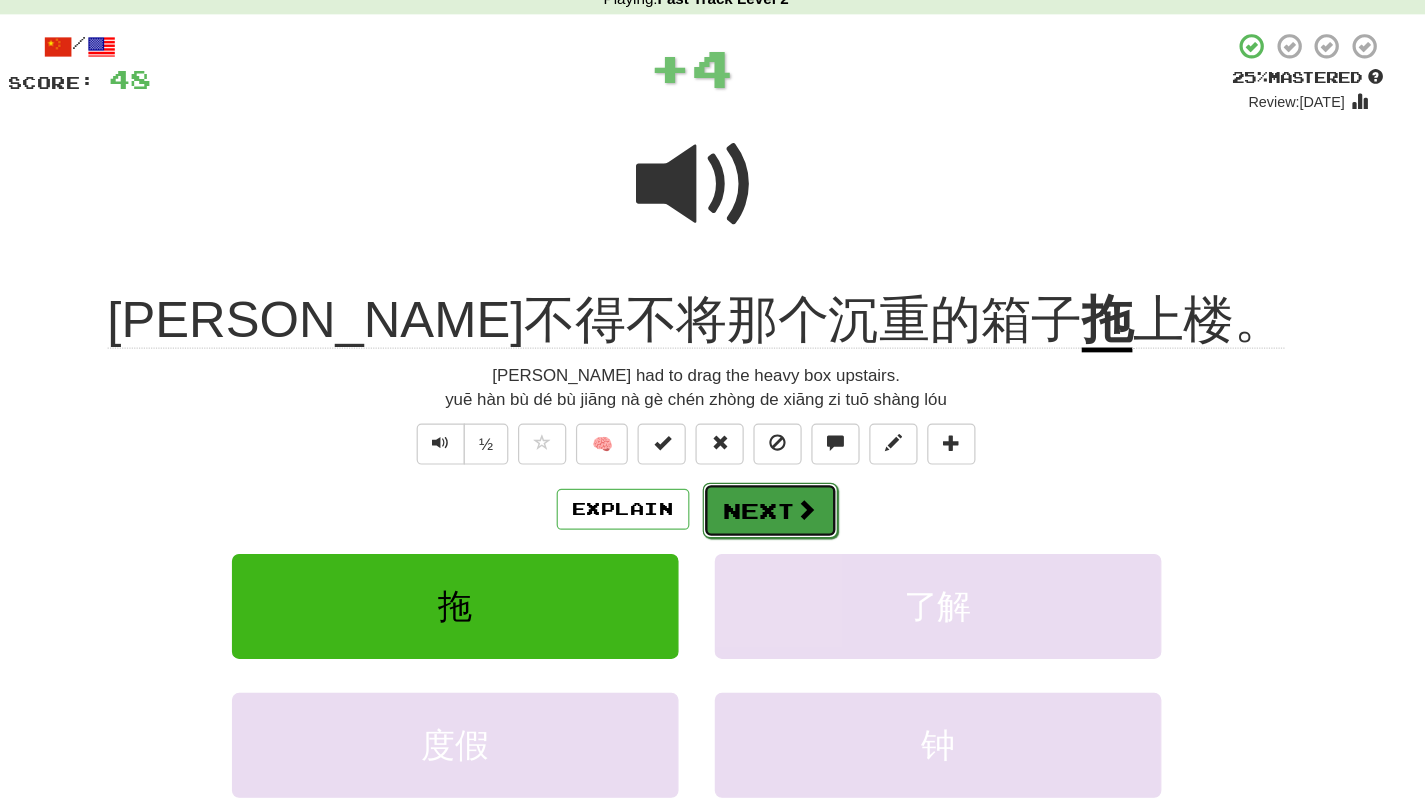 click at bounding box center [804, 518] 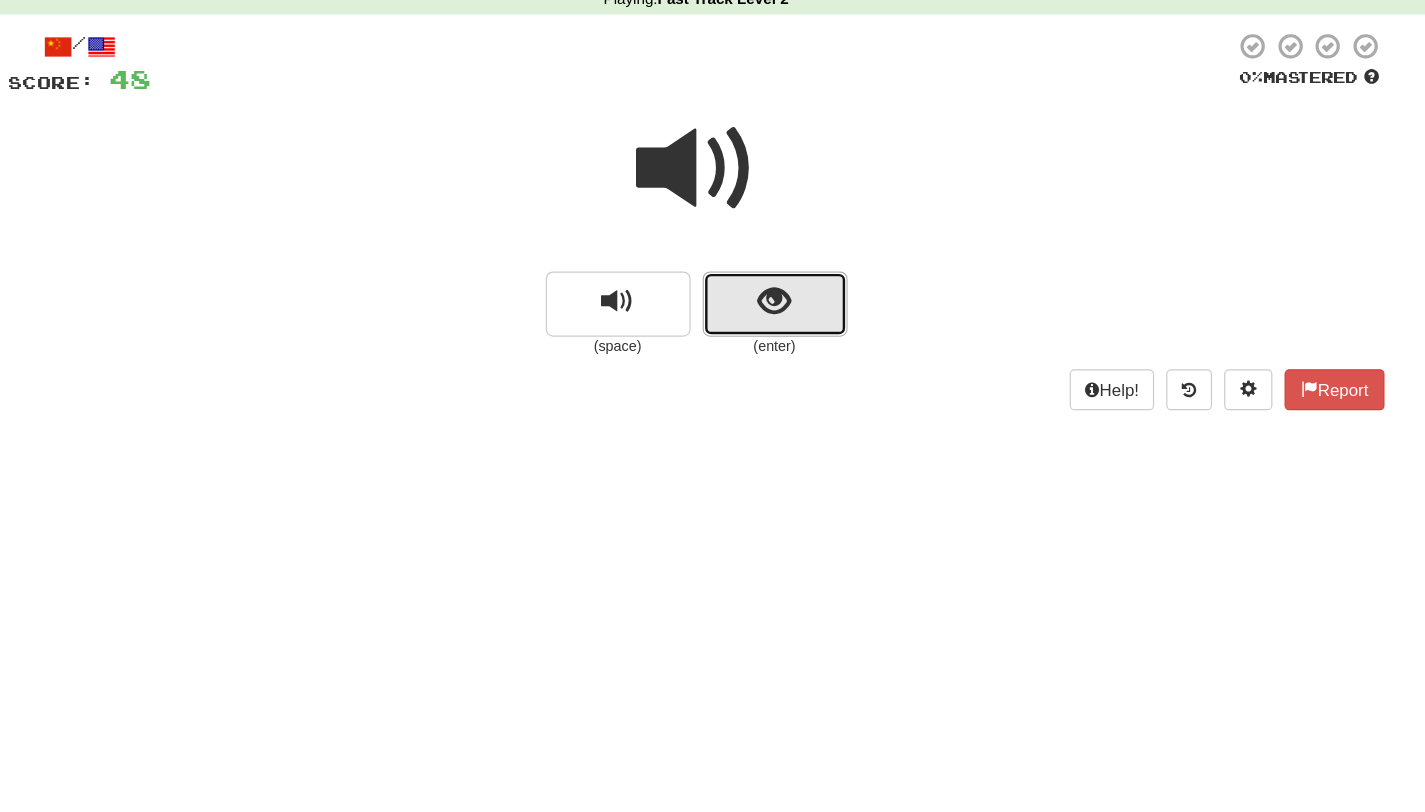 click at bounding box center (778, 348) 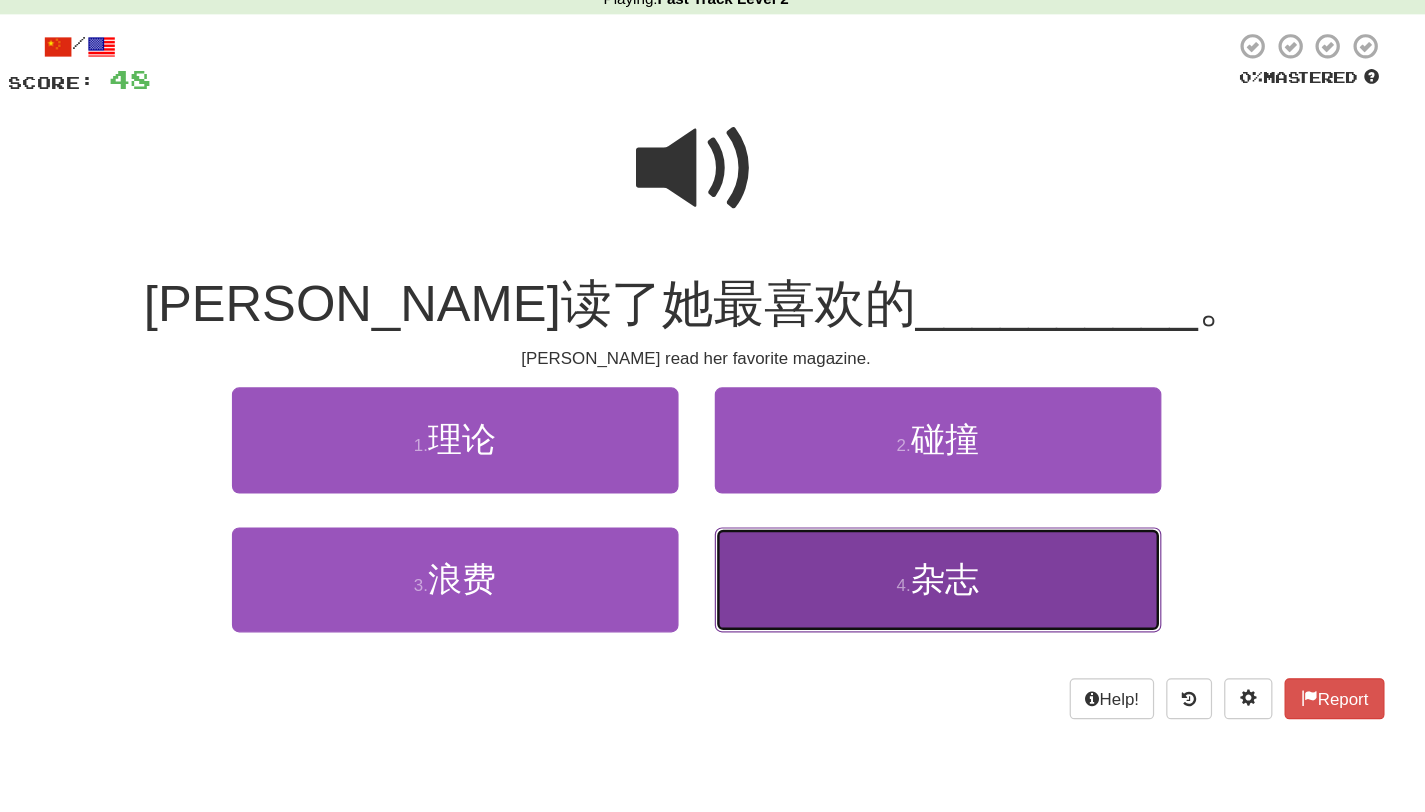 click on "4 .  杂志" at bounding box center [913, 576] 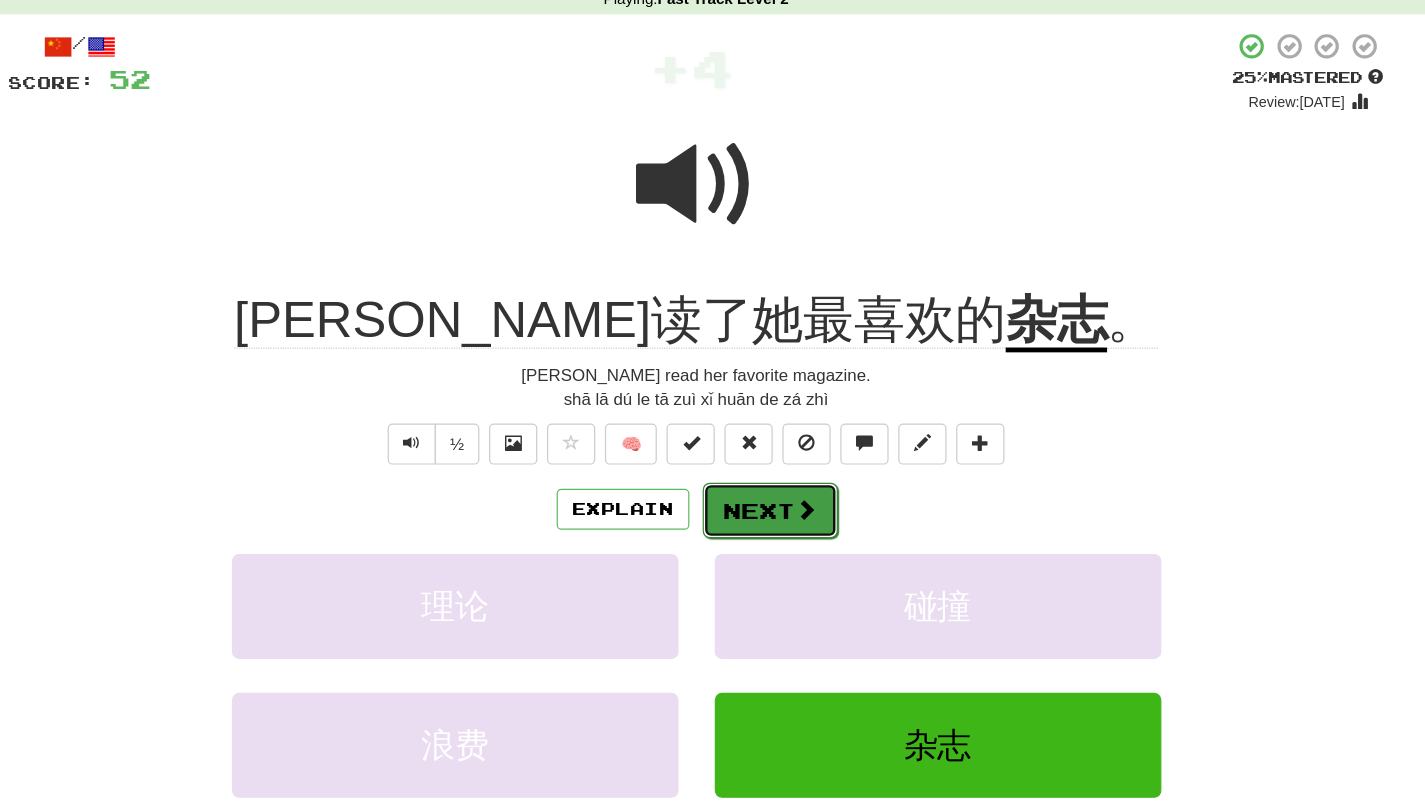 click at bounding box center [804, 518] 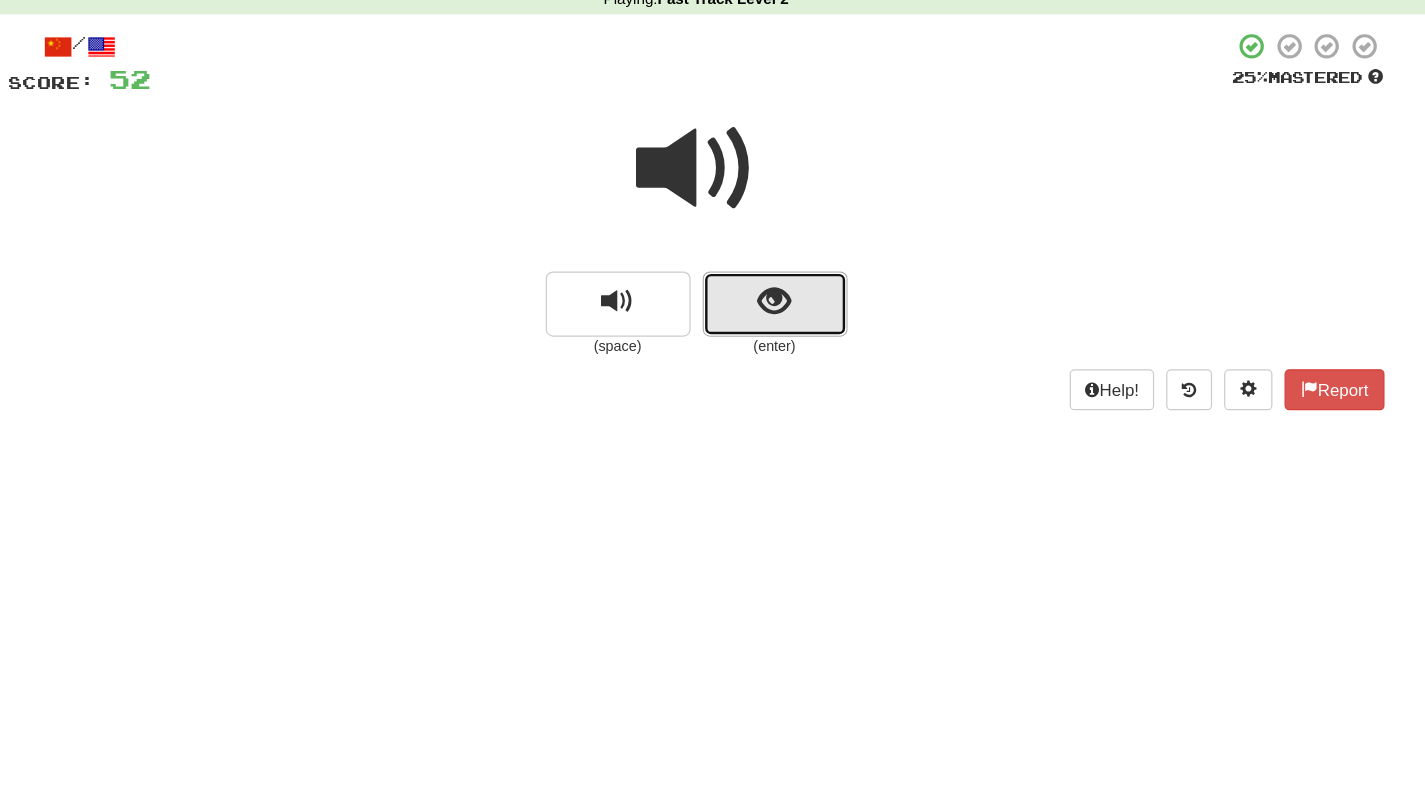 click at bounding box center (778, 348) 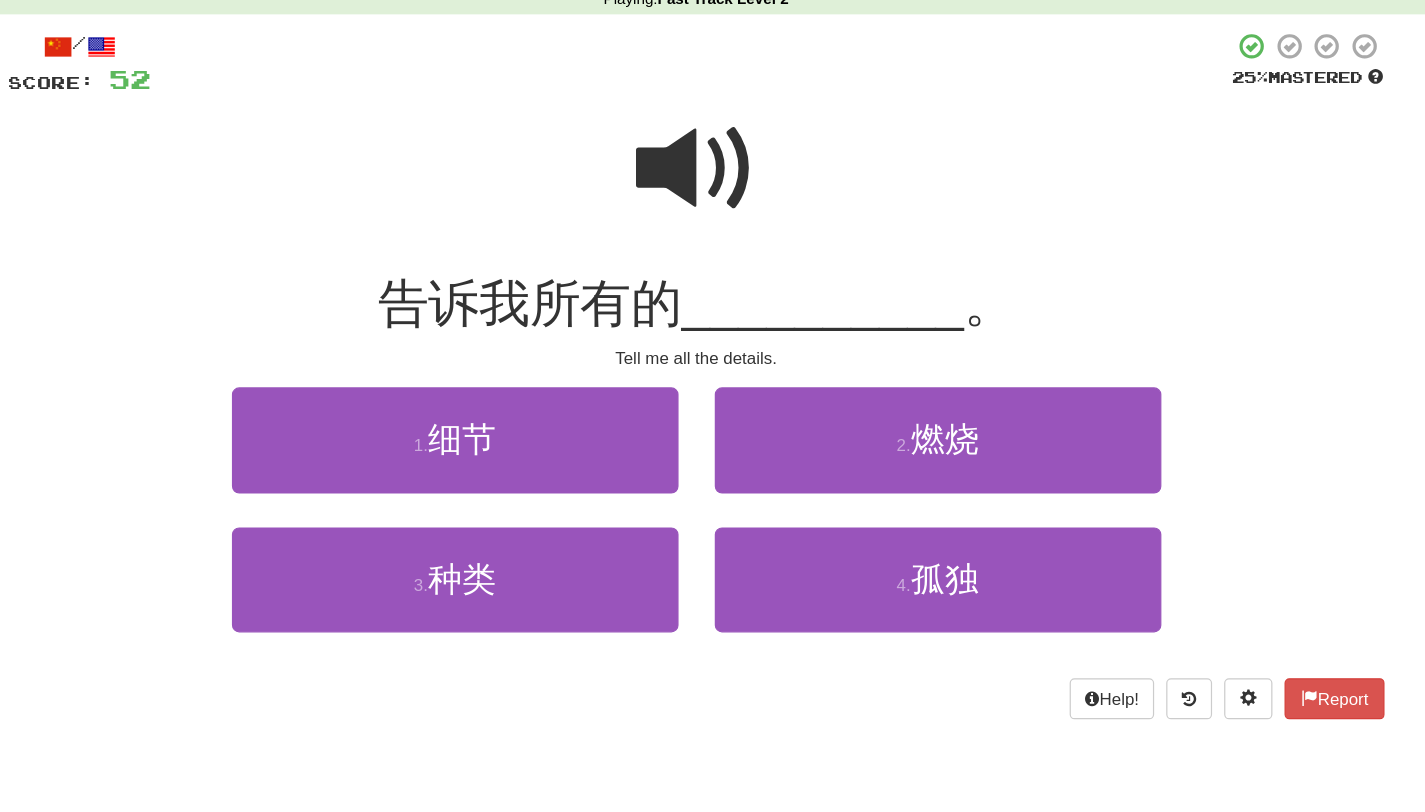 click at bounding box center (713, 236) 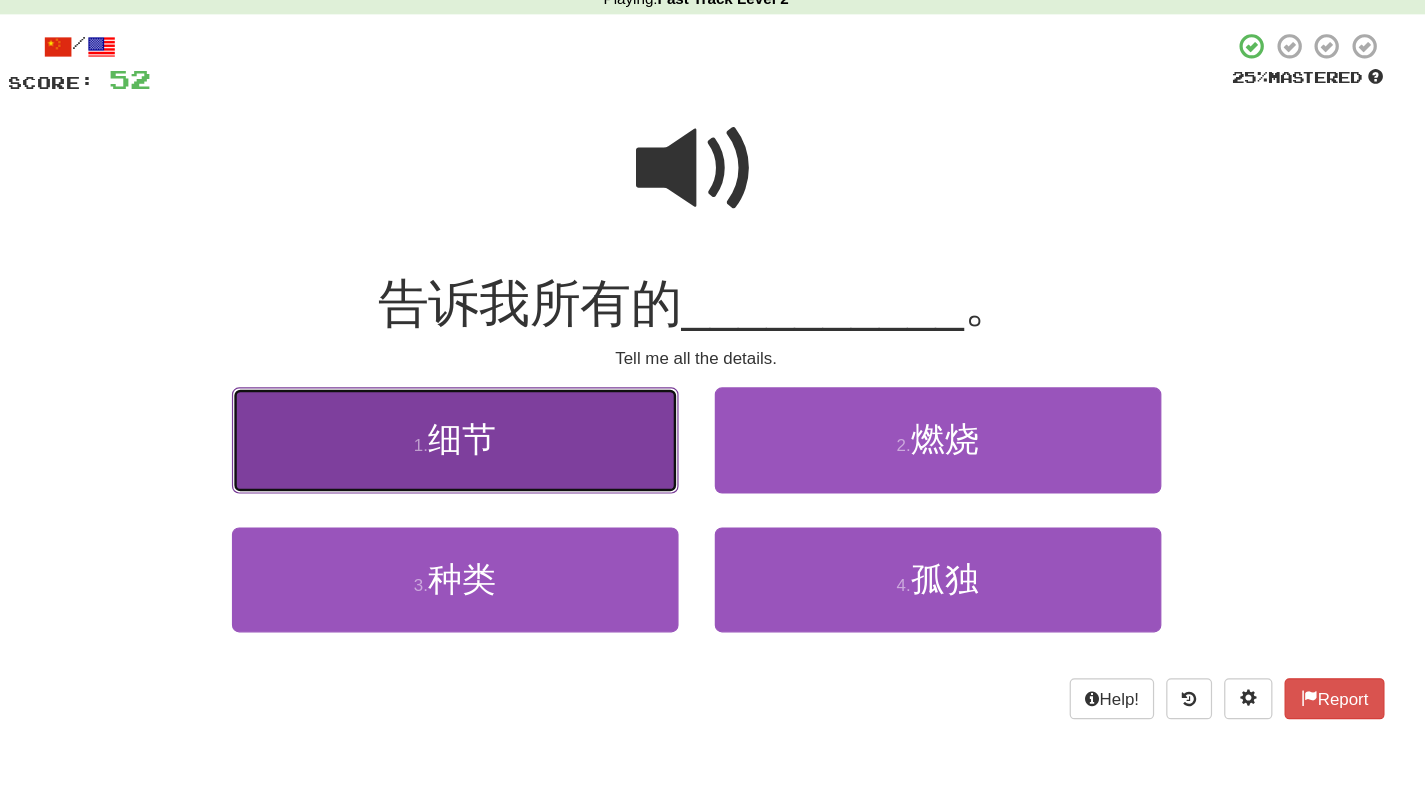 click on "1 .  细节" at bounding box center [513, 460] 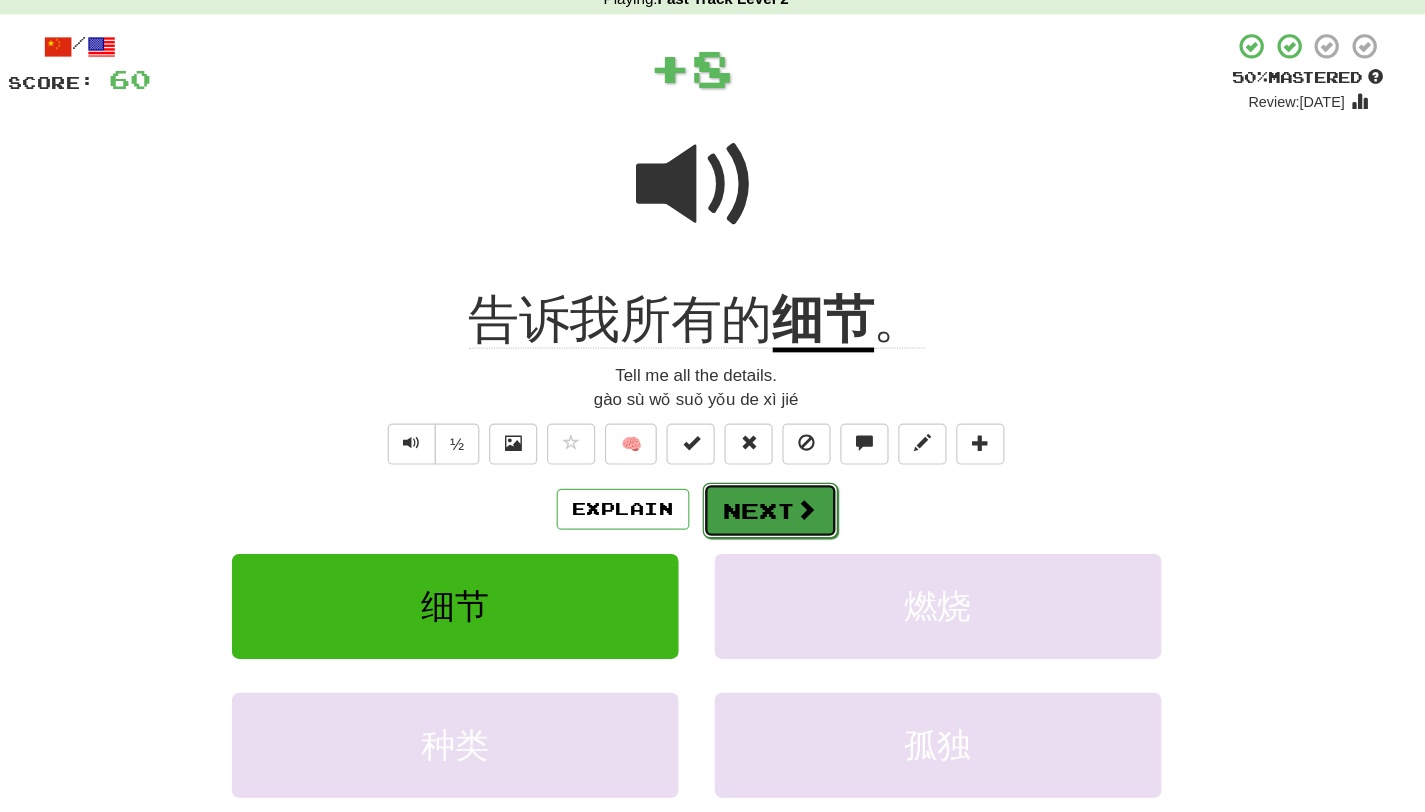 click on "Next" at bounding box center [774, 519] 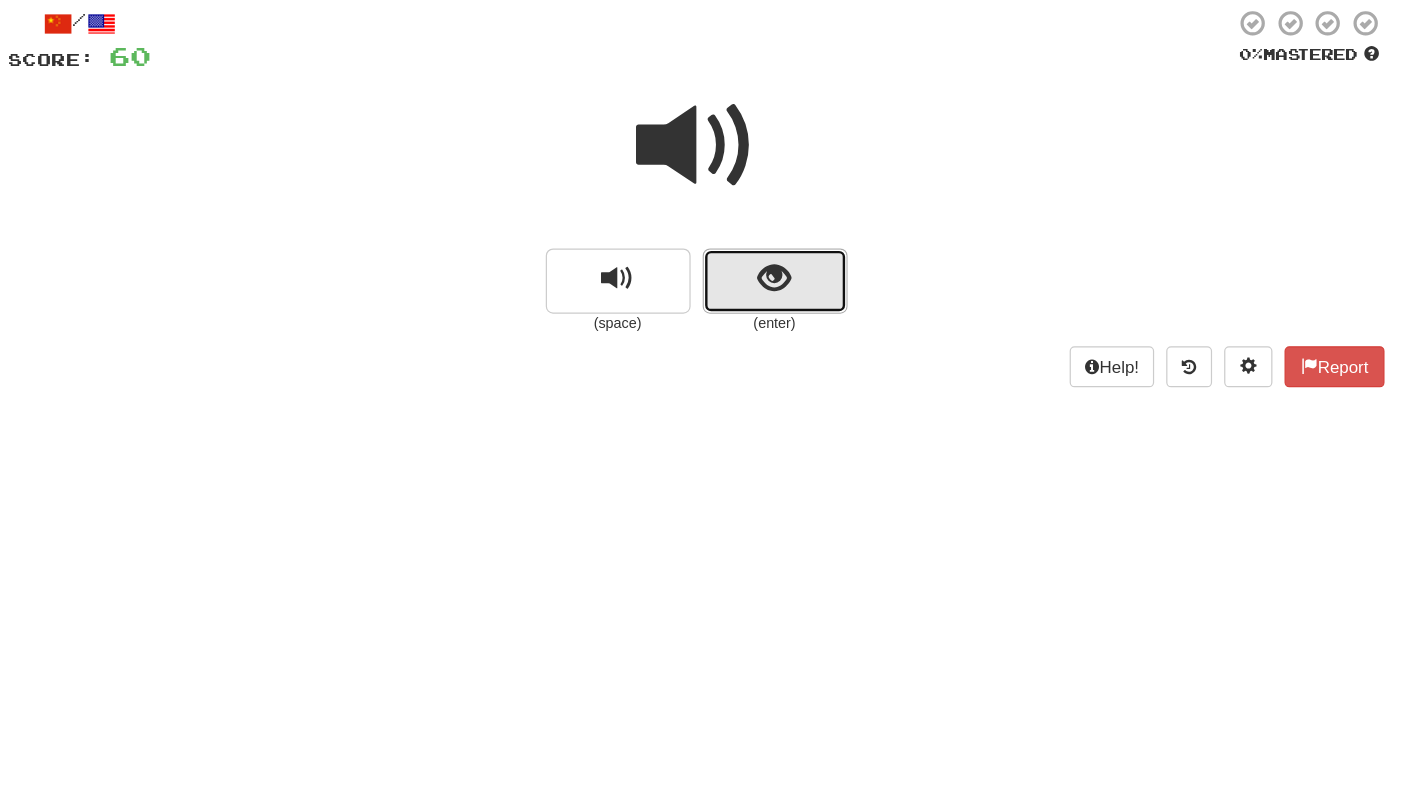 click at bounding box center [778, 348] 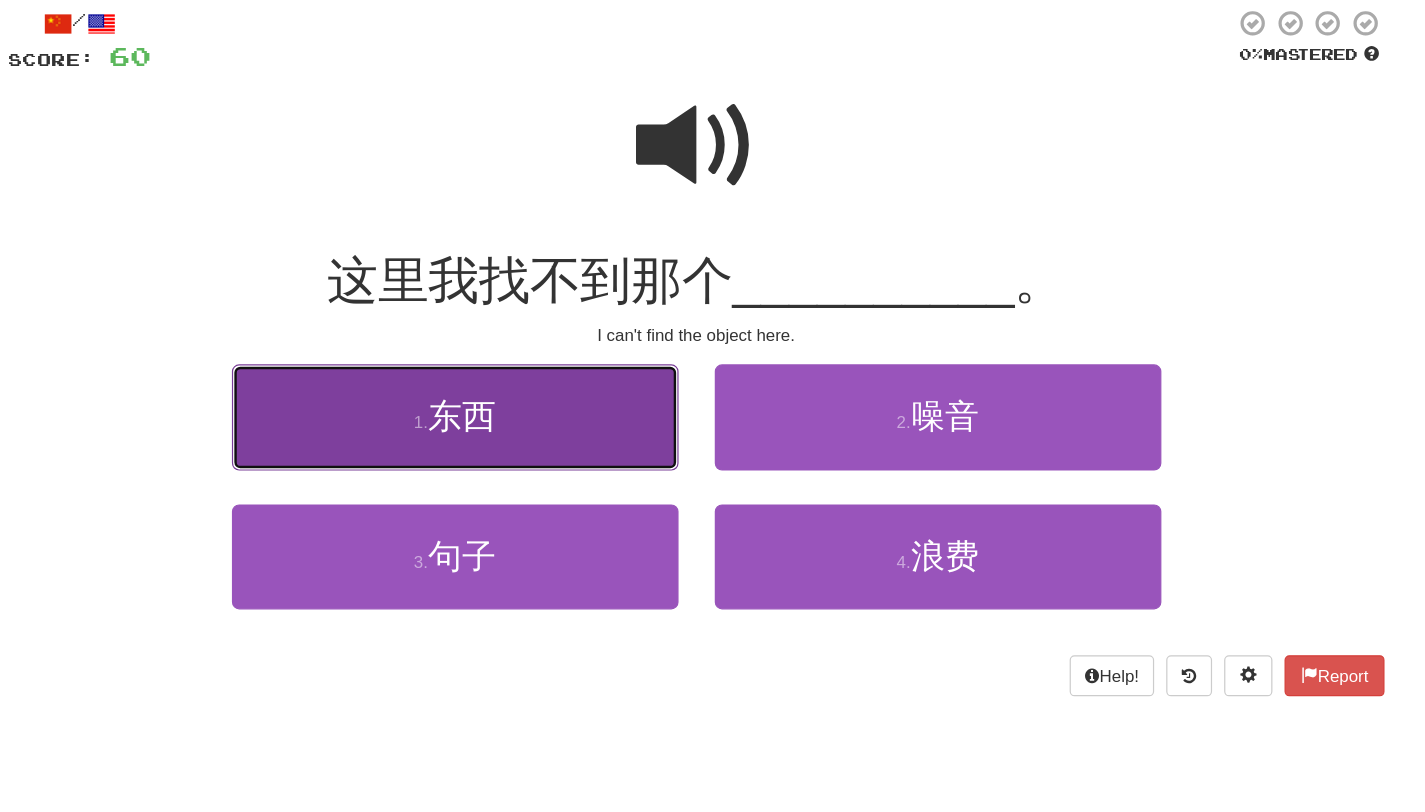 click on "1 .  东西" at bounding box center [513, 460] 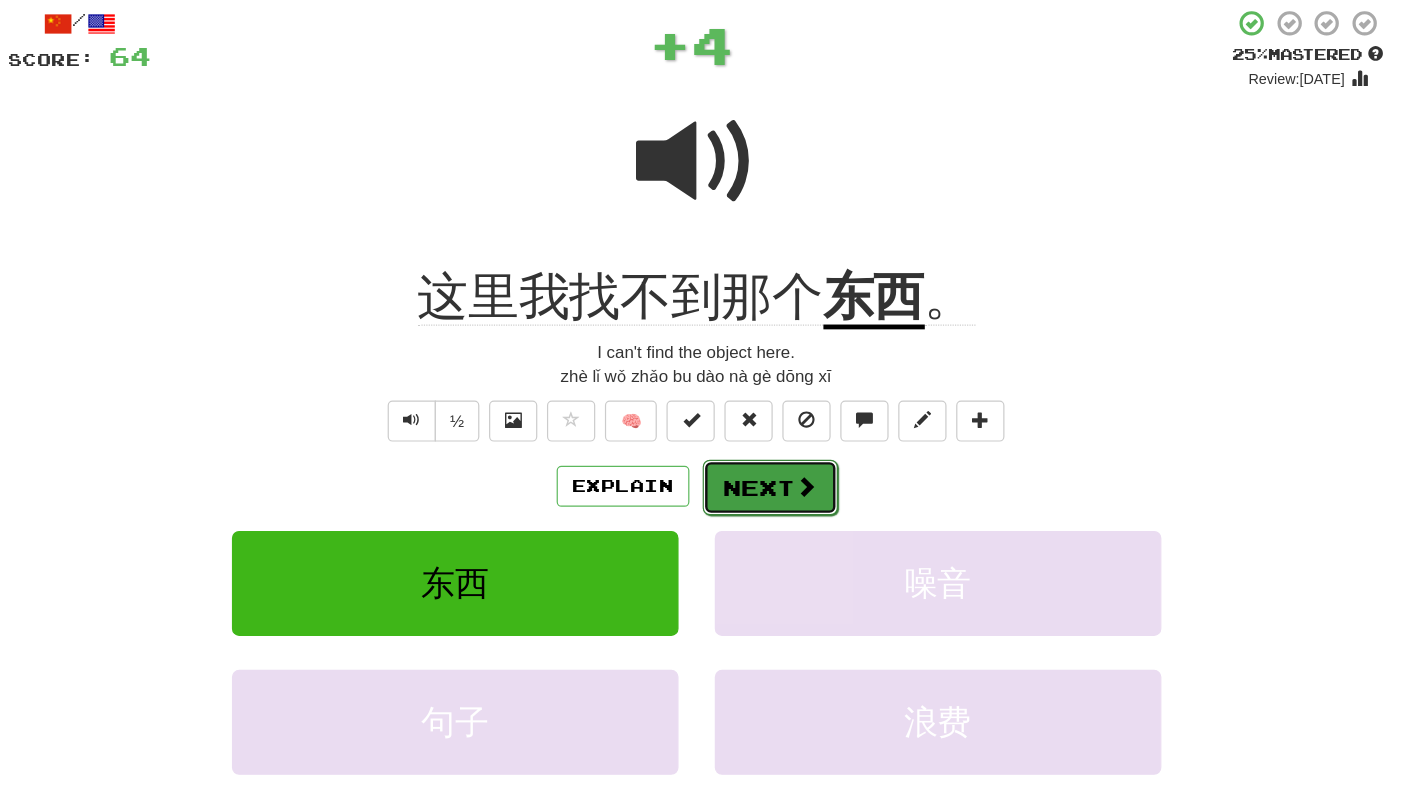click on "Next" at bounding box center (774, 519) 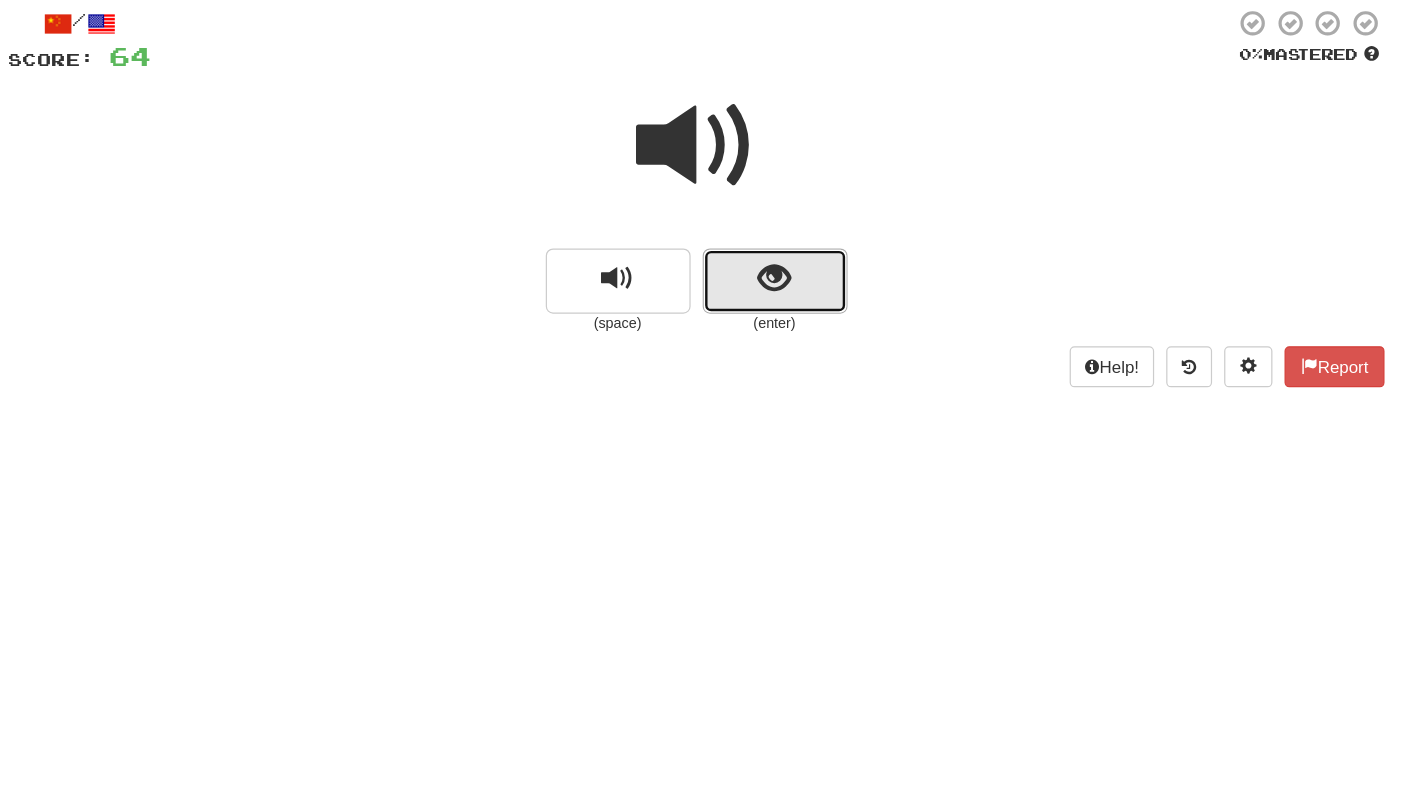click at bounding box center [777, 346] 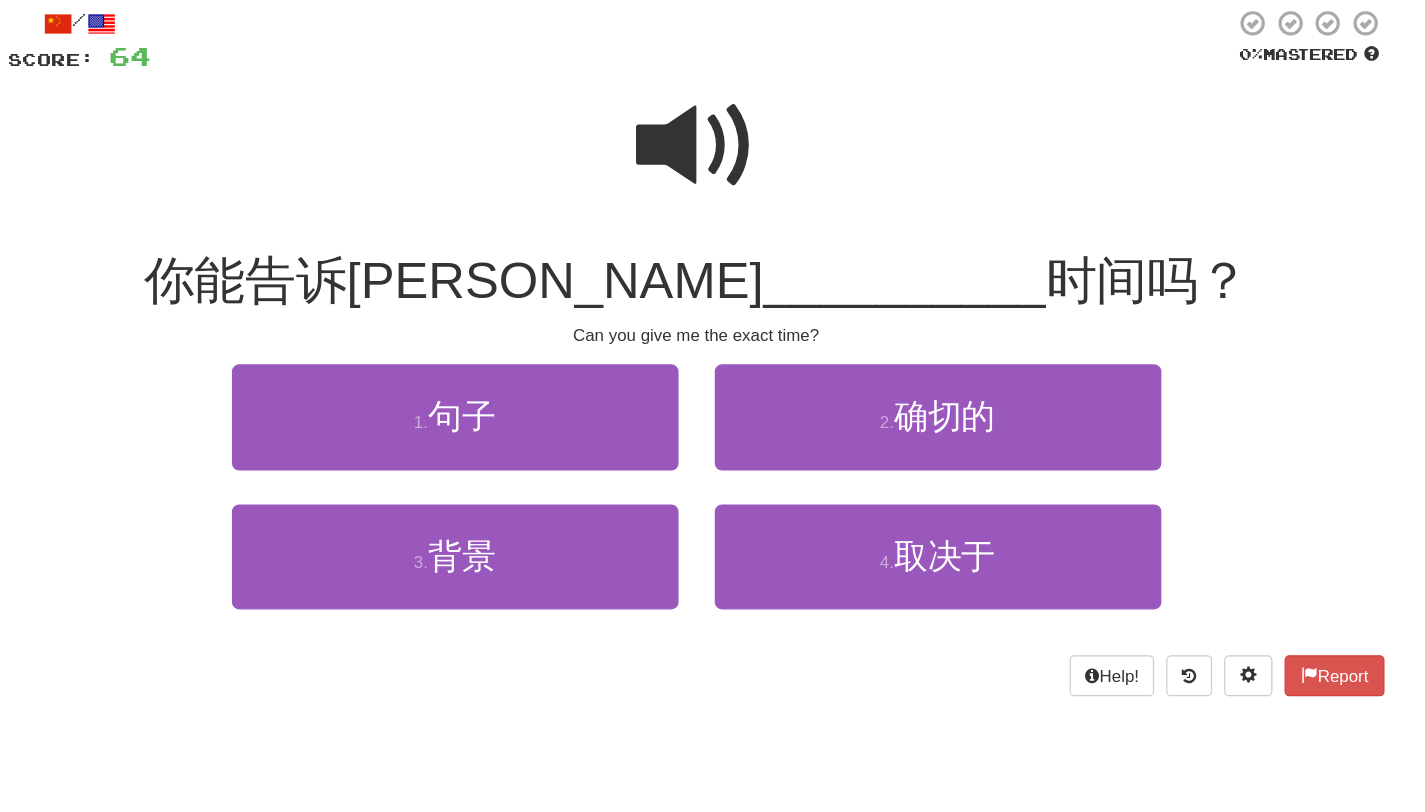 click at bounding box center (713, 236) 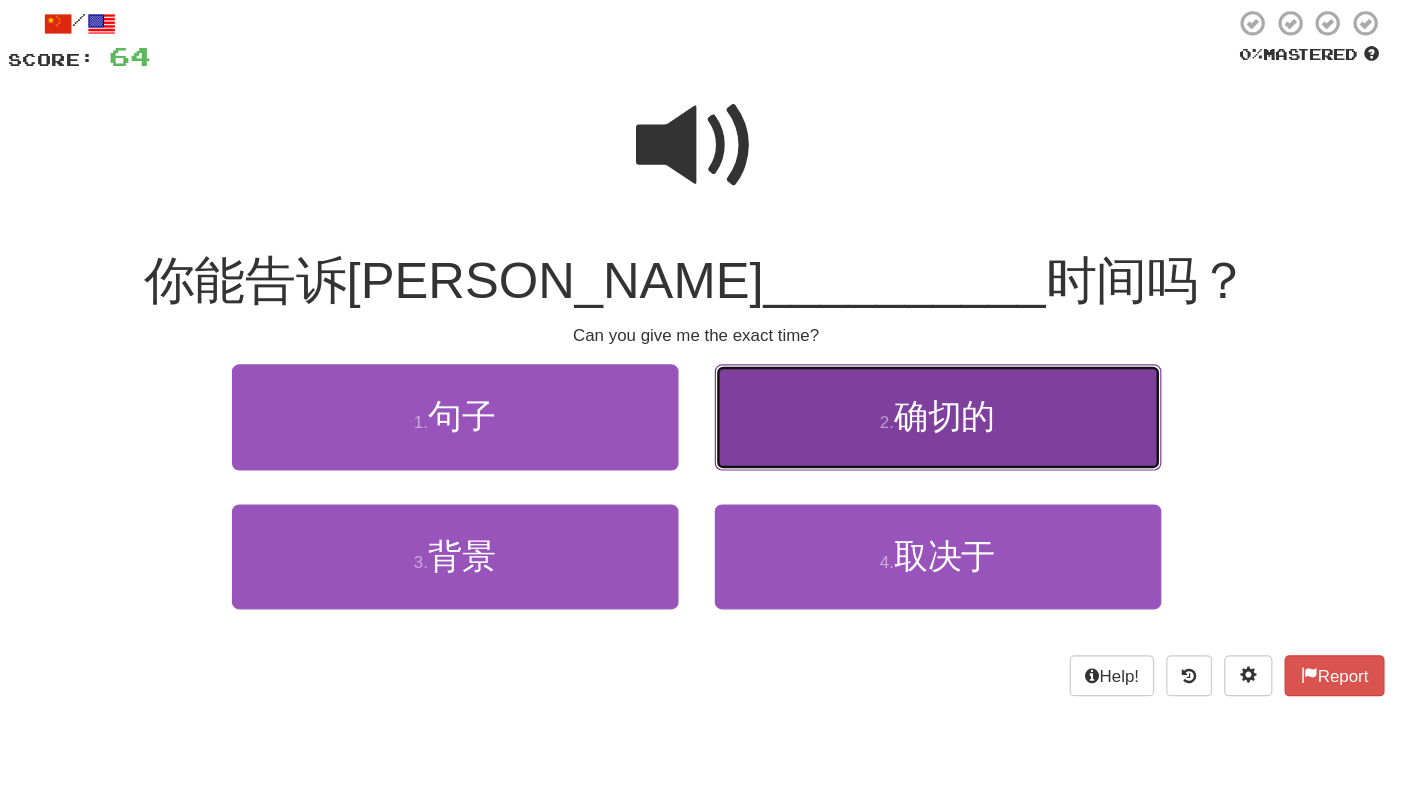 click on "2 .  确切的" at bounding box center (913, 460) 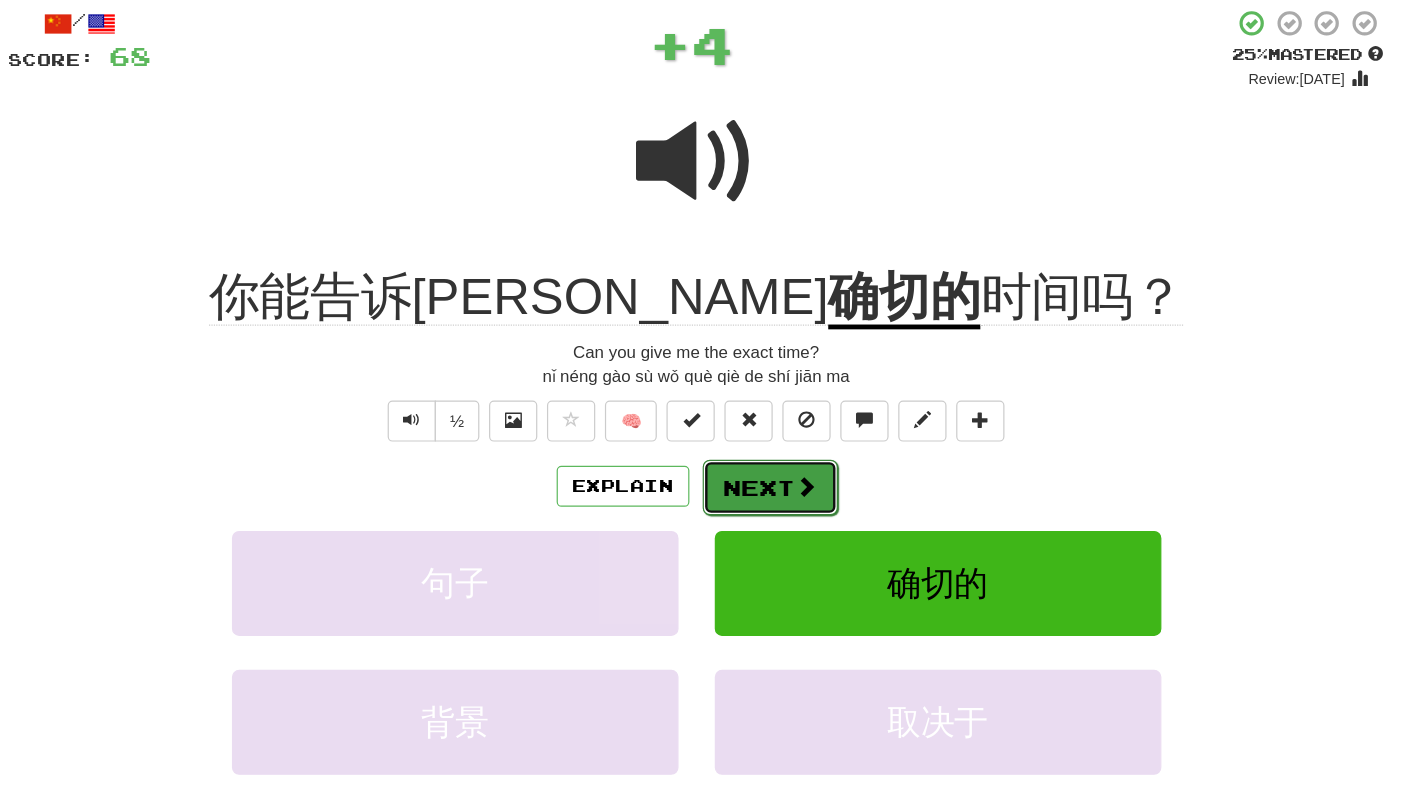click on "Next" at bounding box center (774, 519) 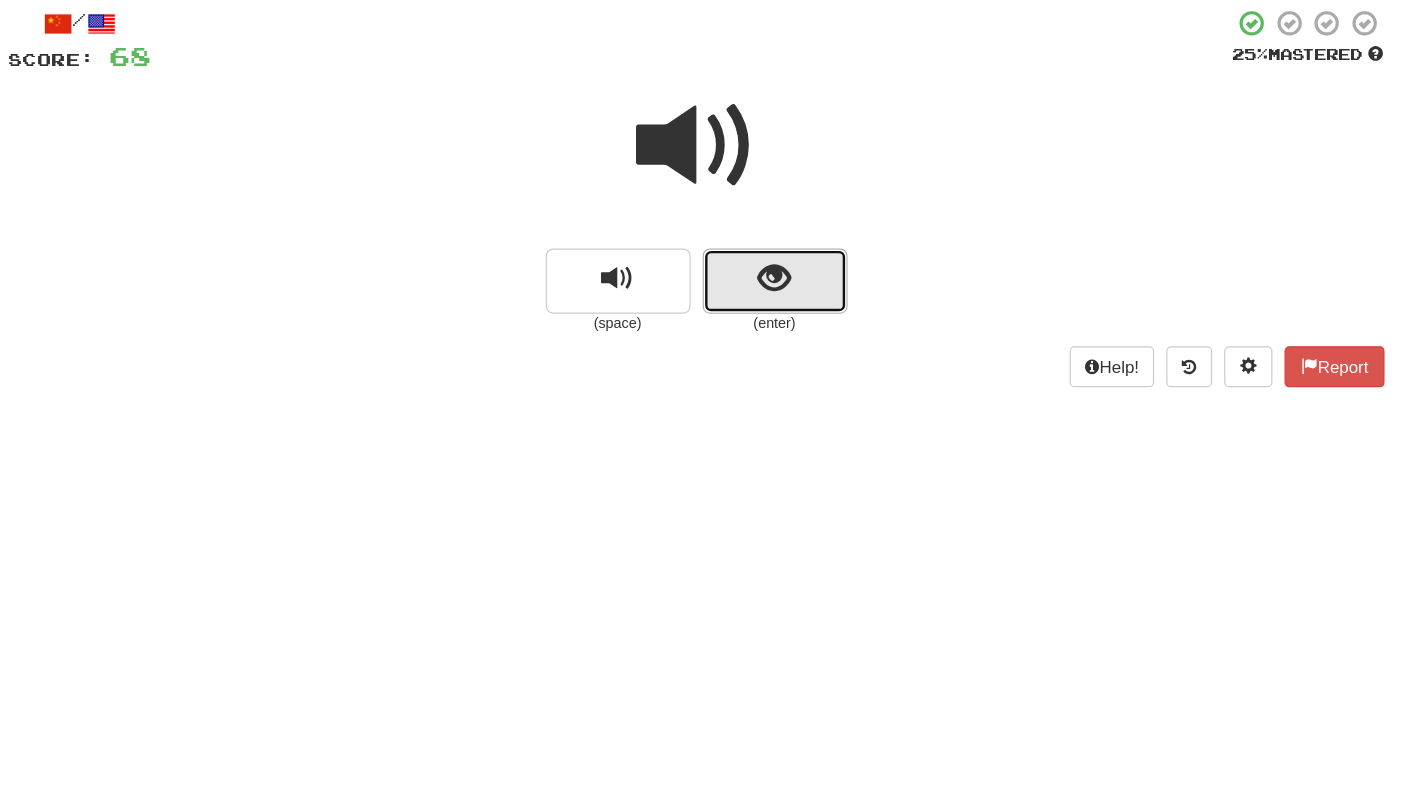 click at bounding box center [778, 348] 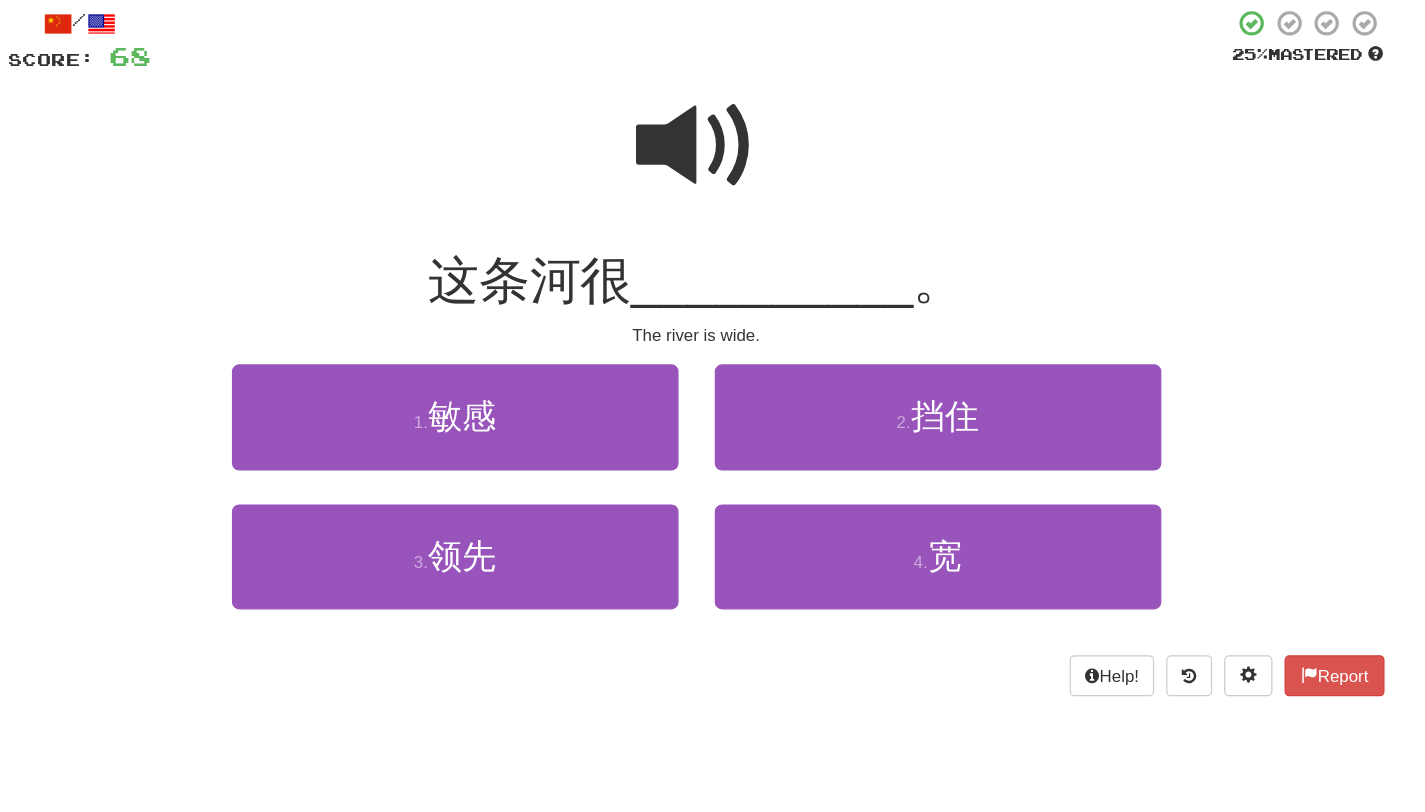 click at bounding box center (713, 236) 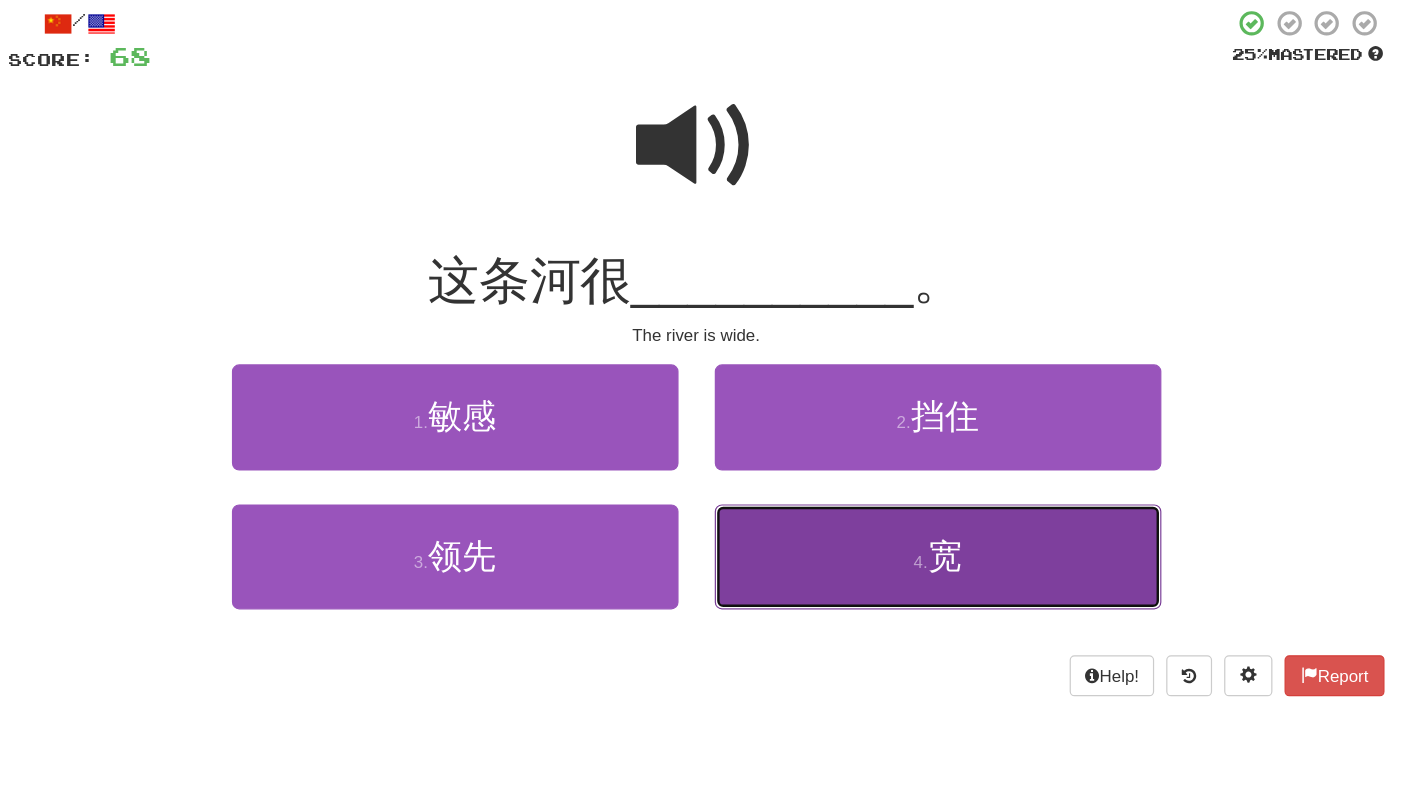click on "4 .  宽" at bounding box center [913, 576] 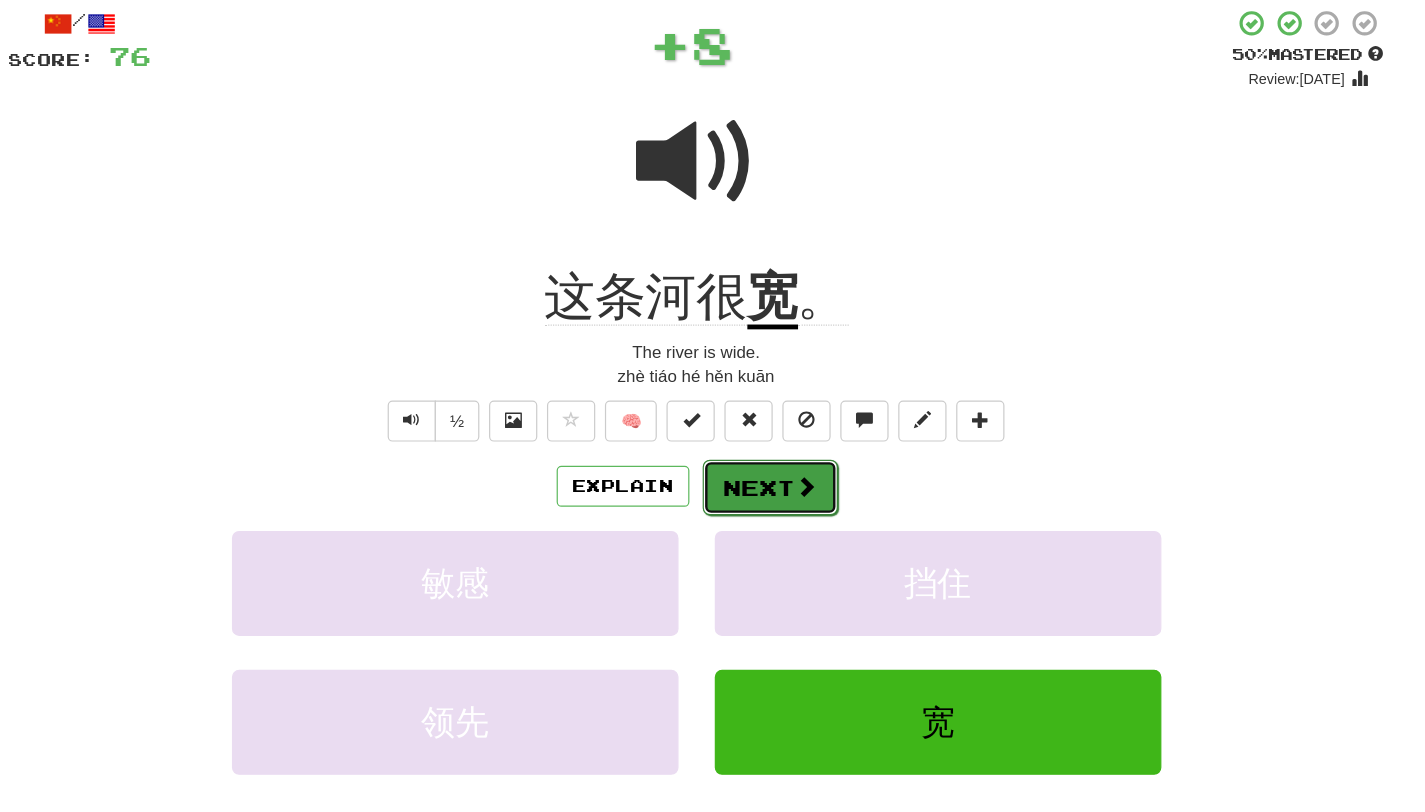 click at bounding box center [804, 518] 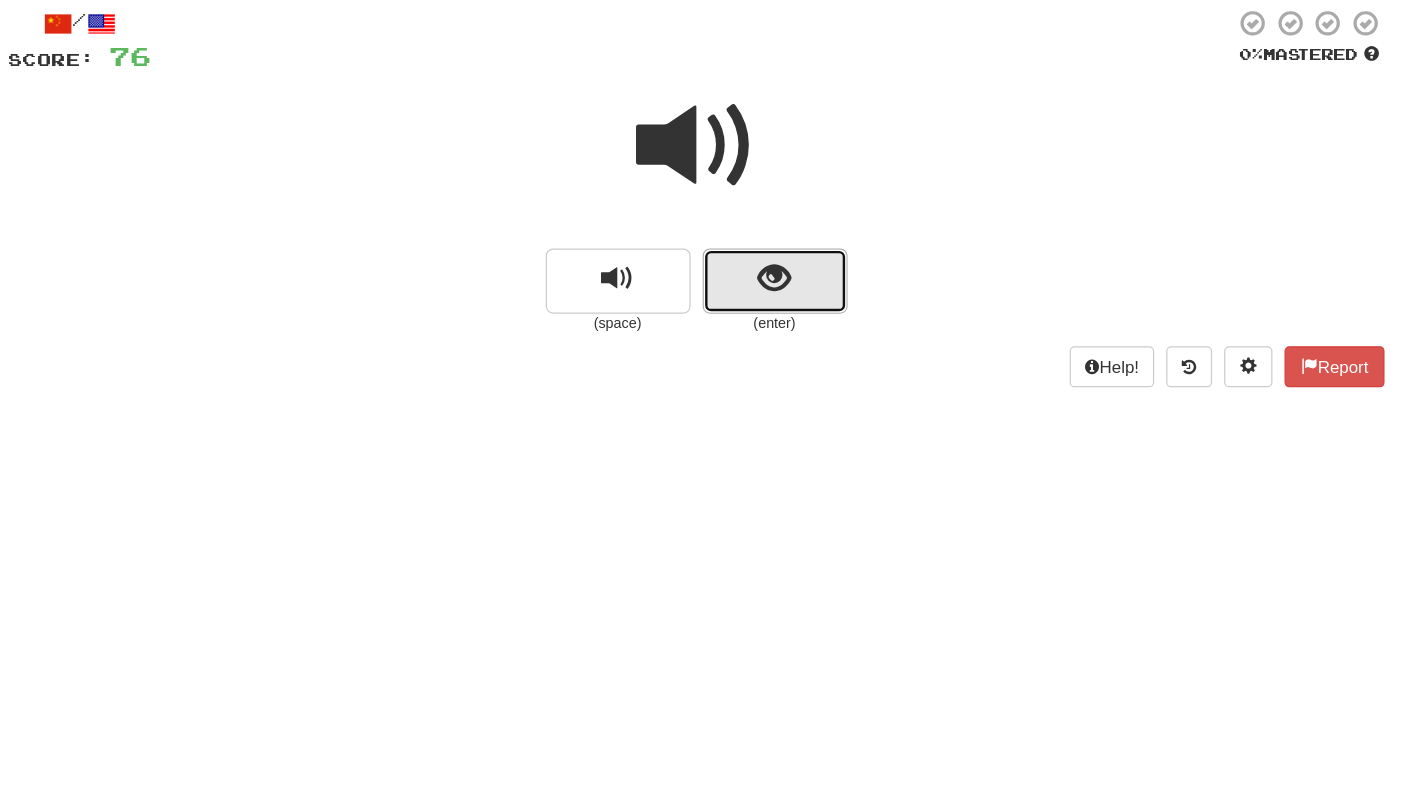 click at bounding box center (778, 348) 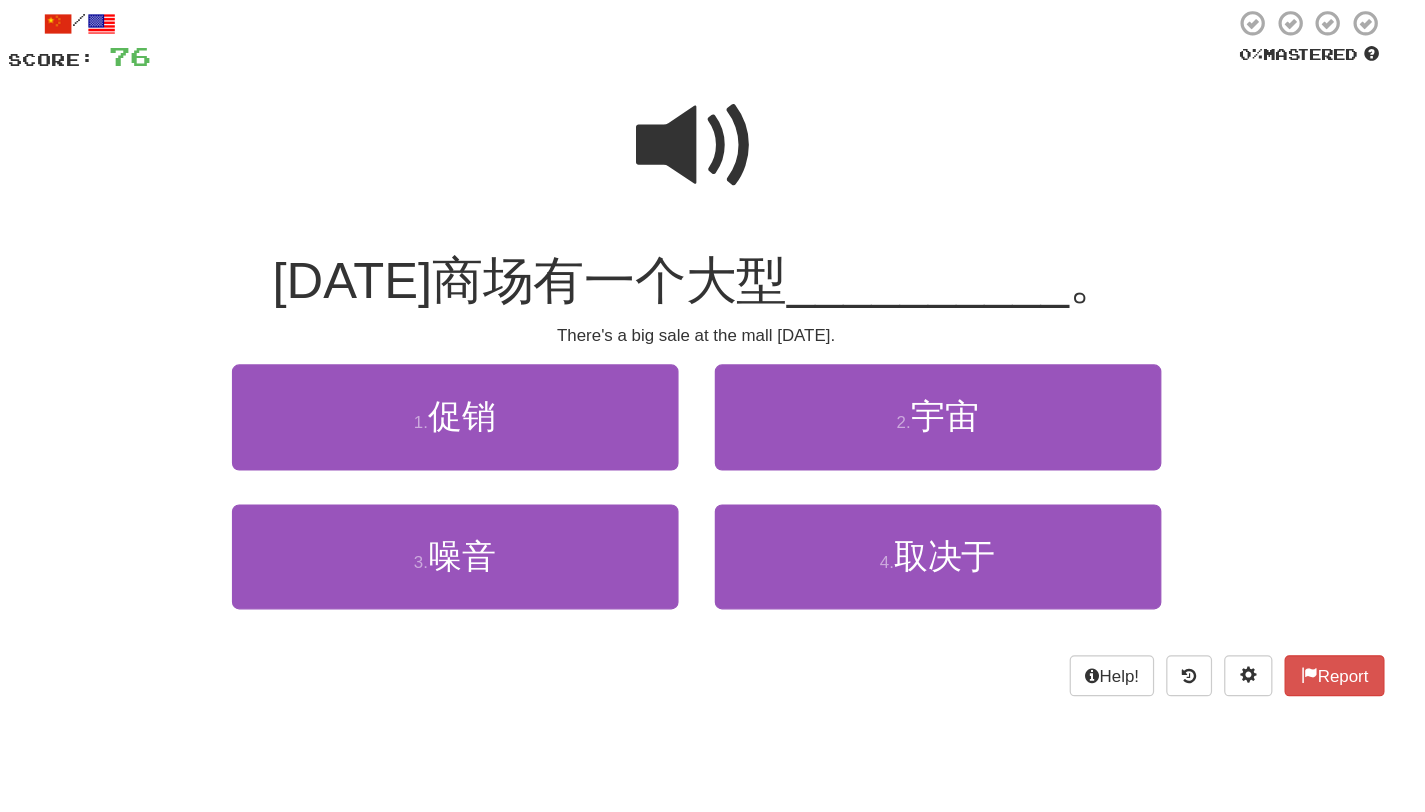 click at bounding box center [713, 236] 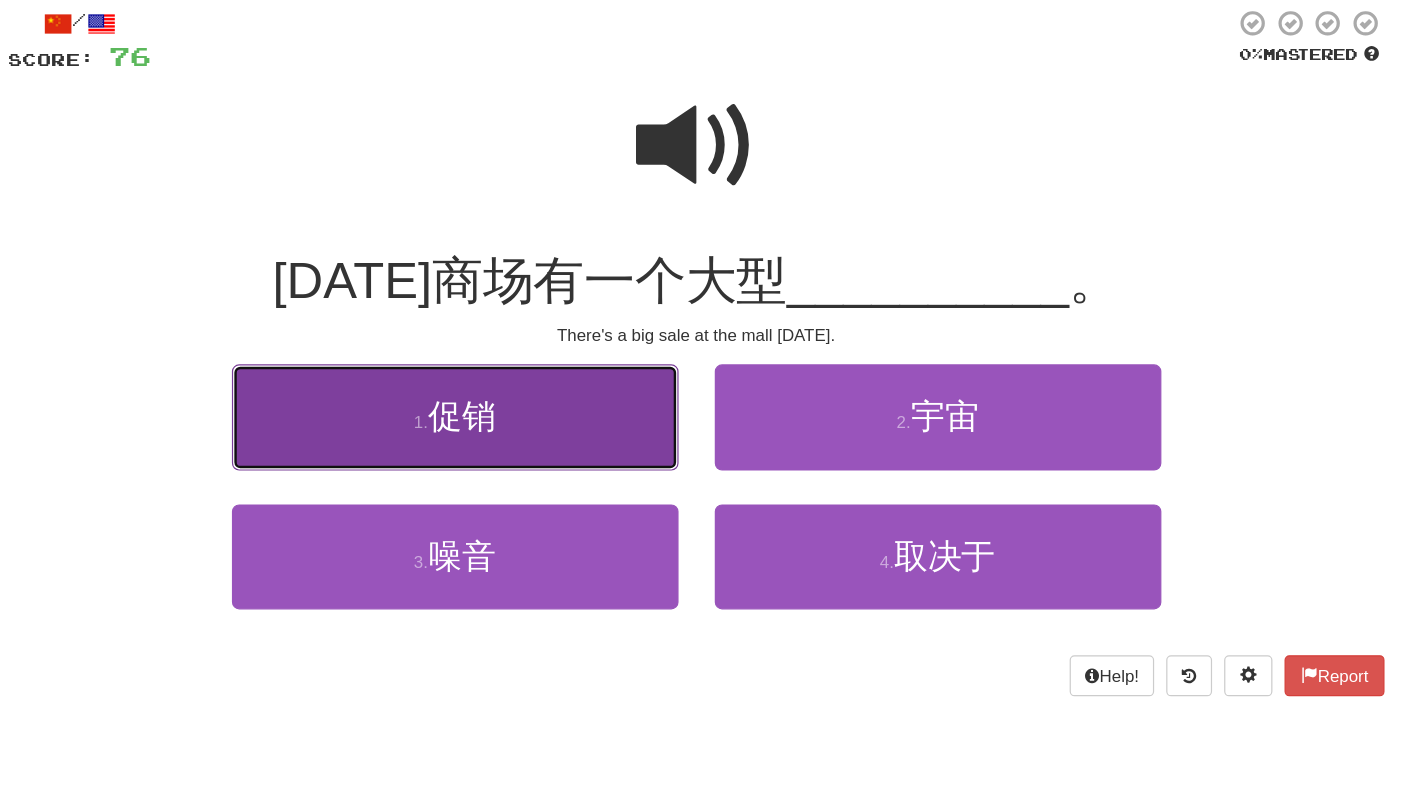 click on "1 .  促销" at bounding box center (513, 460) 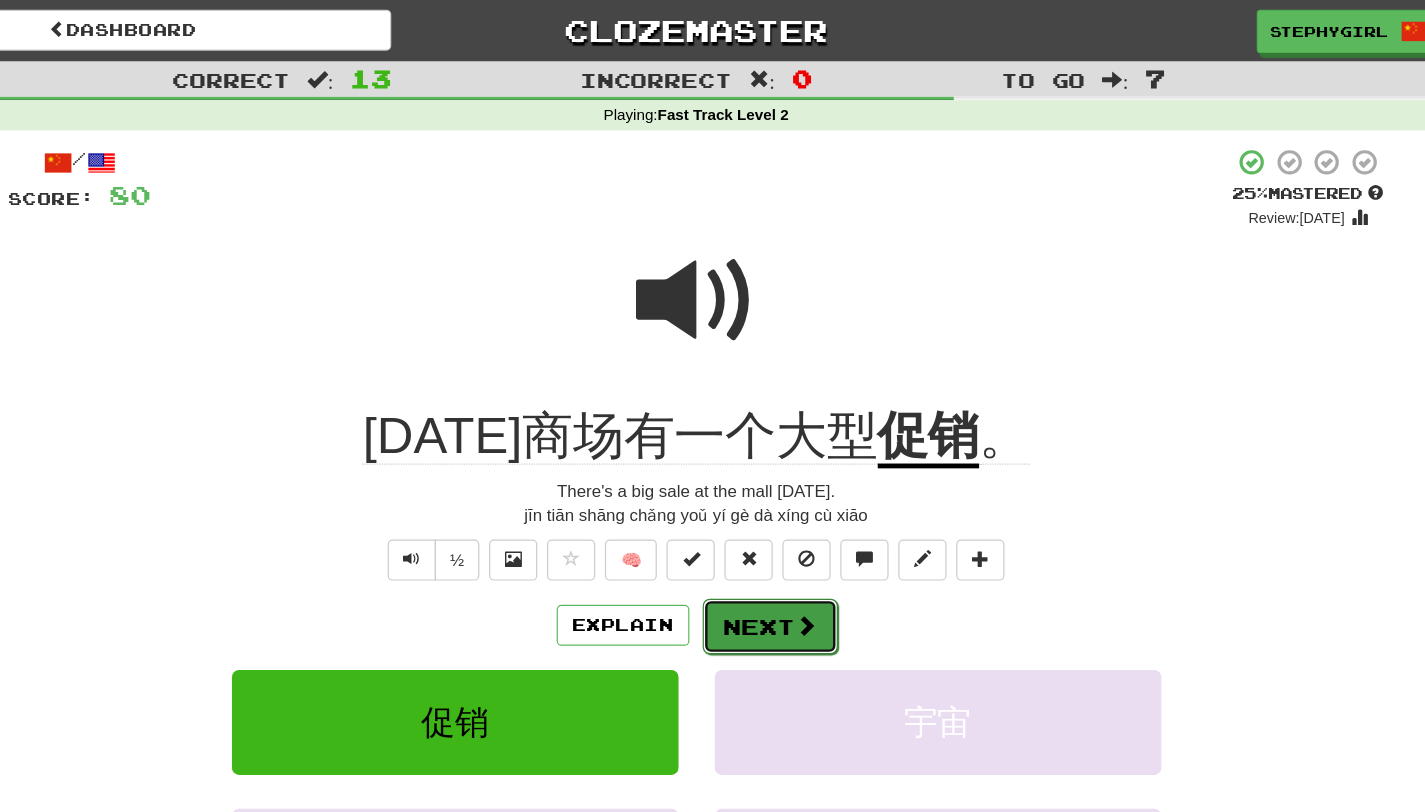 click on "Next" at bounding box center (774, 519) 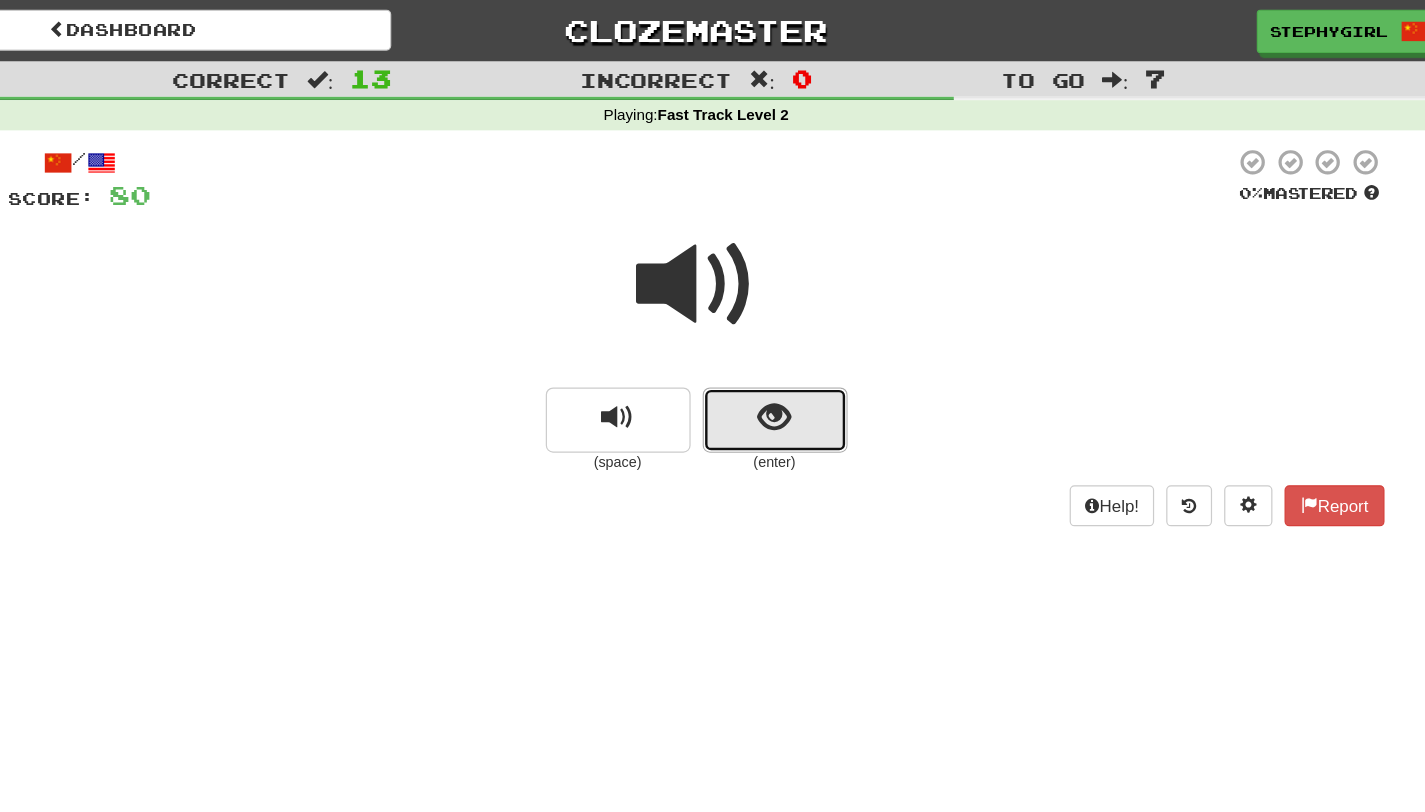 click at bounding box center [777, 346] 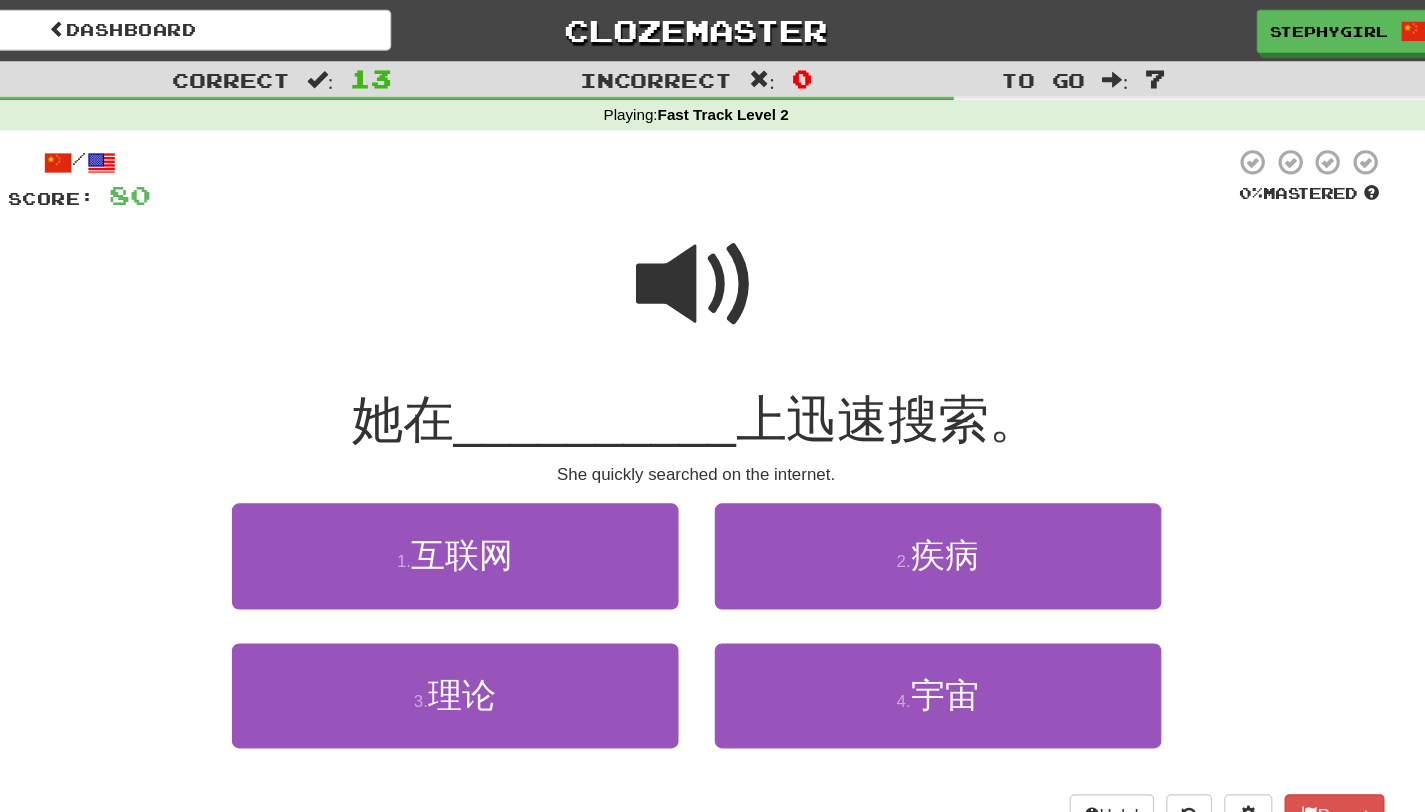 click at bounding box center (713, 236) 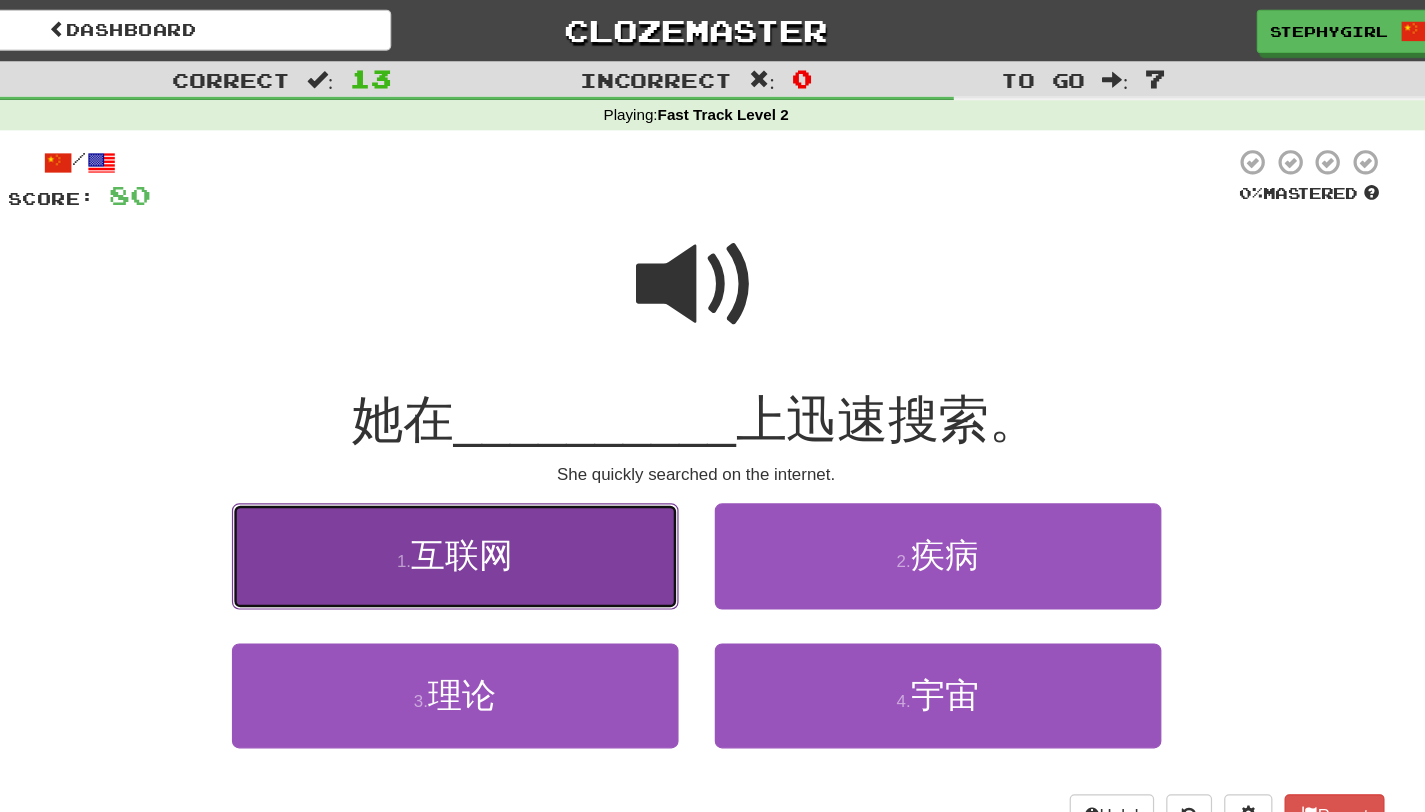 click on "1 .  互联网" at bounding box center [513, 460] 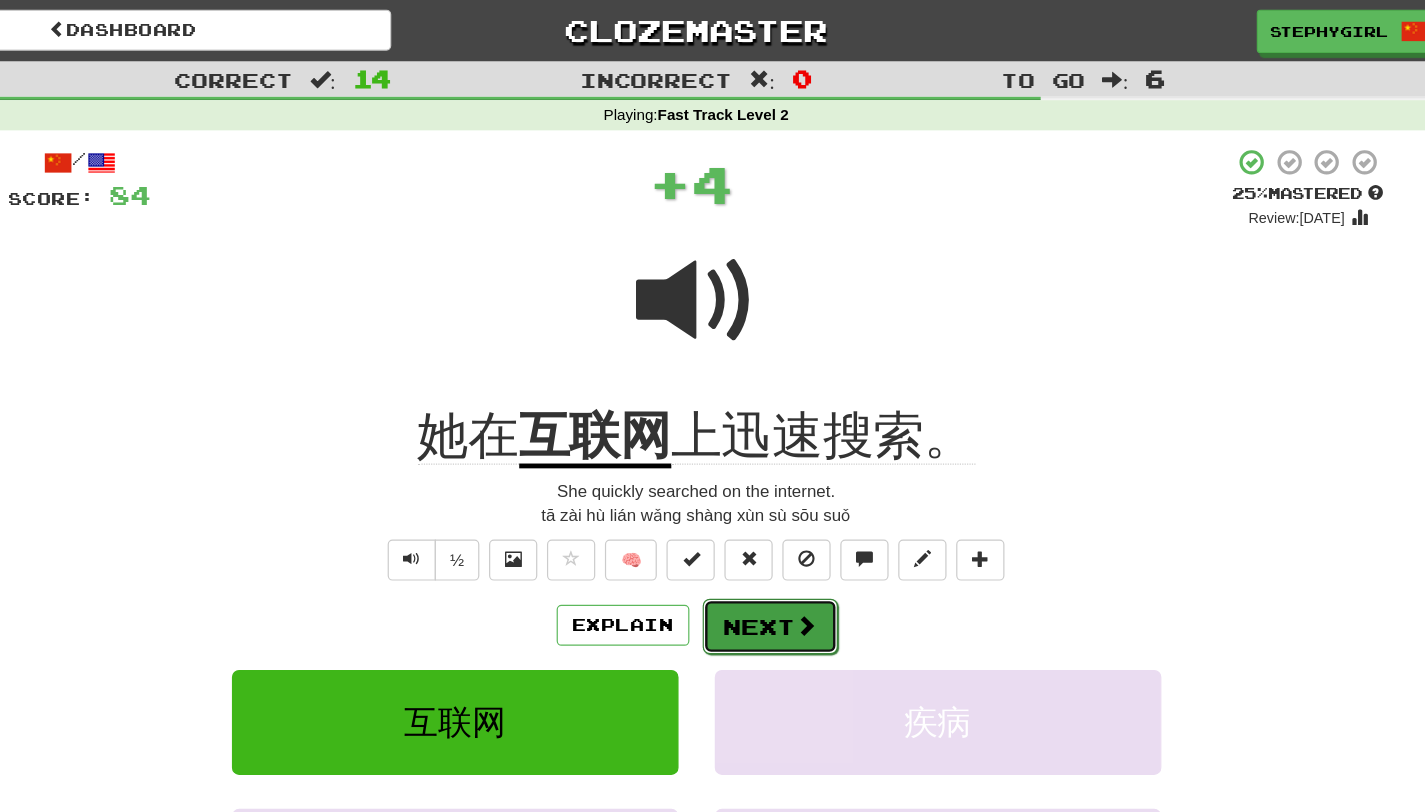 click on "Next" at bounding box center [774, 519] 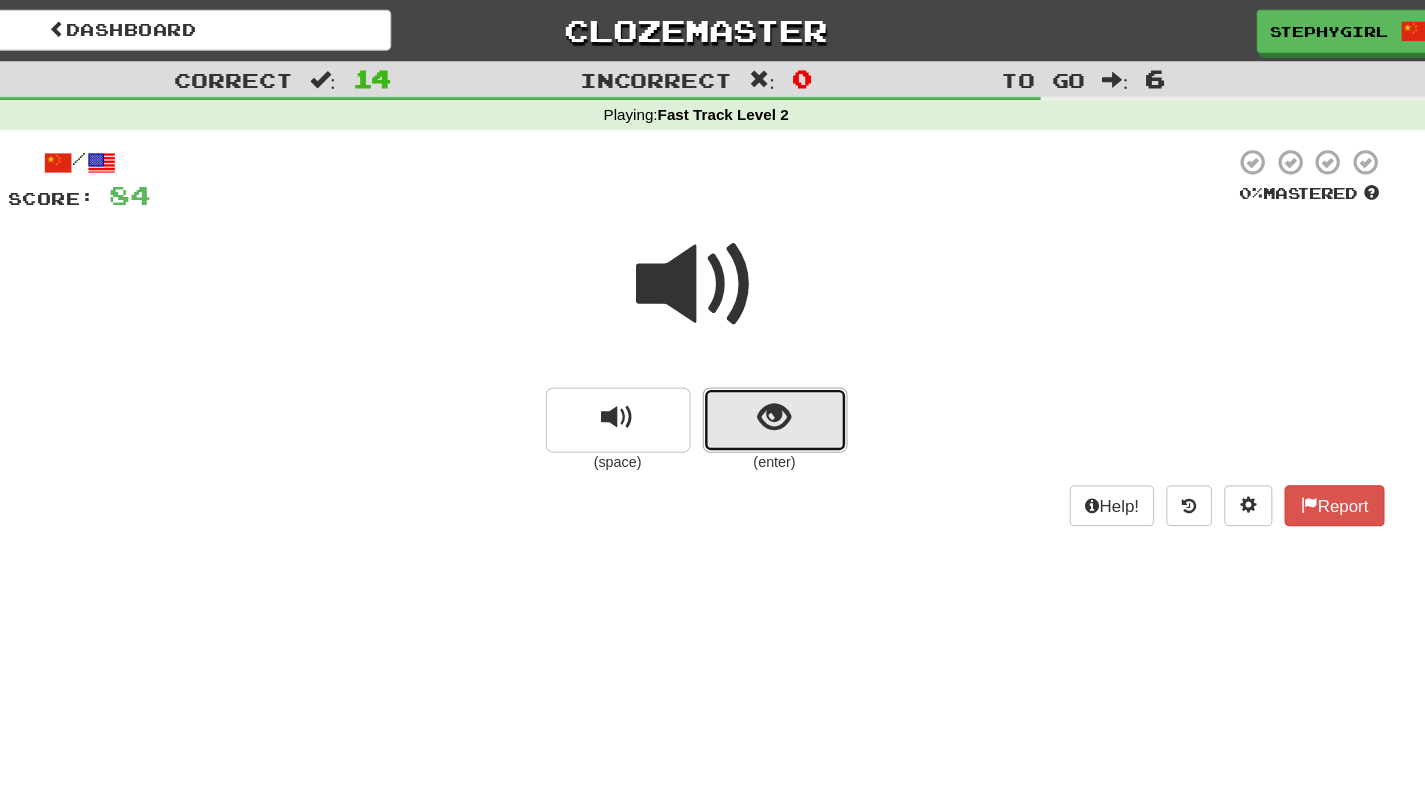 click at bounding box center [777, 346] 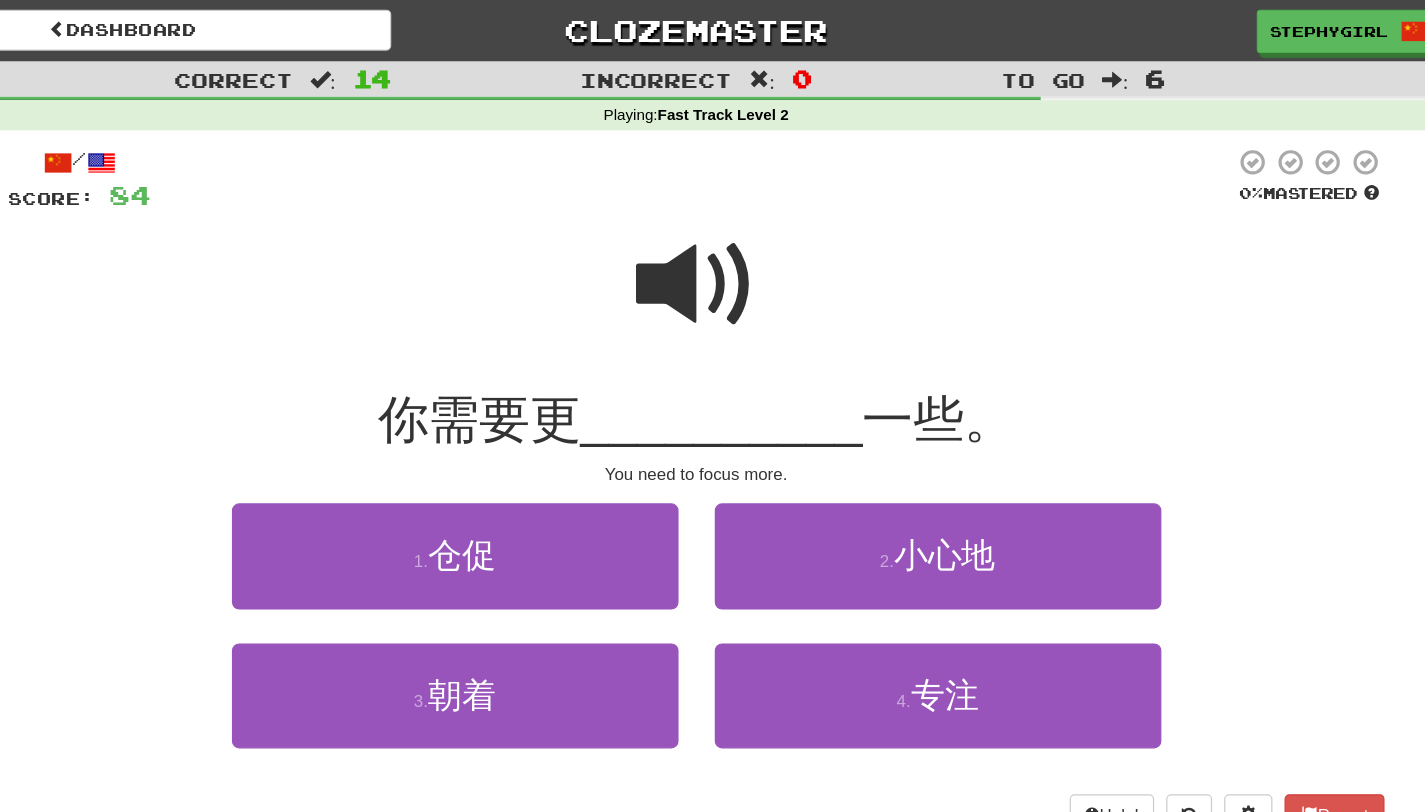 click at bounding box center (713, 236) 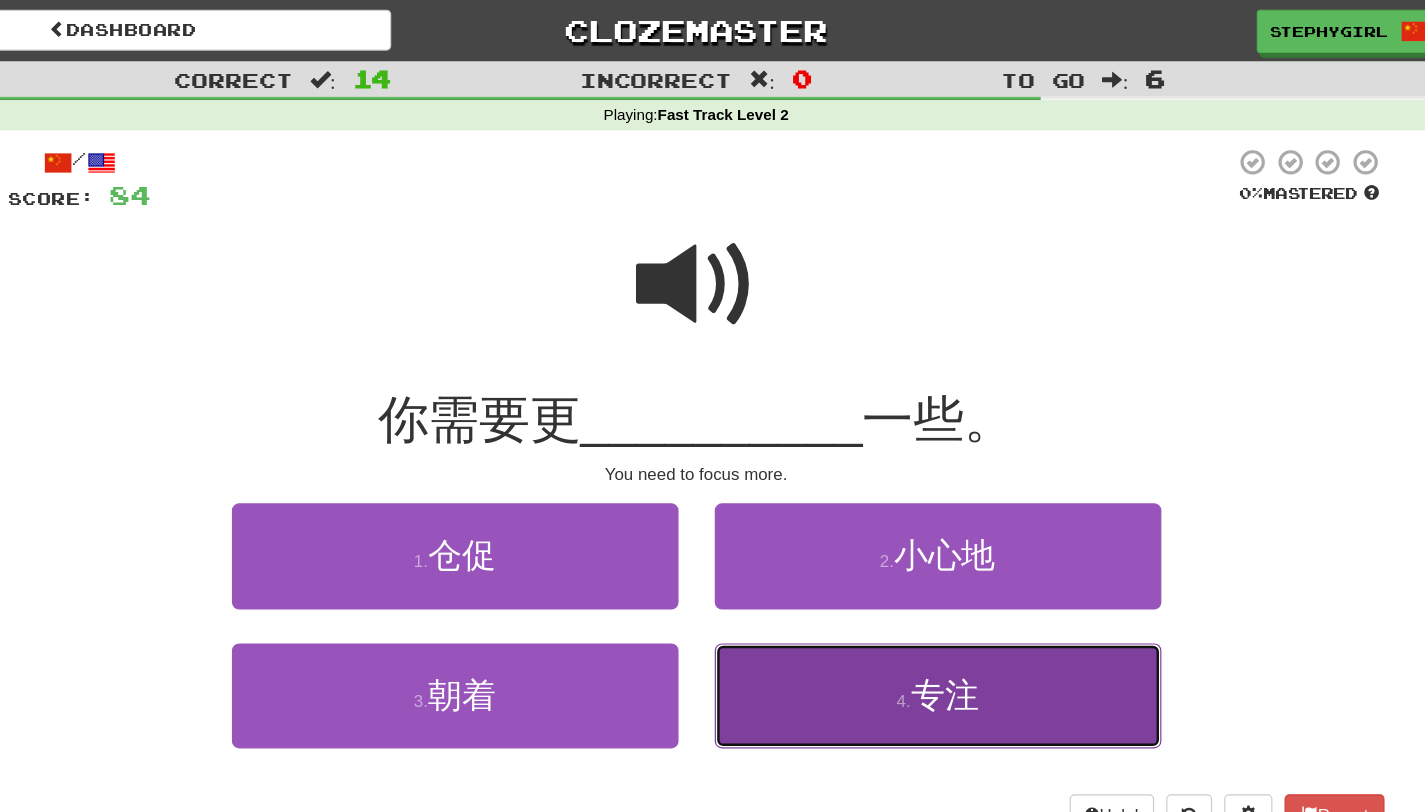 click on "4 .  专注" at bounding box center [913, 576] 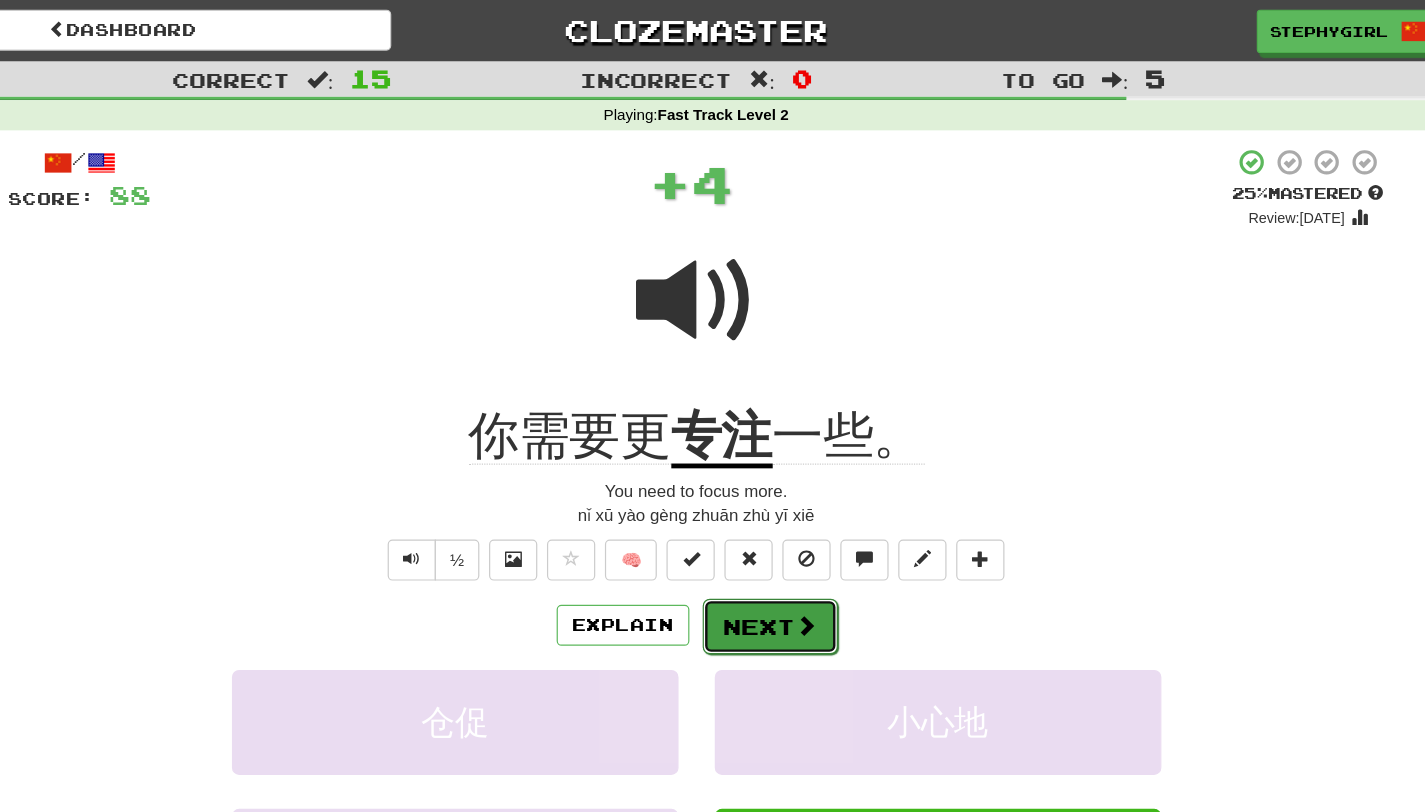 click on "Next" at bounding box center (774, 519) 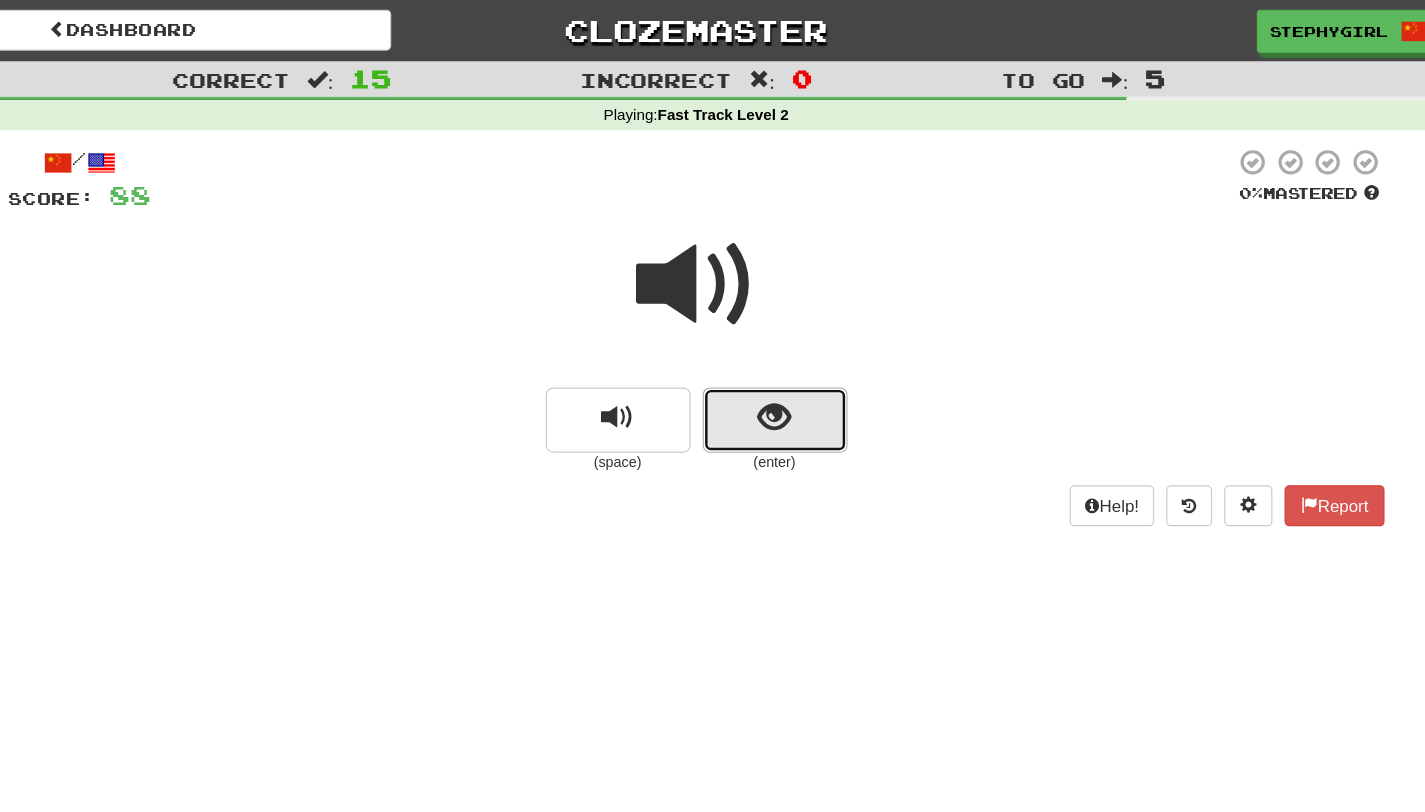 click at bounding box center (778, 348) 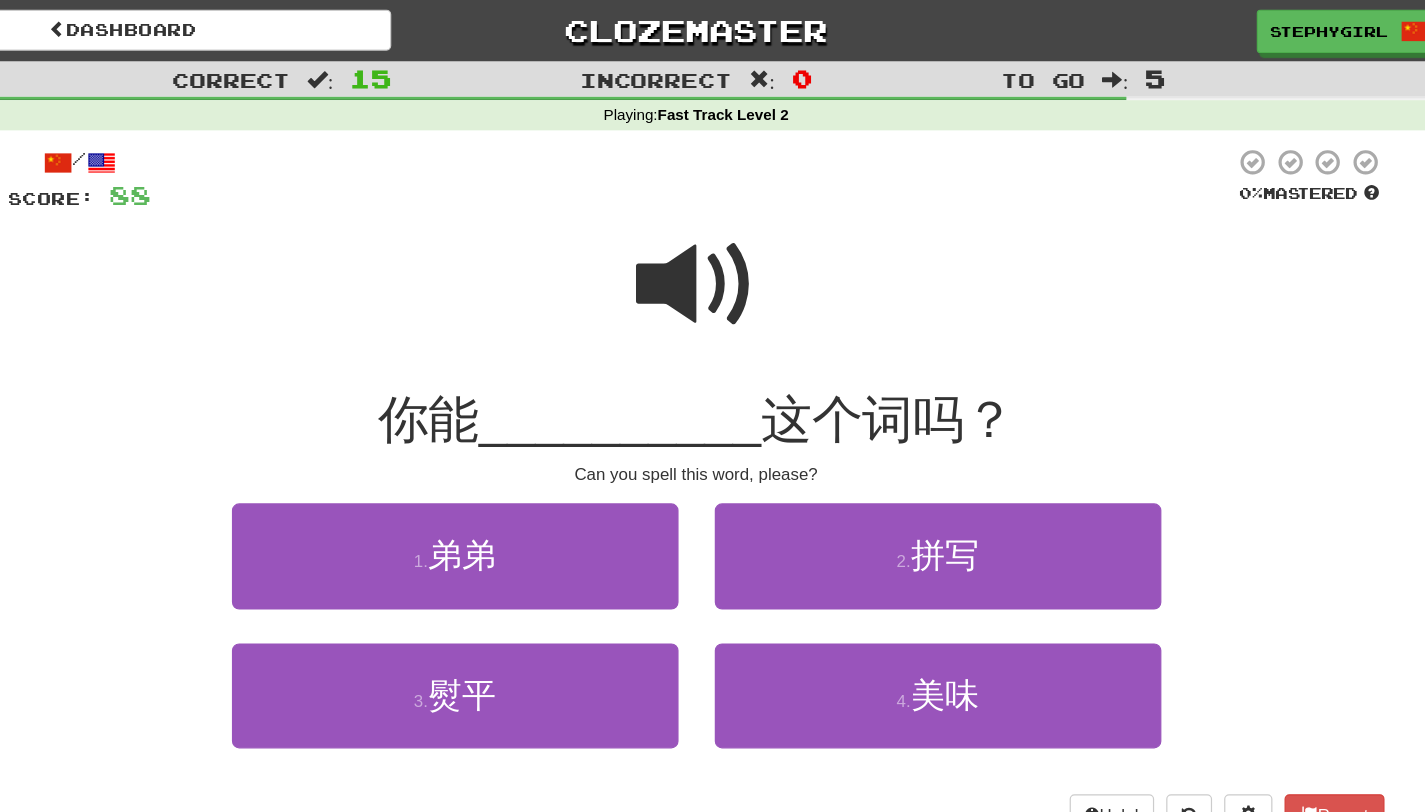 click at bounding box center (713, 236) 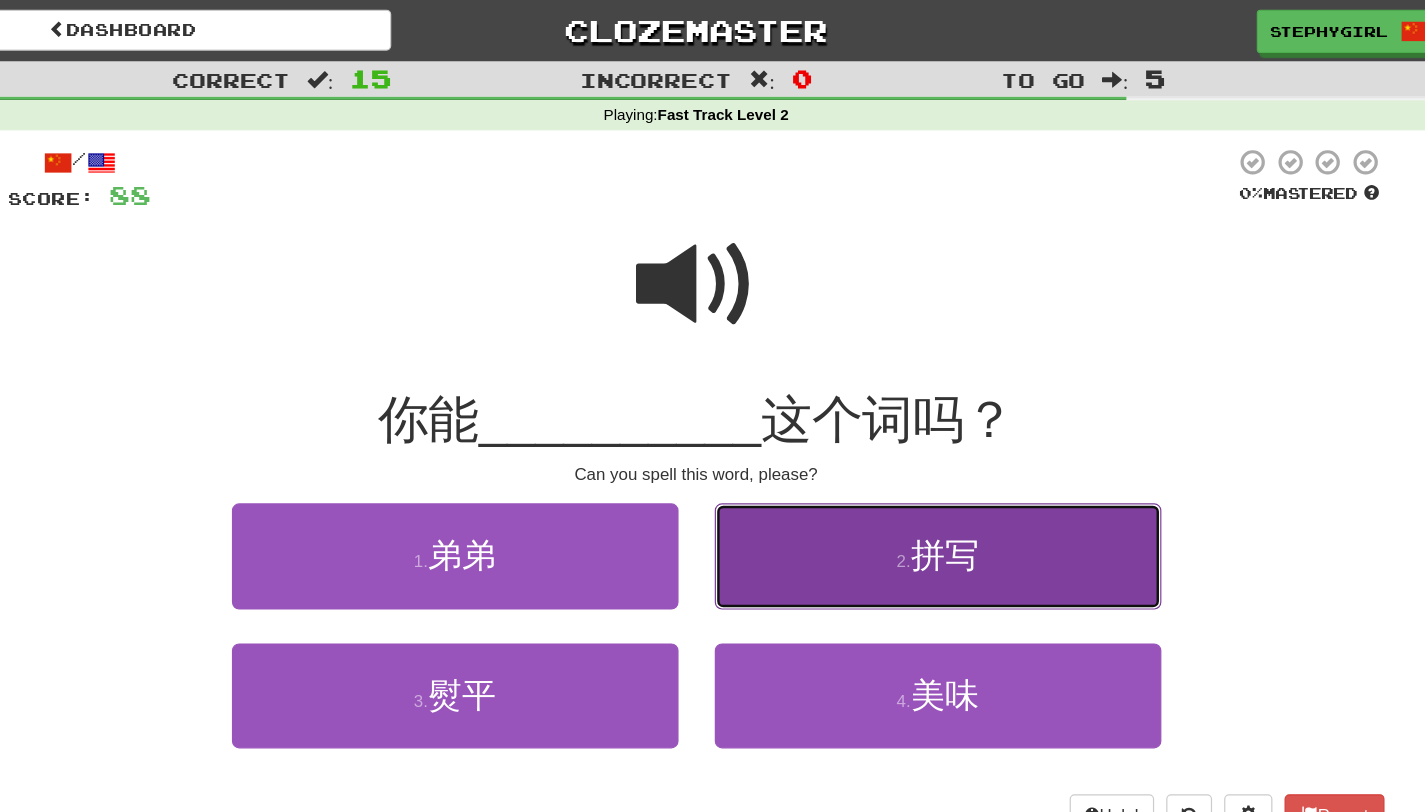 click on "2 .  拼写" at bounding box center (913, 460) 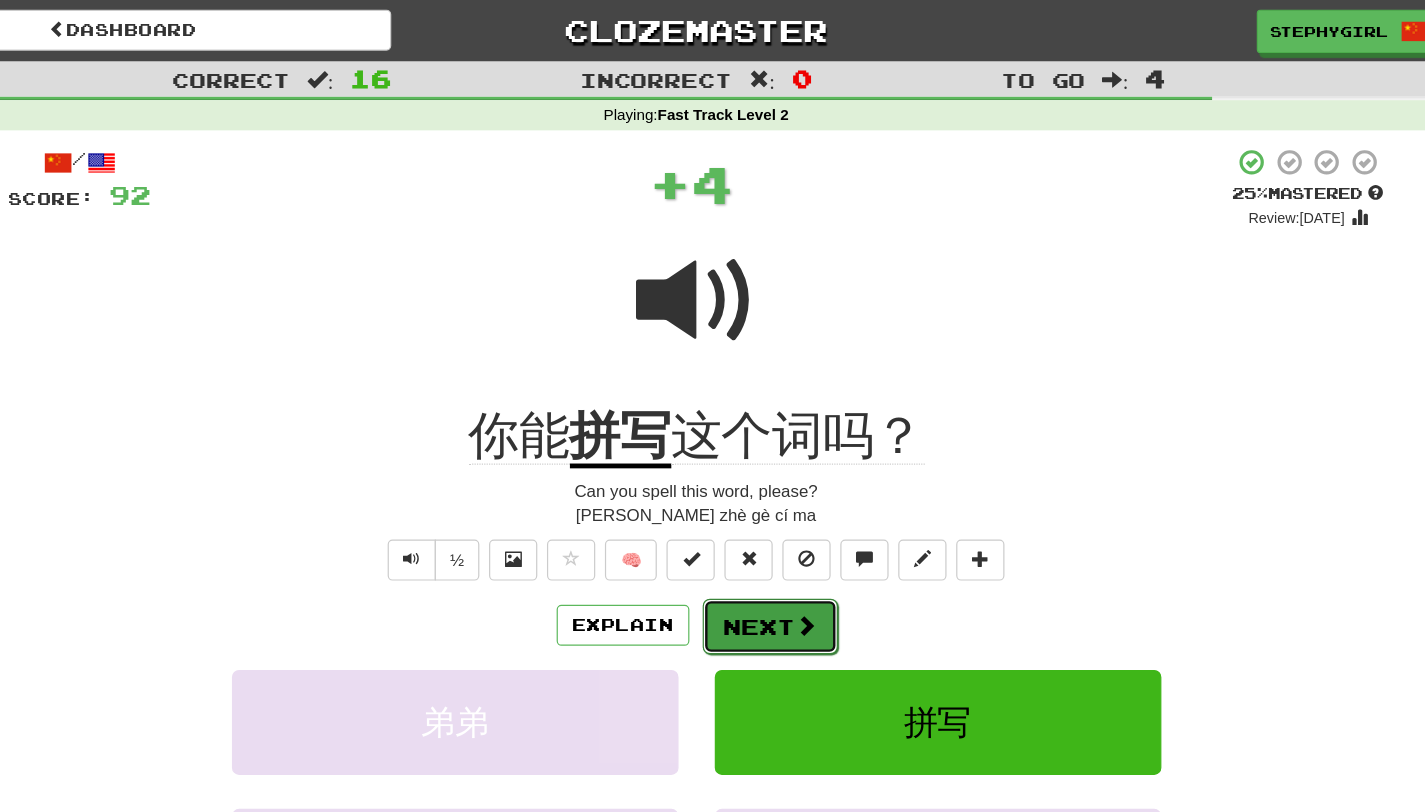 click on "Next" at bounding box center [774, 519] 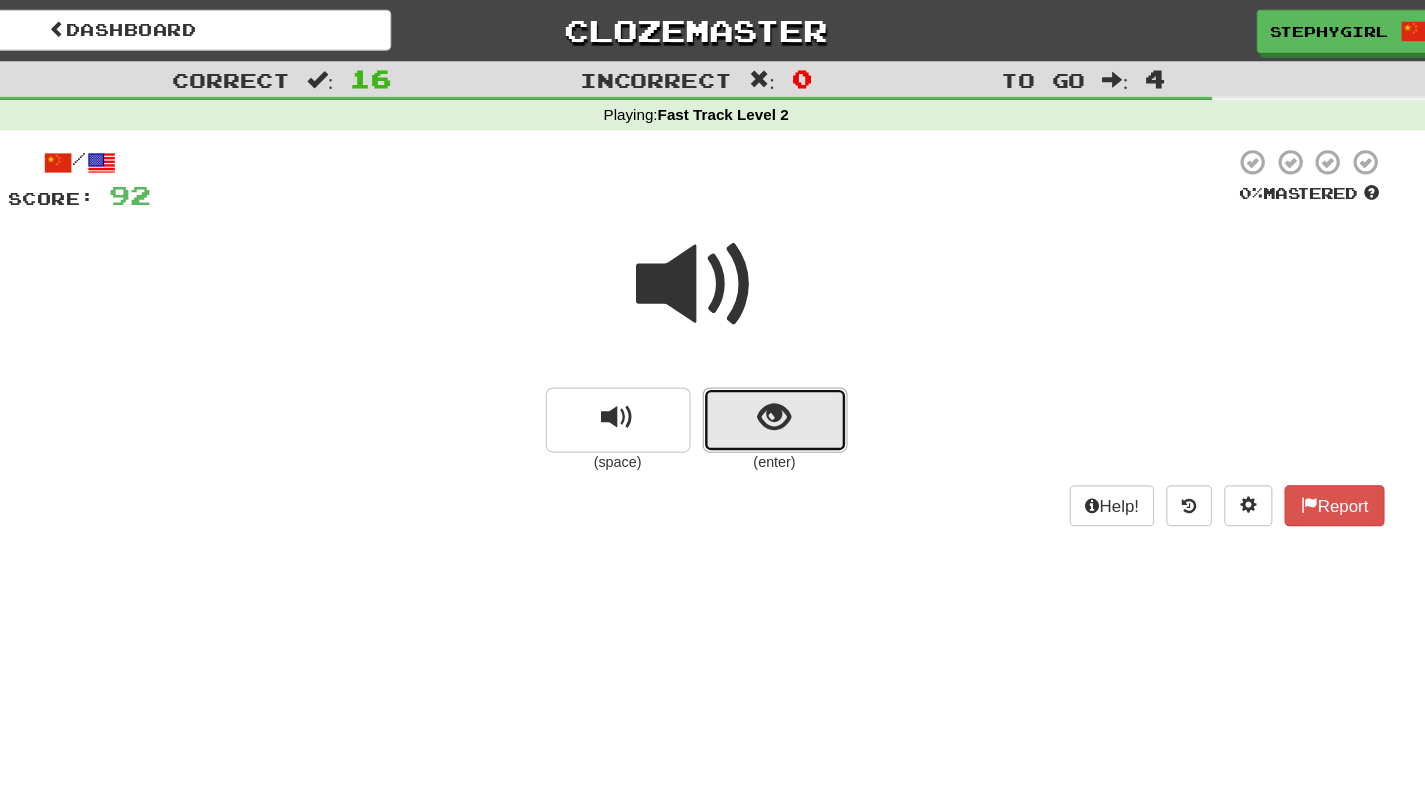 click at bounding box center [777, 346] 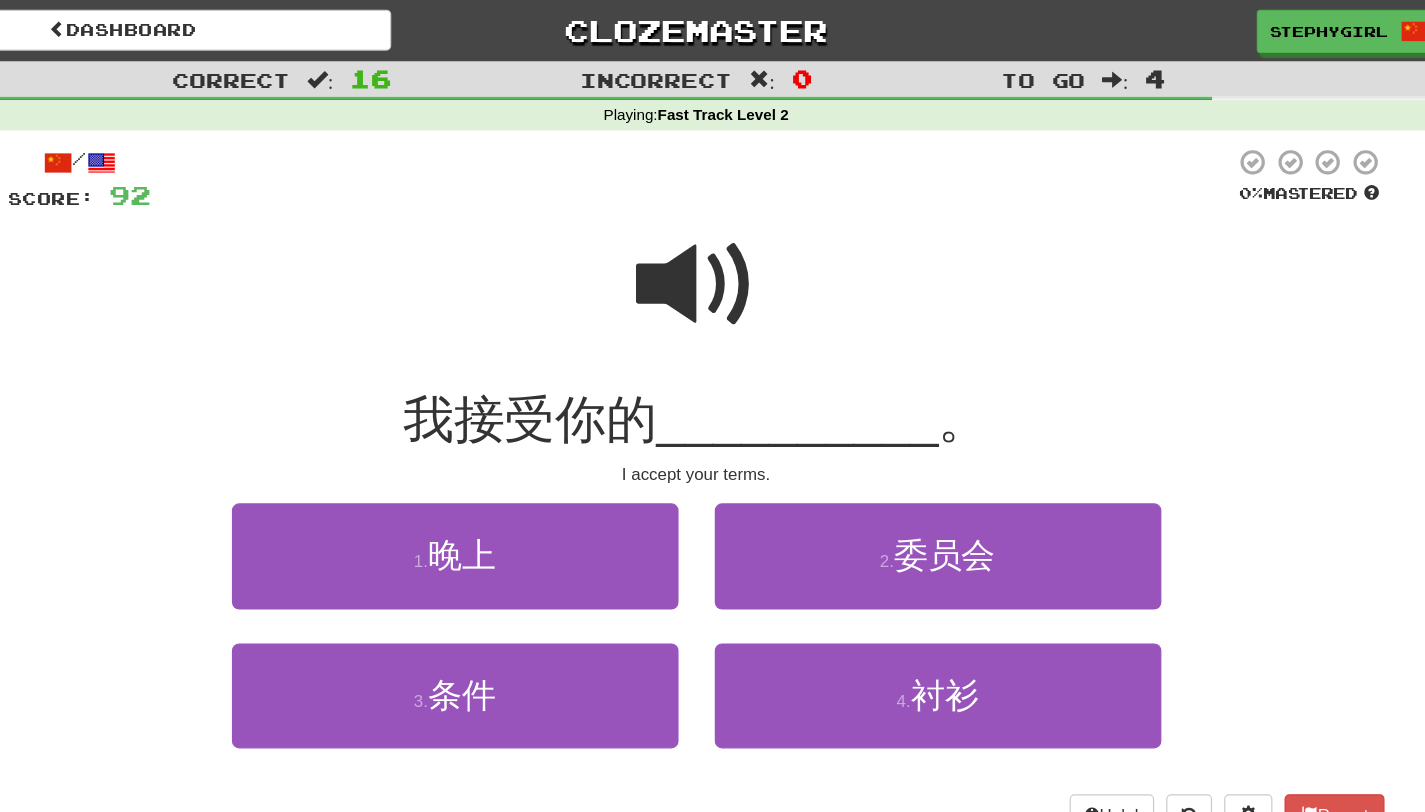 click at bounding box center (713, 236) 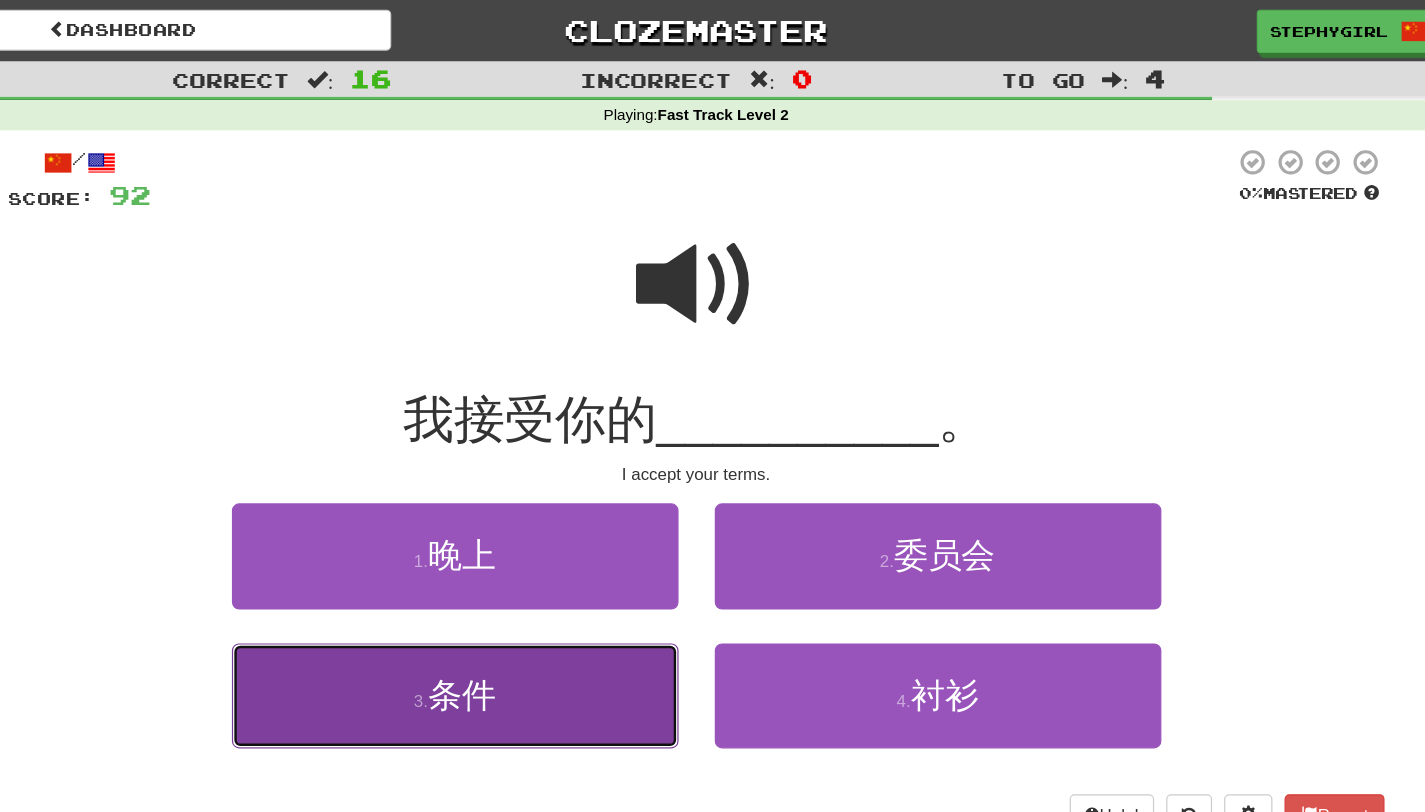 click on "3 .  条件" at bounding box center (513, 576) 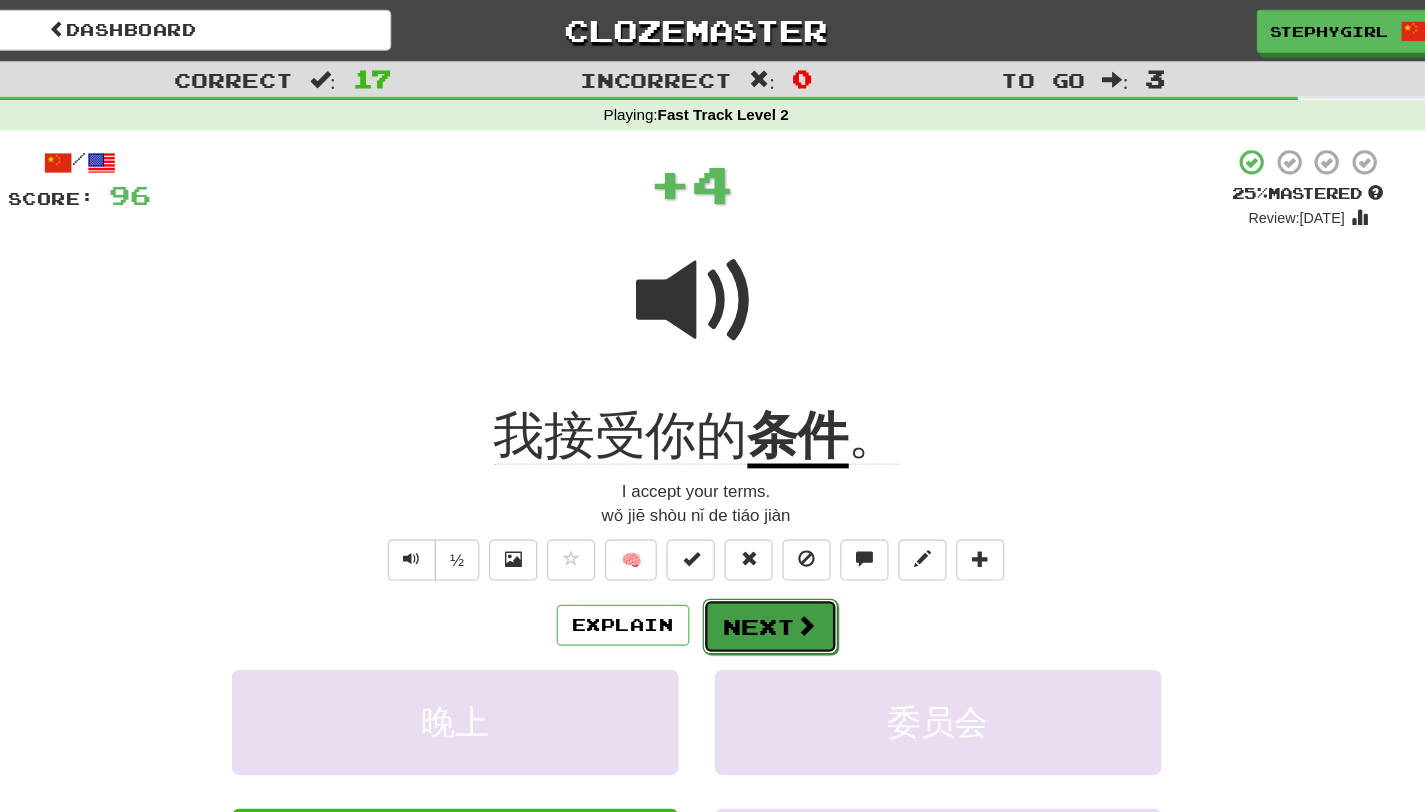 click on "Next" at bounding box center [774, 519] 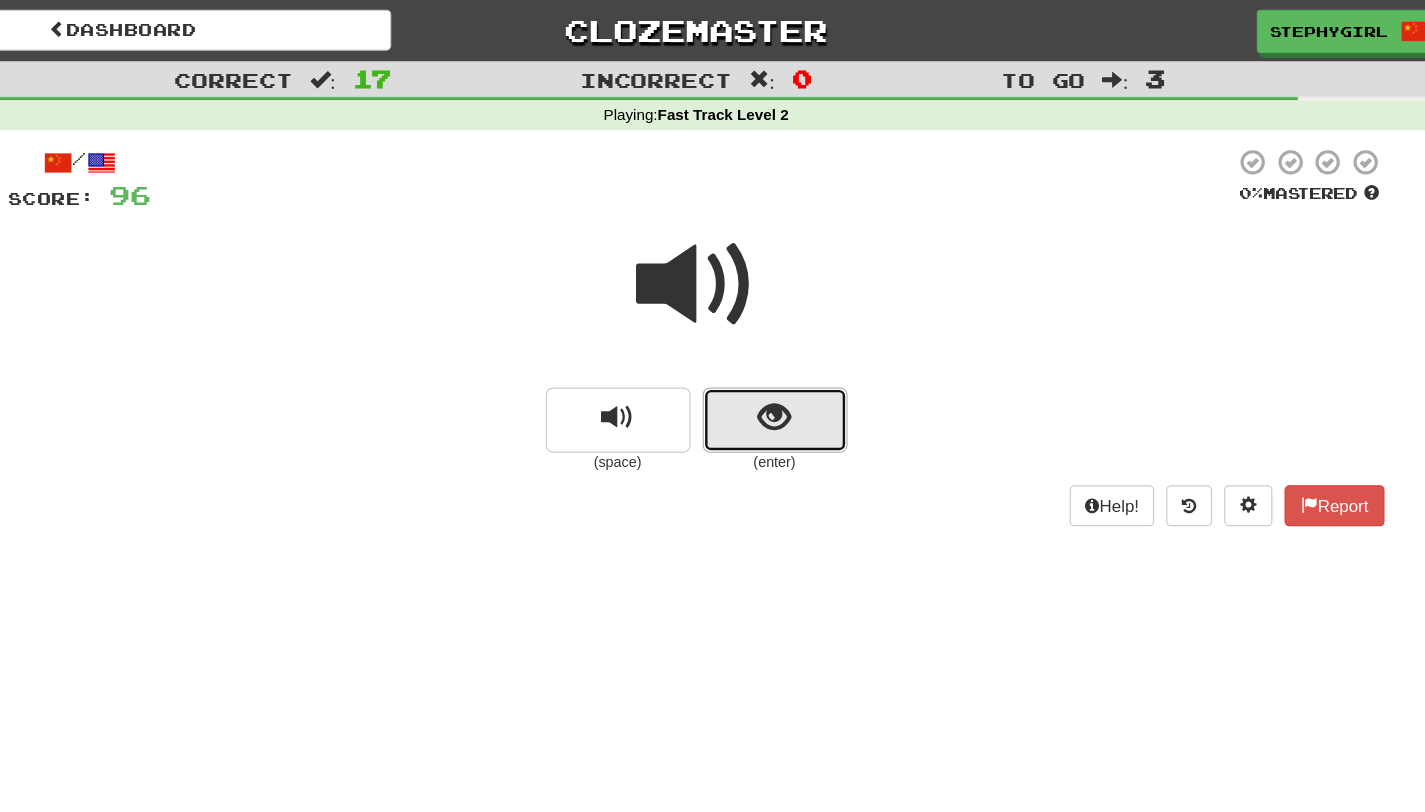 click at bounding box center (778, 348) 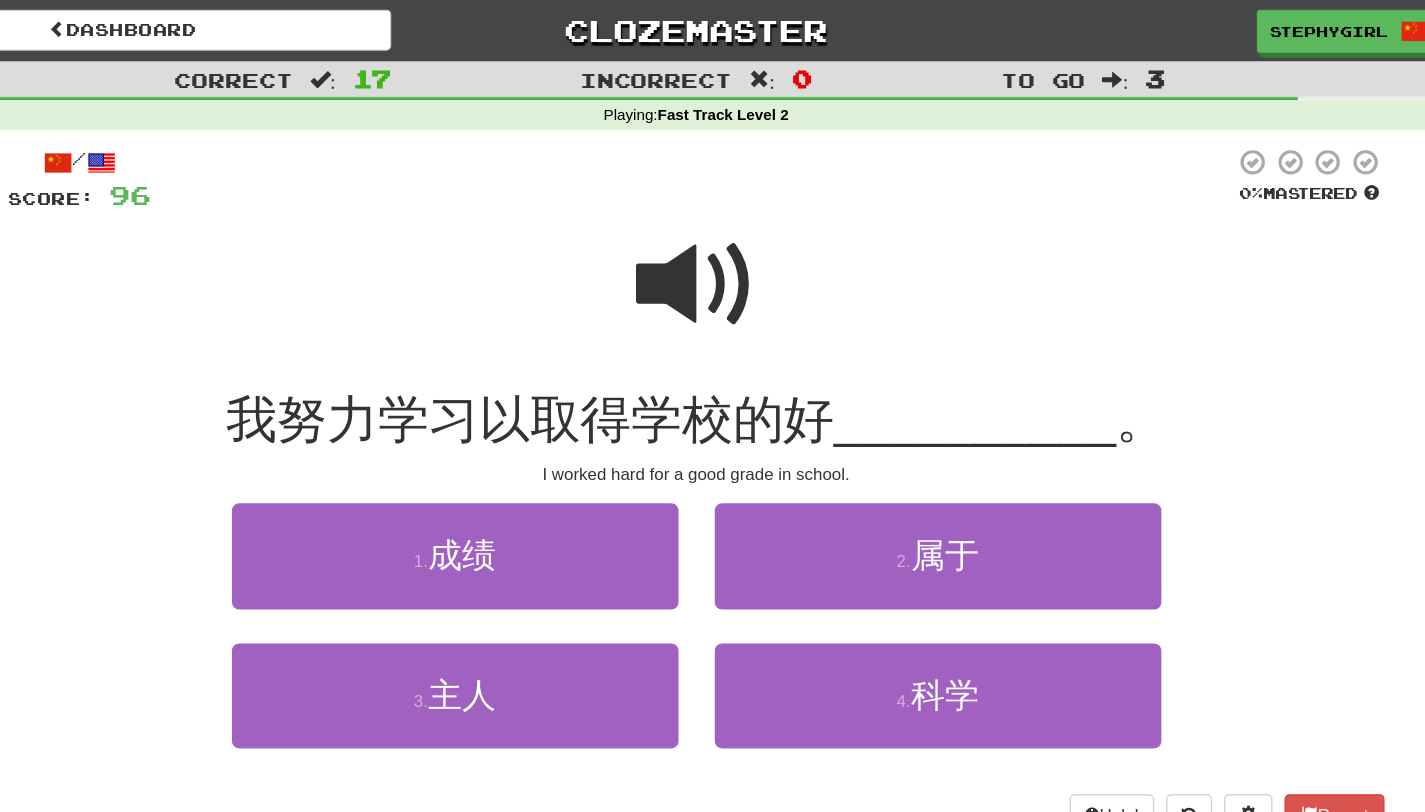 click at bounding box center (713, 236) 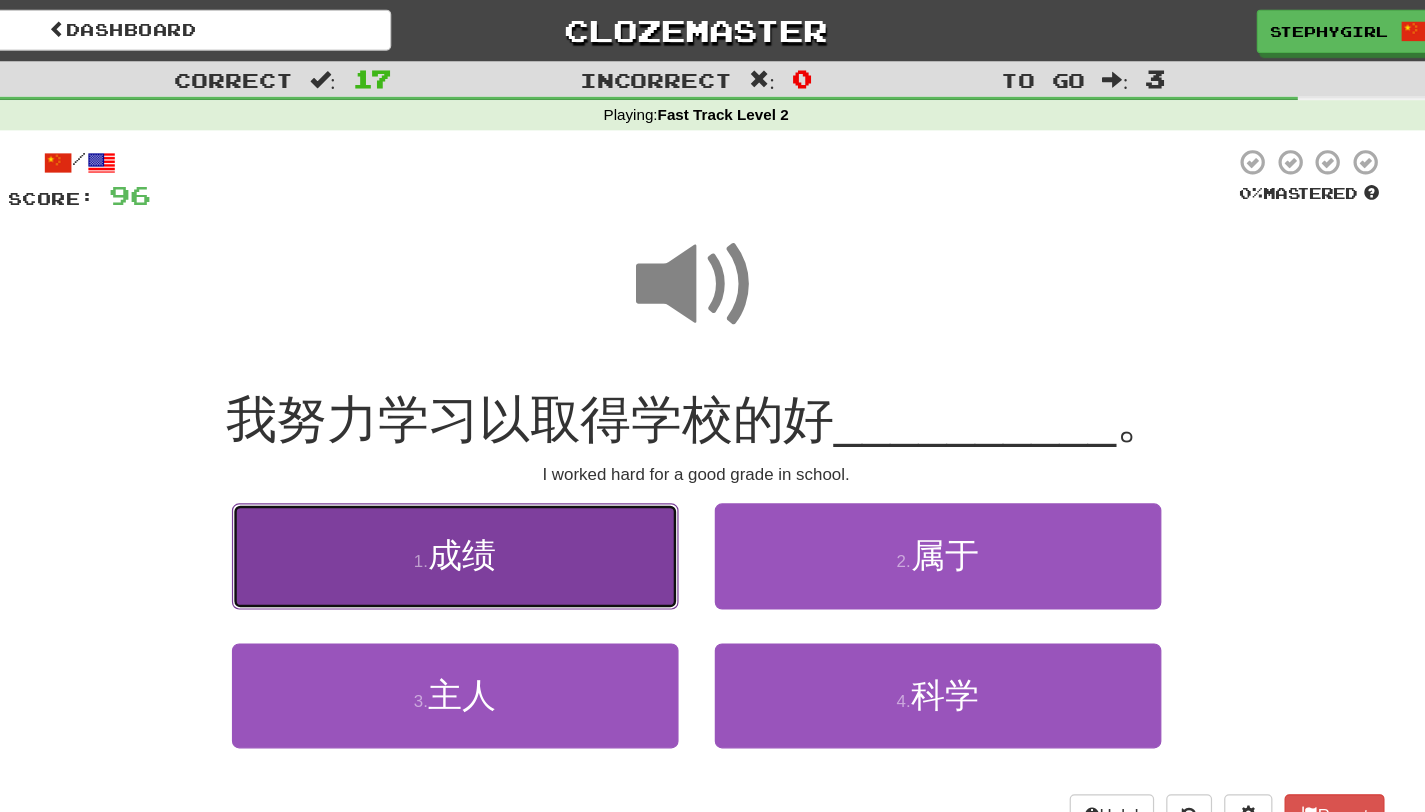 click on "1 .  成绩" at bounding box center [513, 460] 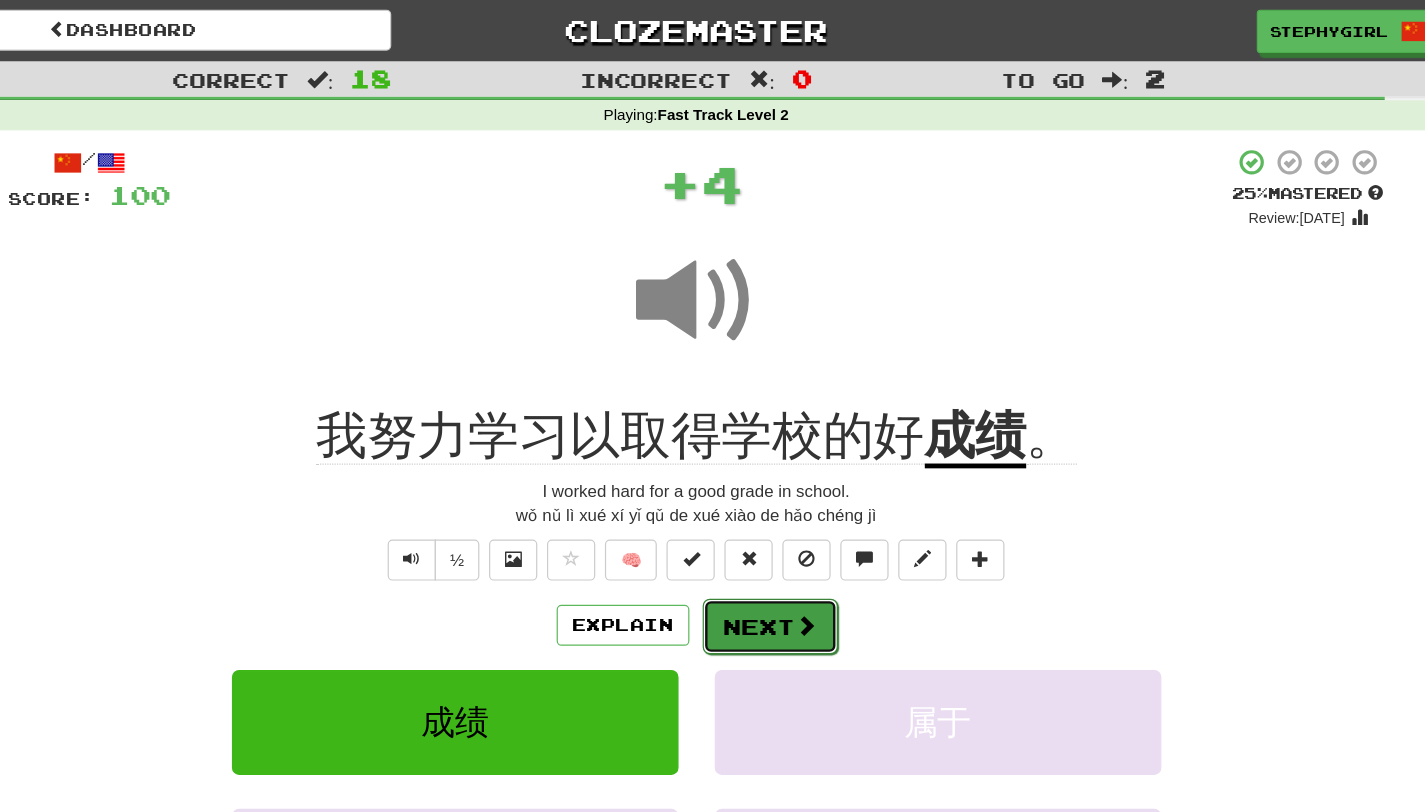 click on "Next" at bounding box center (774, 519) 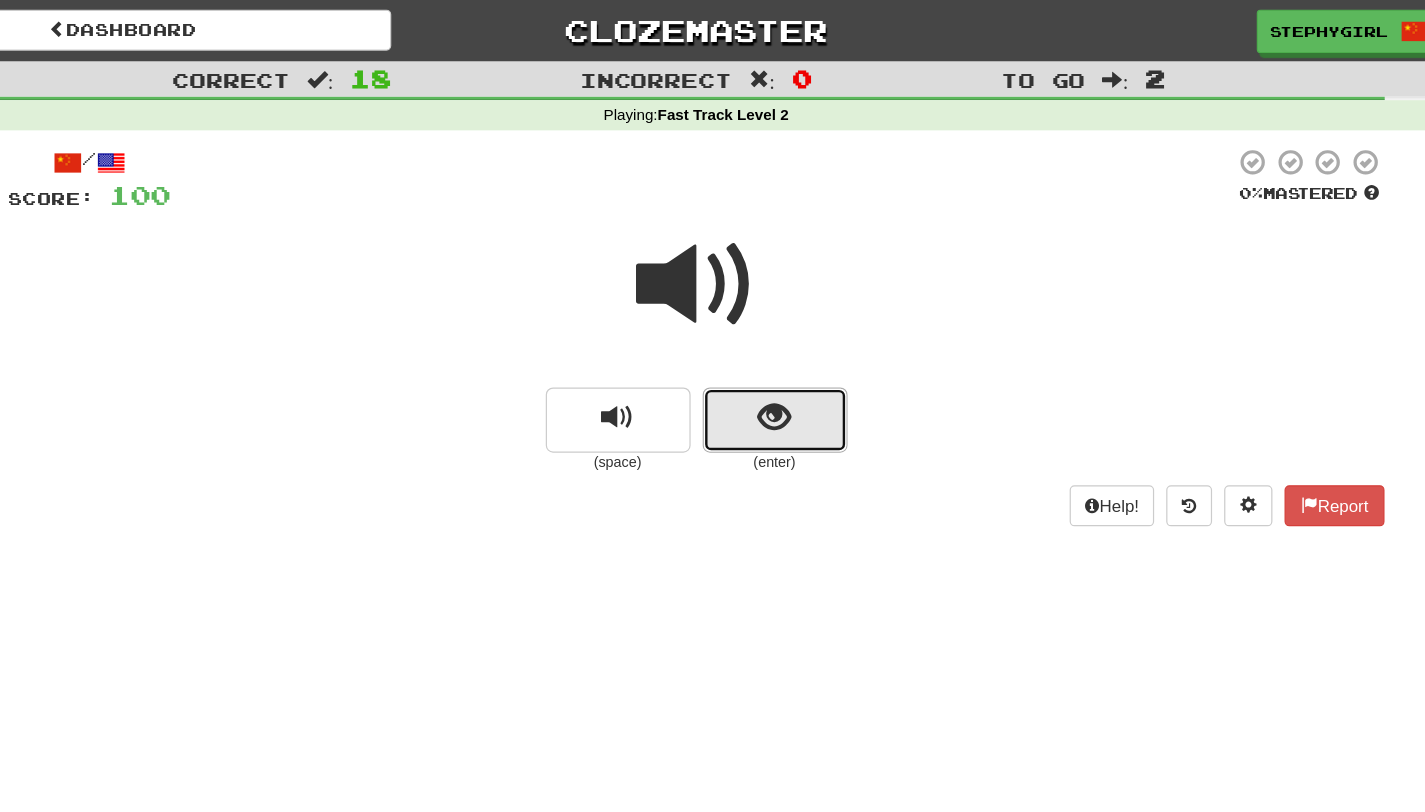 click at bounding box center [778, 348] 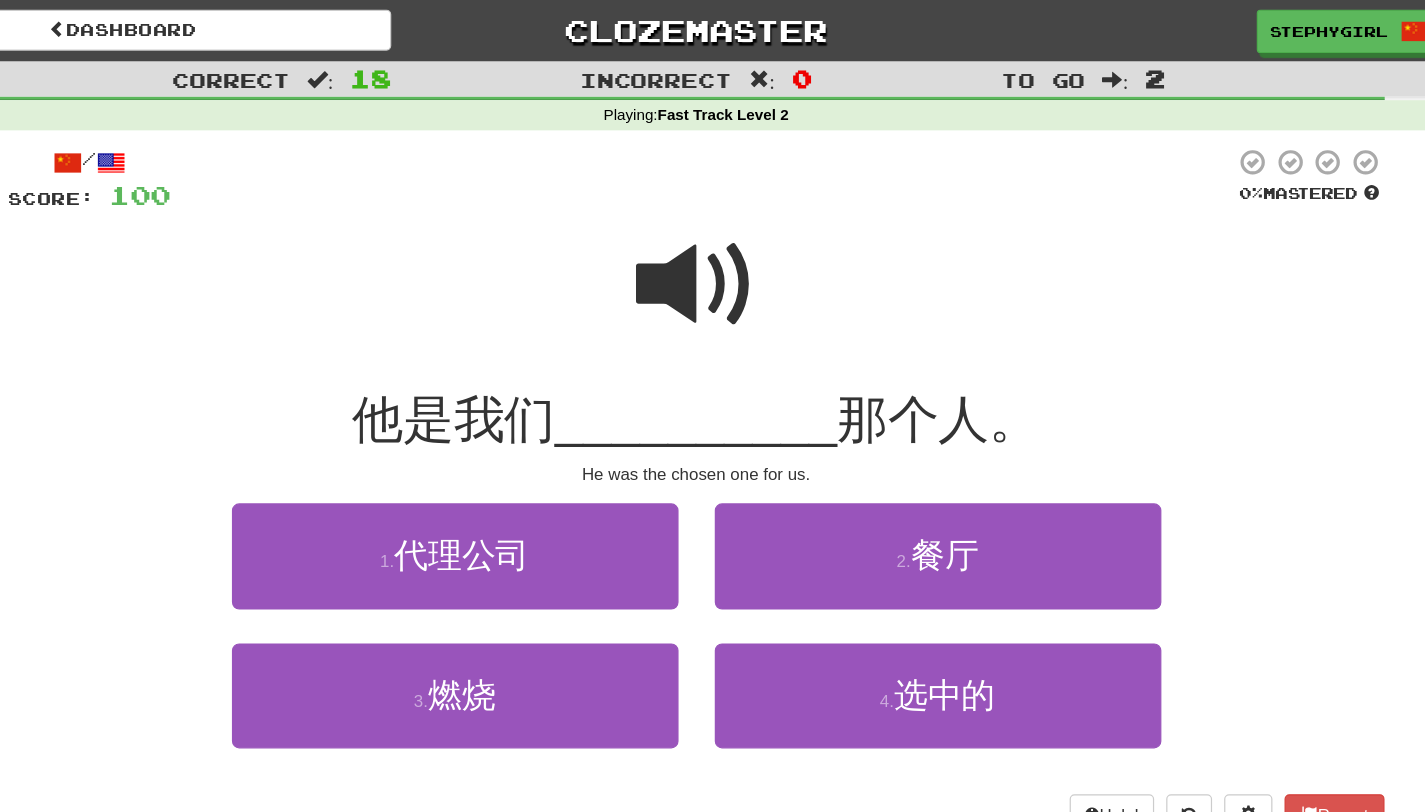 click at bounding box center [713, 236] 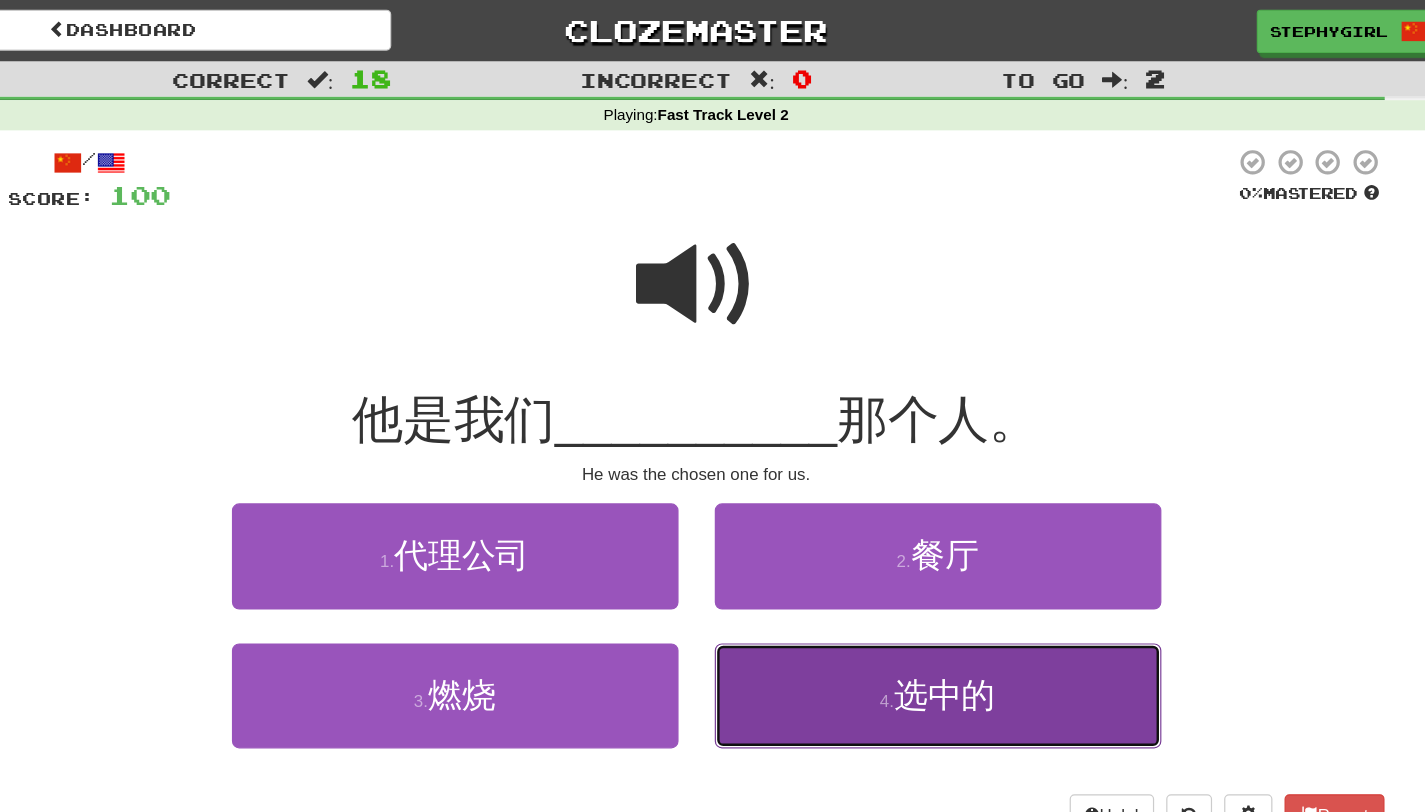 click on "4 .  选中的" at bounding box center (913, 576) 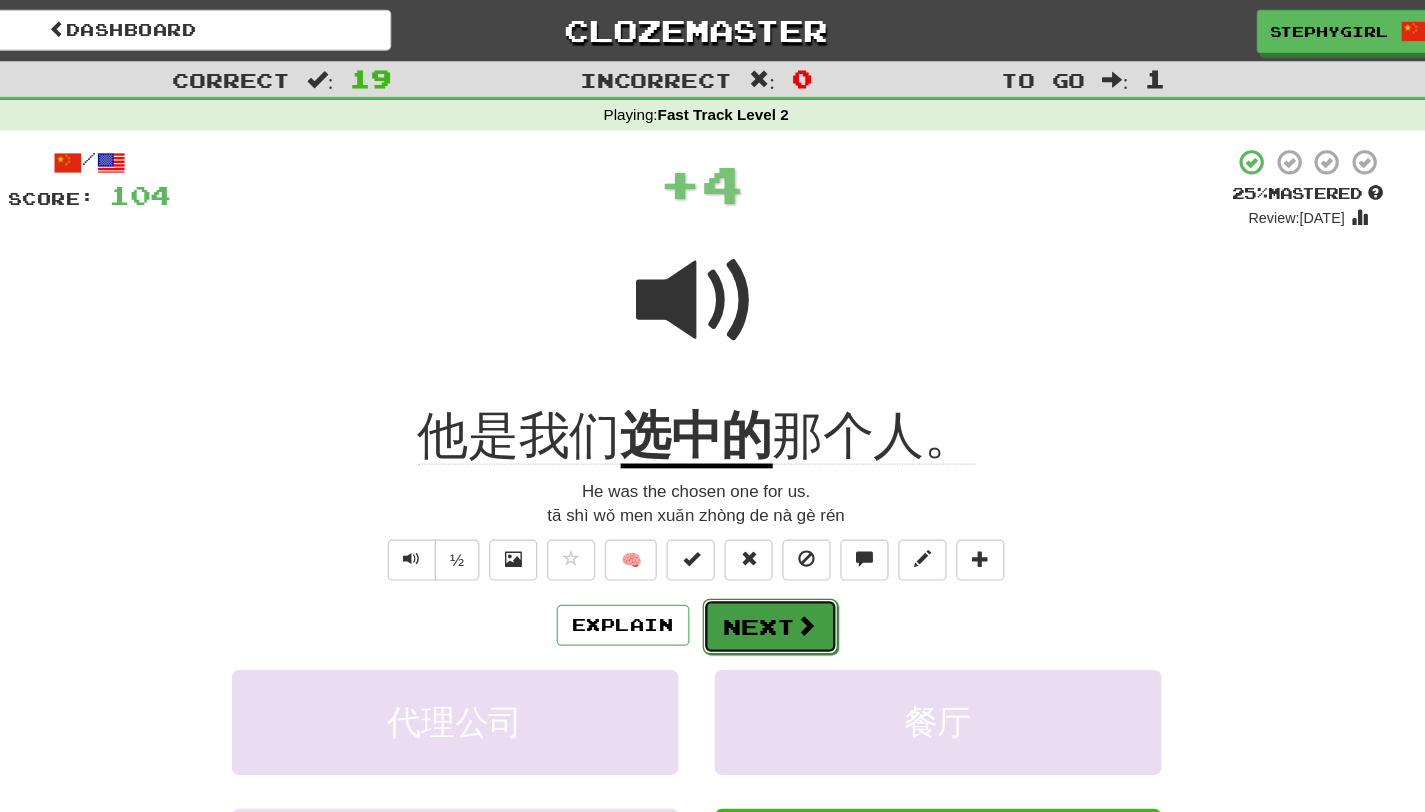 click on "Next" at bounding box center [774, 519] 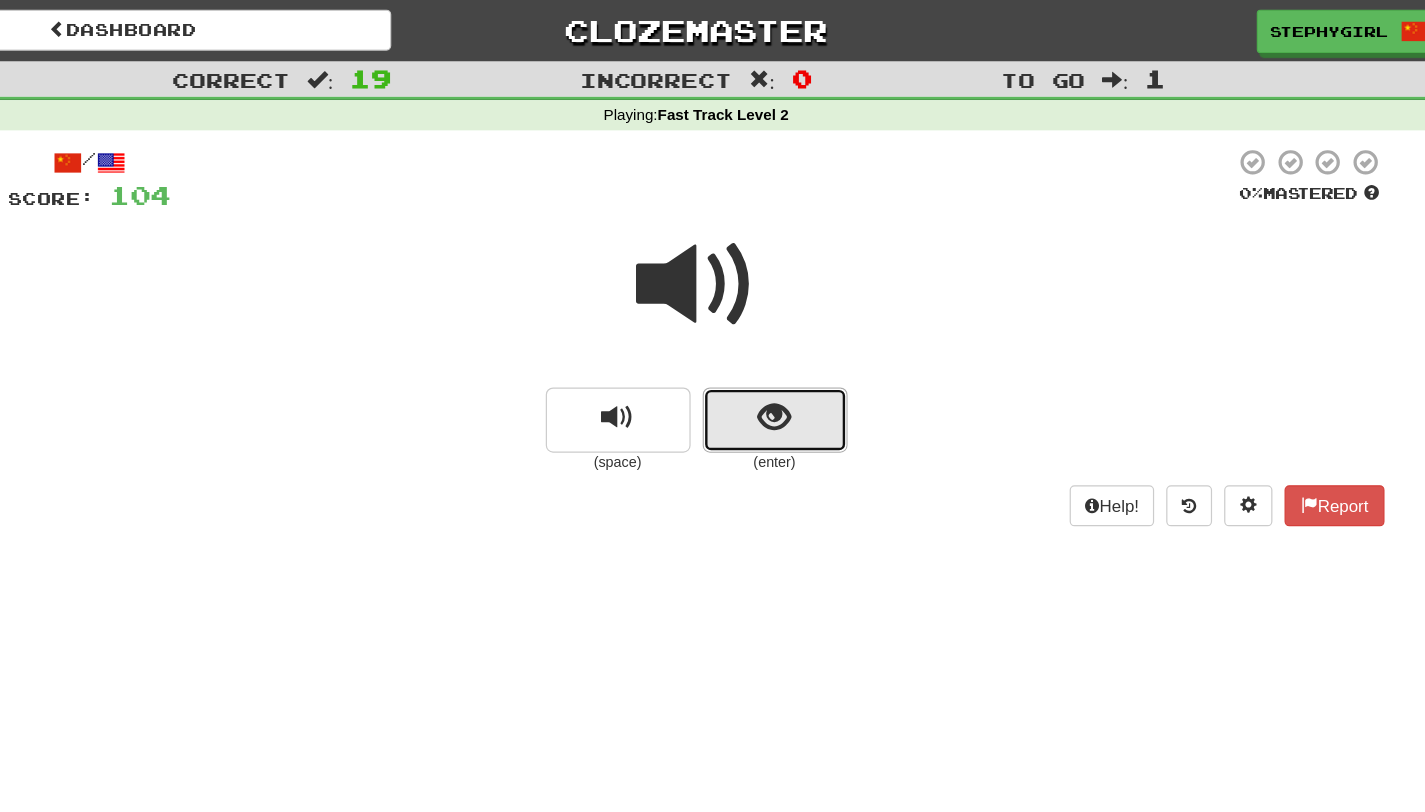 click at bounding box center [778, 348] 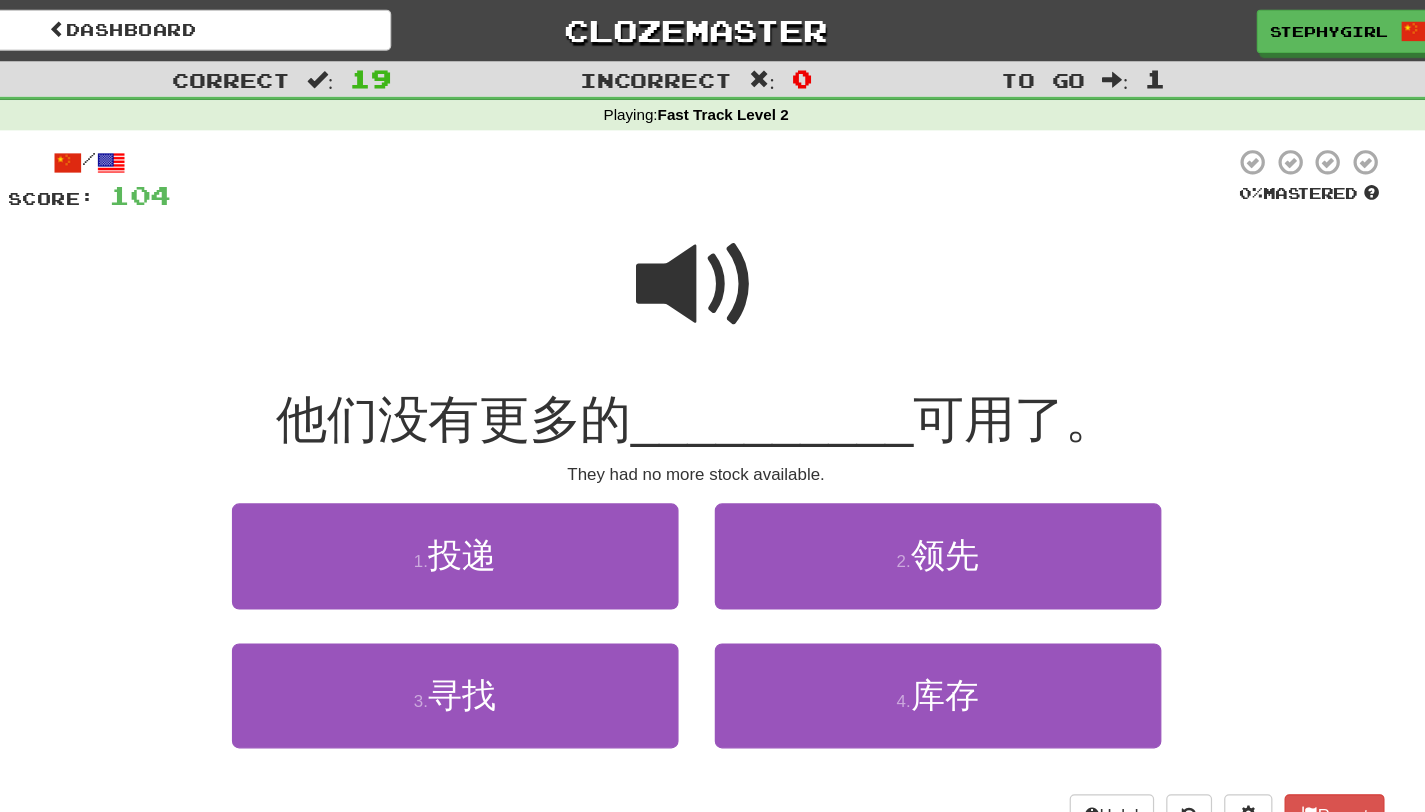 click at bounding box center [713, 236] 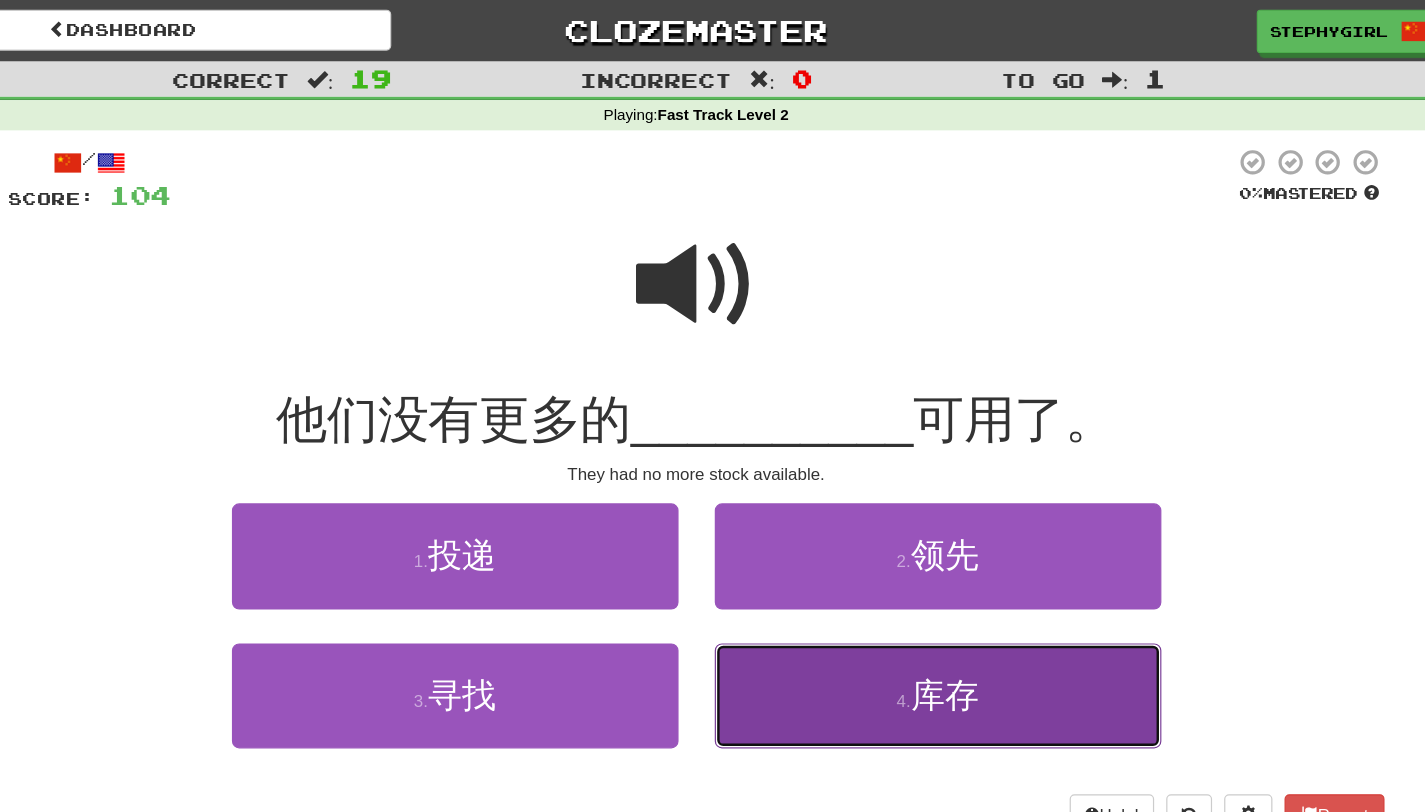 click on "4 ." at bounding box center (885, 581) 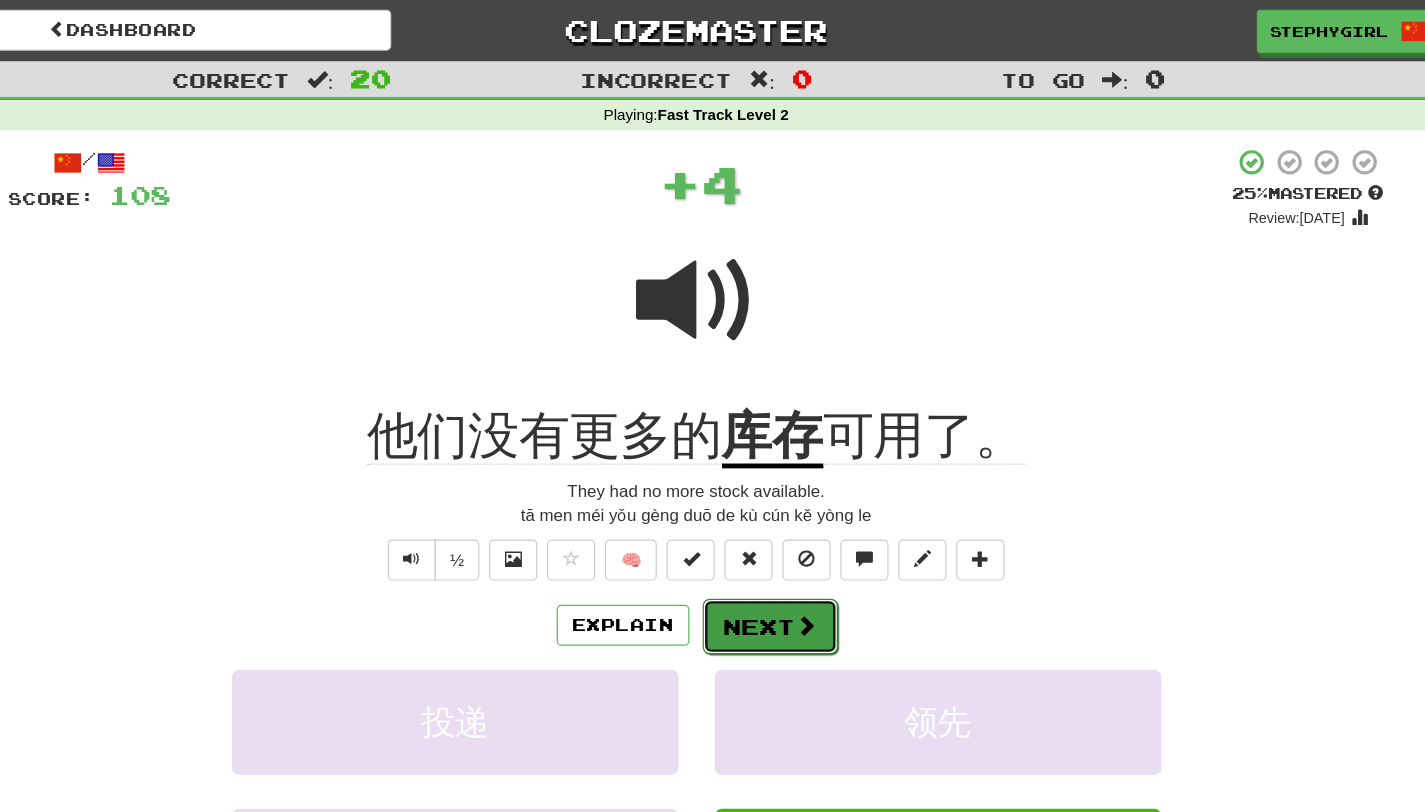 click at bounding box center (804, 518) 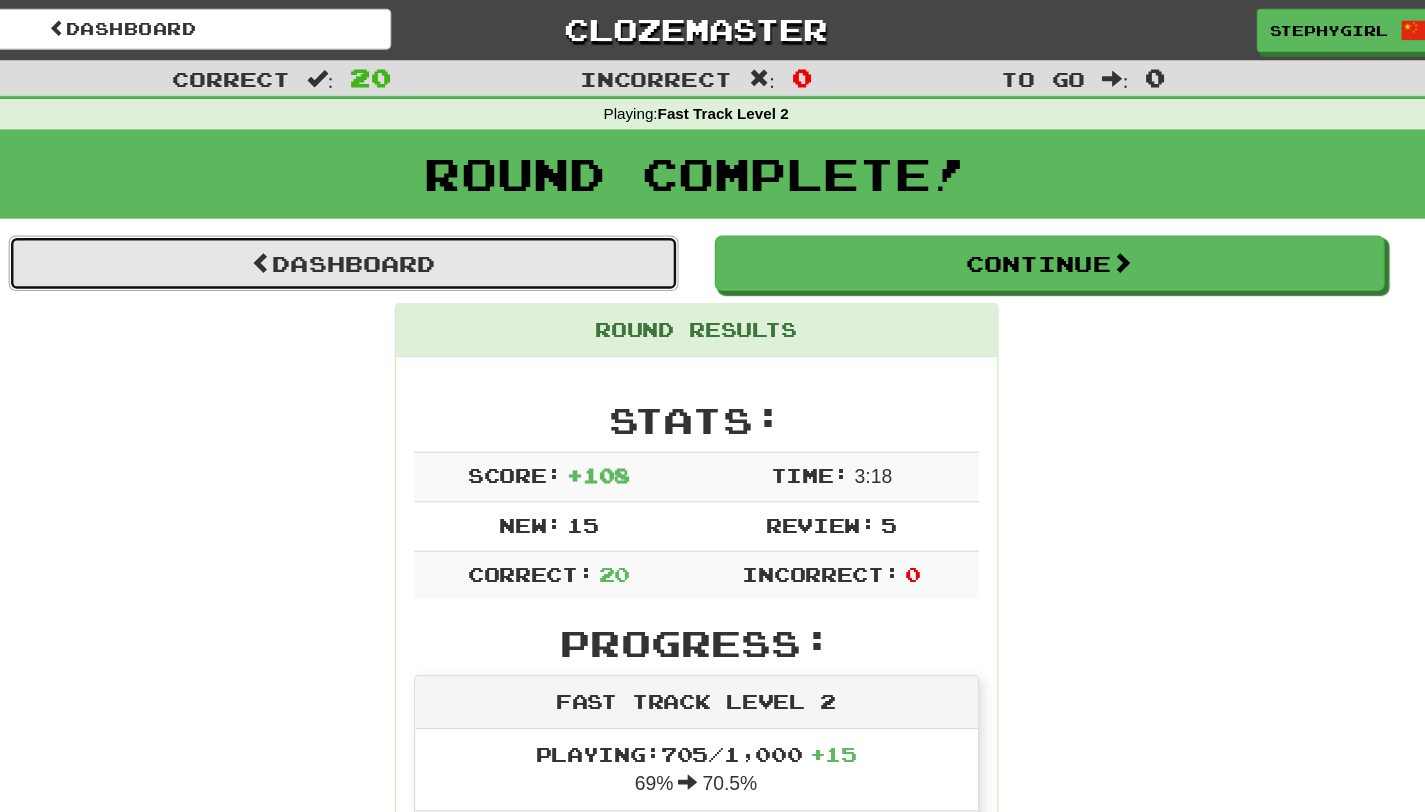 click on "Dashboard" at bounding box center [420, 219] 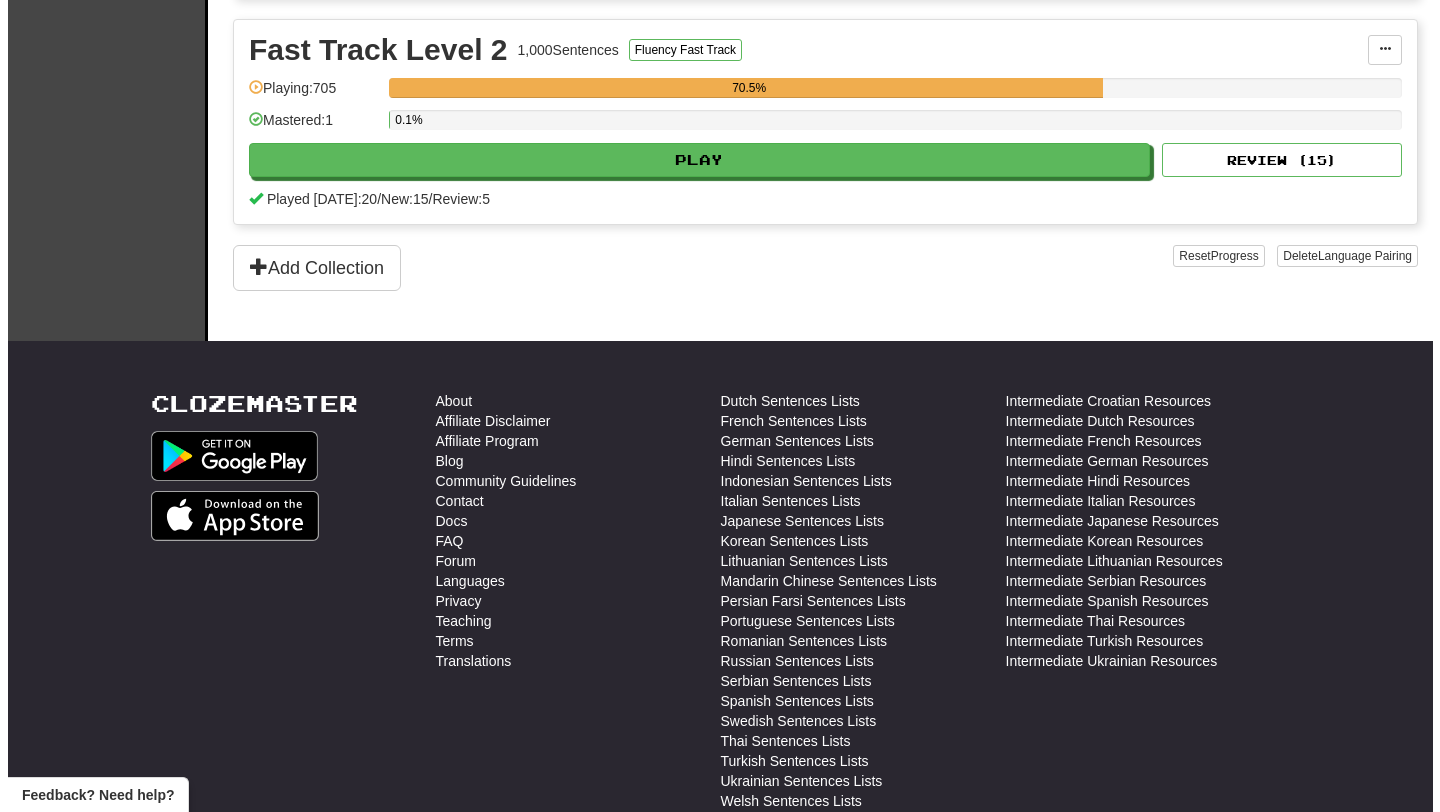 scroll, scrollTop: 1123, scrollLeft: 0, axis: vertical 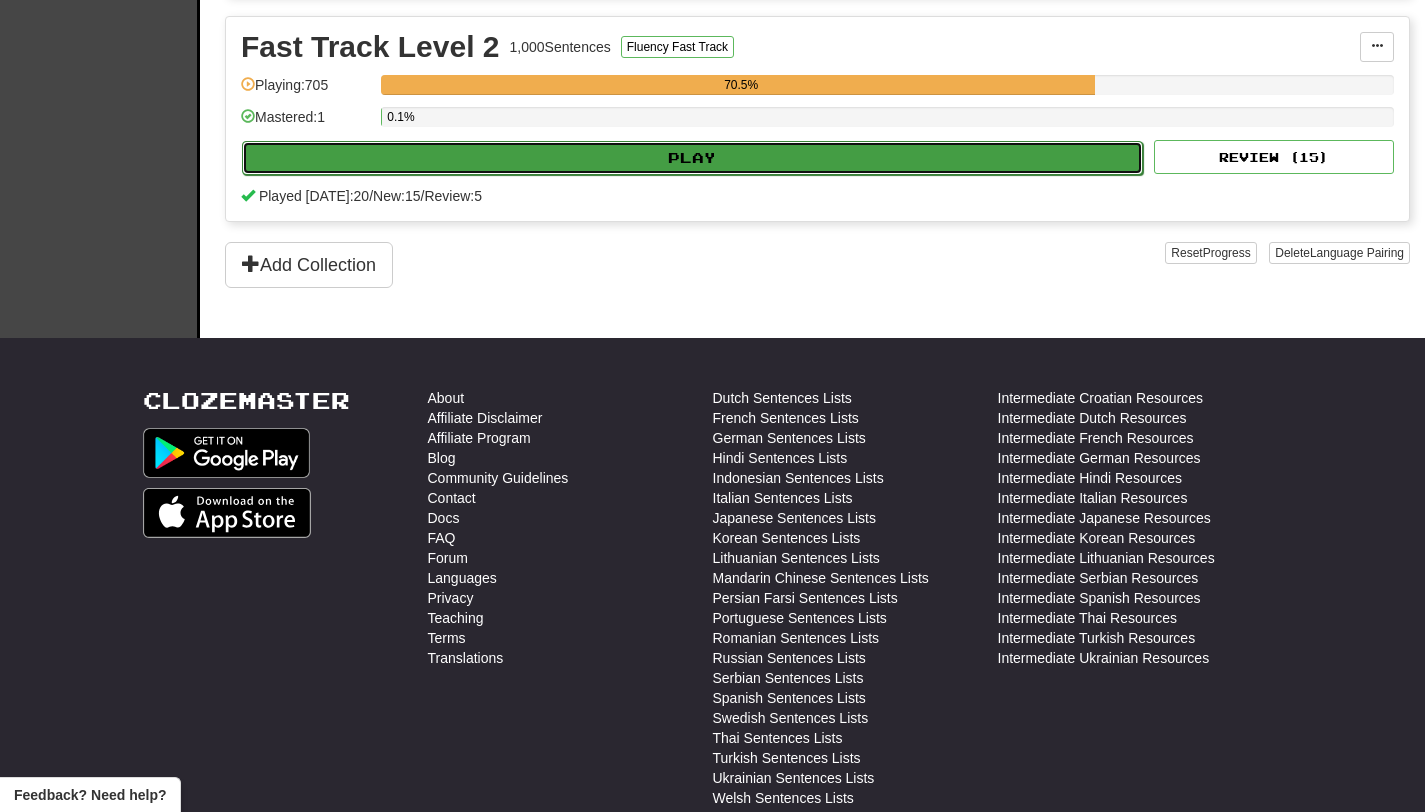 click on "Play" at bounding box center (692, 158) 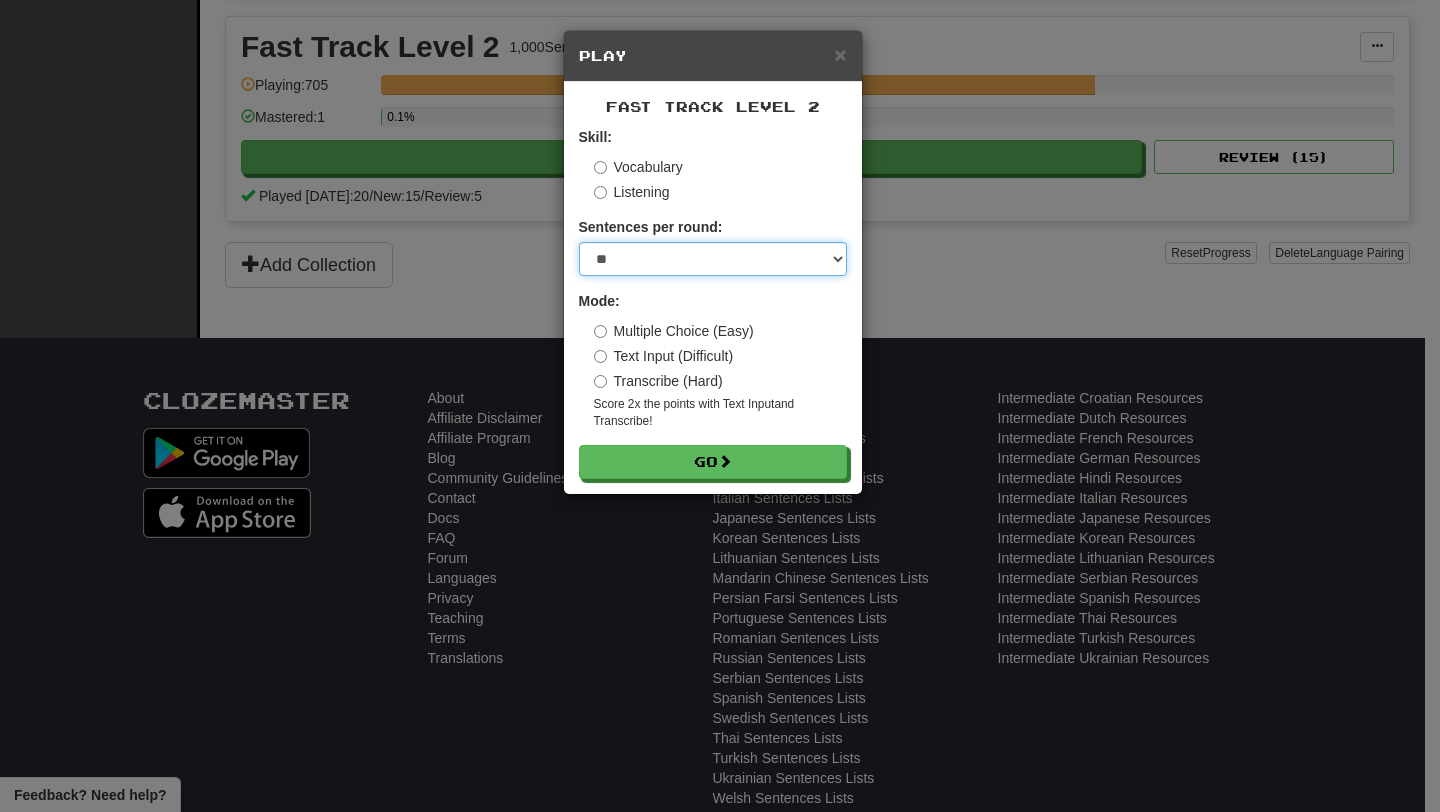 click on "* ** ** ** ** ** *** ********" at bounding box center [713, 259] 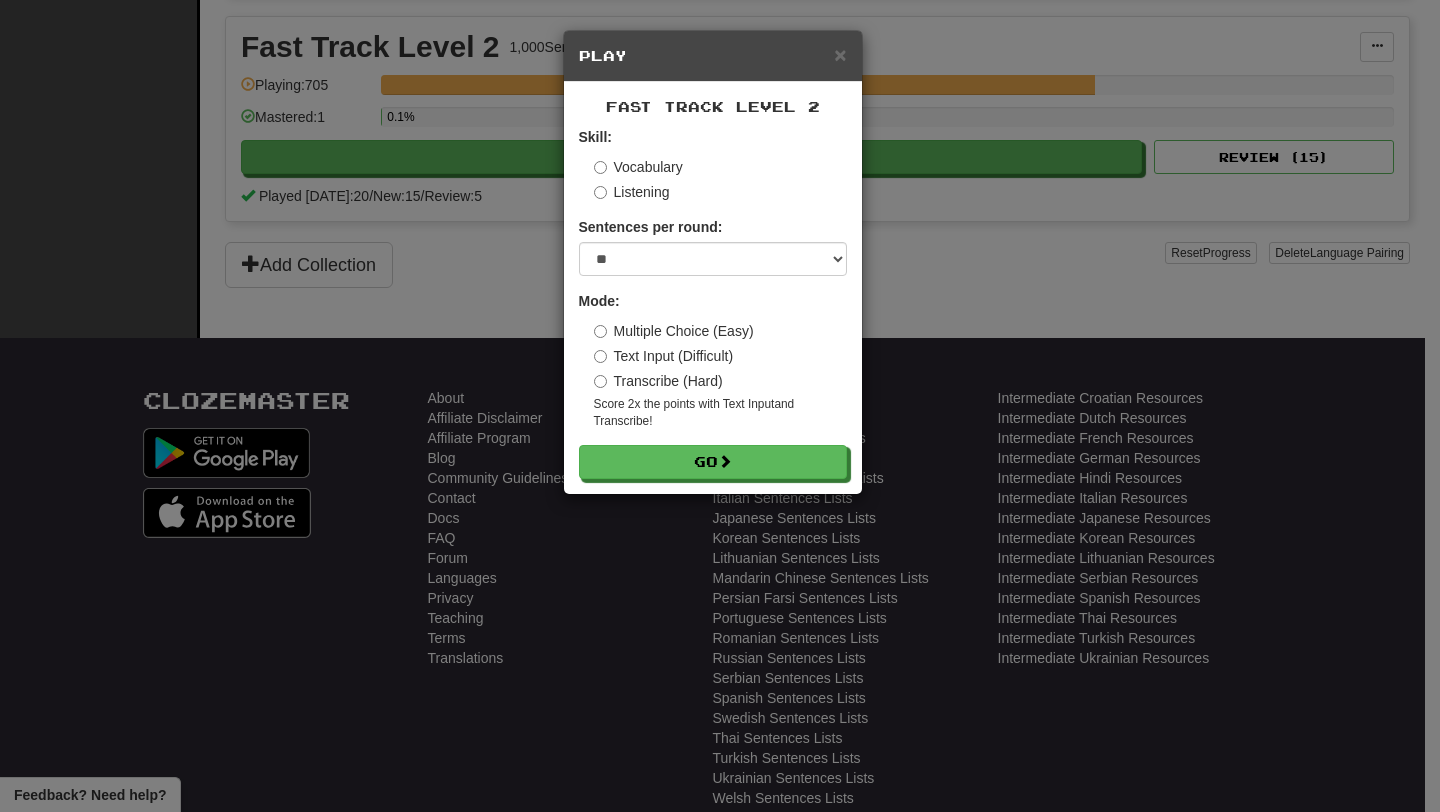 click on "Fast Track Level 2 Skill: Vocabulary Listening Sentences per round: * ** ** ** ** ** *** ******** Mode: Multiple Choice (Easy) Text Input (Difficult) Transcribe (Hard) Score 2x the points with Text Input  and Transcribe ! Go" at bounding box center (713, 288) 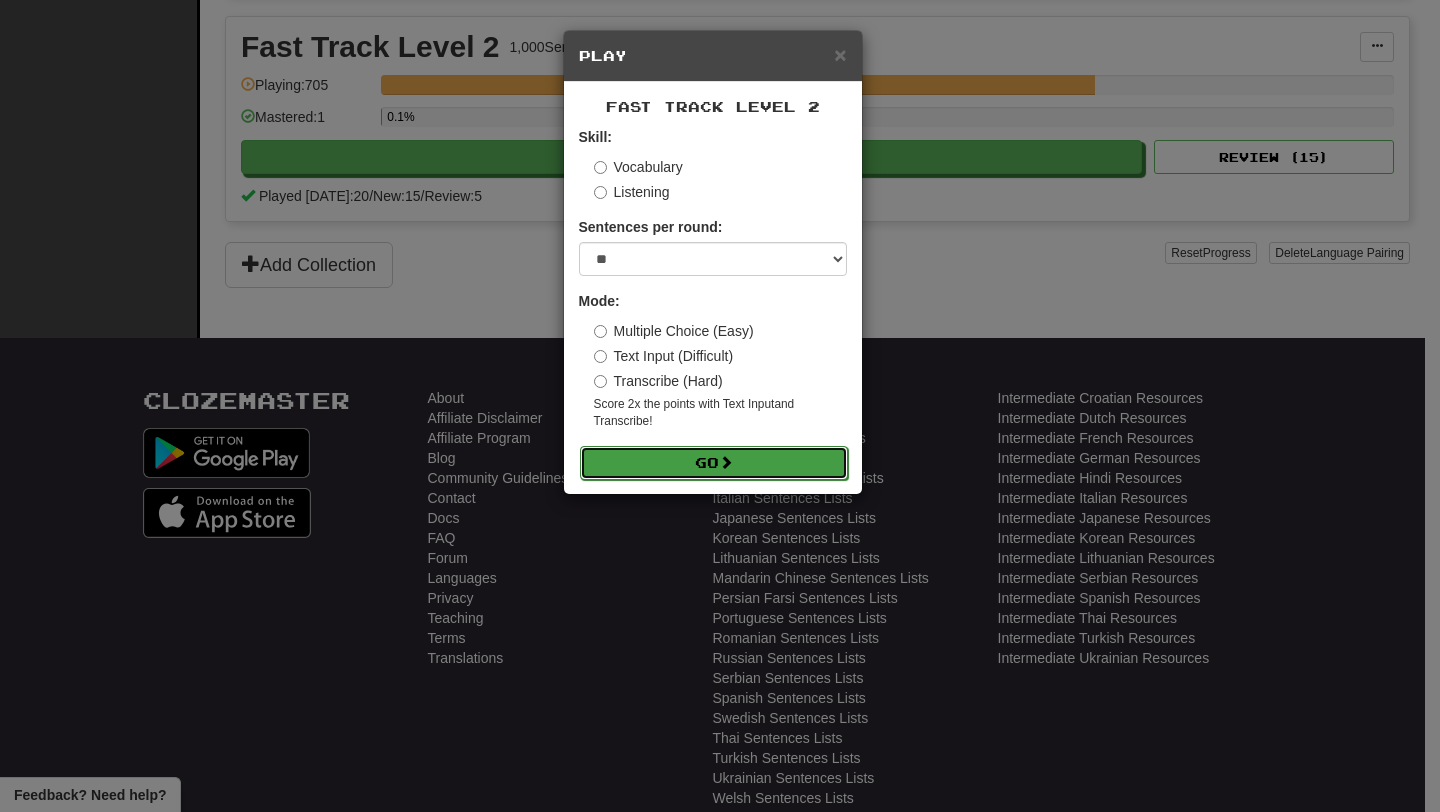 click on "Go" at bounding box center (714, 463) 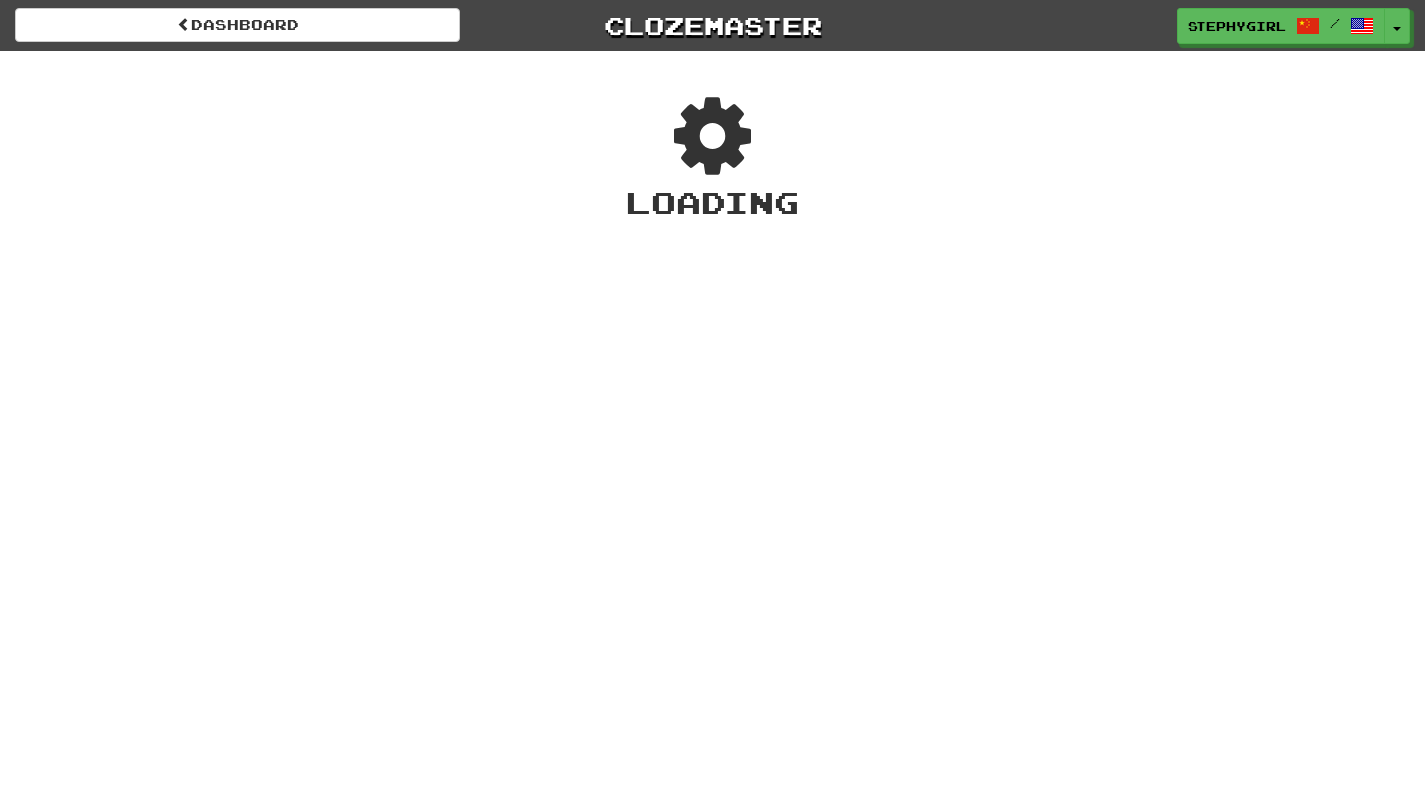 scroll, scrollTop: 0, scrollLeft: 0, axis: both 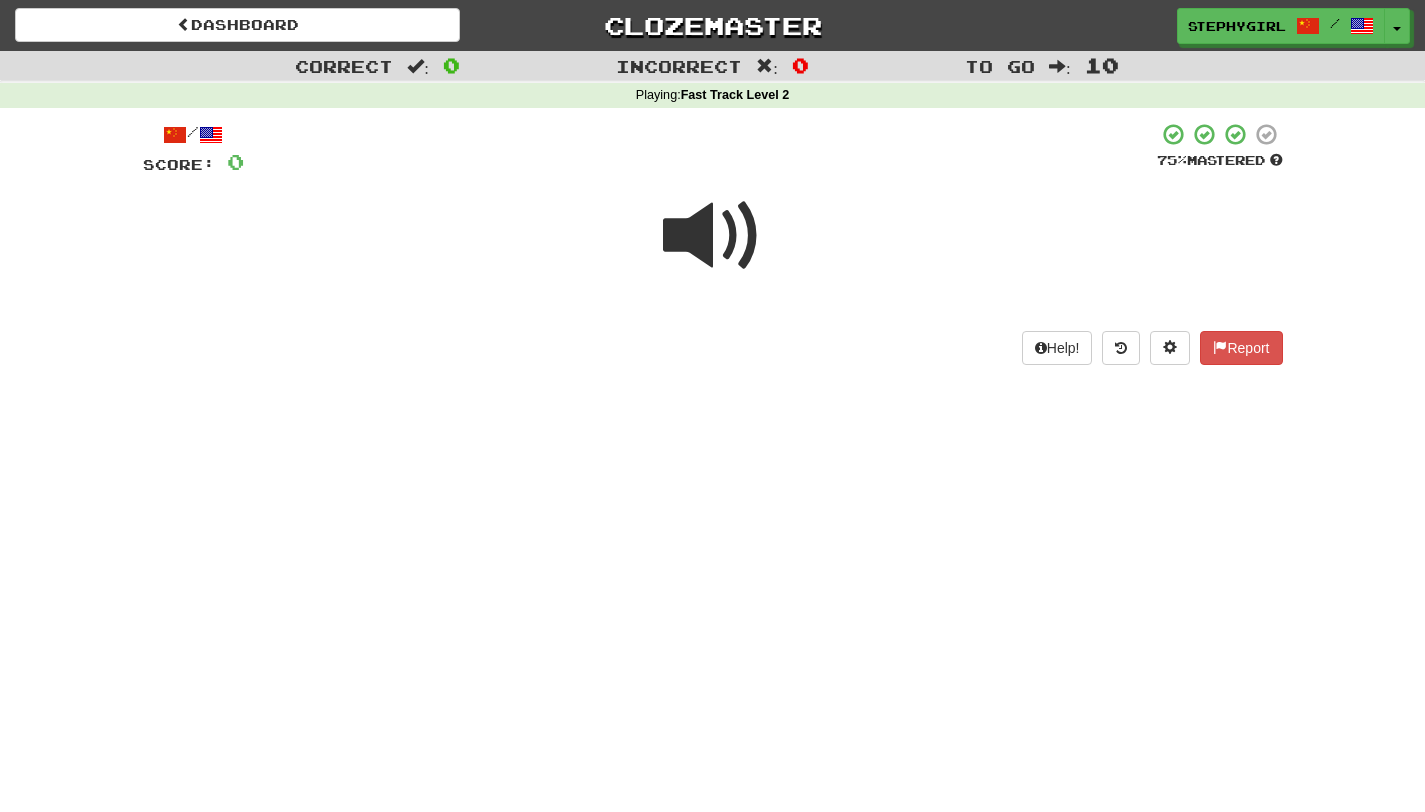 click at bounding box center (713, 236) 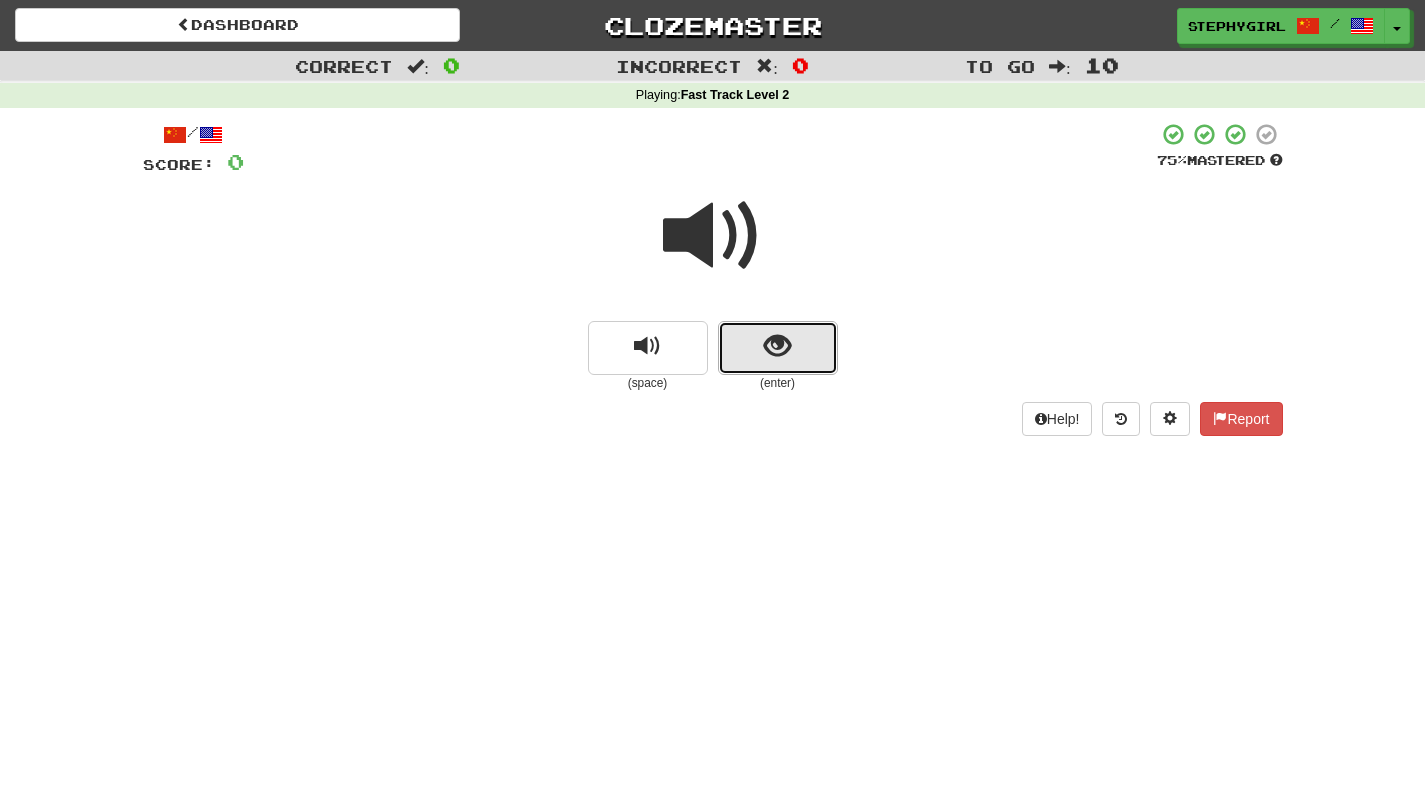 click at bounding box center [778, 348] 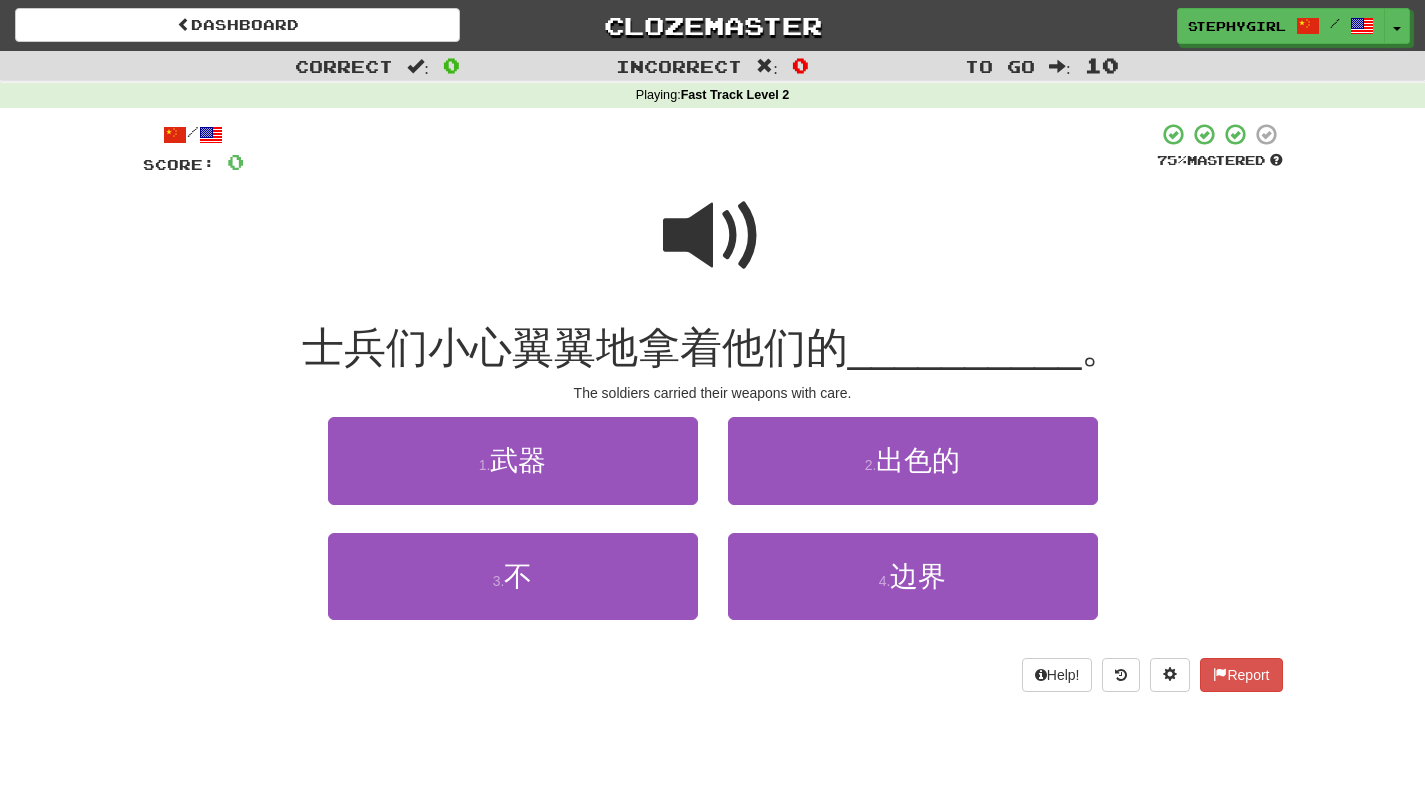 click at bounding box center (713, 236) 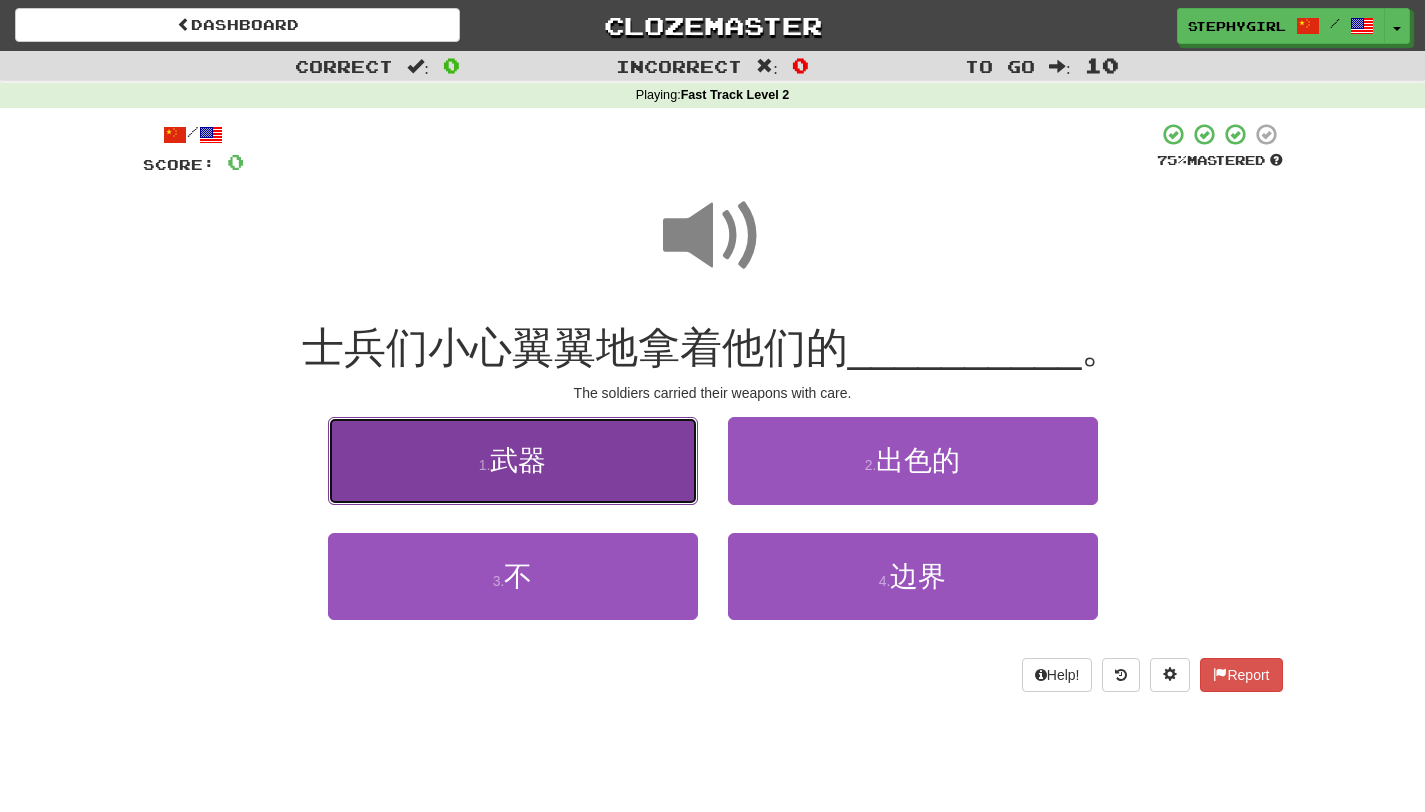 click on "1 .  武器" at bounding box center (513, 460) 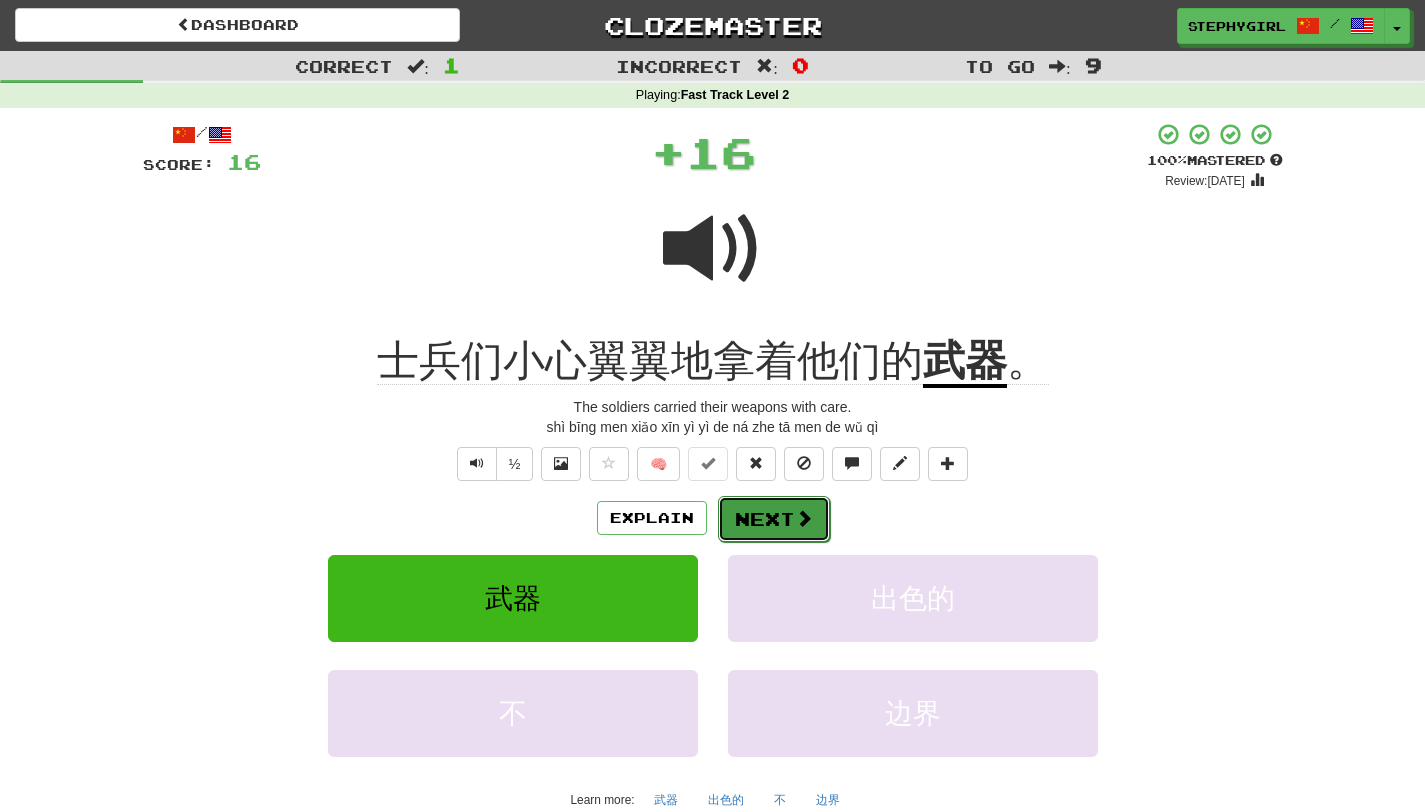 click on "Next" at bounding box center (774, 519) 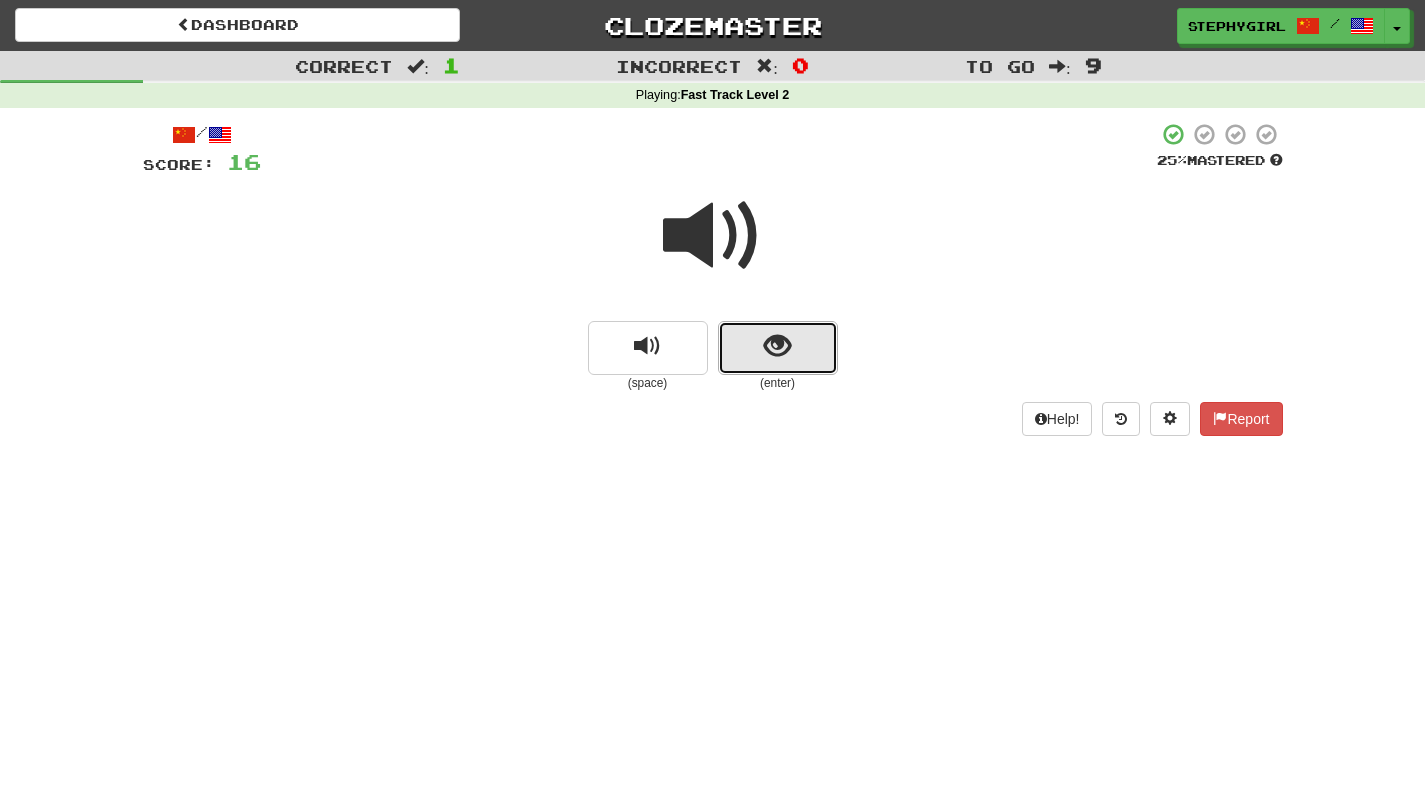 click at bounding box center (778, 348) 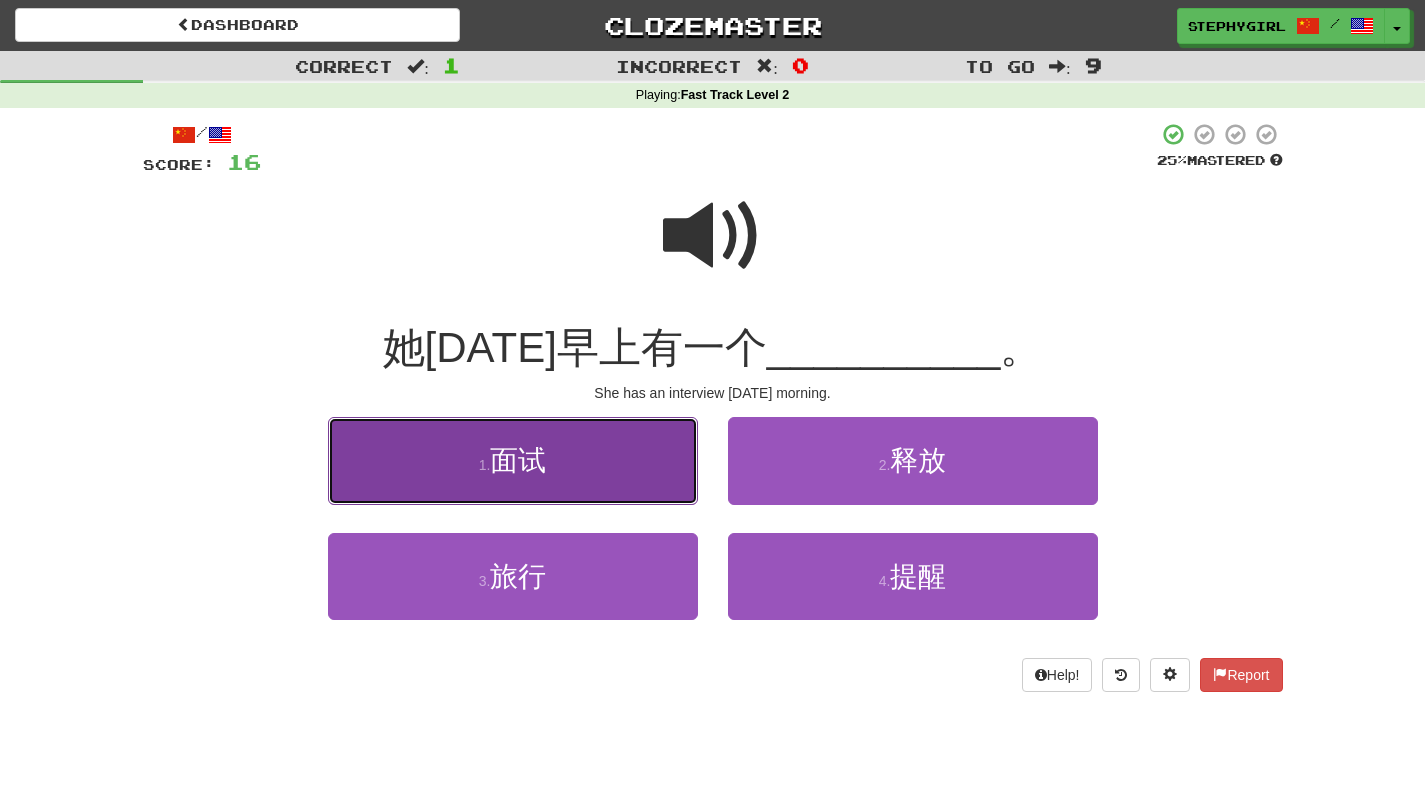 click on "1 .  面试" at bounding box center [513, 460] 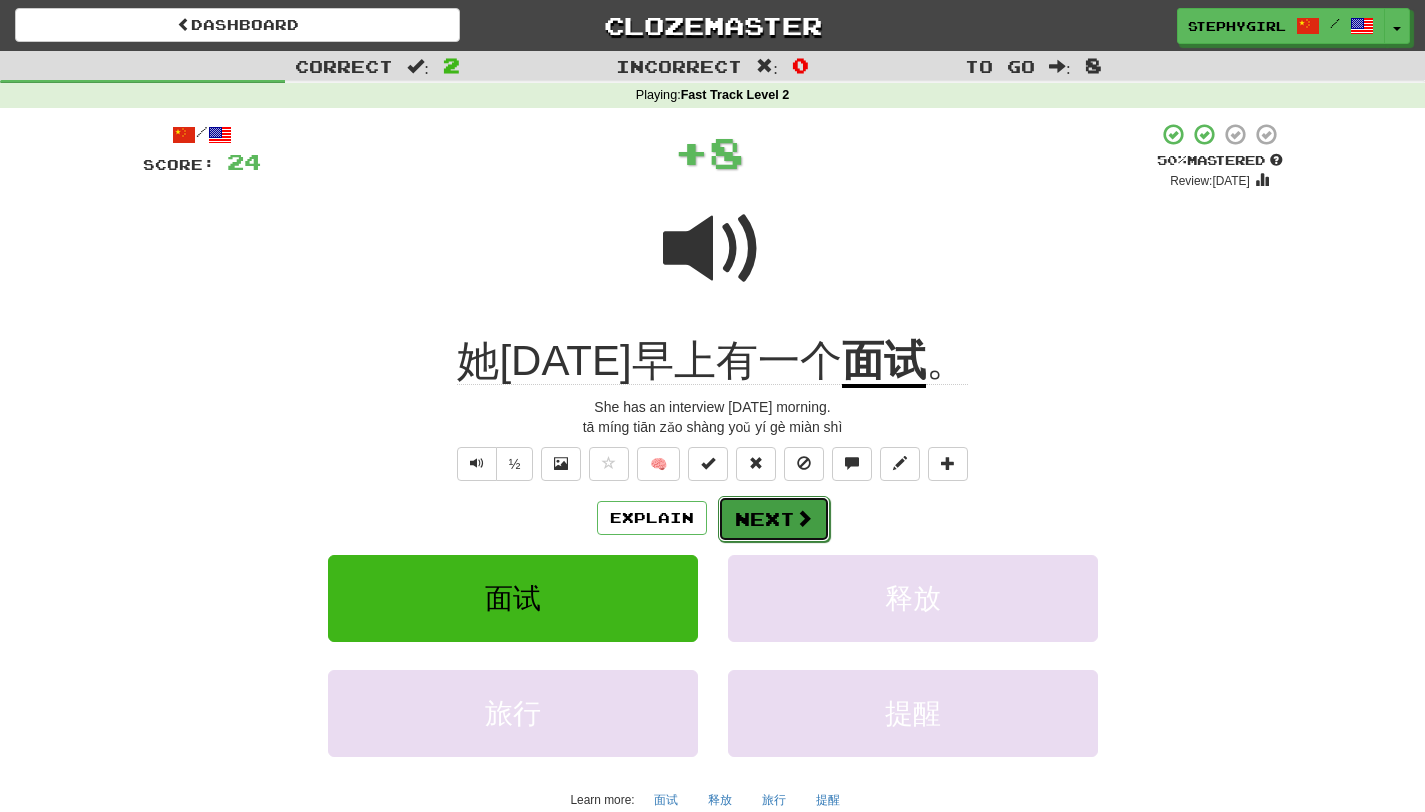 click at bounding box center (804, 518) 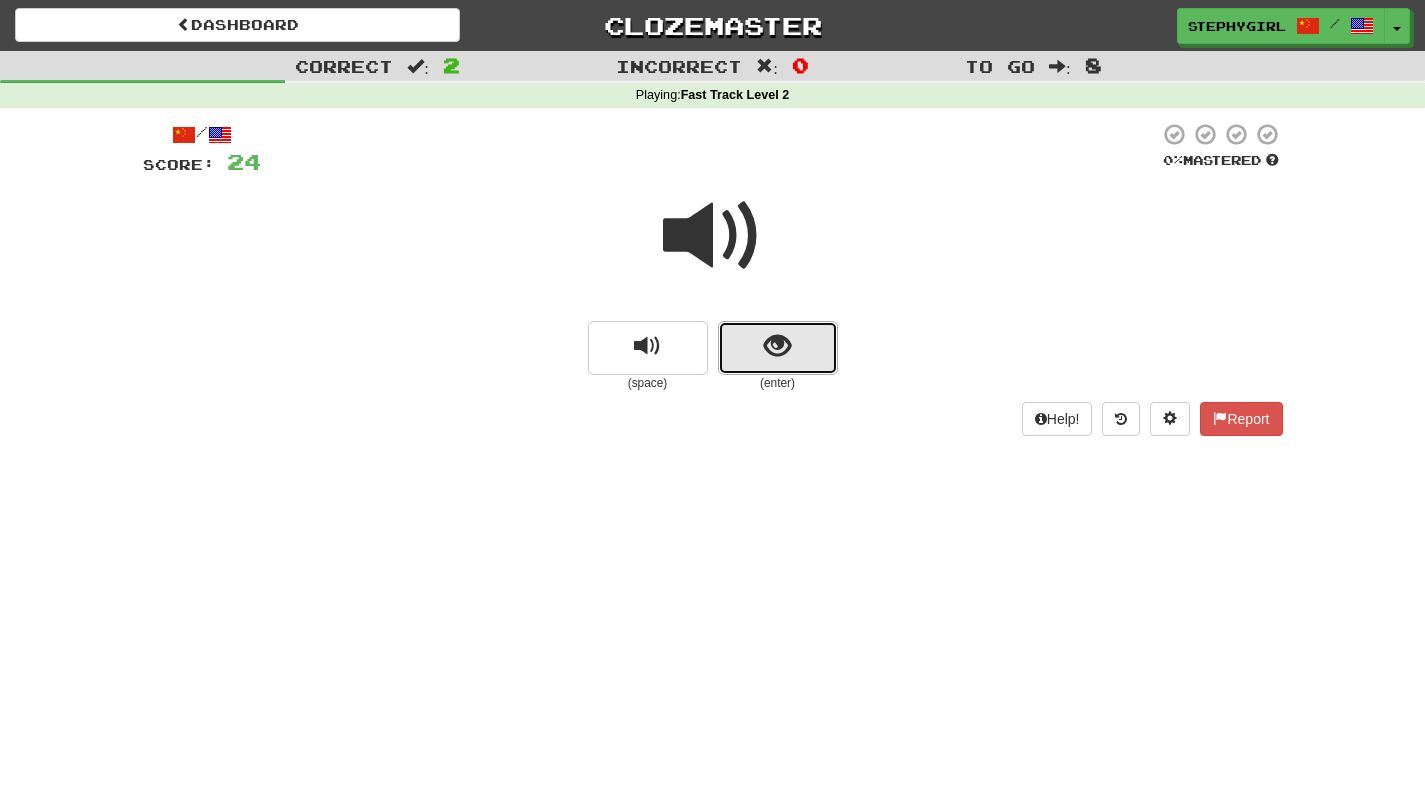 click at bounding box center (778, 348) 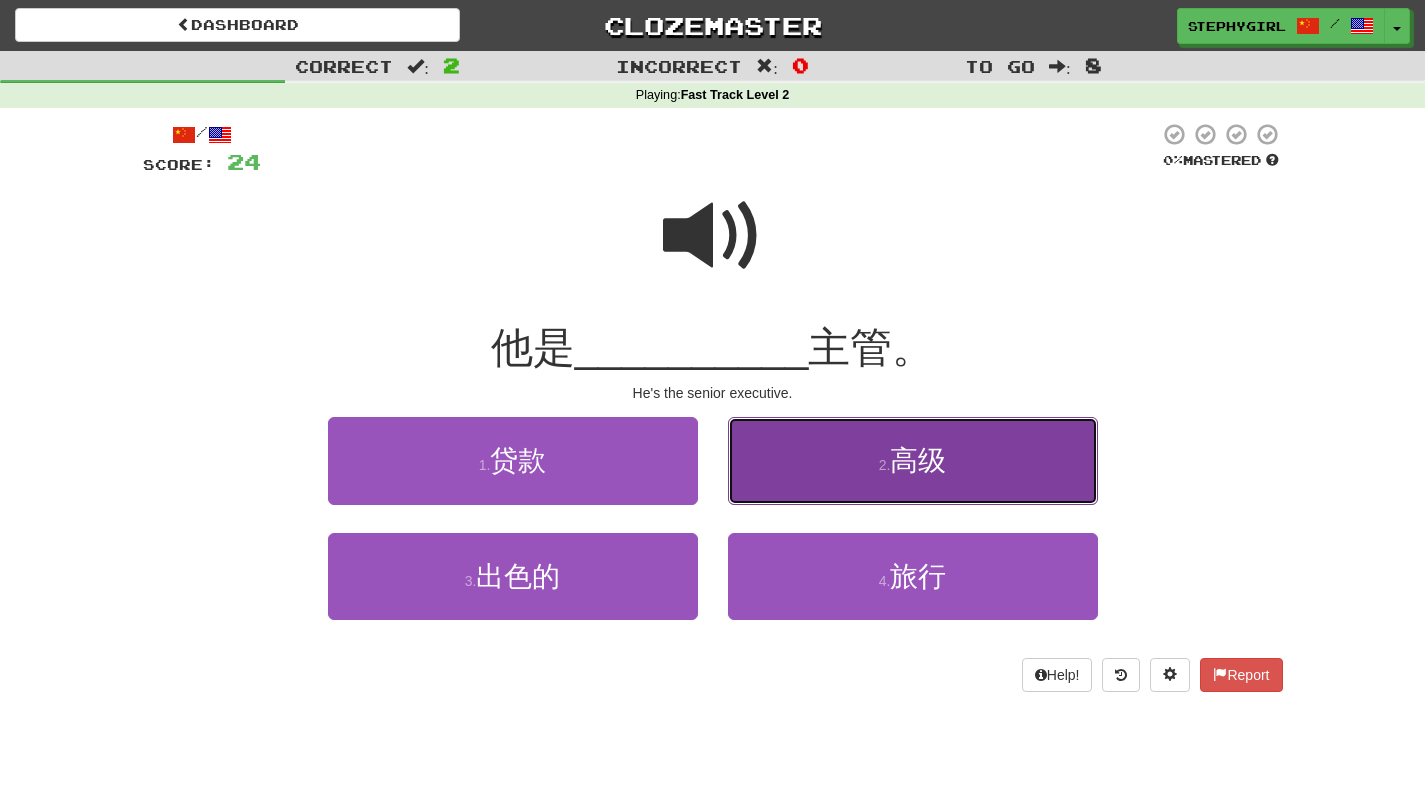 click on "2 .  高级" at bounding box center (913, 460) 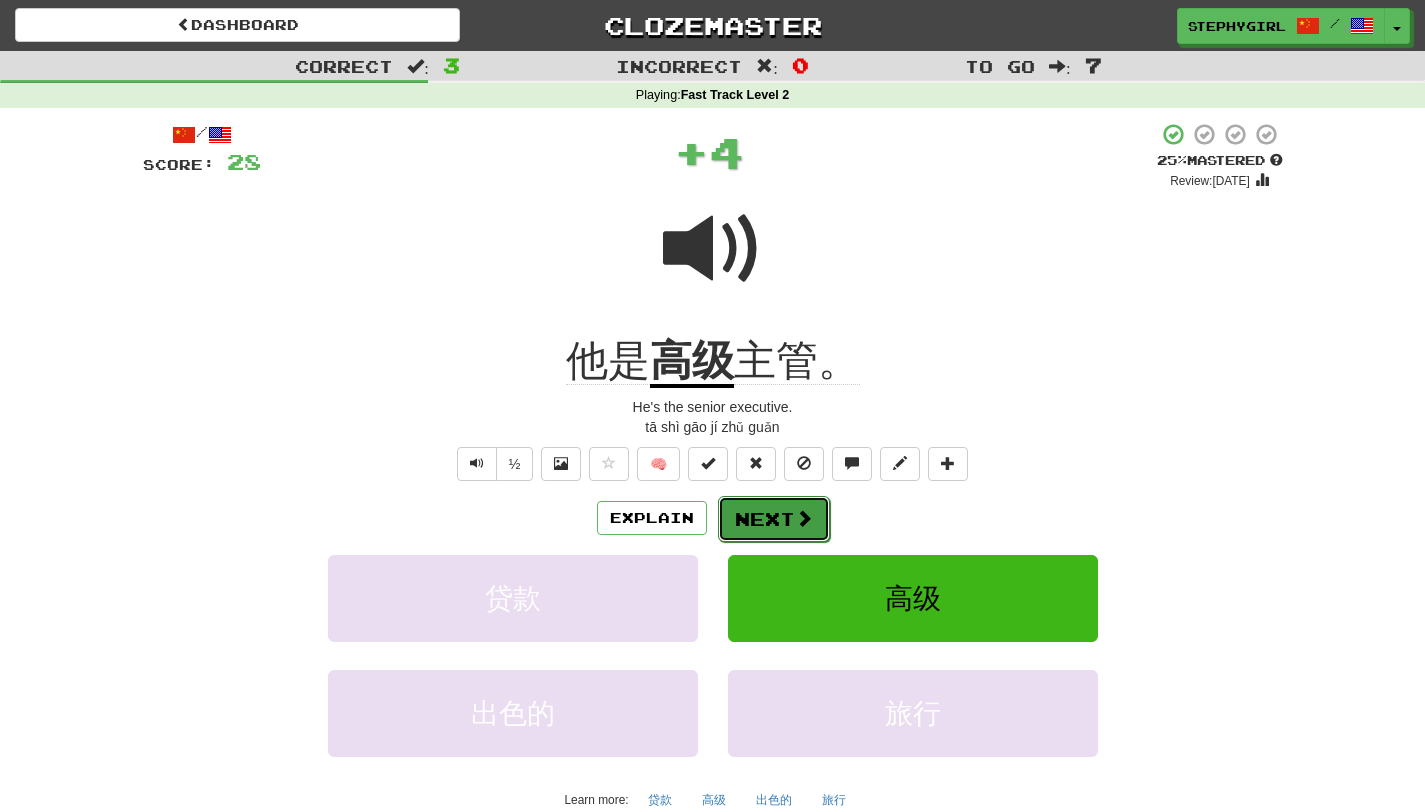 click at bounding box center (804, 518) 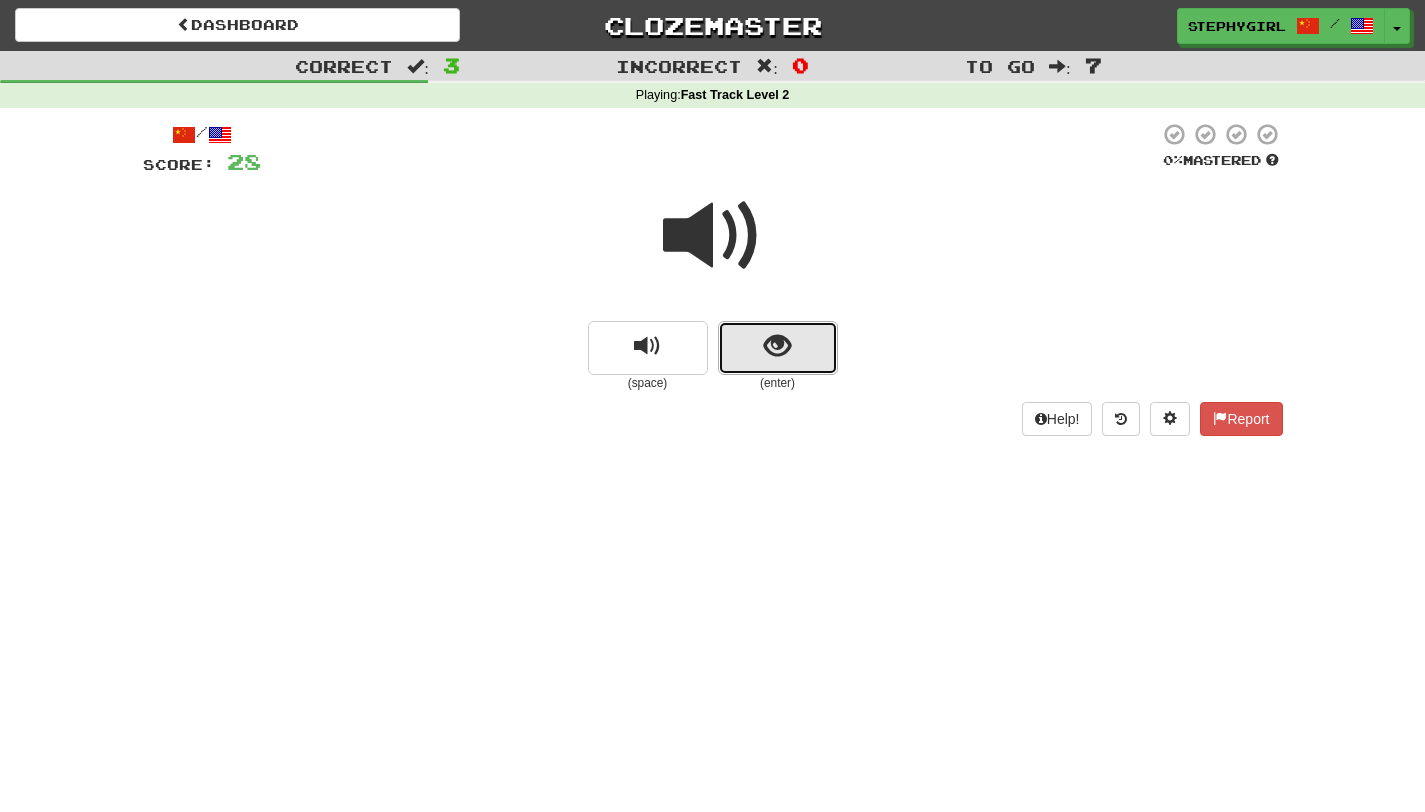 click at bounding box center (778, 348) 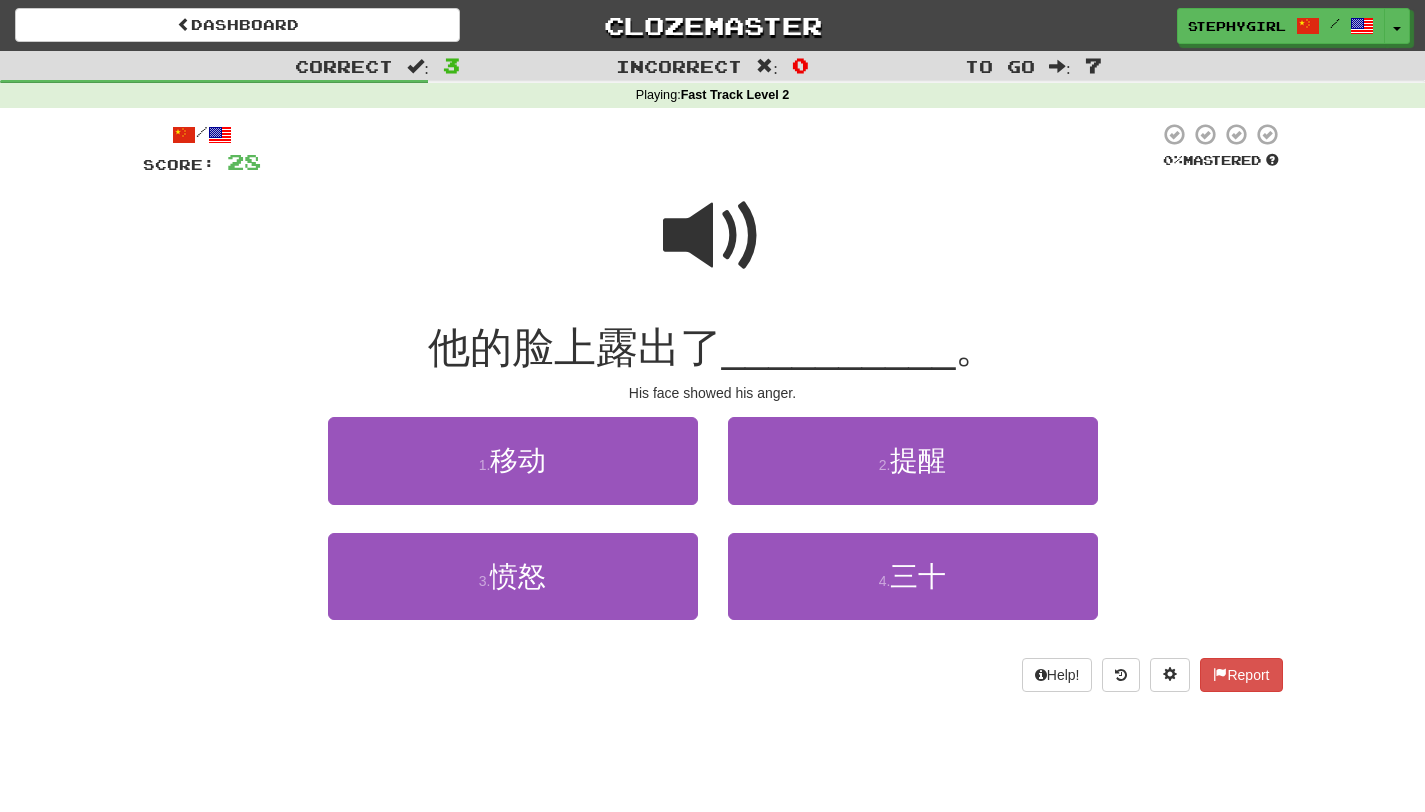 click at bounding box center [713, 236] 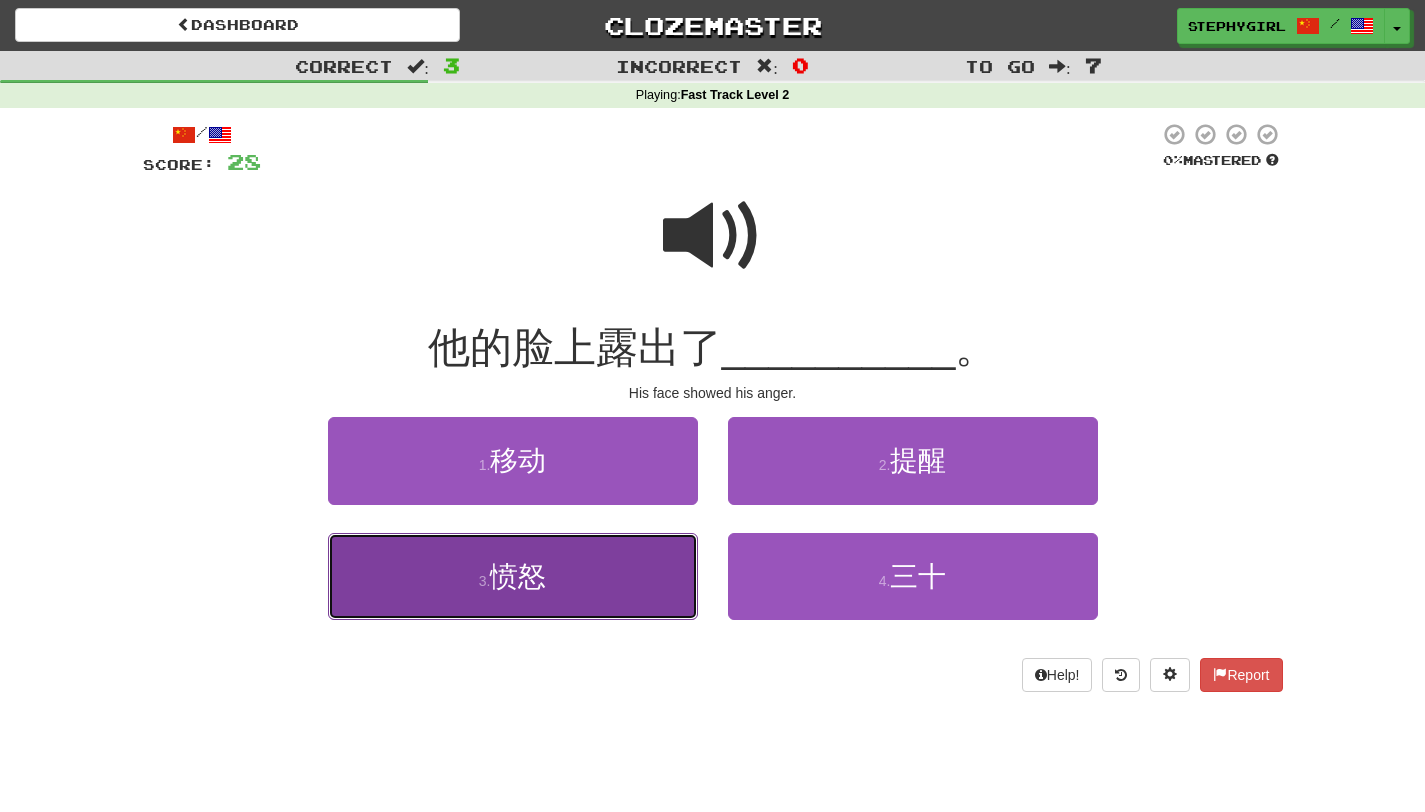click on "3 .  愤怒" at bounding box center (513, 576) 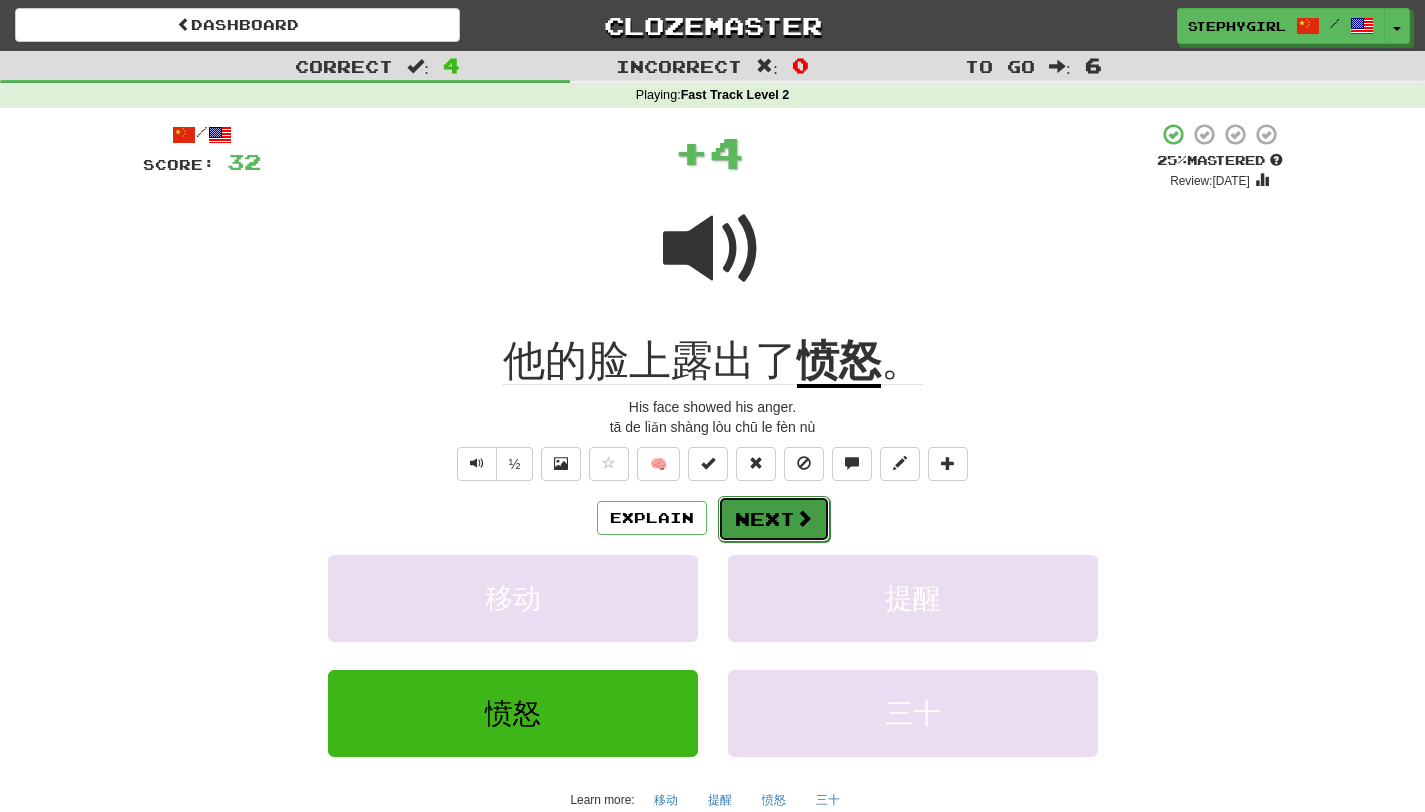 click at bounding box center (804, 518) 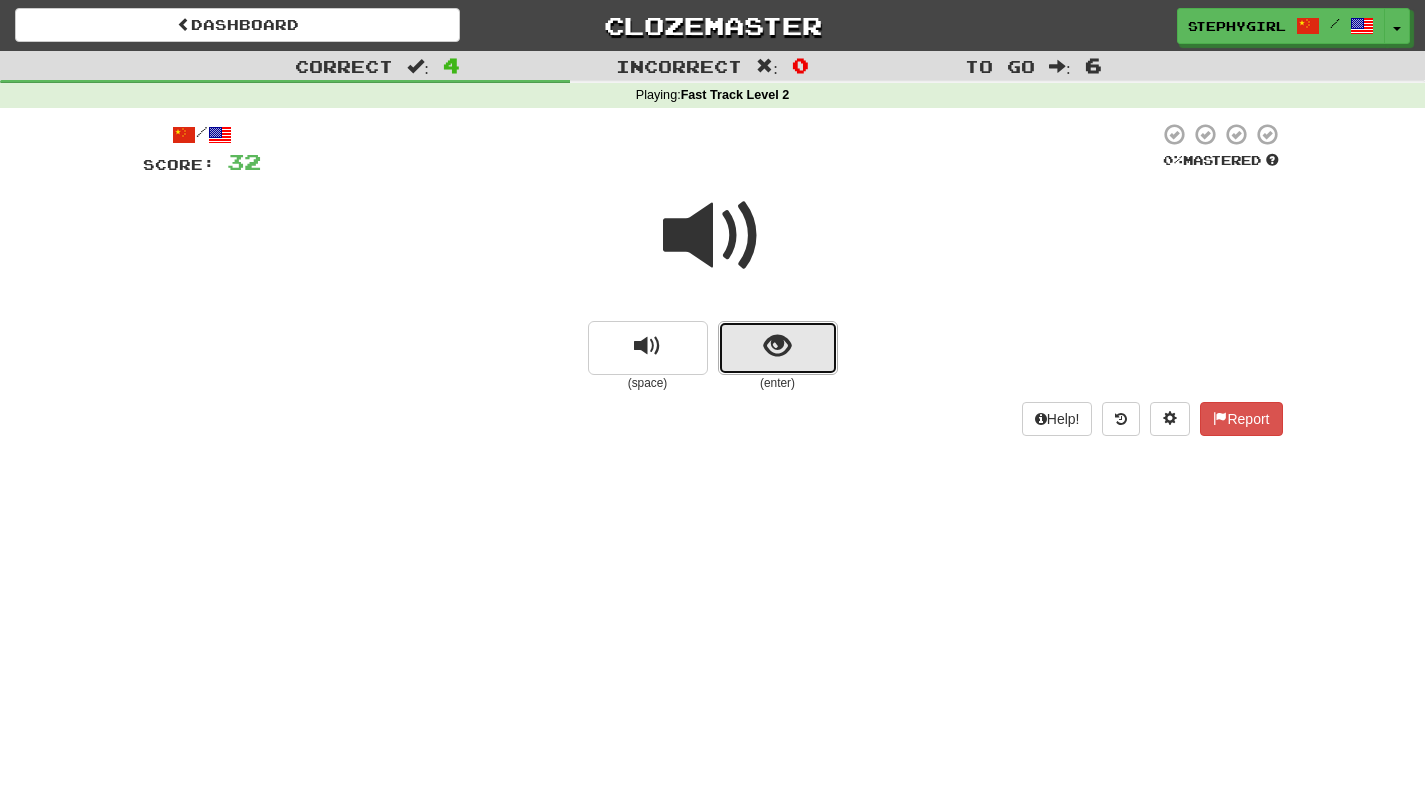 click at bounding box center [778, 348] 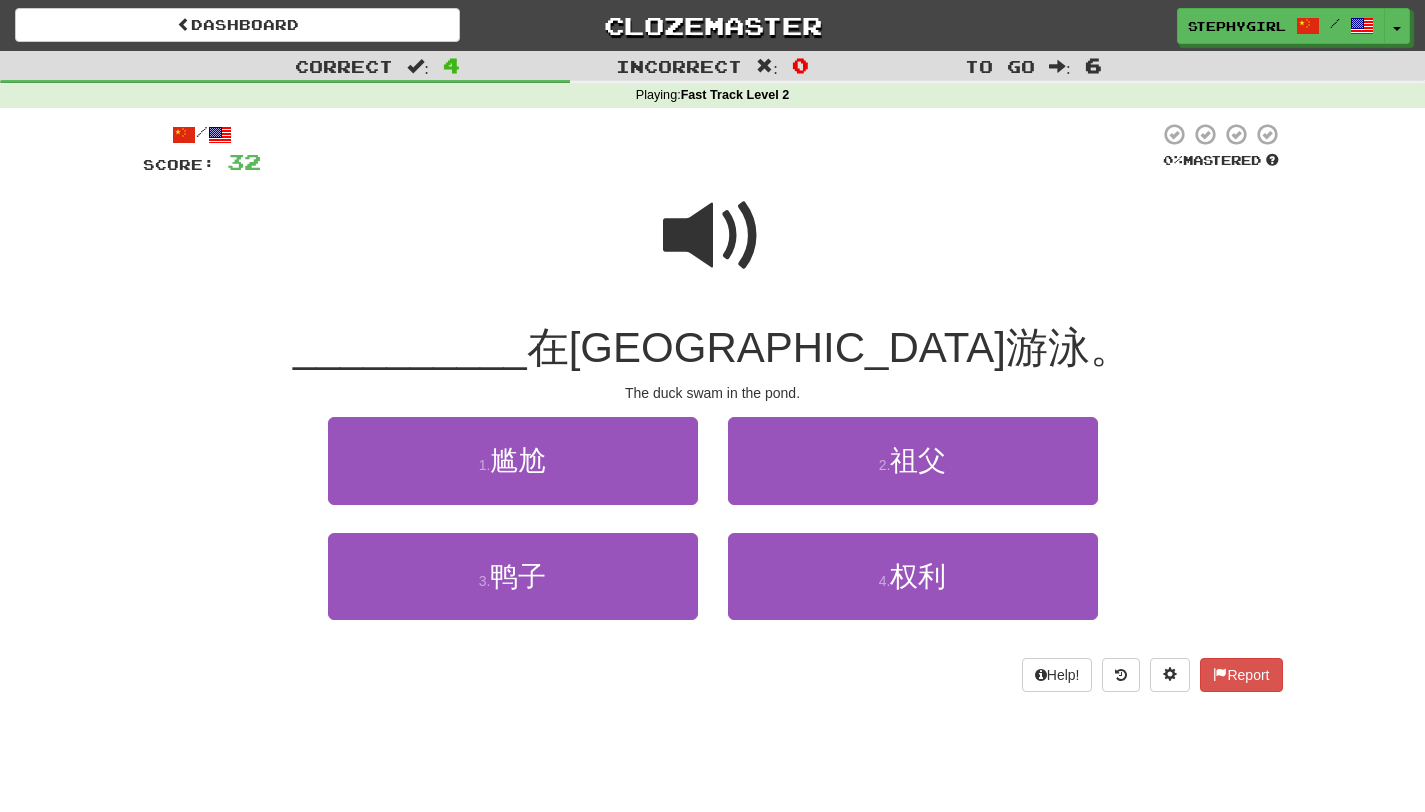 click at bounding box center (713, 236) 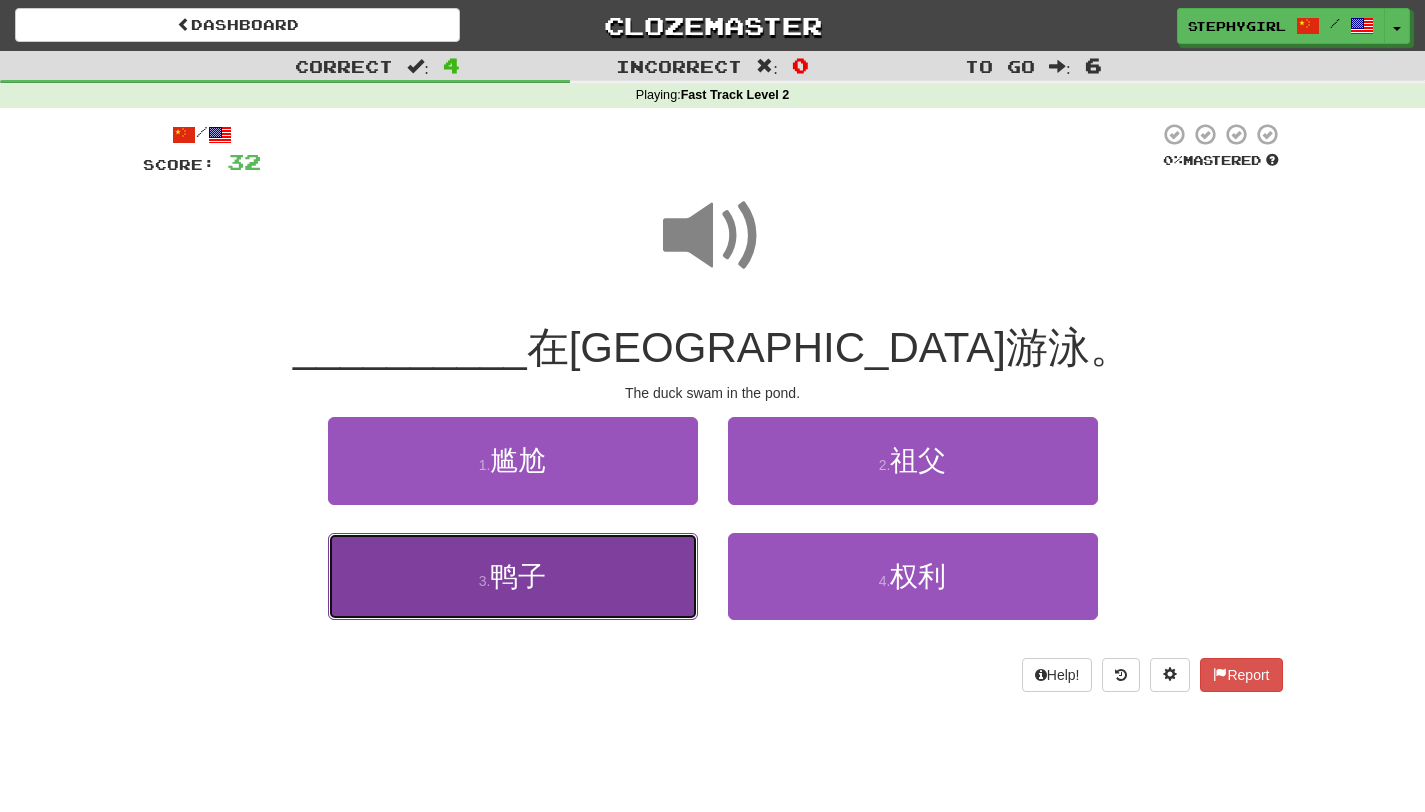 click on "3 .  鸭子" at bounding box center [513, 576] 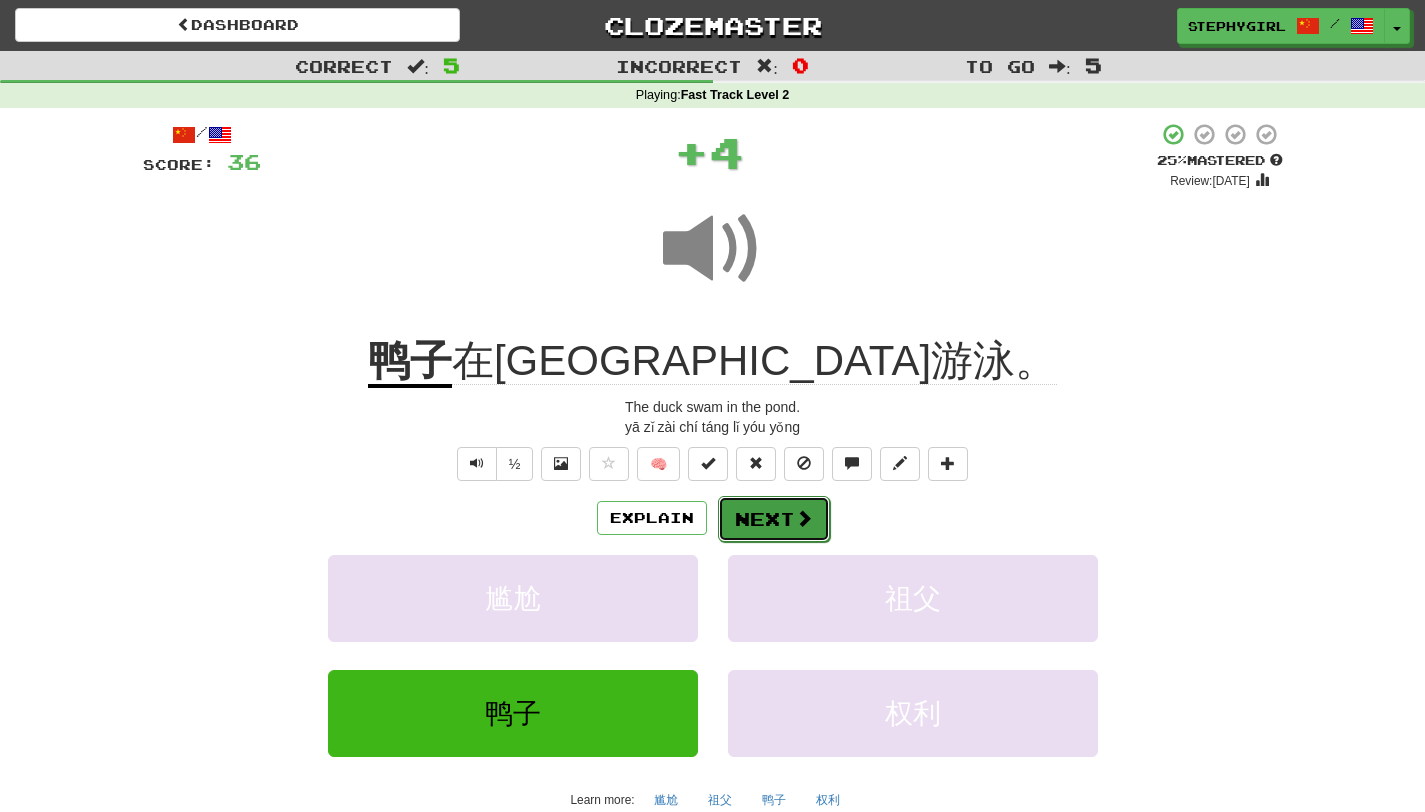 click on "Next" at bounding box center (774, 519) 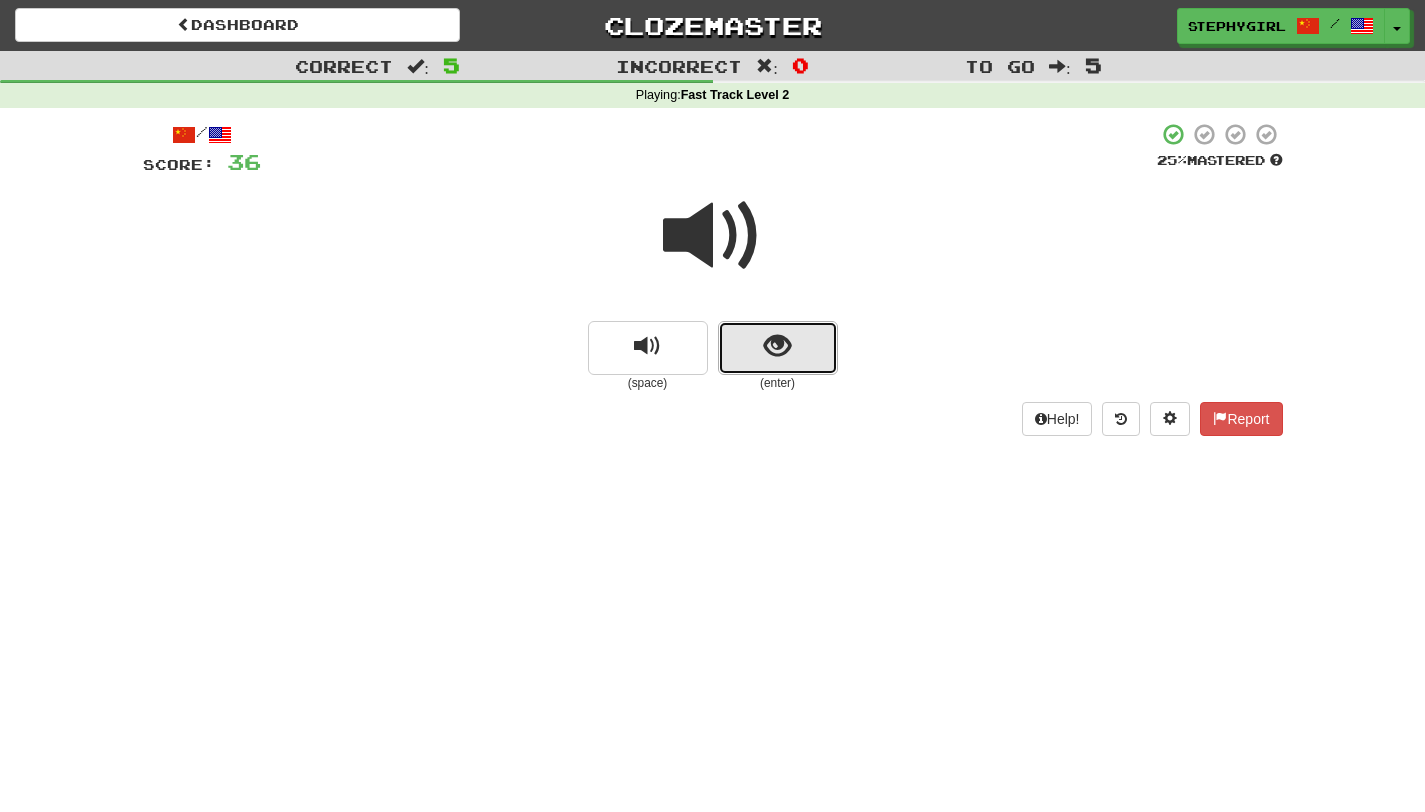 click at bounding box center [777, 346] 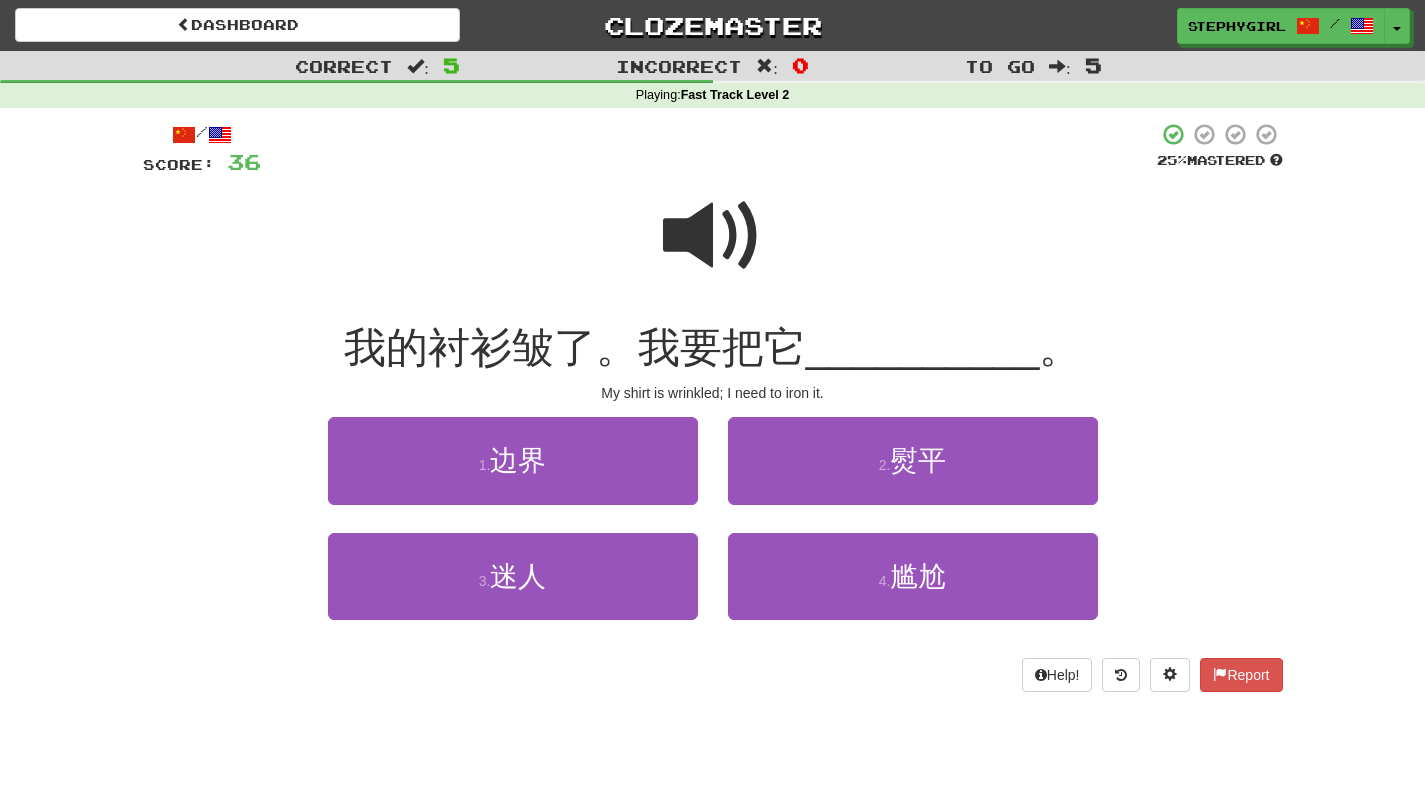 click at bounding box center (713, 236) 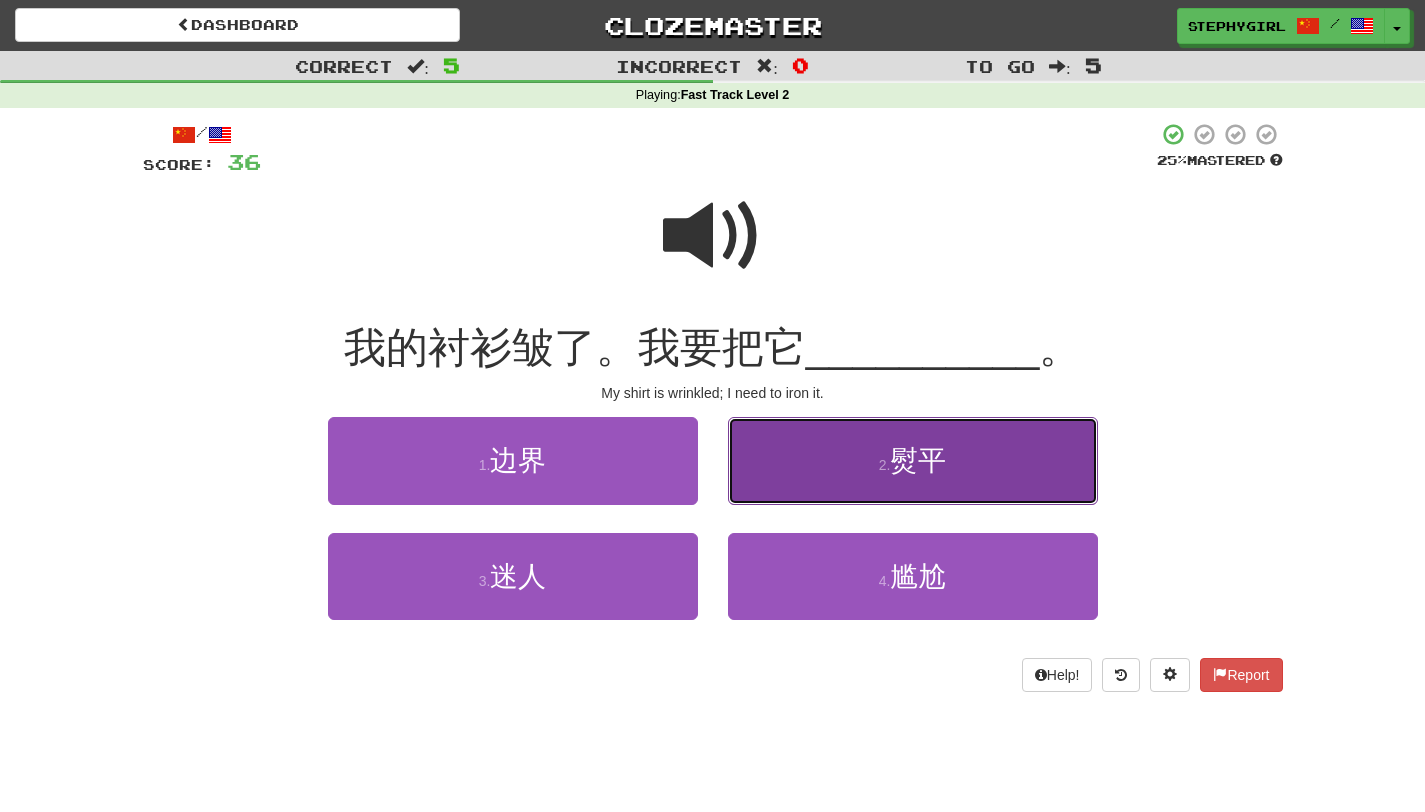 click on "2 .  熨平" at bounding box center (913, 460) 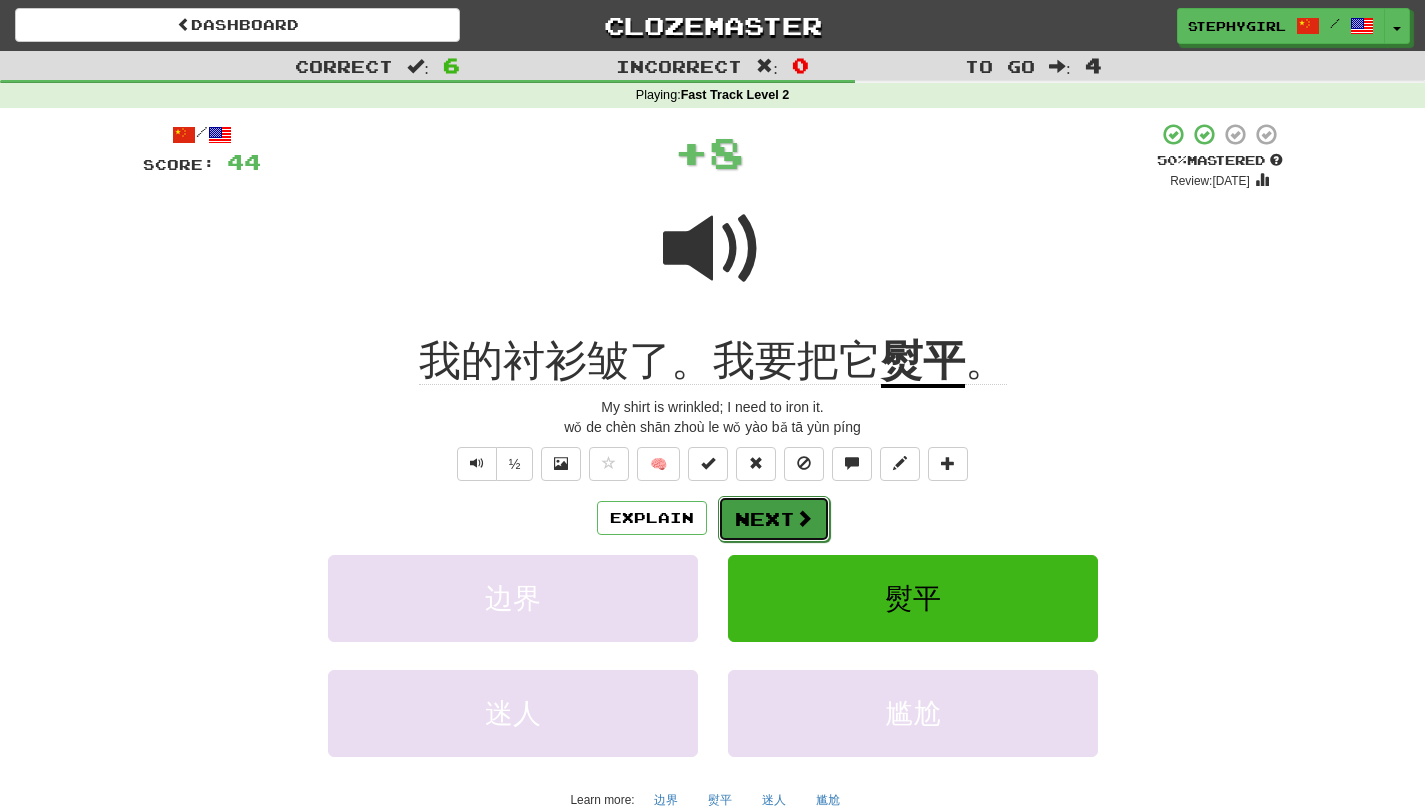 click on "Next" at bounding box center [774, 519] 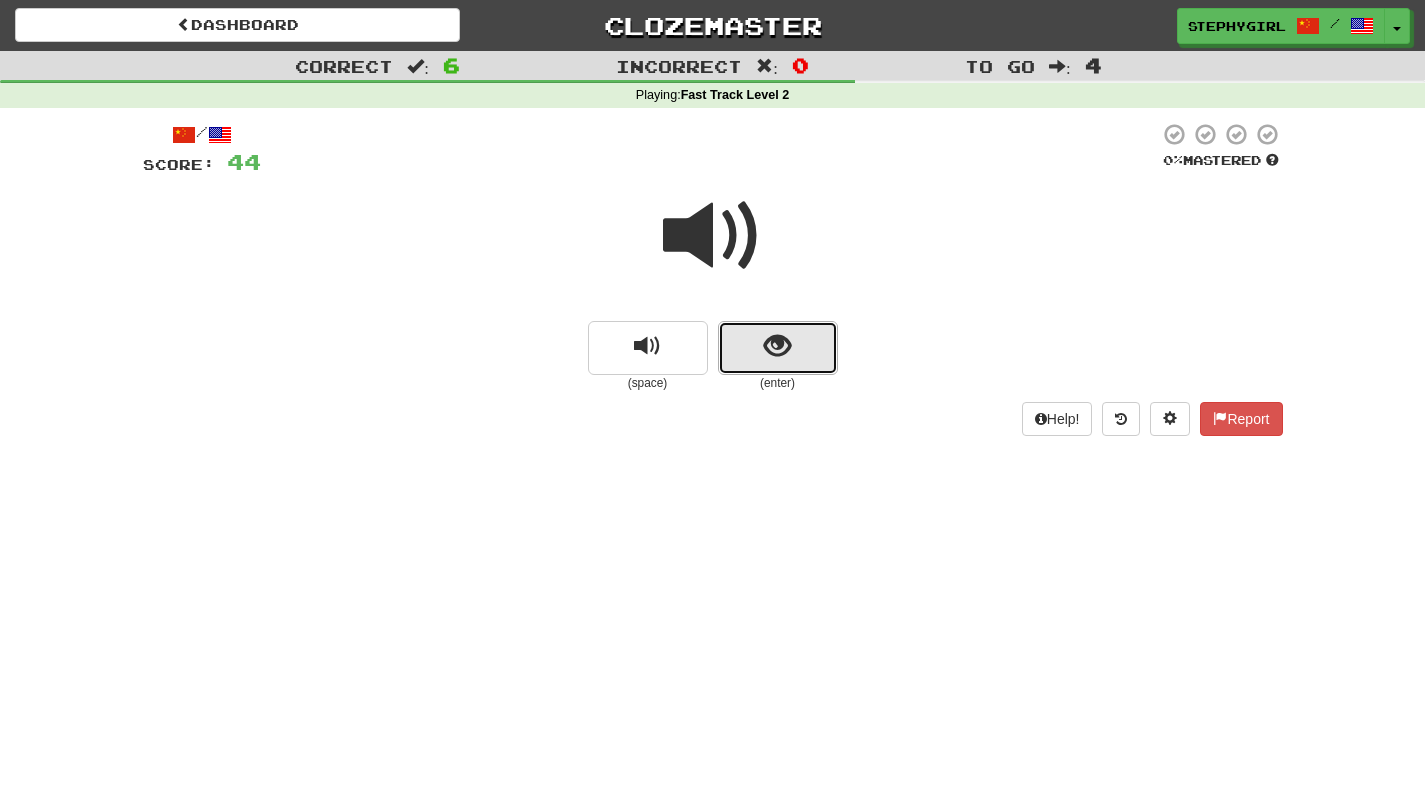 click at bounding box center [778, 348] 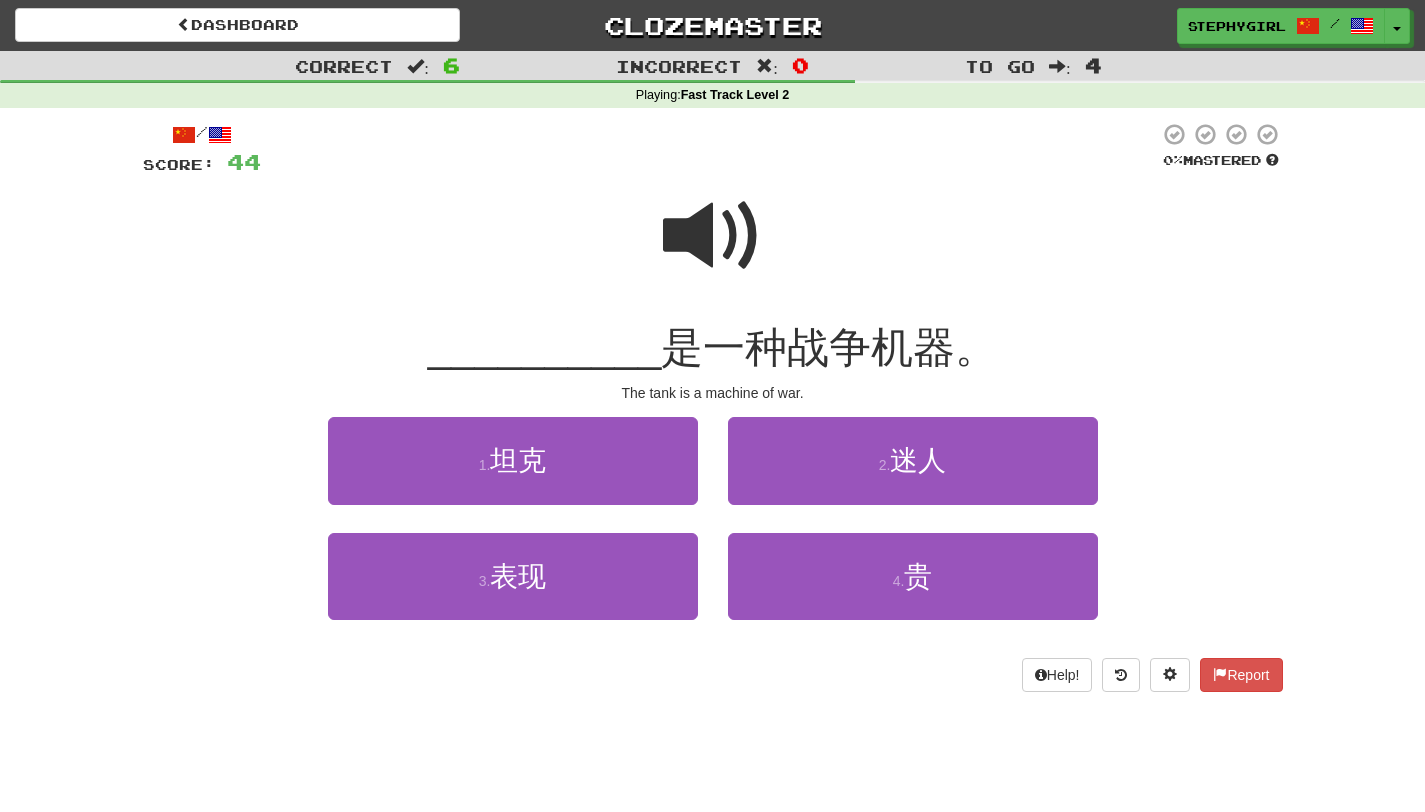 click at bounding box center (713, 236) 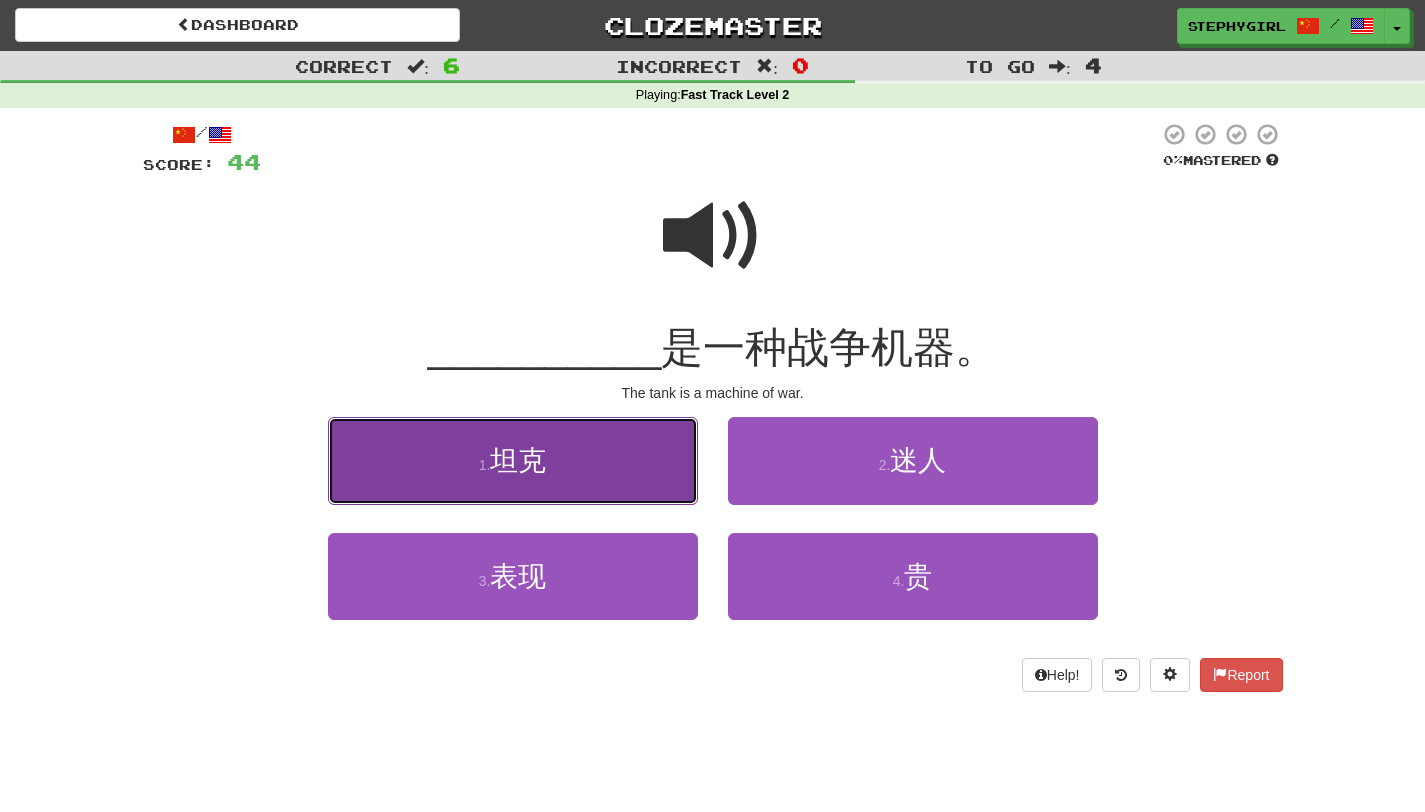 click on "1 .  坦克" at bounding box center [513, 460] 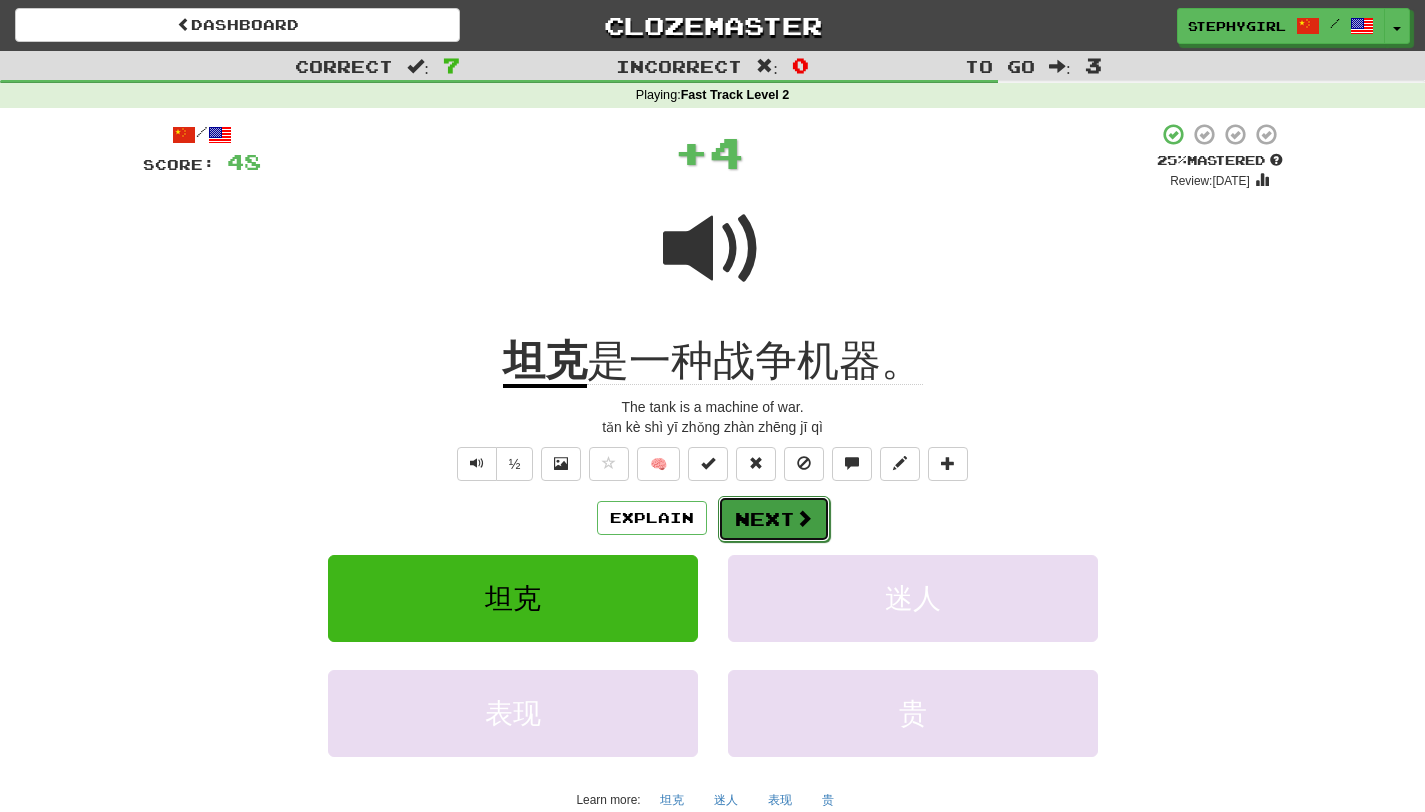 click on "Next" at bounding box center [774, 519] 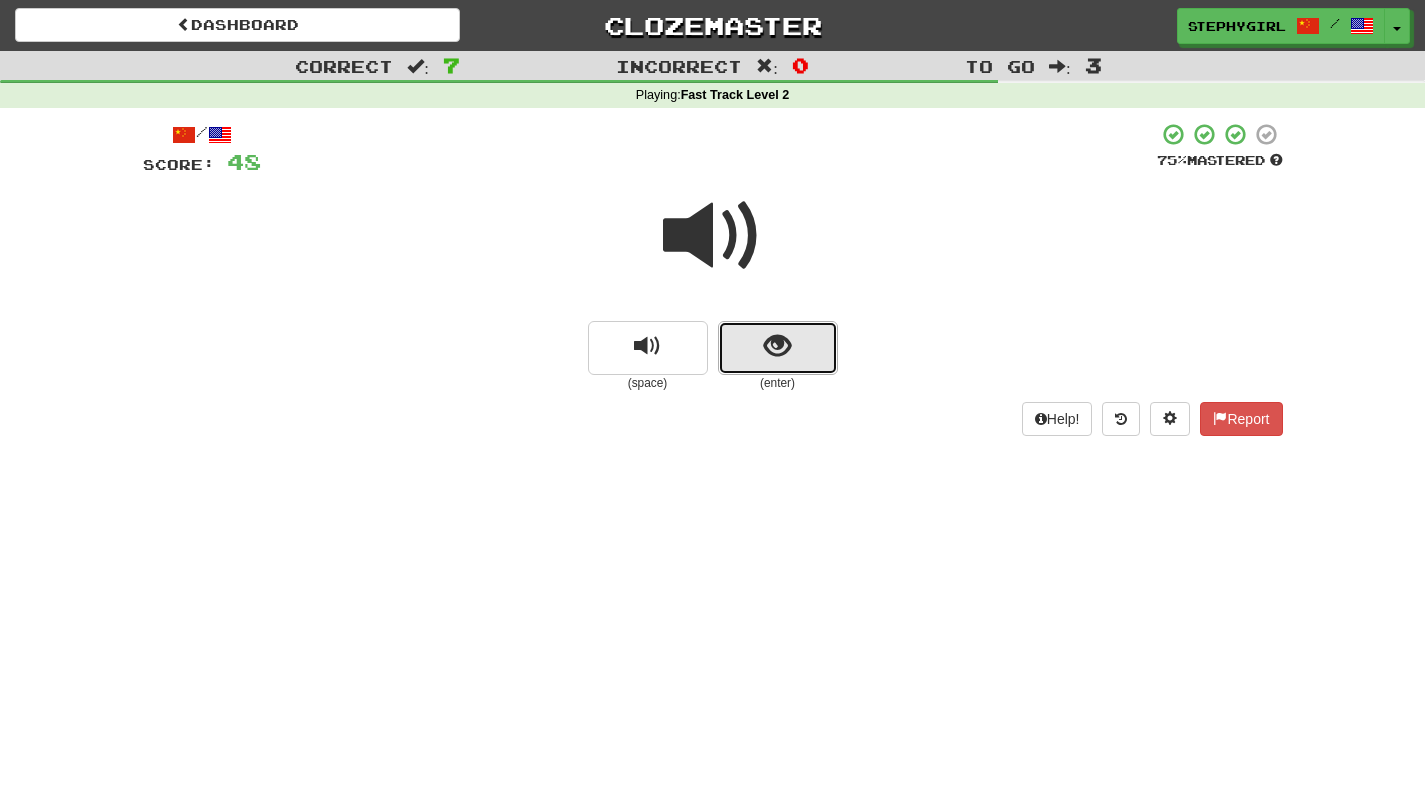 click at bounding box center (778, 348) 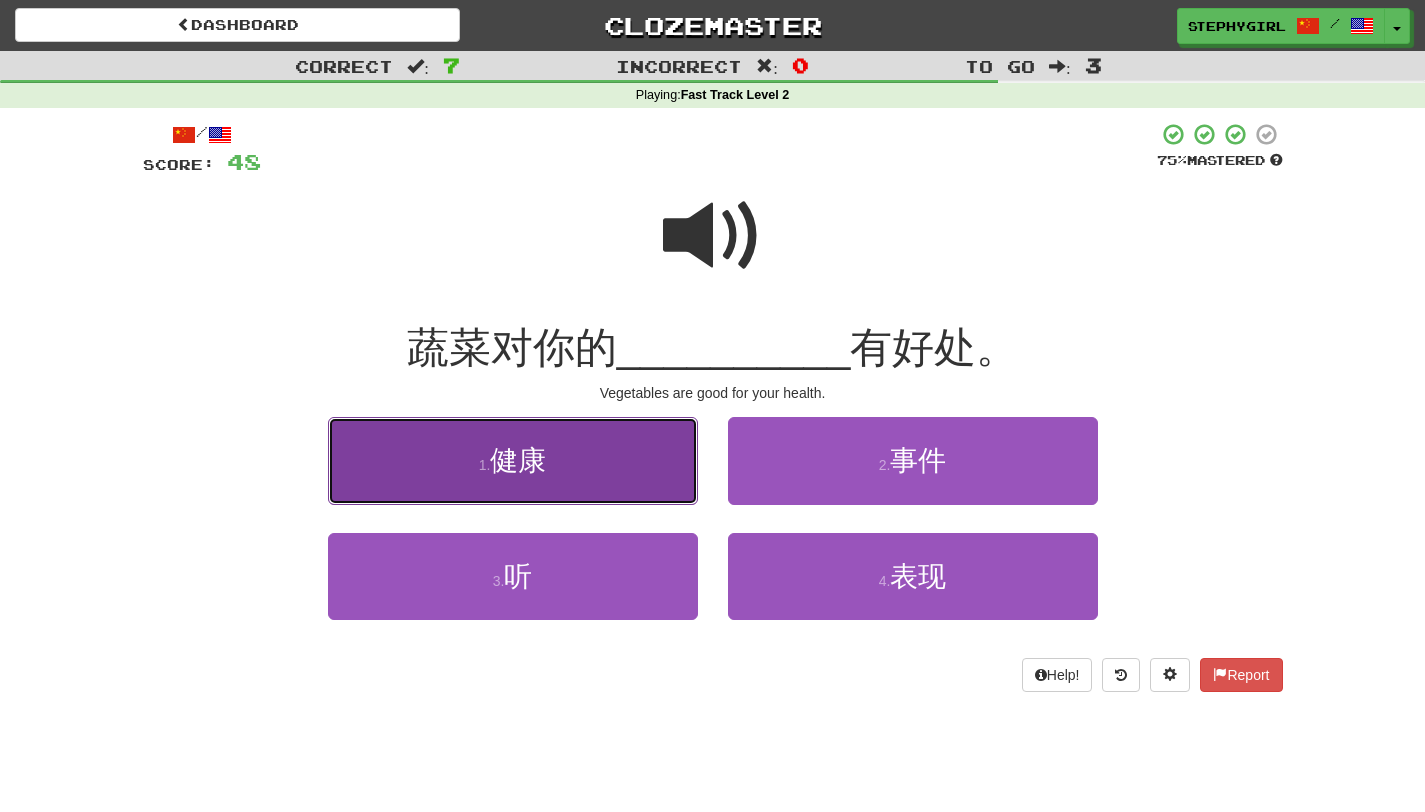 click on "1 .  健康" at bounding box center [513, 460] 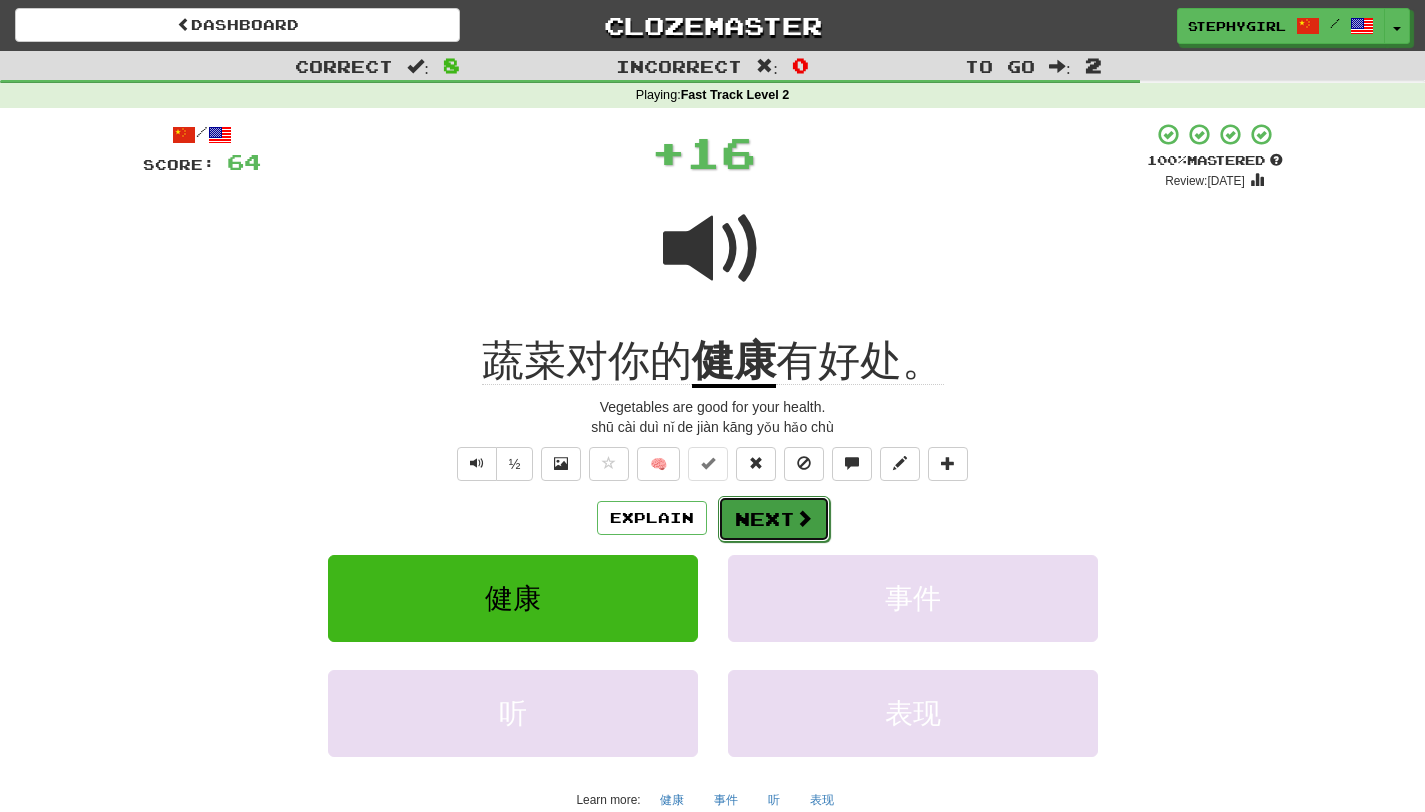 click on "Next" at bounding box center [774, 519] 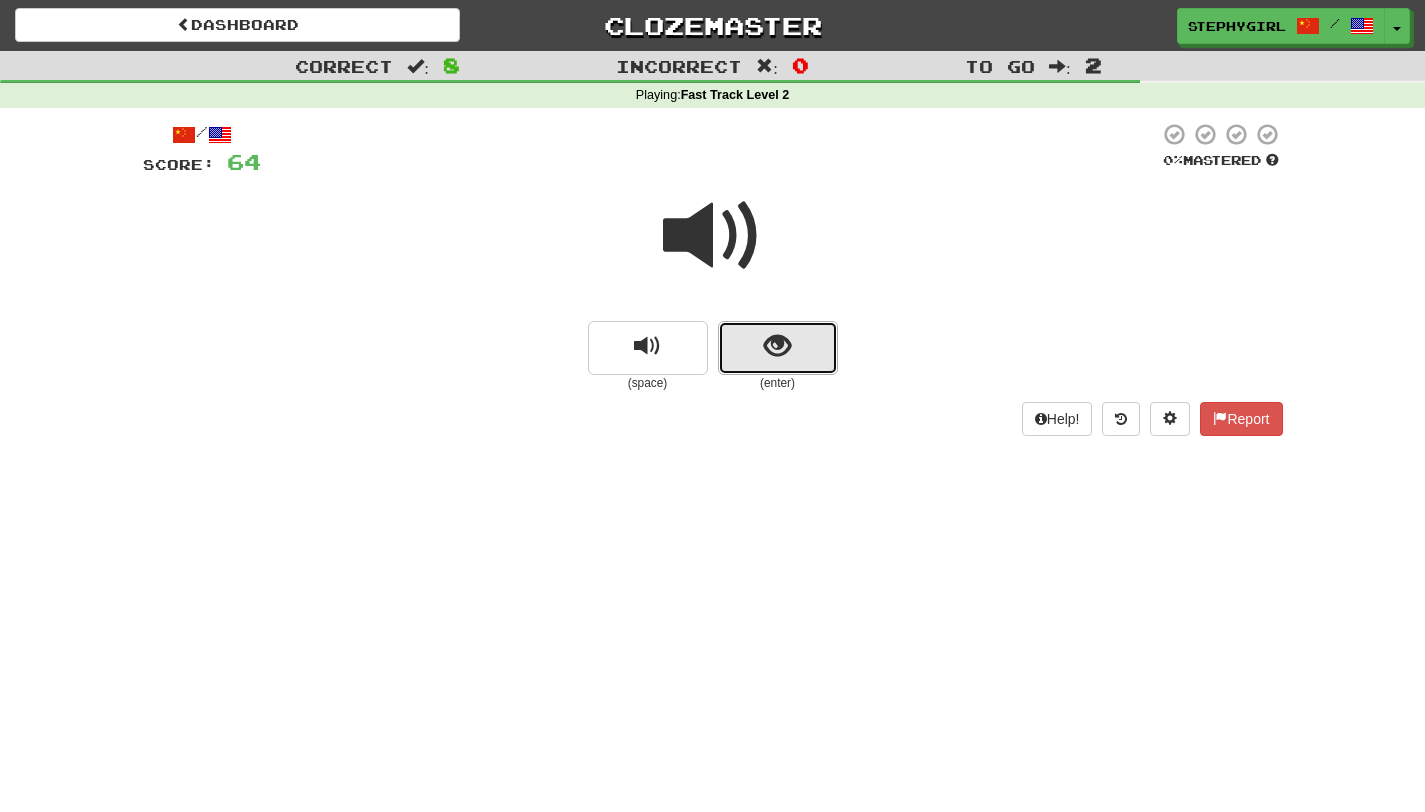 click at bounding box center (778, 348) 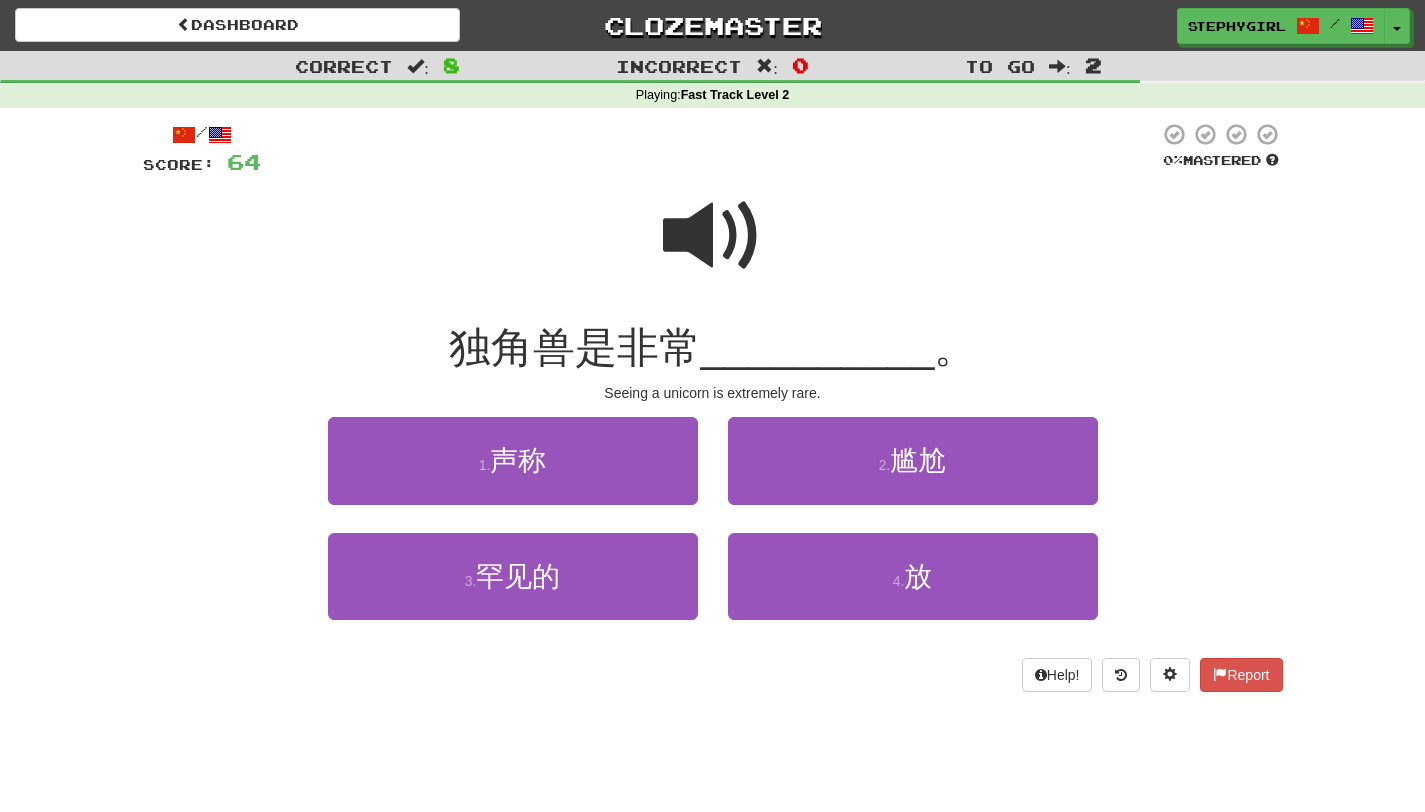click at bounding box center [713, 236] 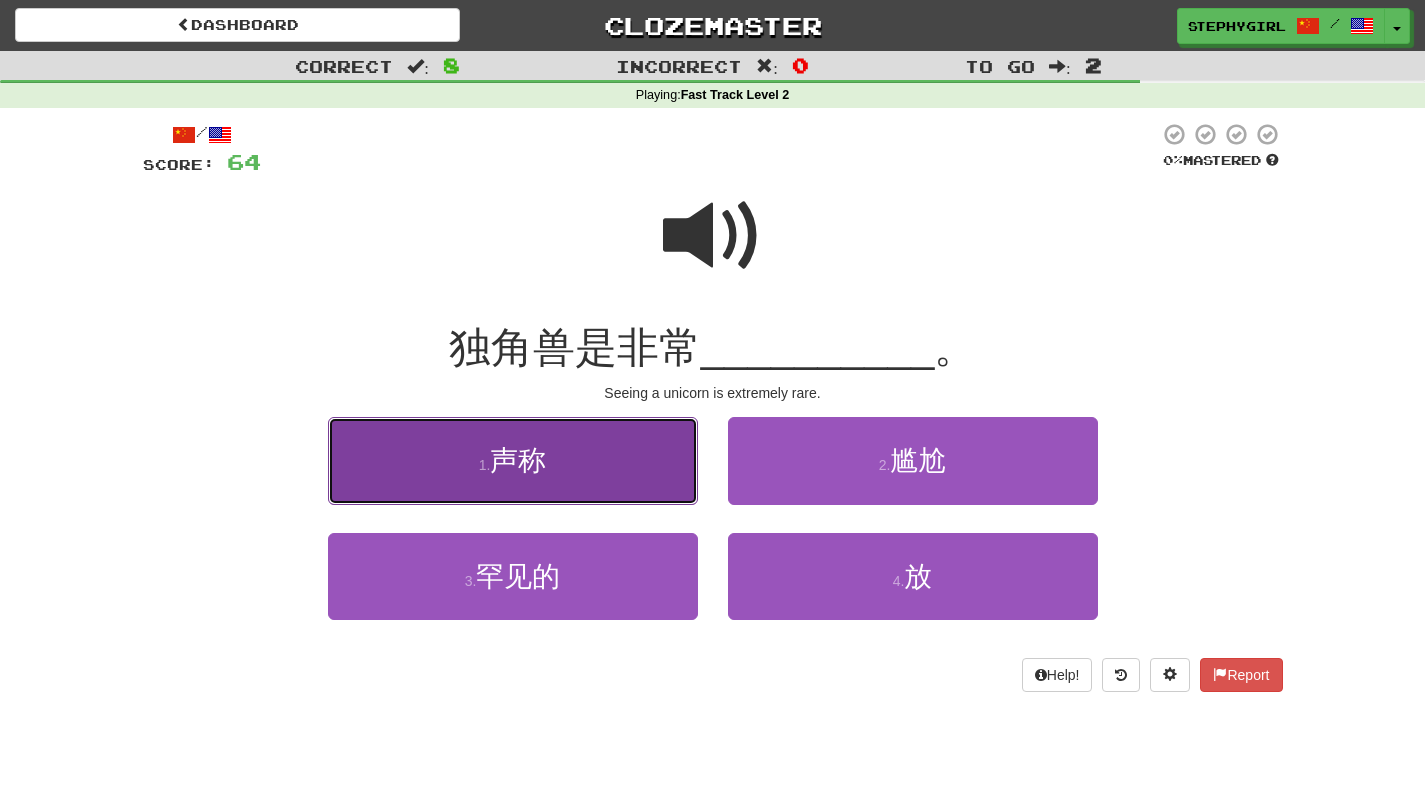 click on "1 .  声称" at bounding box center (513, 460) 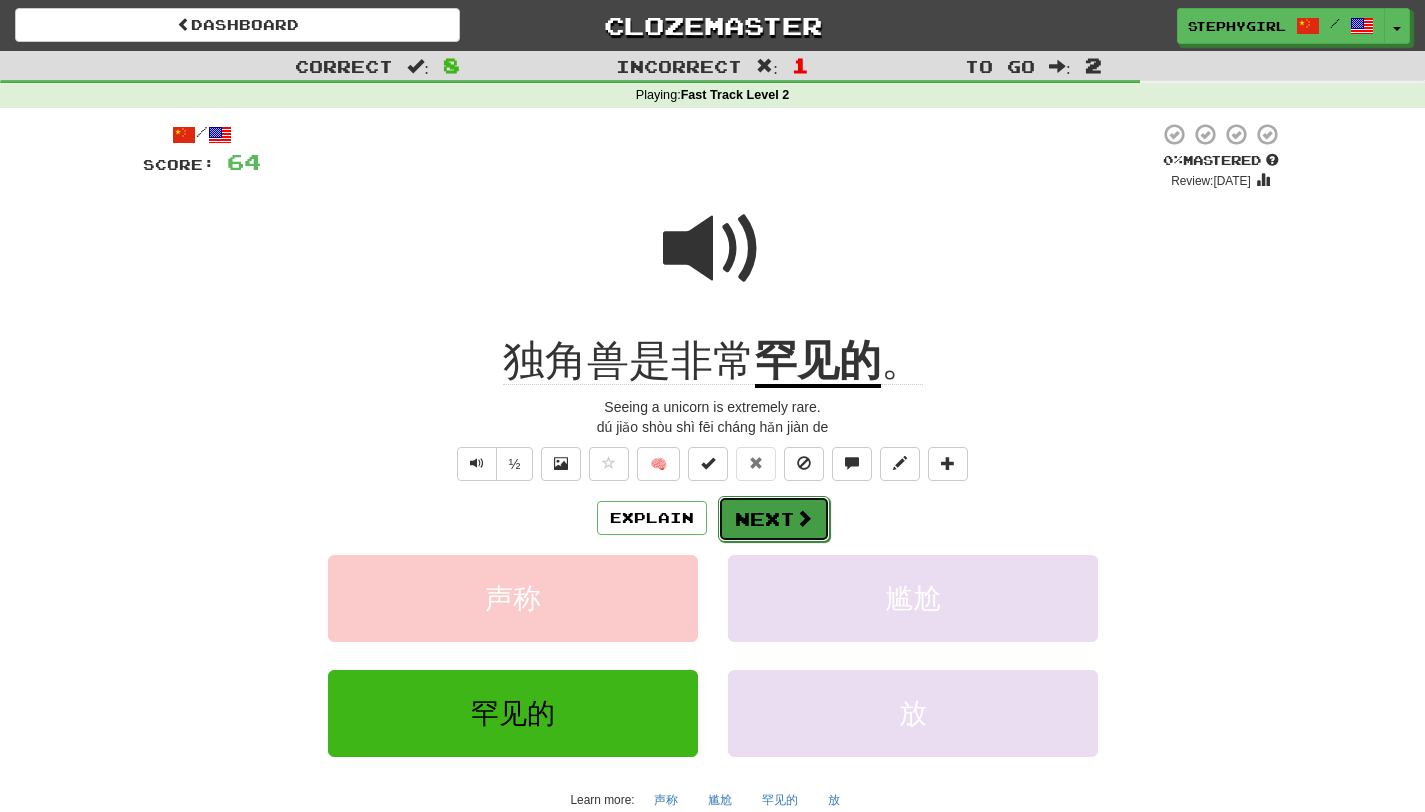click on "Next" at bounding box center [774, 519] 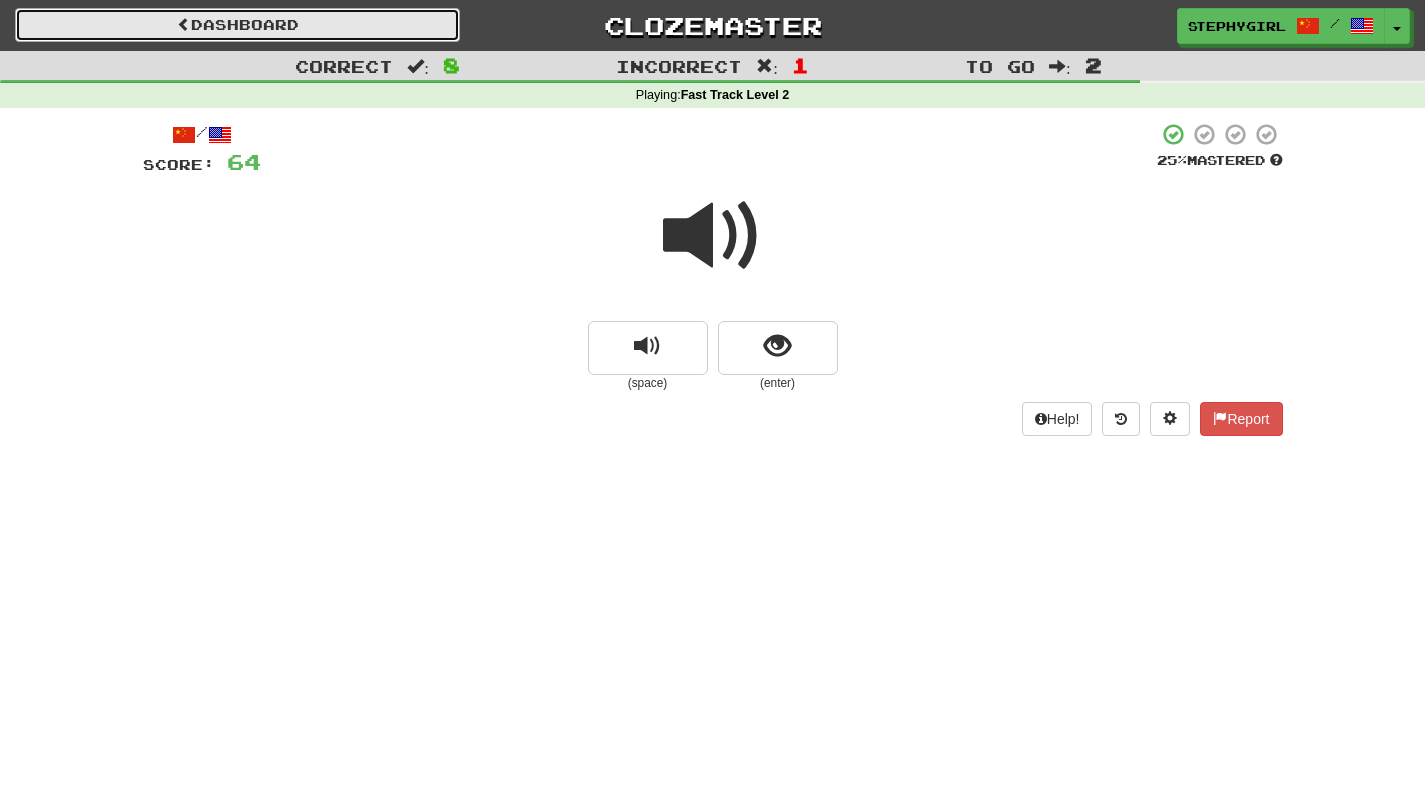 click on "Dashboard" at bounding box center [237, 25] 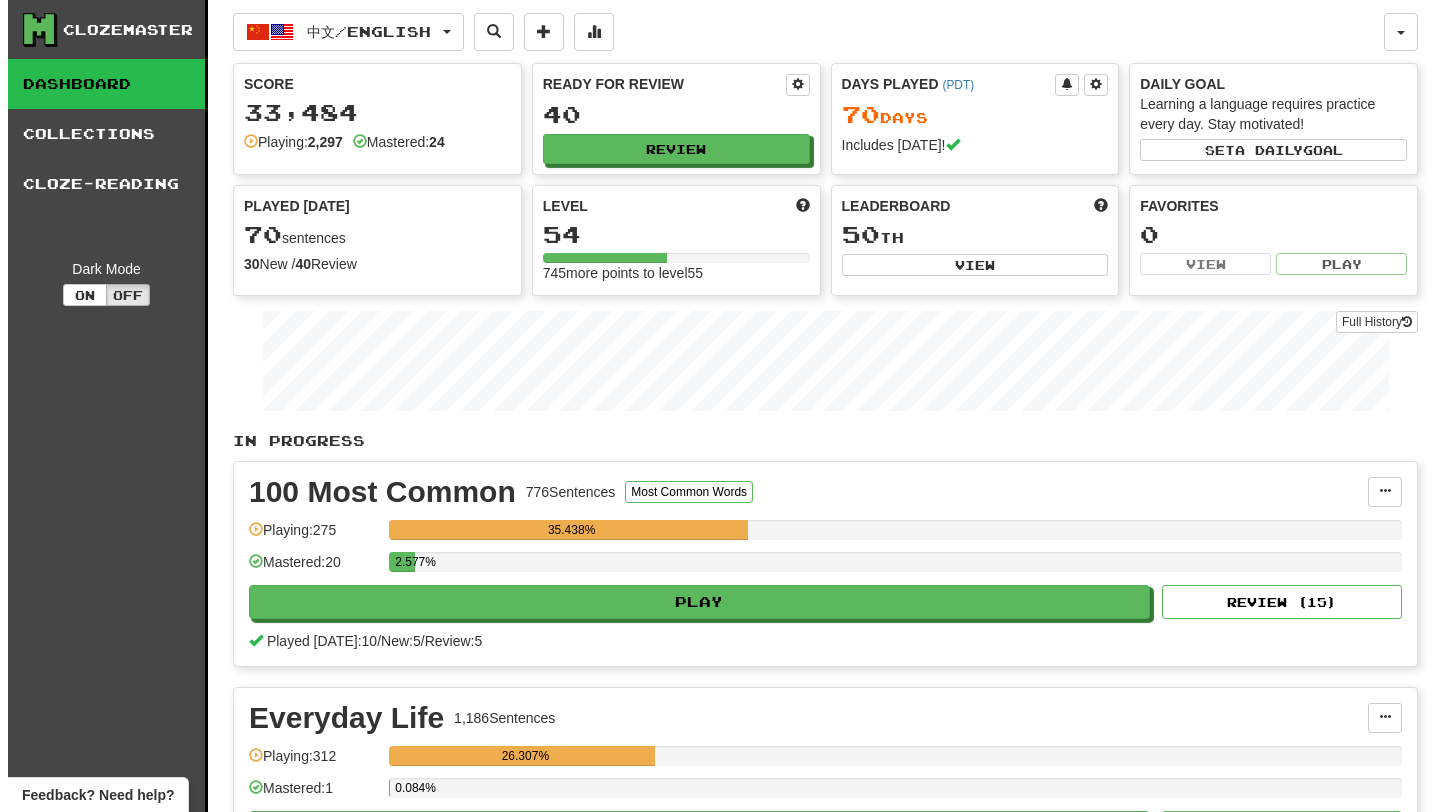 scroll, scrollTop: 1, scrollLeft: 0, axis: vertical 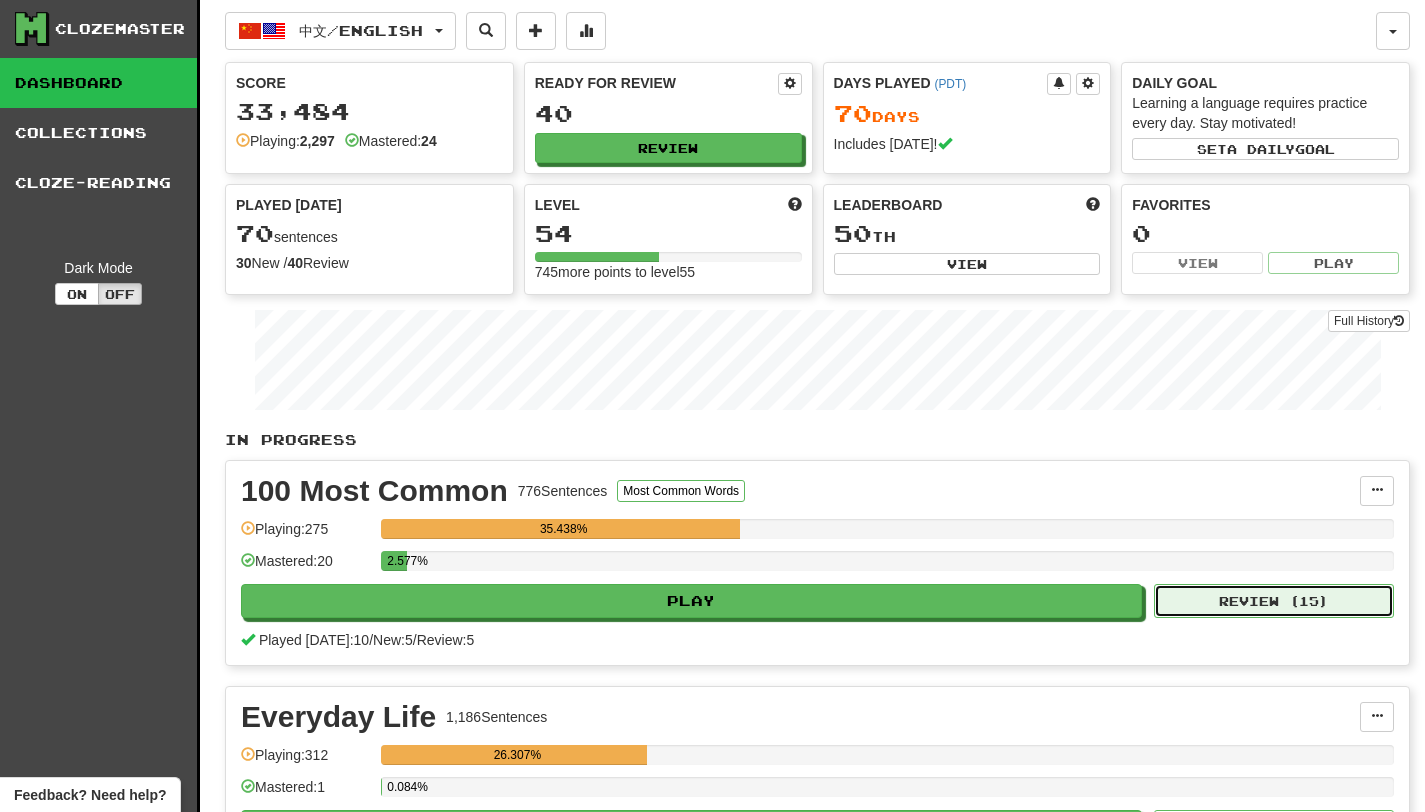 click on "Review ( 15 )" at bounding box center (1274, 601) 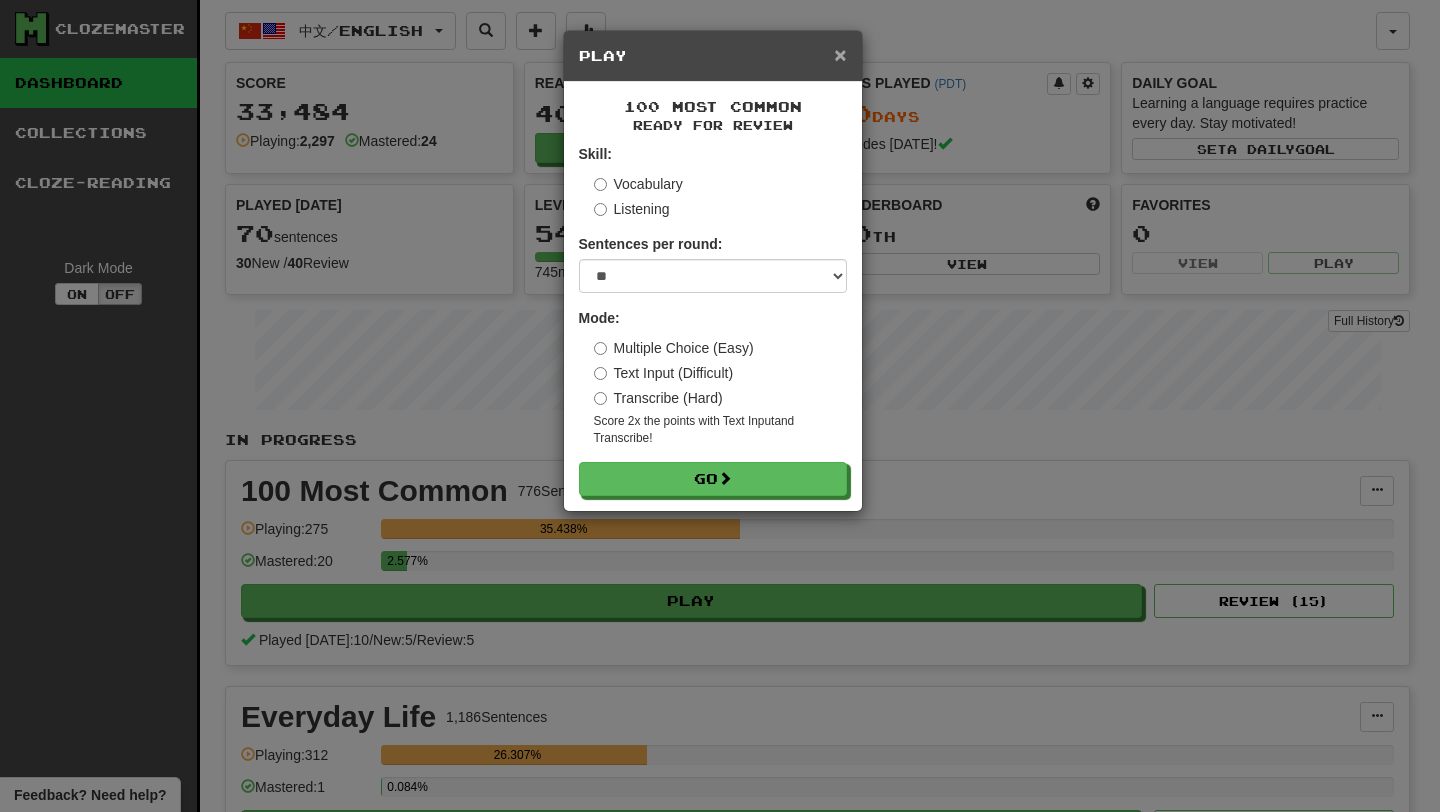 click on "×" at bounding box center [840, 54] 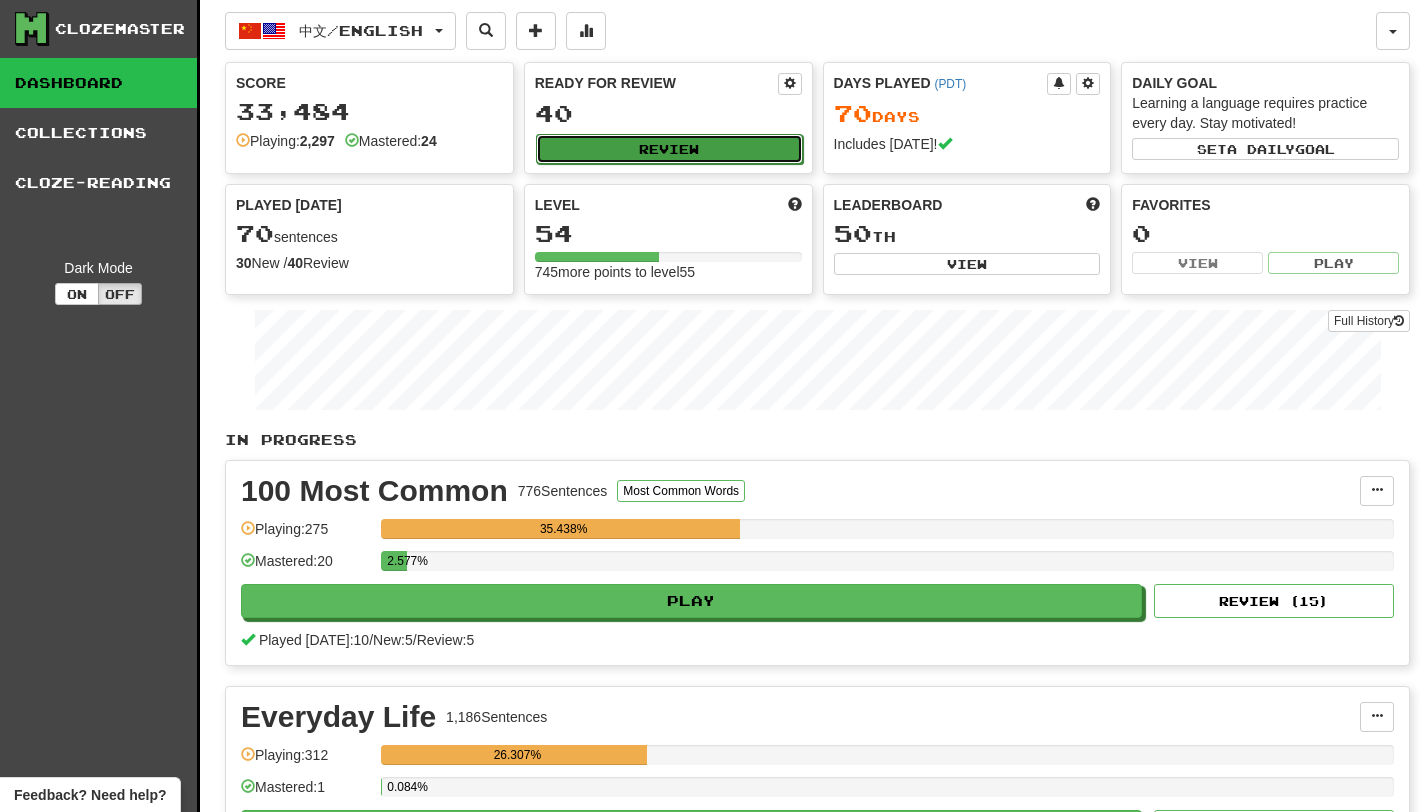 click on "Review" at bounding box center (669, 149) 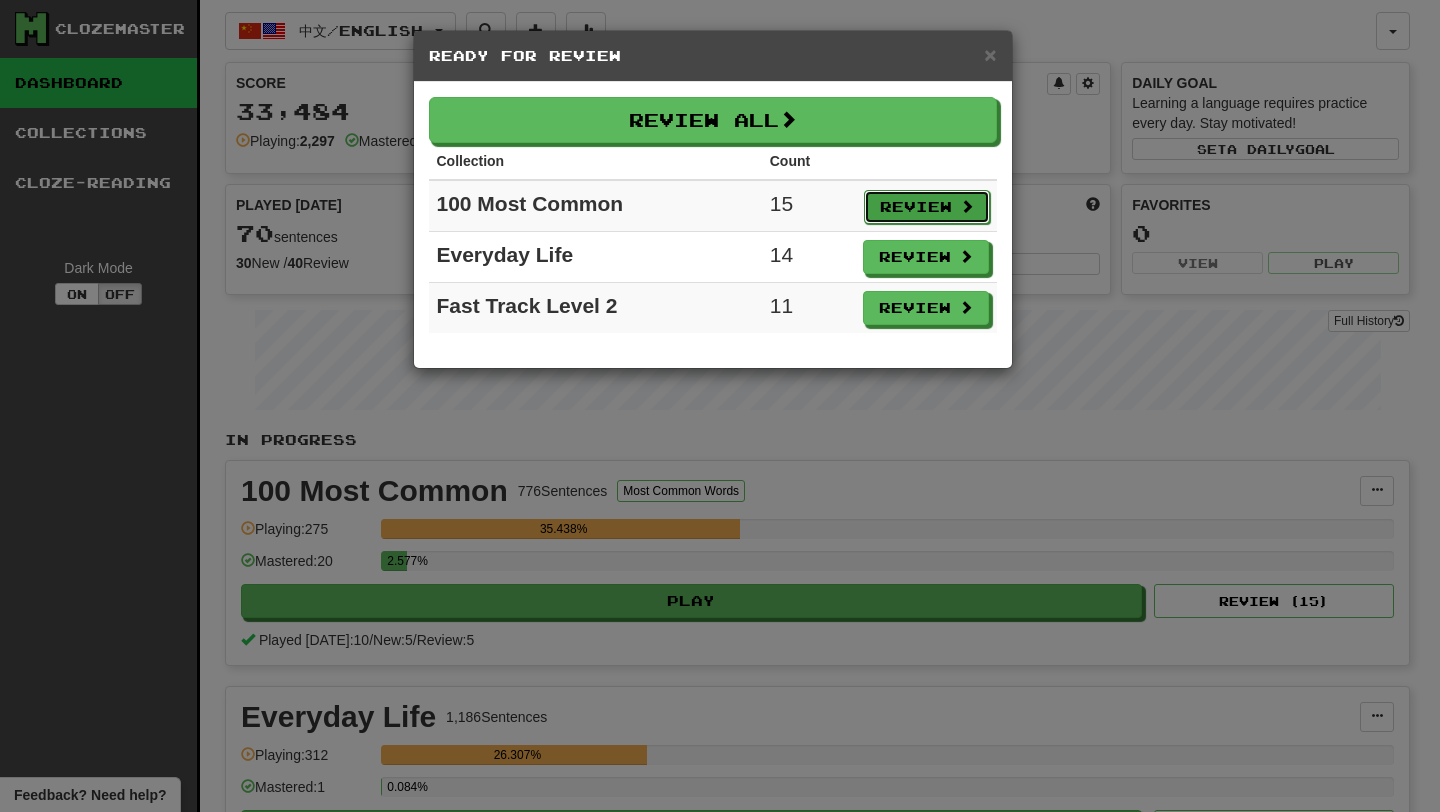 click on "Review" at bounding box center [927, 207] 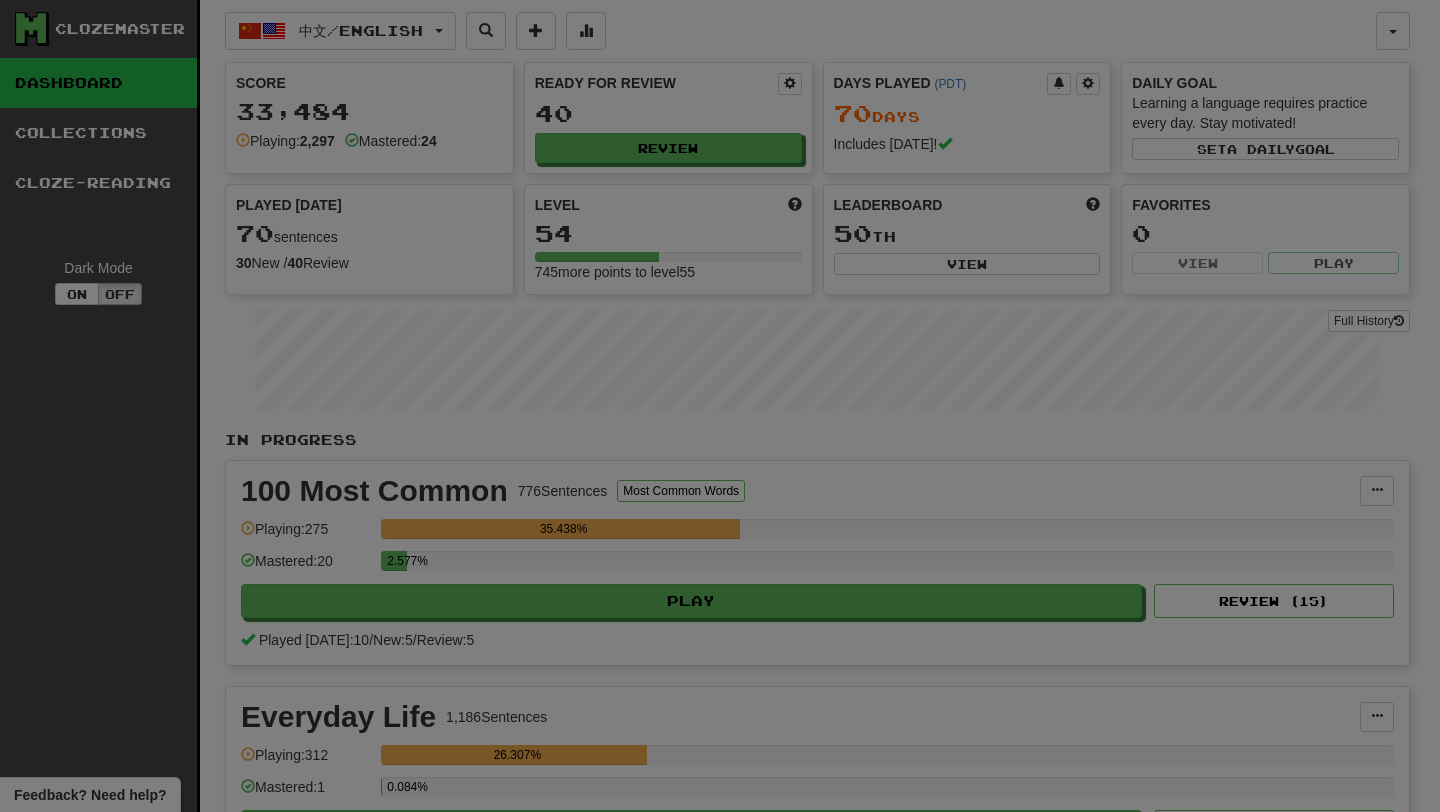 select on "**" 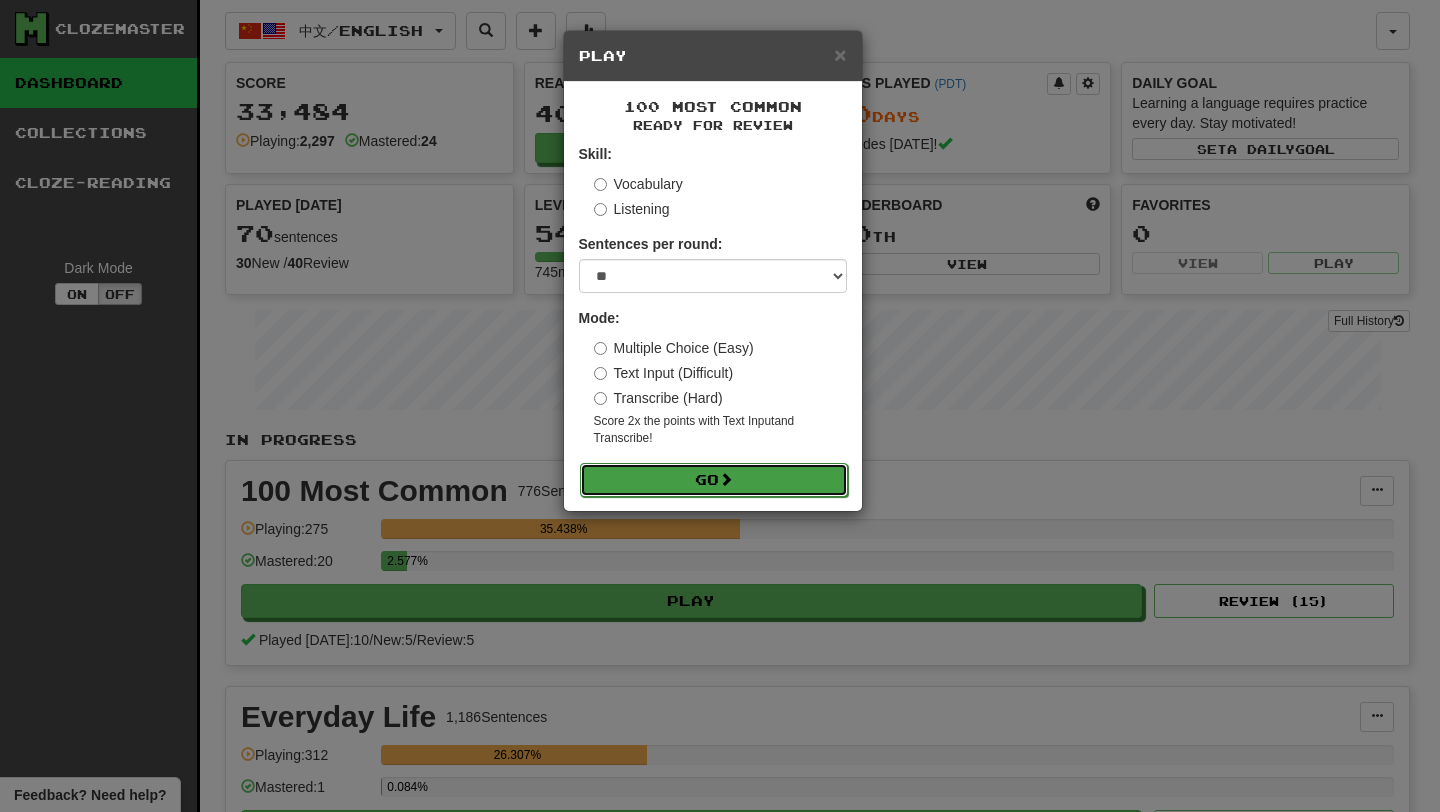 click on "Go" at bounding box center (714, 480) 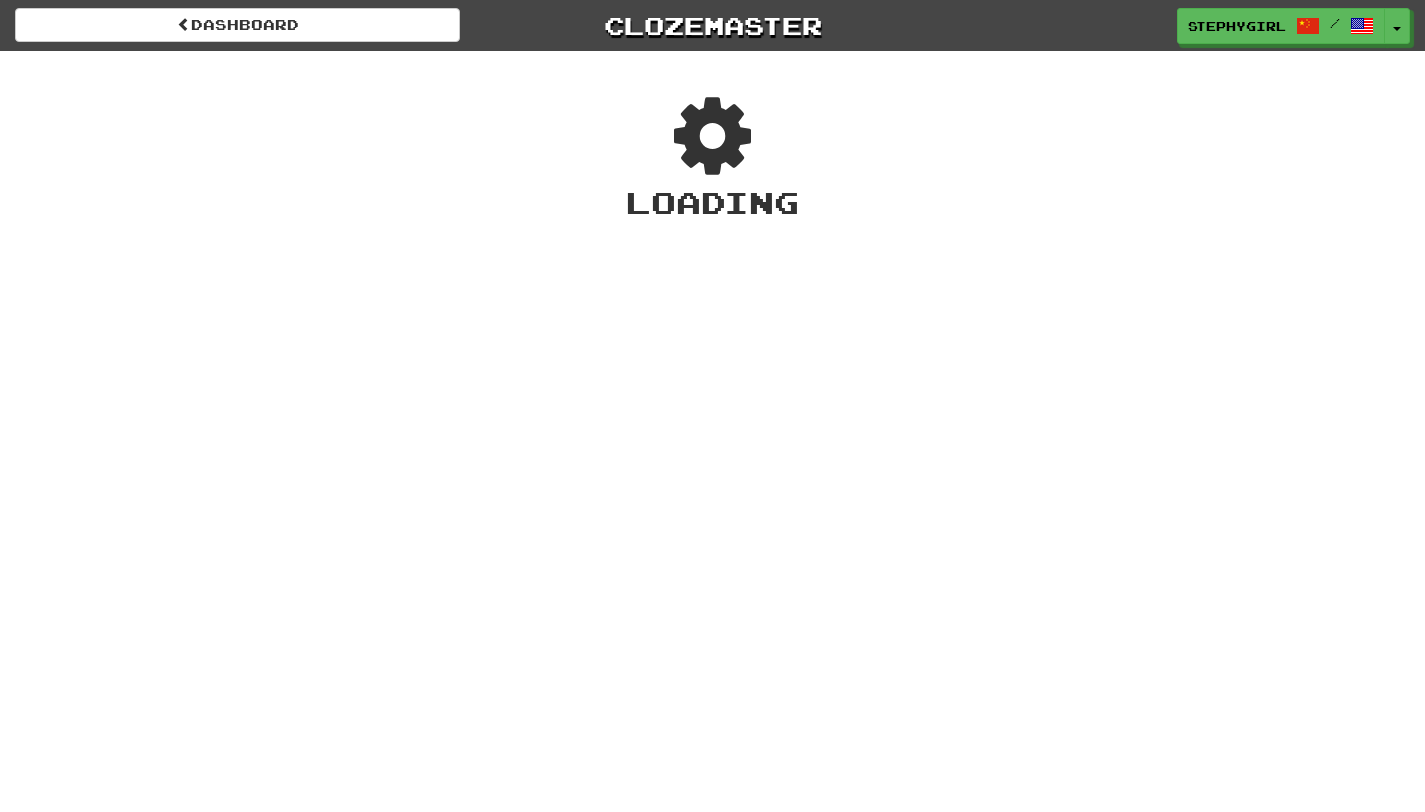 scroll, scrollTop: 0, scrollLeft: 0, axis: both 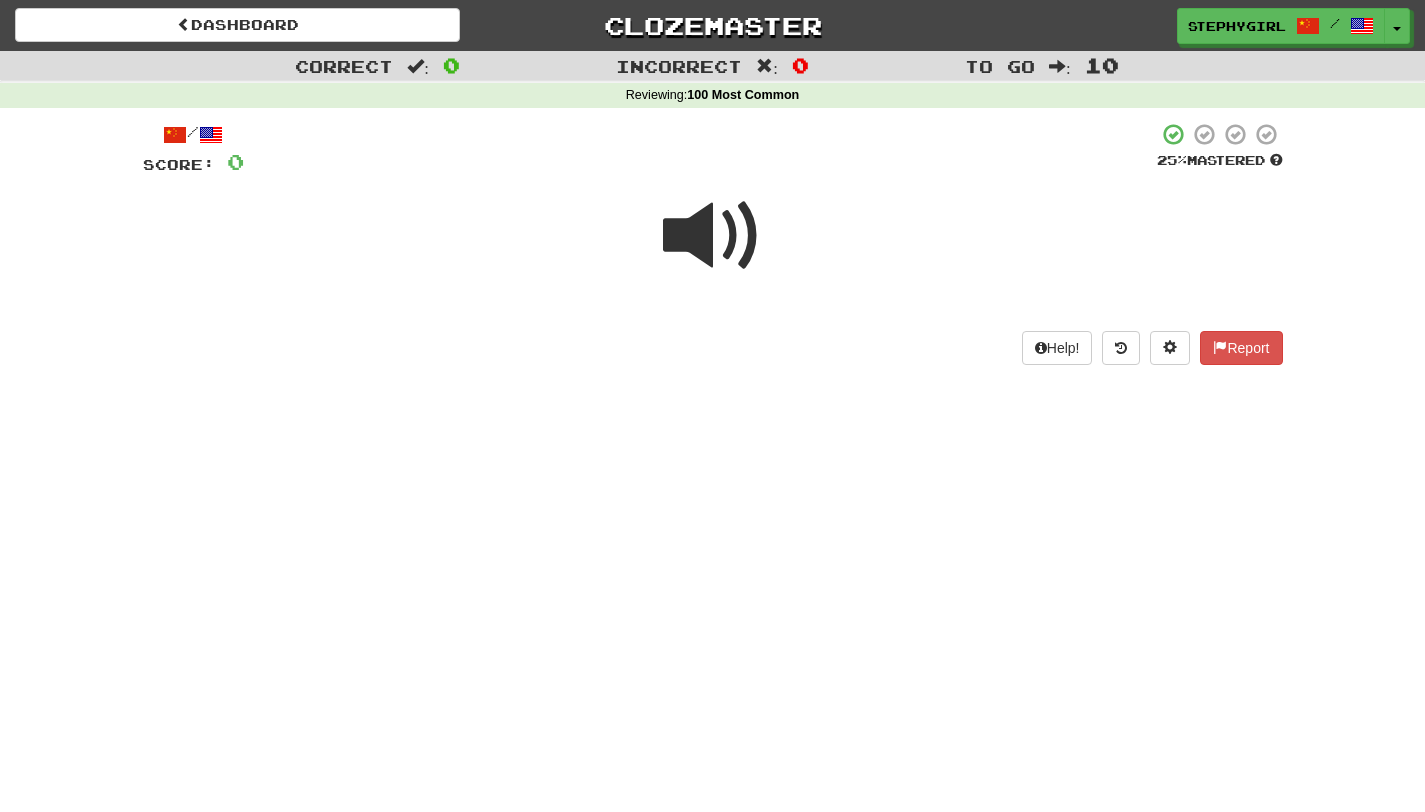 click at bounding box center [713, 236] 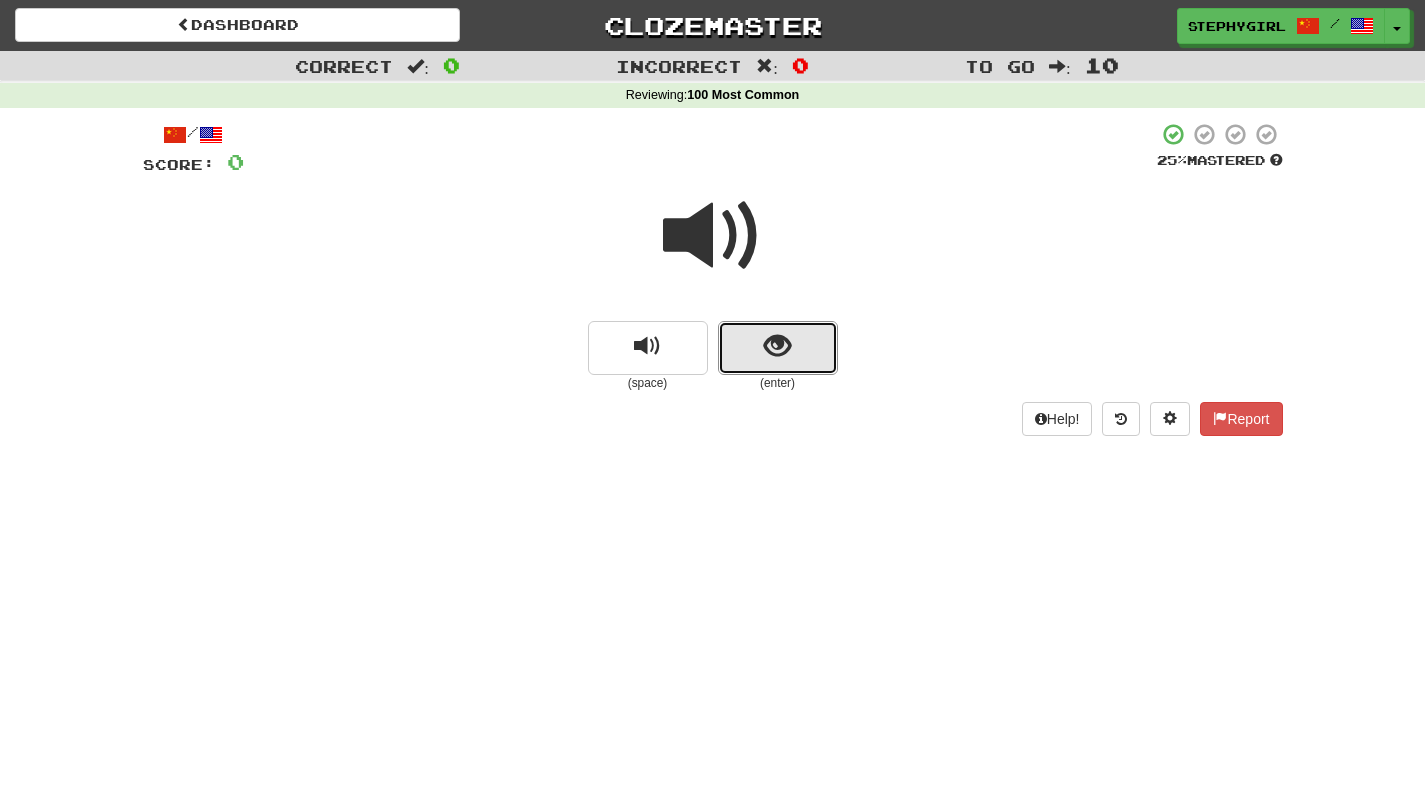 click at bounding box center [778, 348] 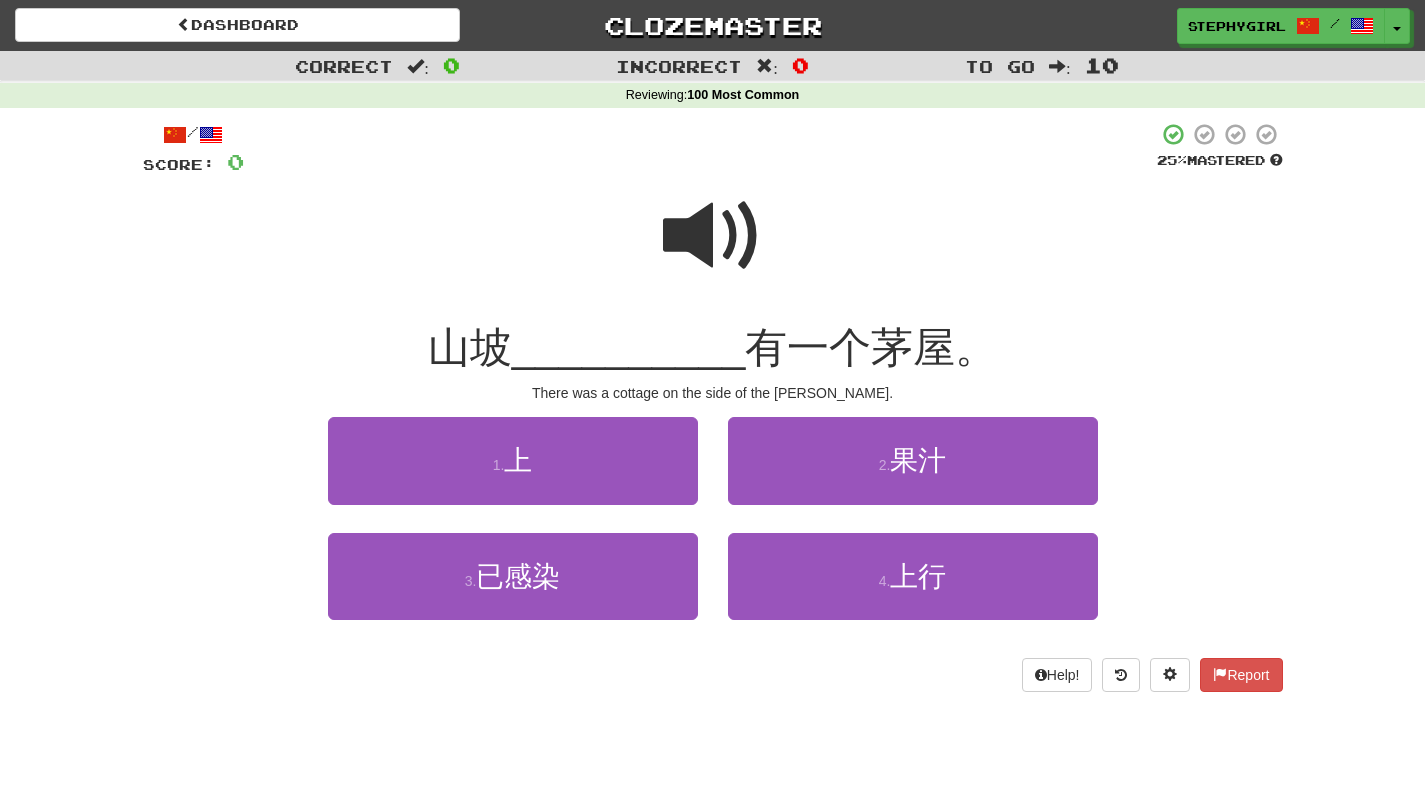 click at bounding box center [713, 236] 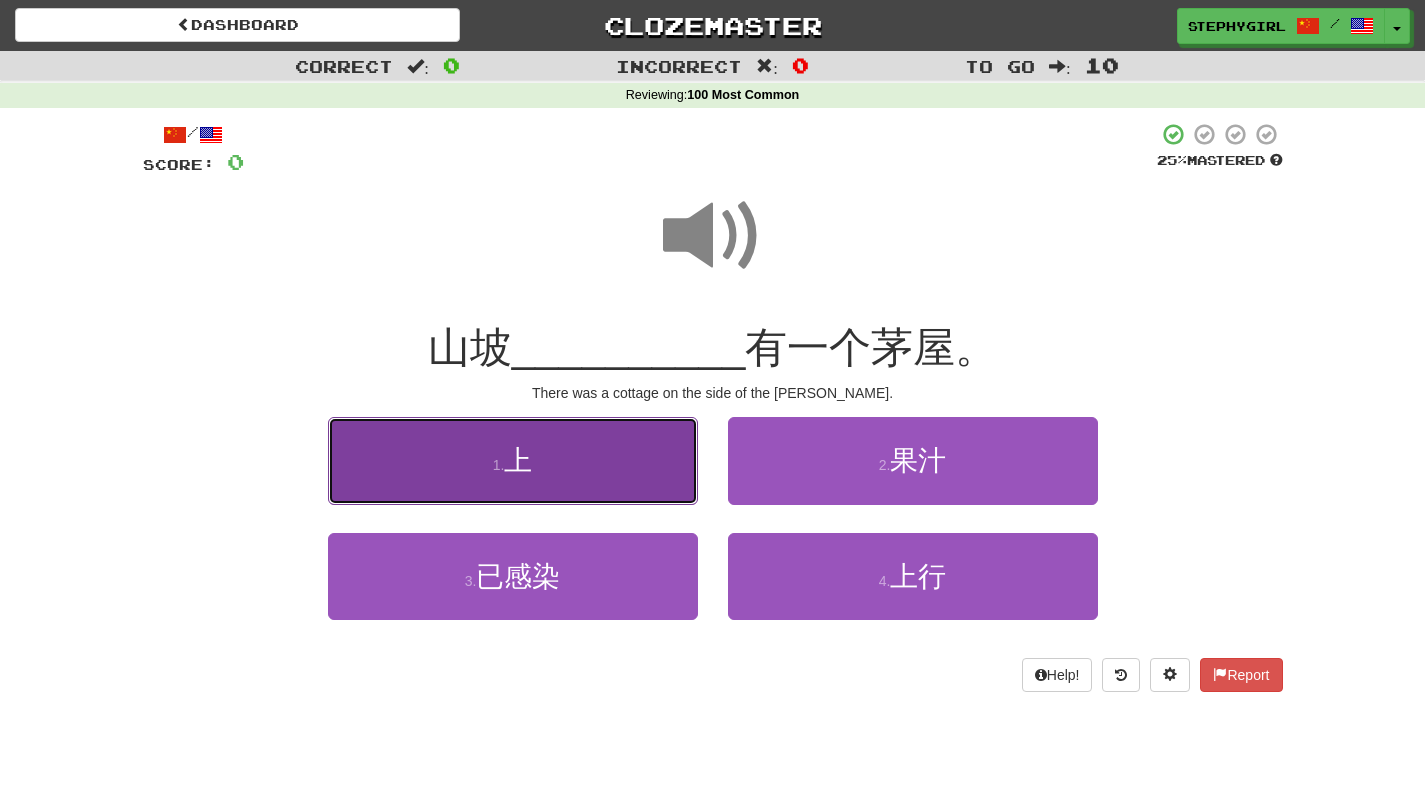 click on "1 .  上" at bounding box center (513, 460) 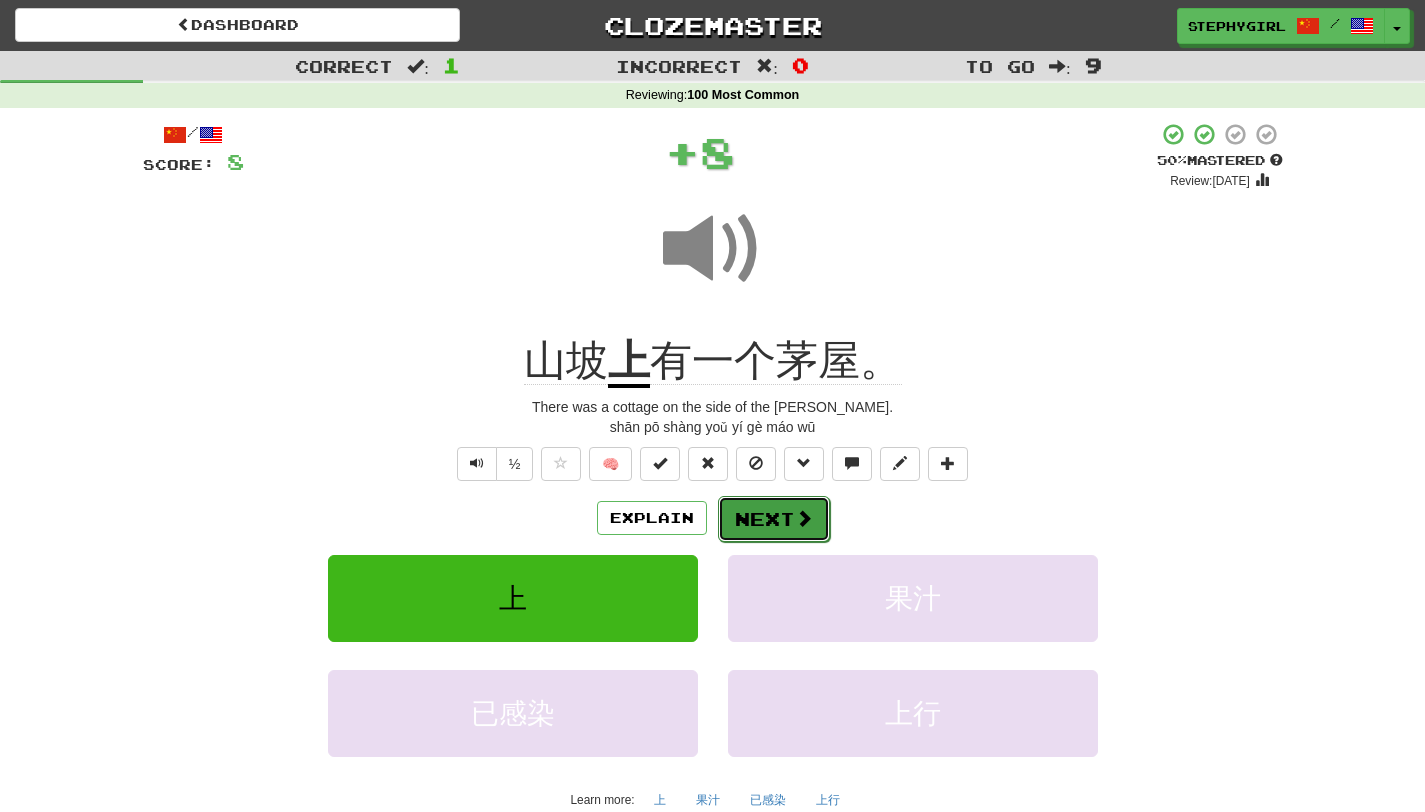 click at bounding box center [804, 518] 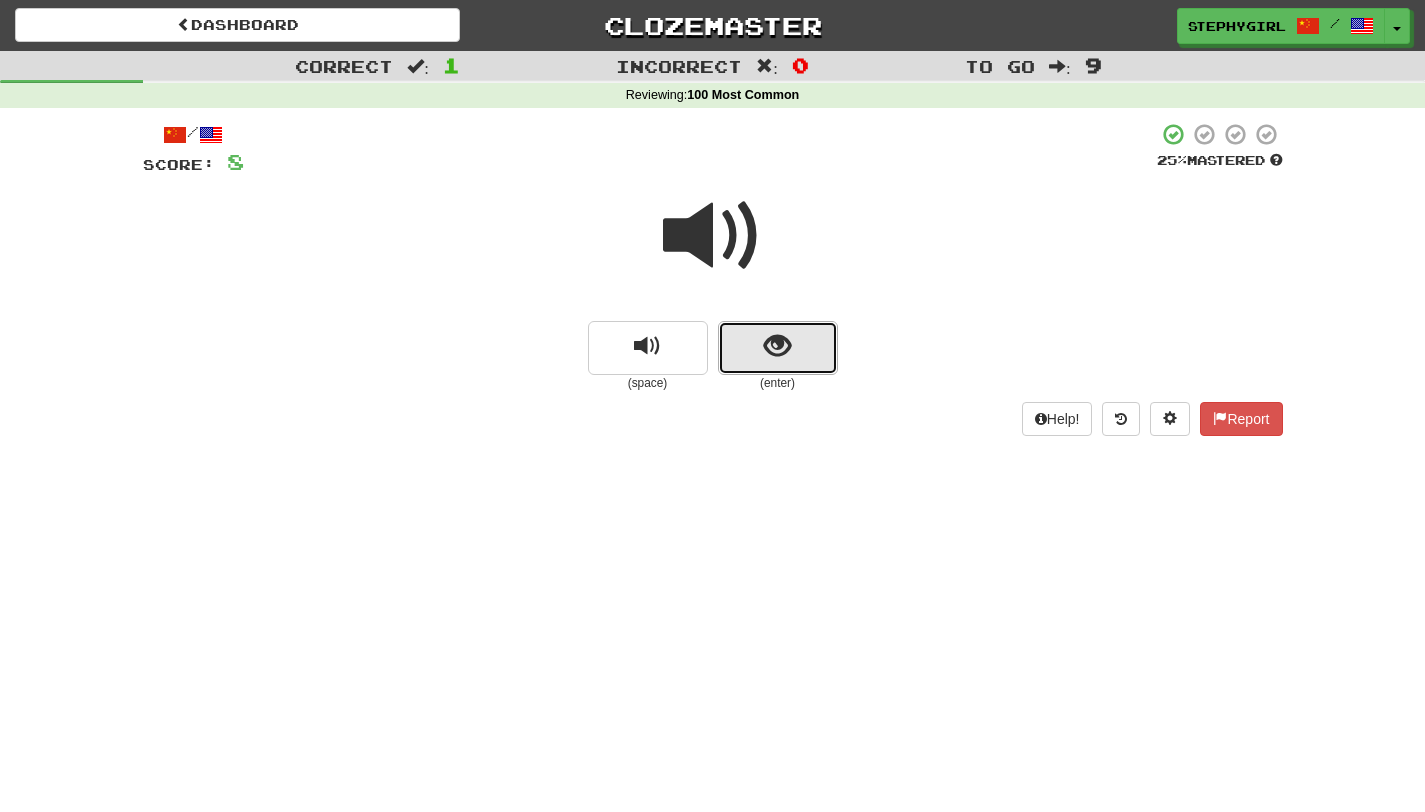 click at bounding box center [777, 346] 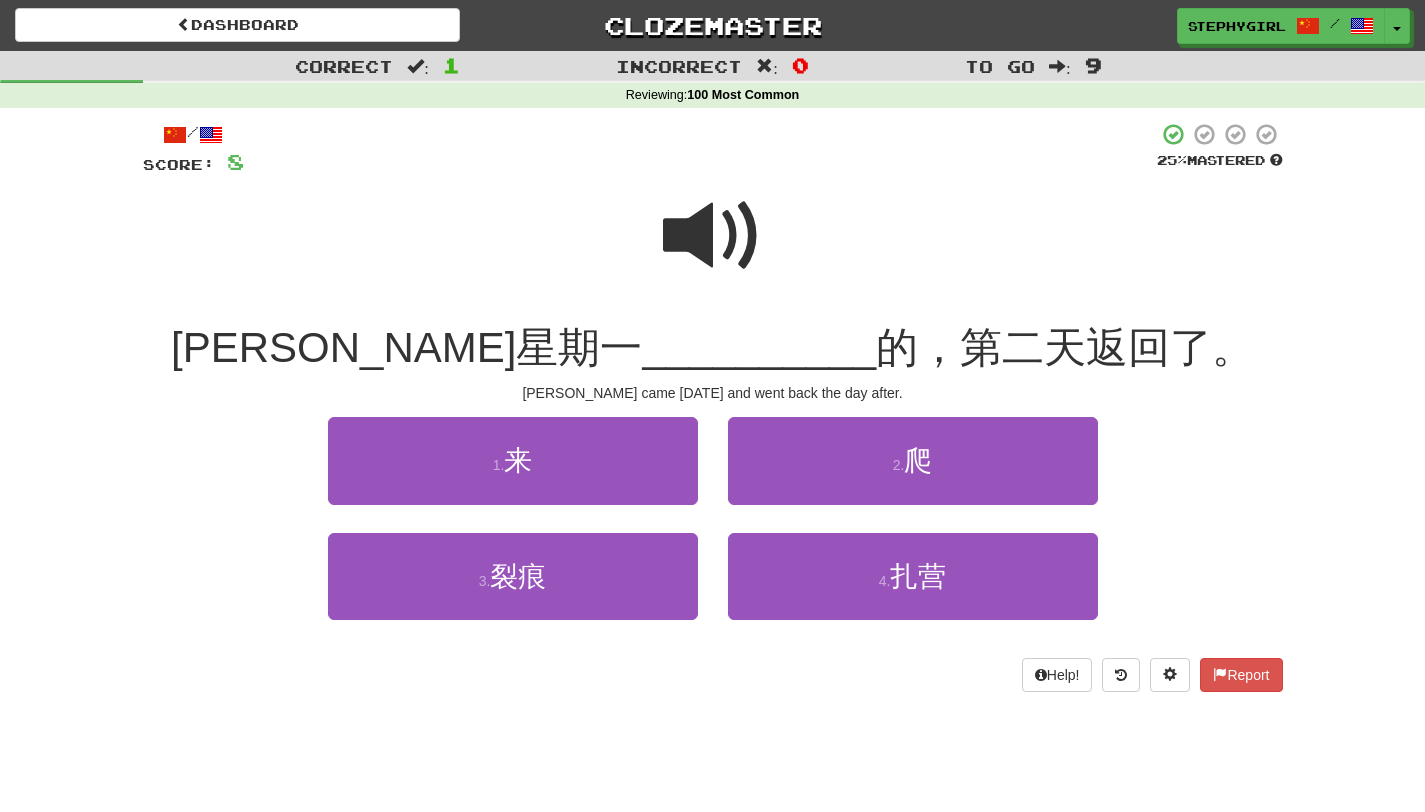 click at bounding box center [713, 236] 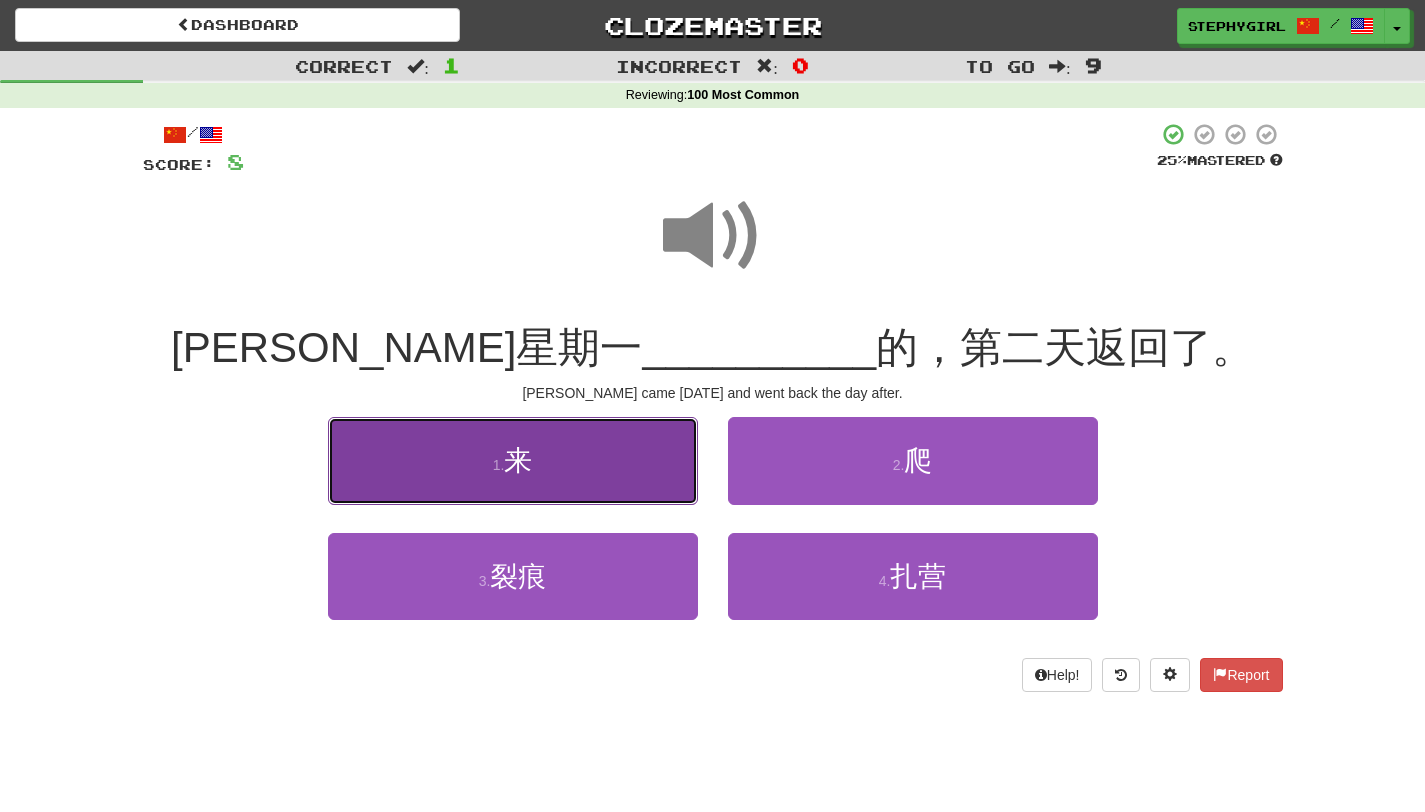 click on "1 .  来" at bounding box center [513, 460] 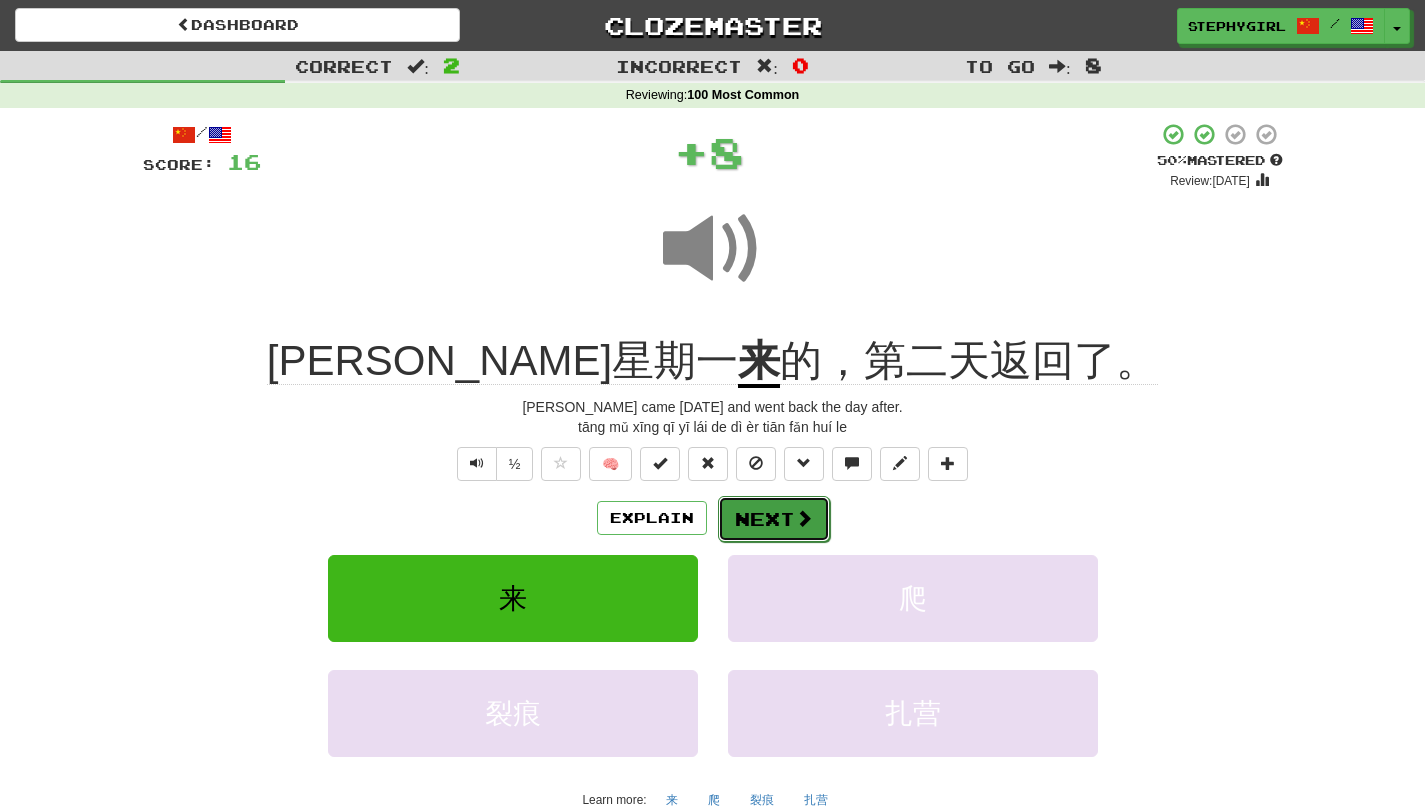 click at bounding box center (804, 518) 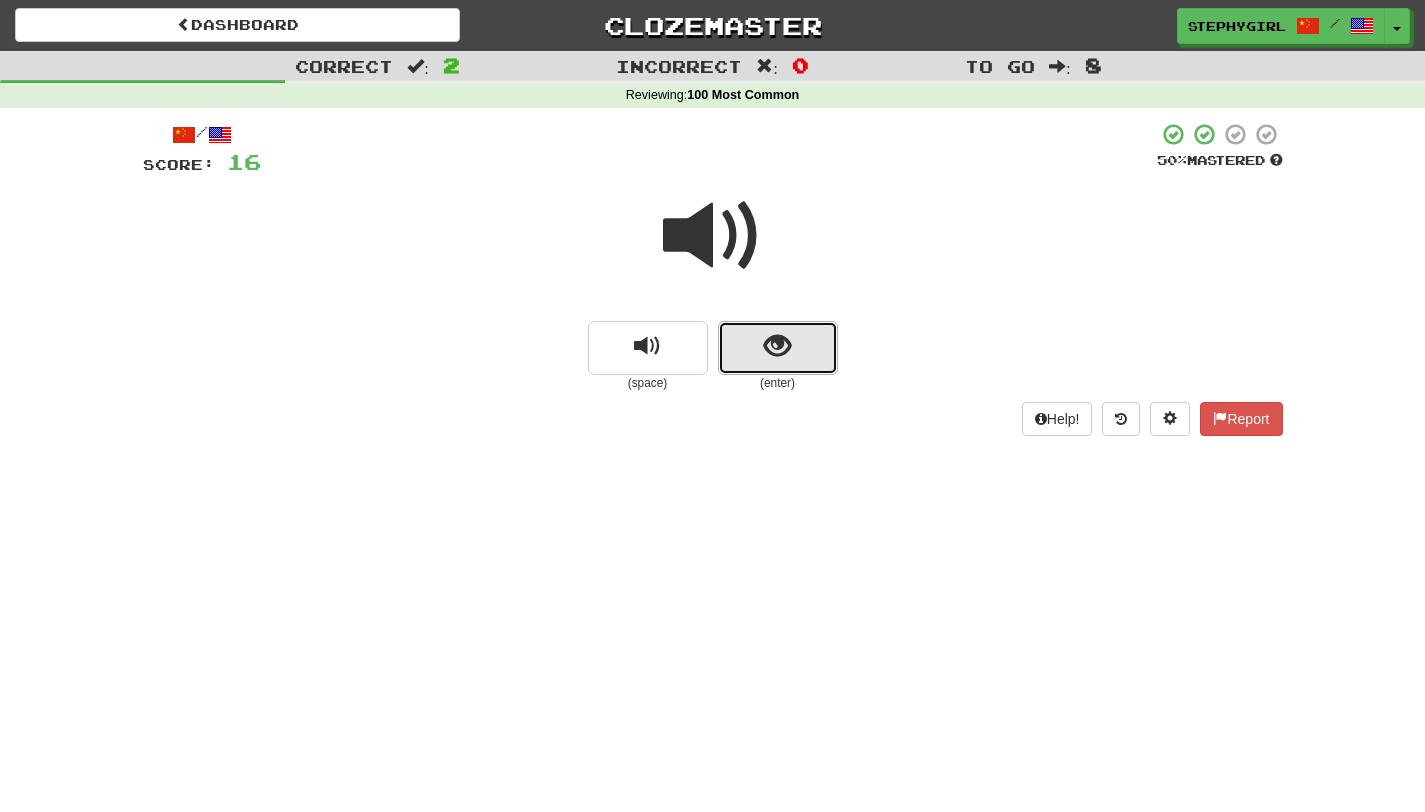 click at bounding box center (778, 348) 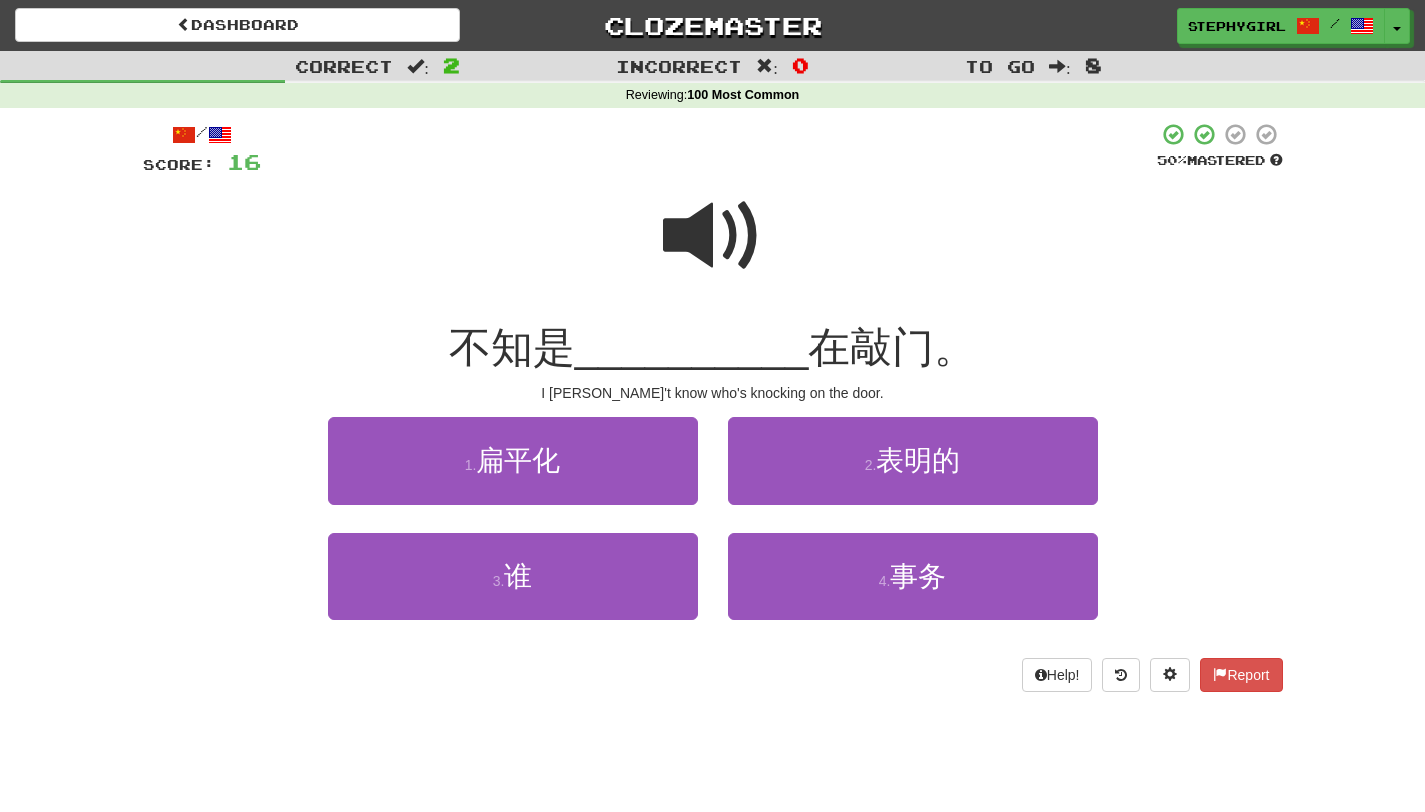 click at bounding box center [713, 236] 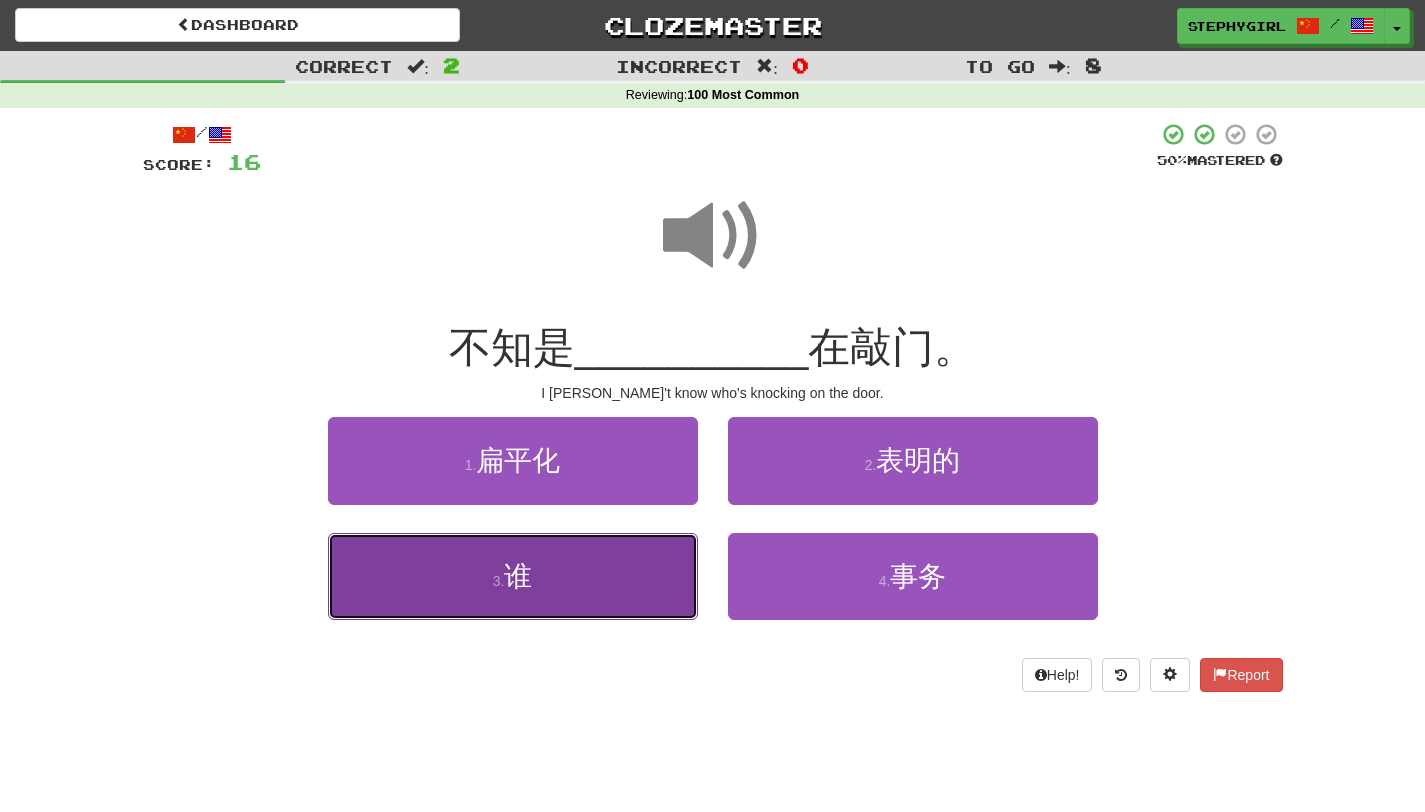 click on "3 .  谁" at bounding box center (513, 576) 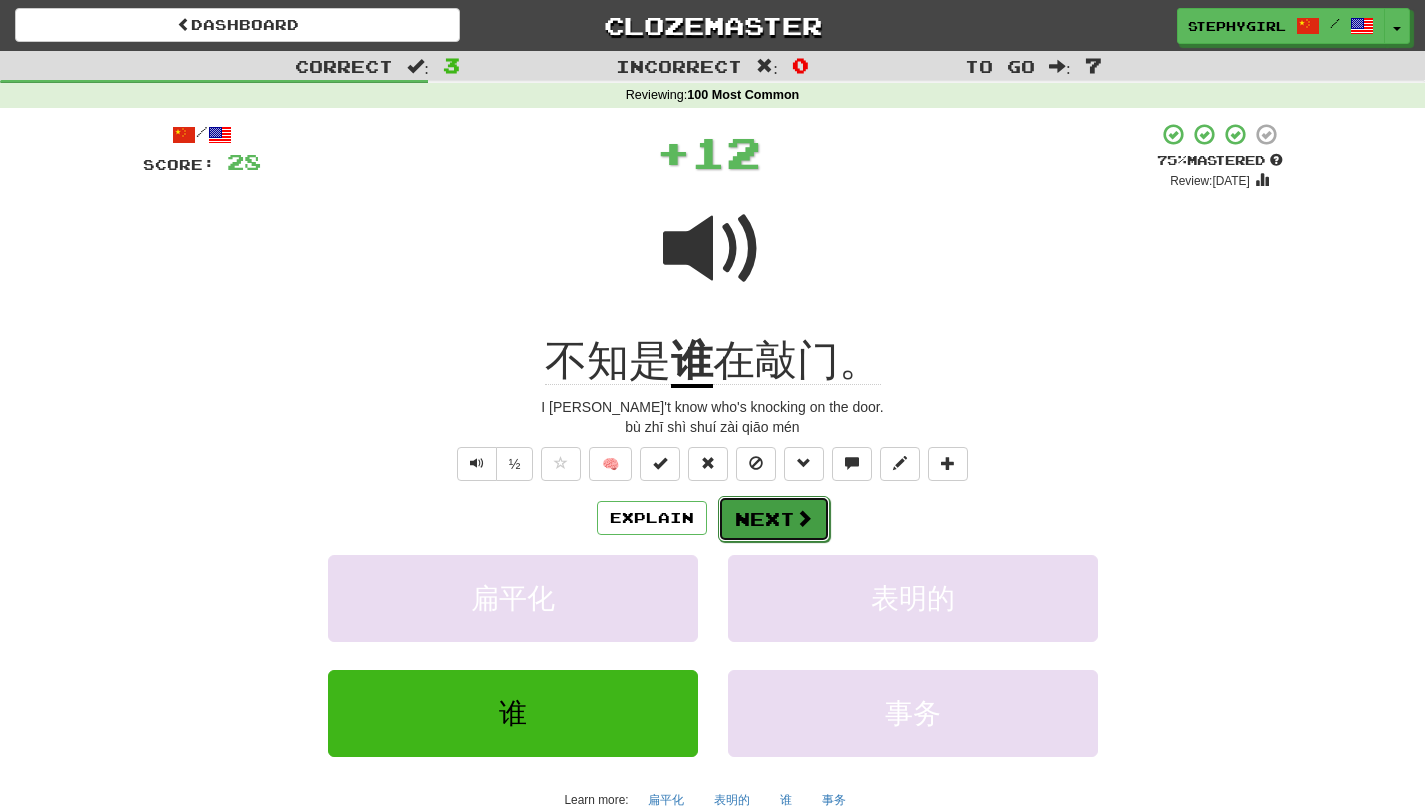 click on "Next" at bounding box center (774, 519) 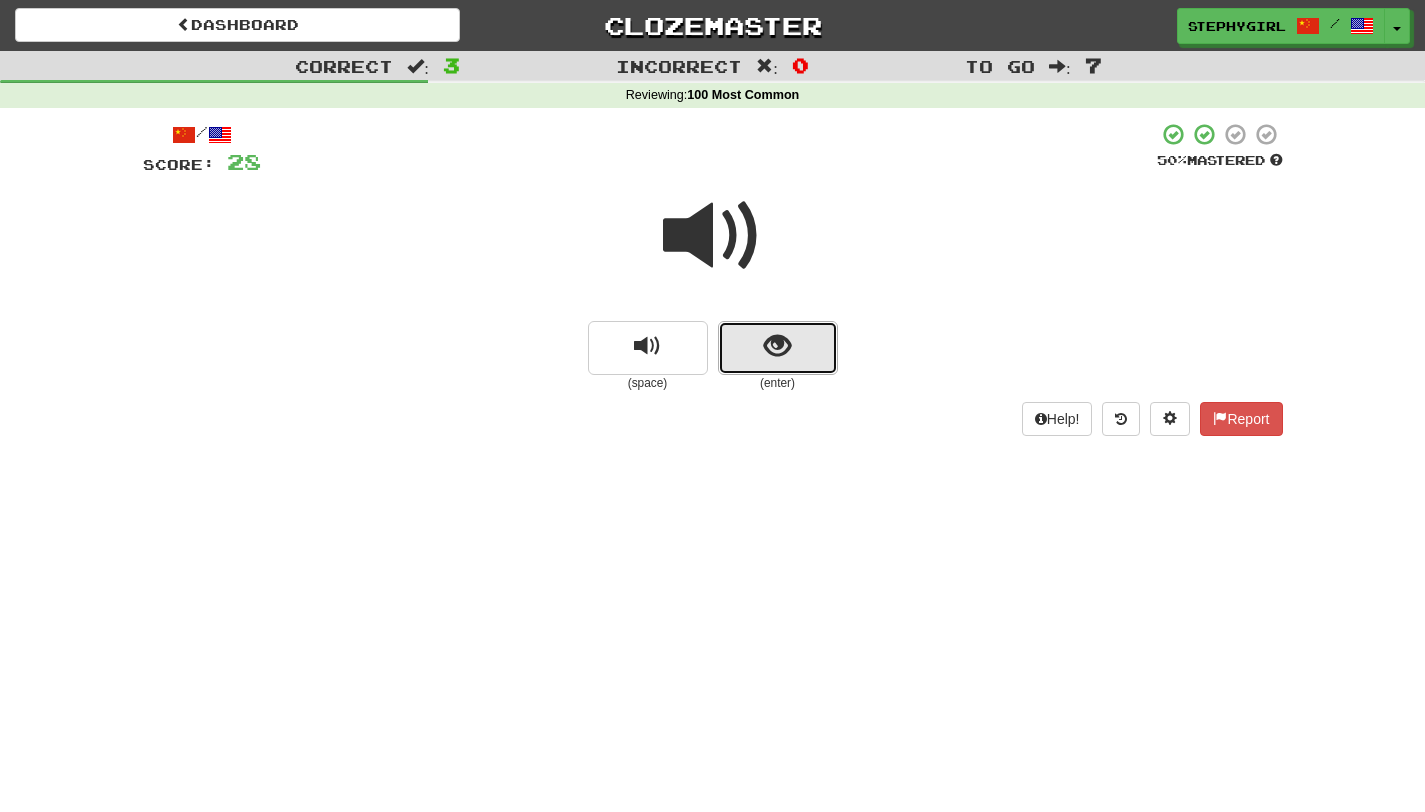 click at bounding box center (777, 346) 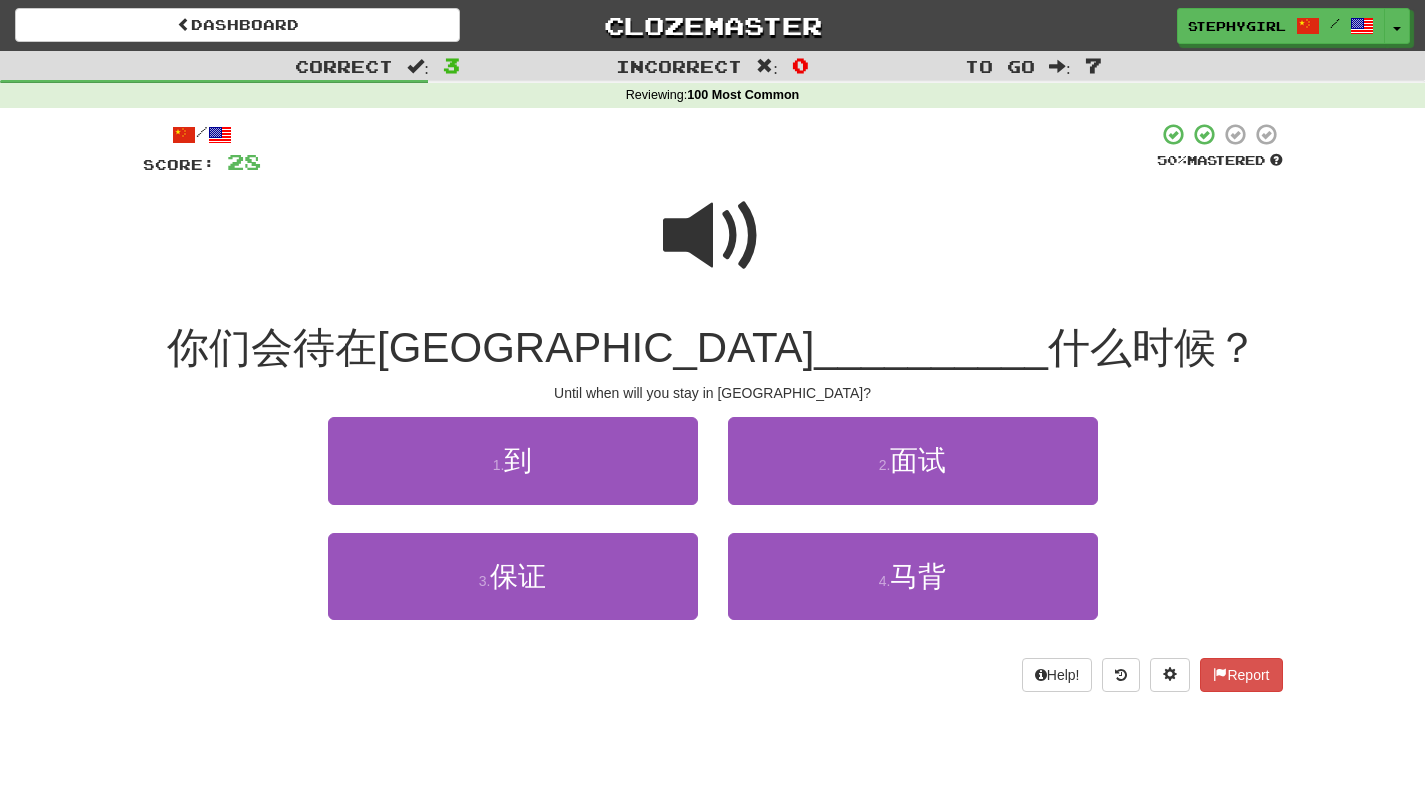 click at bounding box center [713, 236] 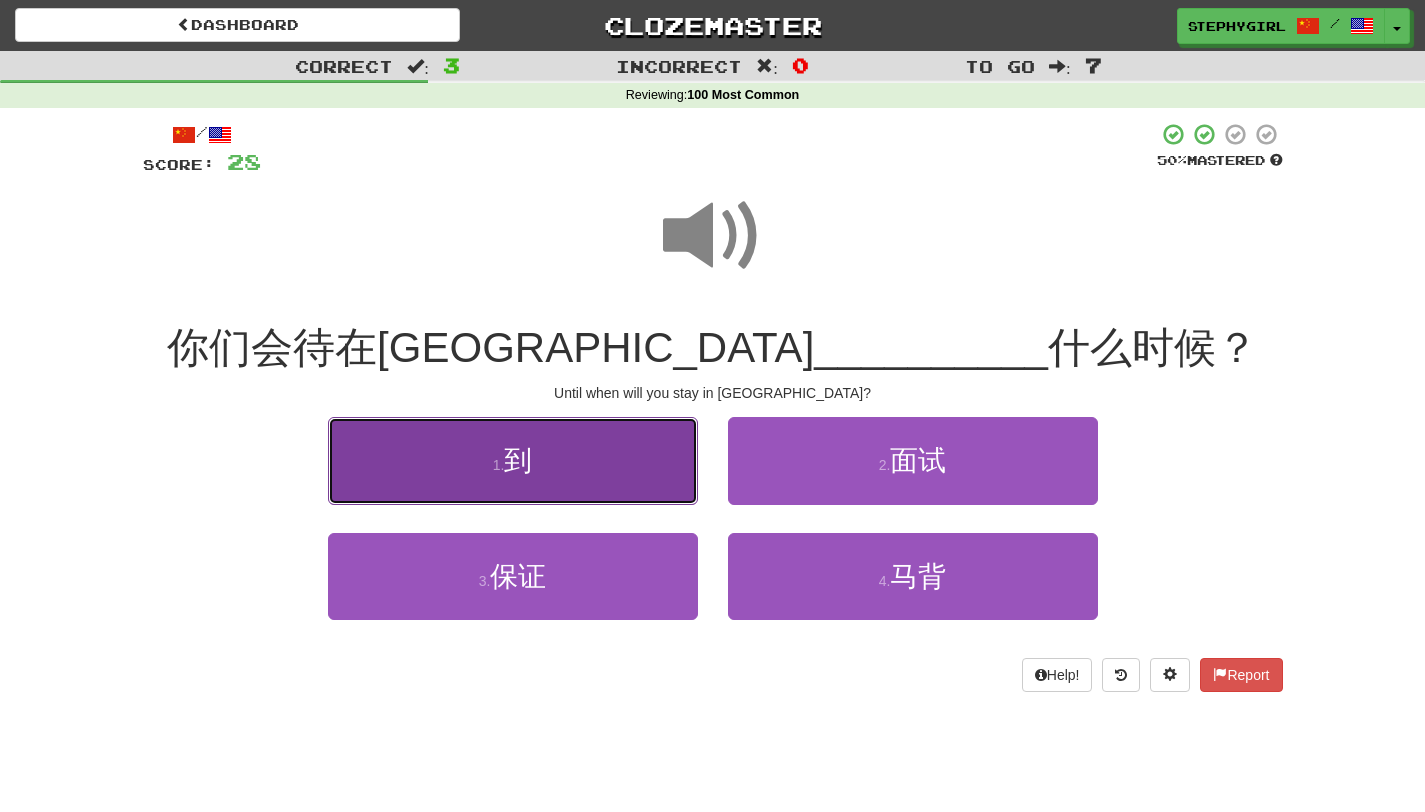 click on "1 .  到" at bounding box center [513, 460] 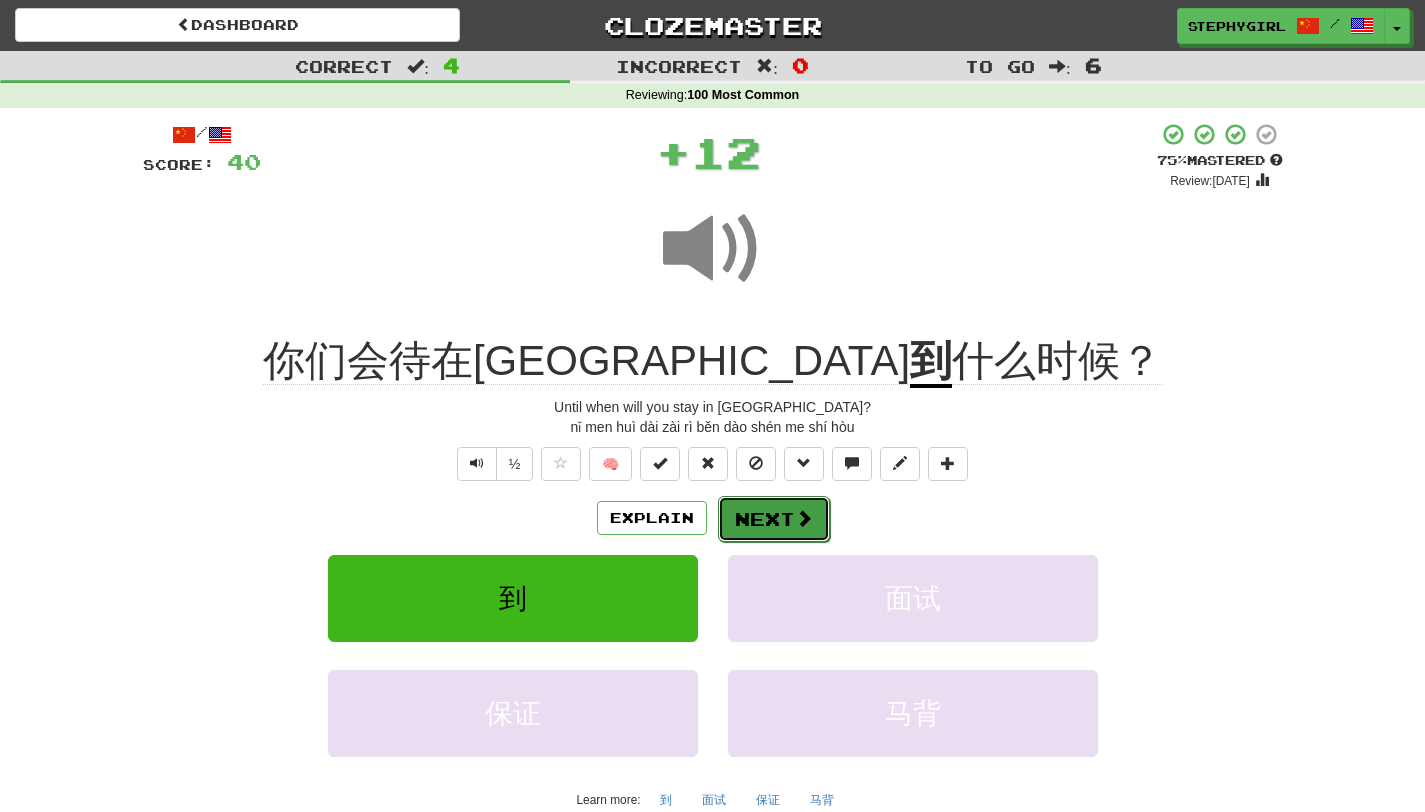 click at bounding box center [804, 518] 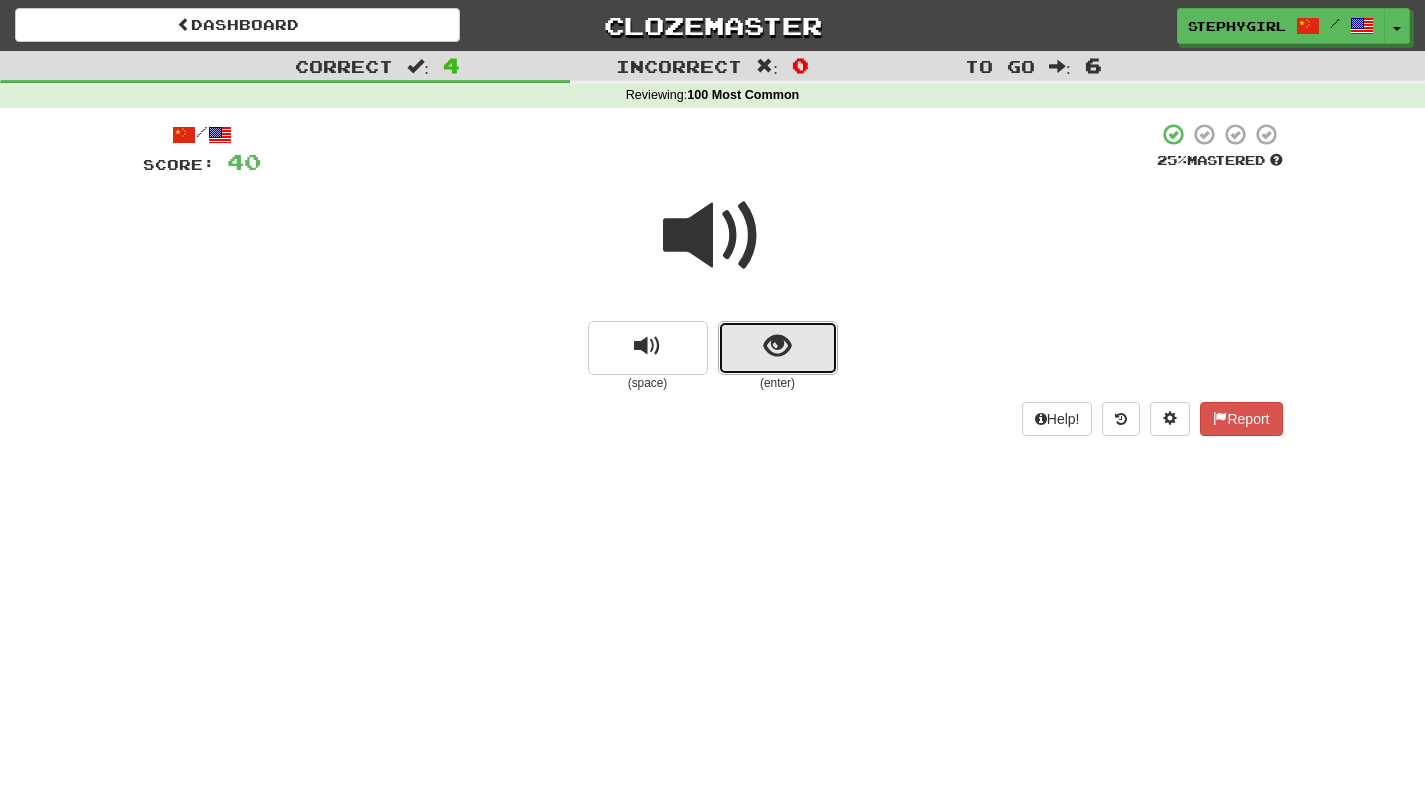 click at bounding box center (778, 348) 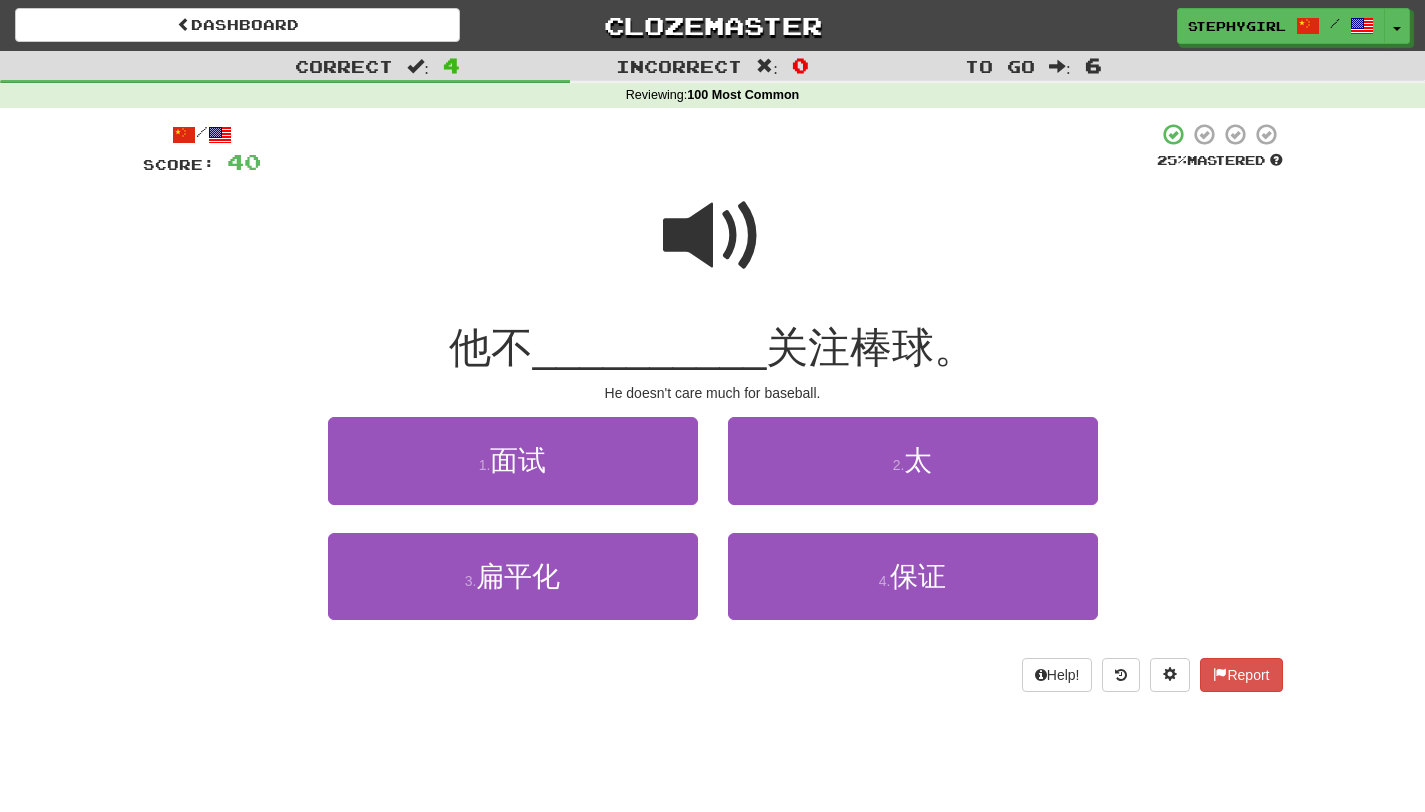 click at bounding box center [713, 236] 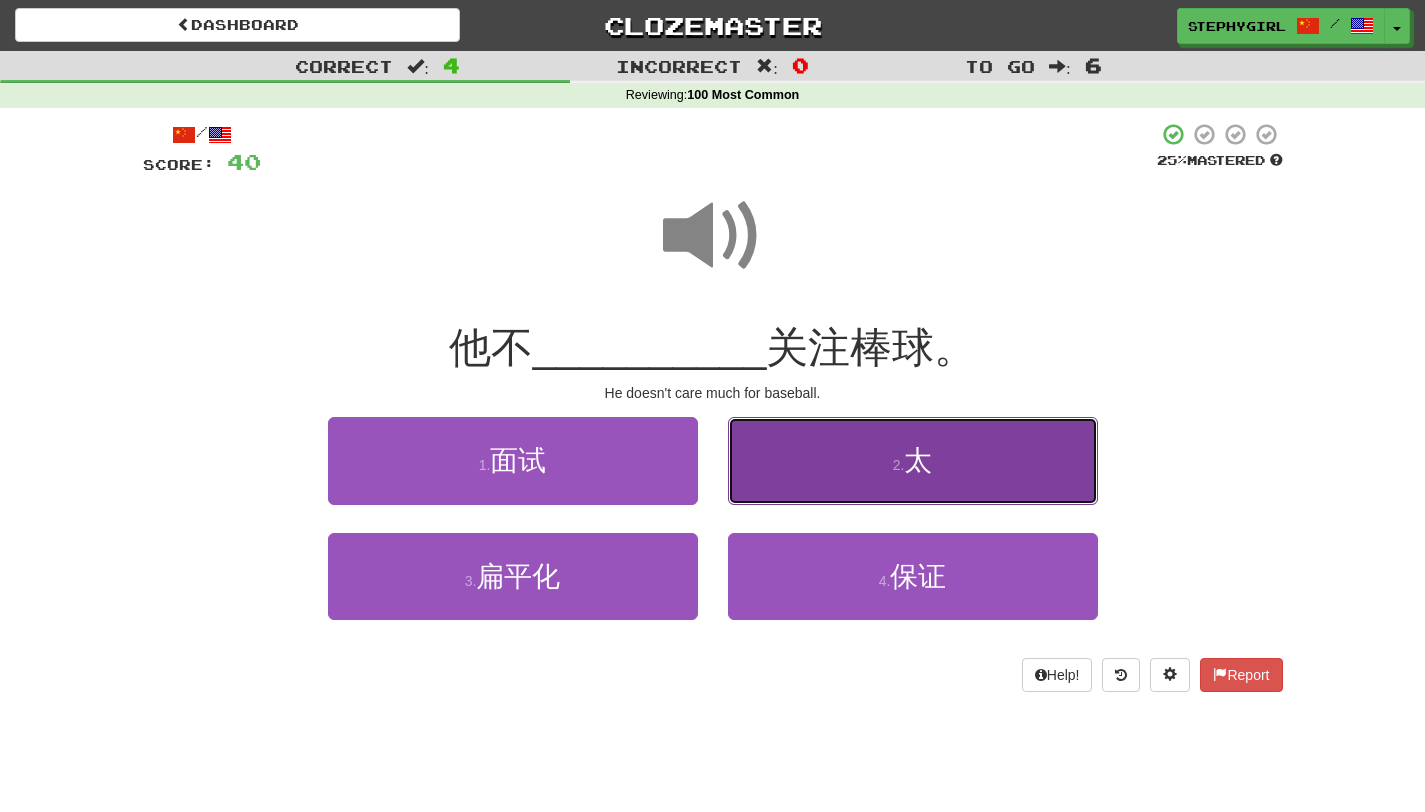 click on "2 .  太" at bounding box center [913, 460] 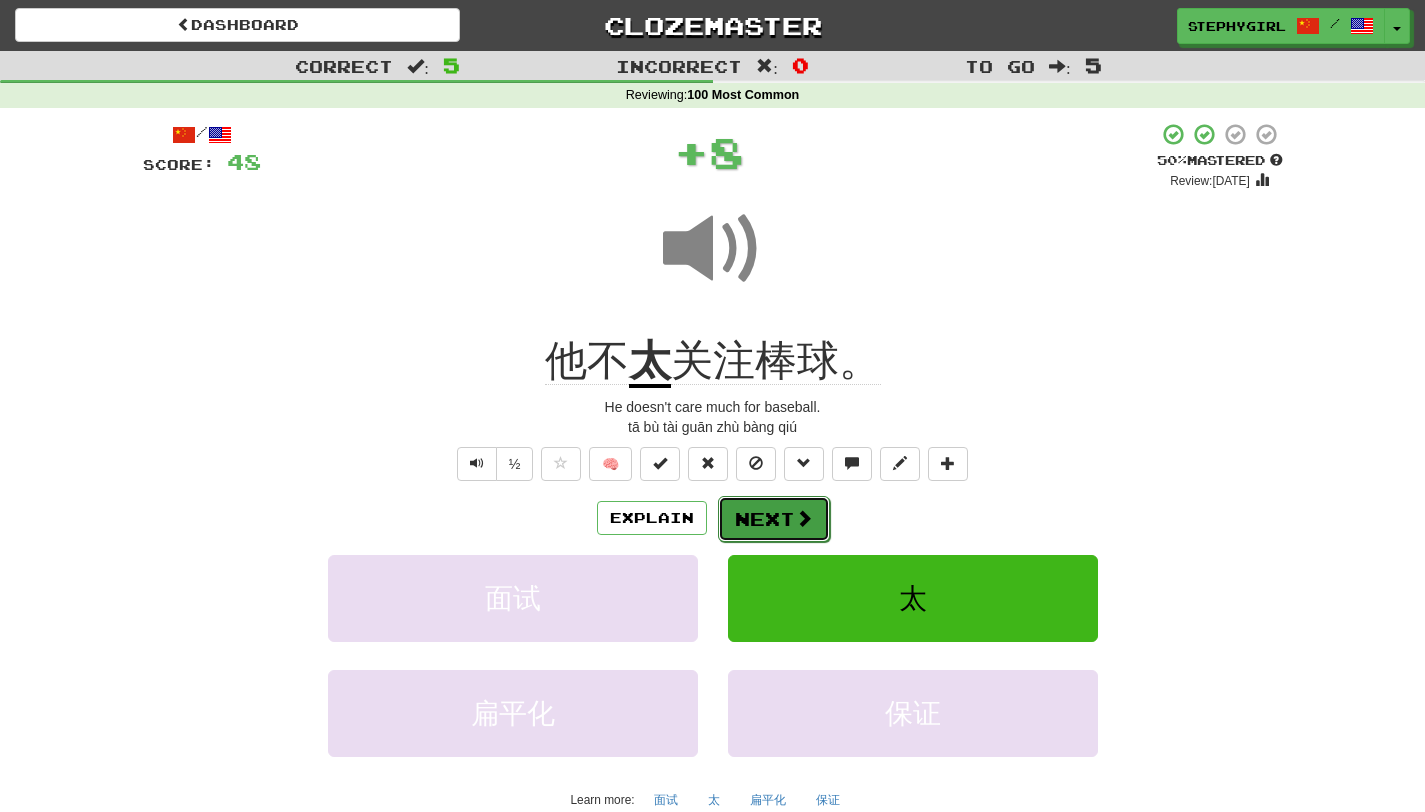 click on "Next" at bounding box center (774, 519) 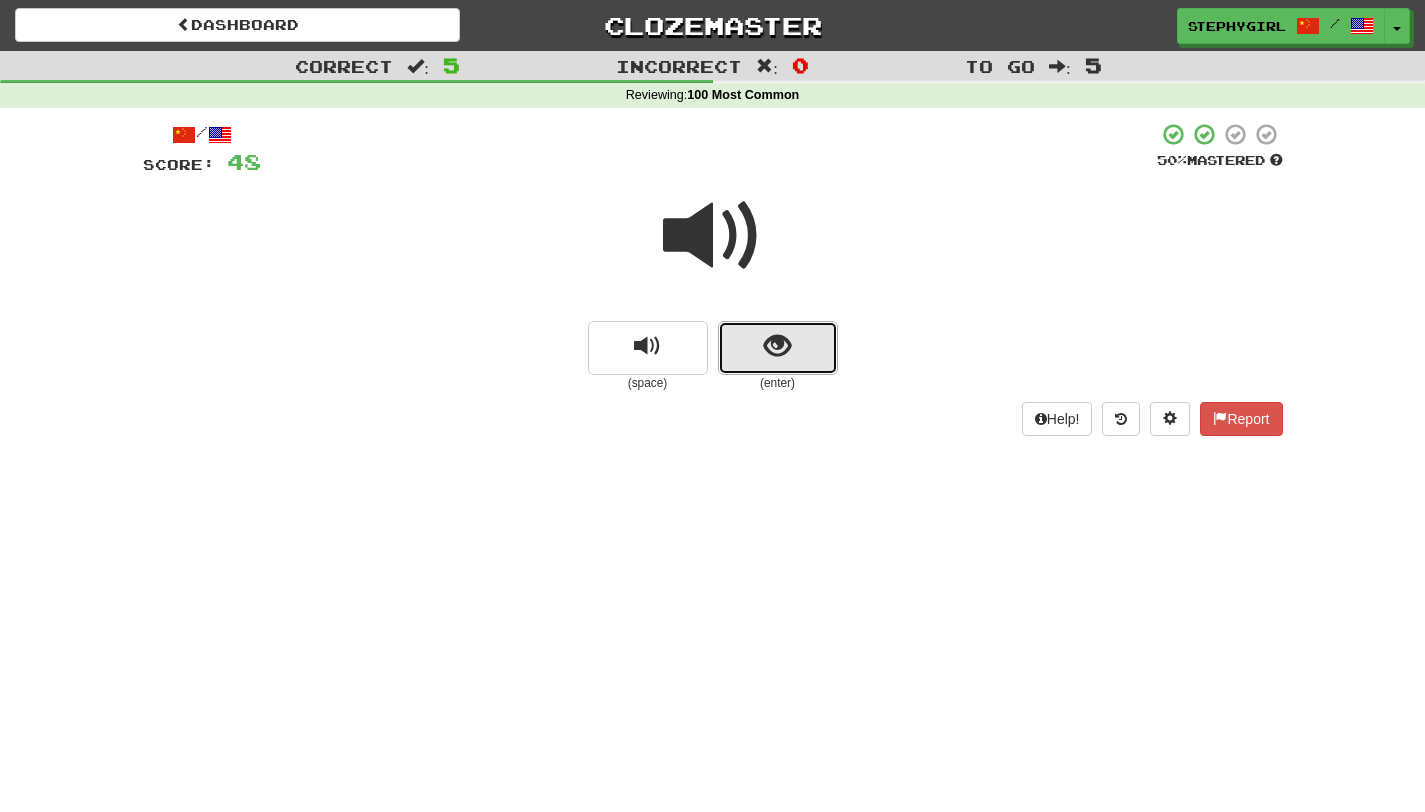 click at bounding box center [777, 346] 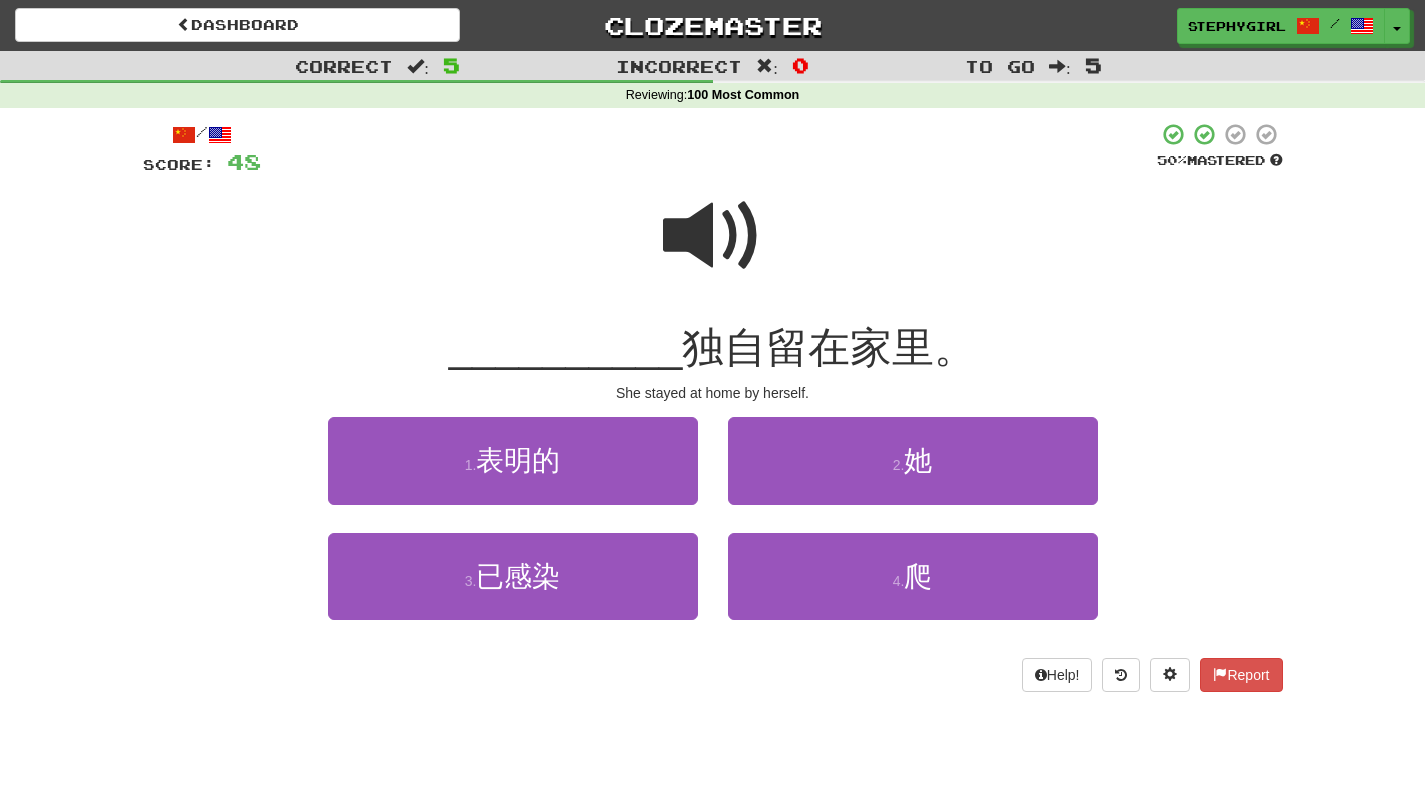 click at bounding box center [713, 236] 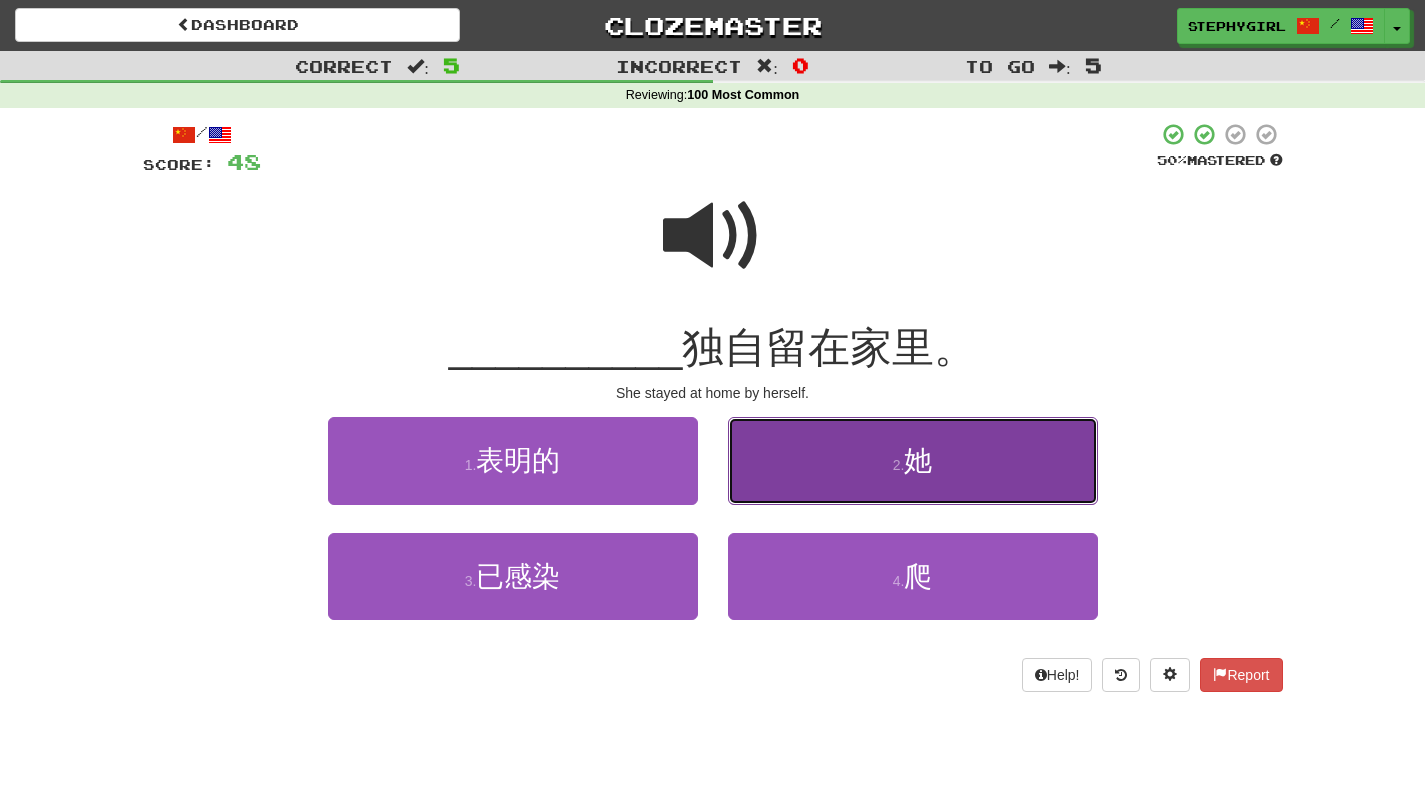 click on "2 .  她" at bounding box center (913, 460) 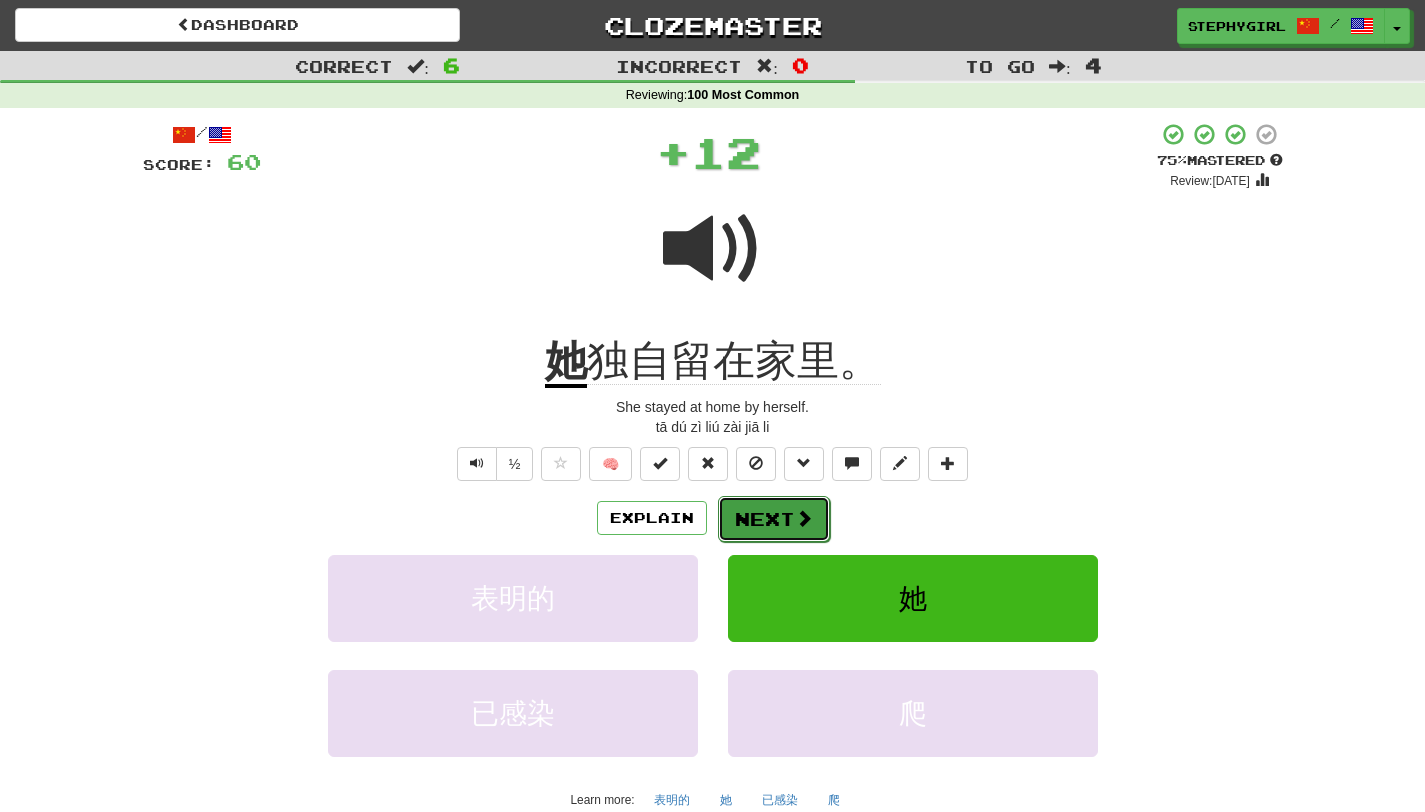 click at bounding box center [804, 518] 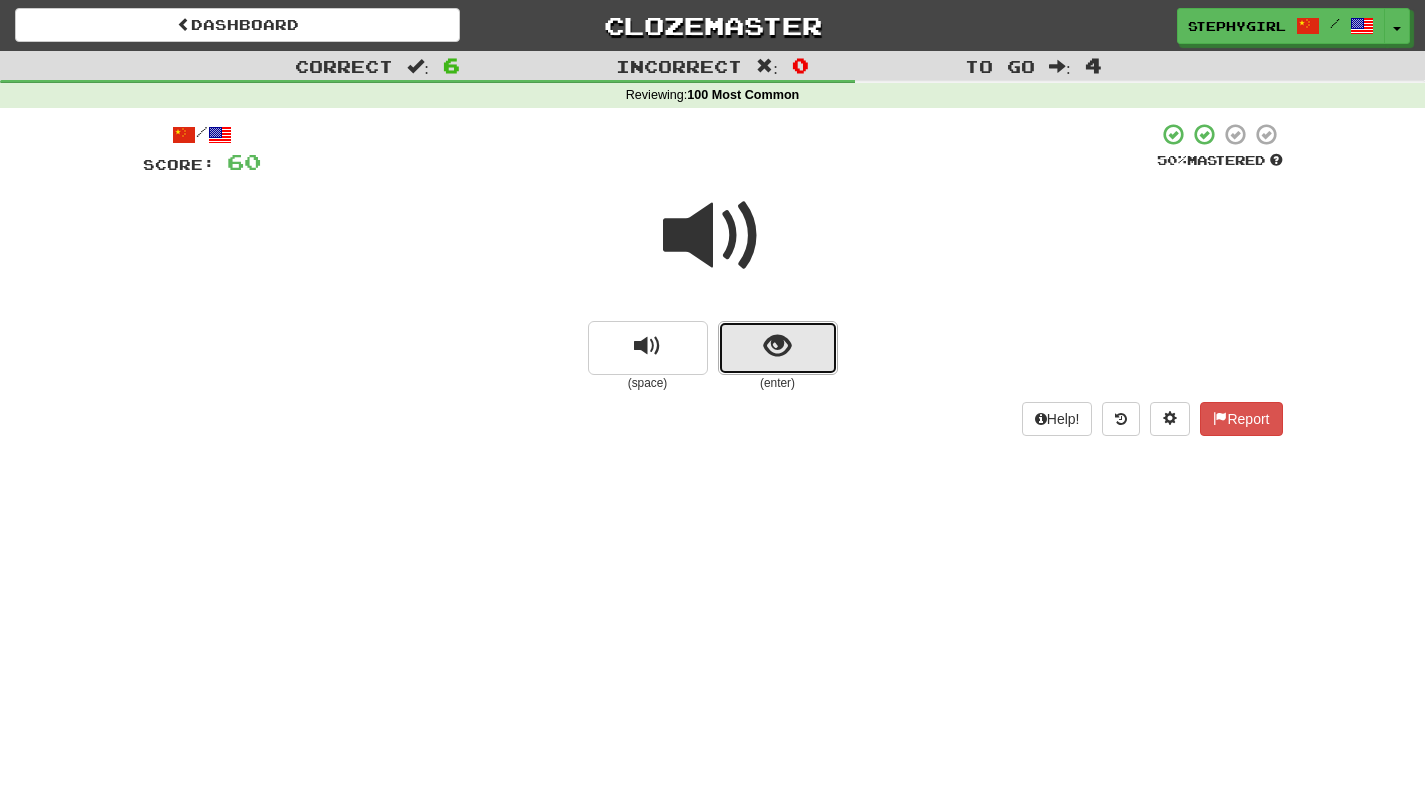 click at bounding box center (778, 348) 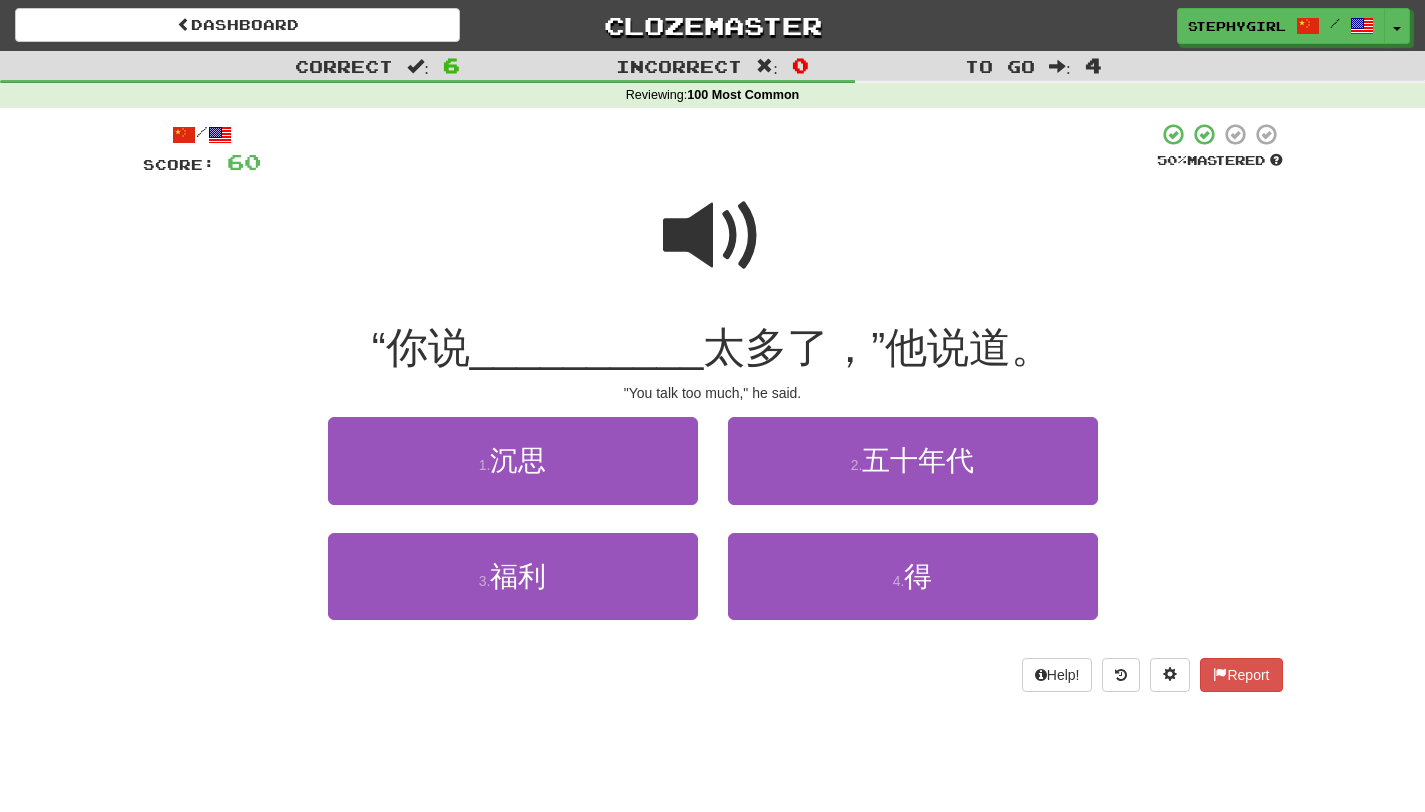 click at bounding box center [713, 236] 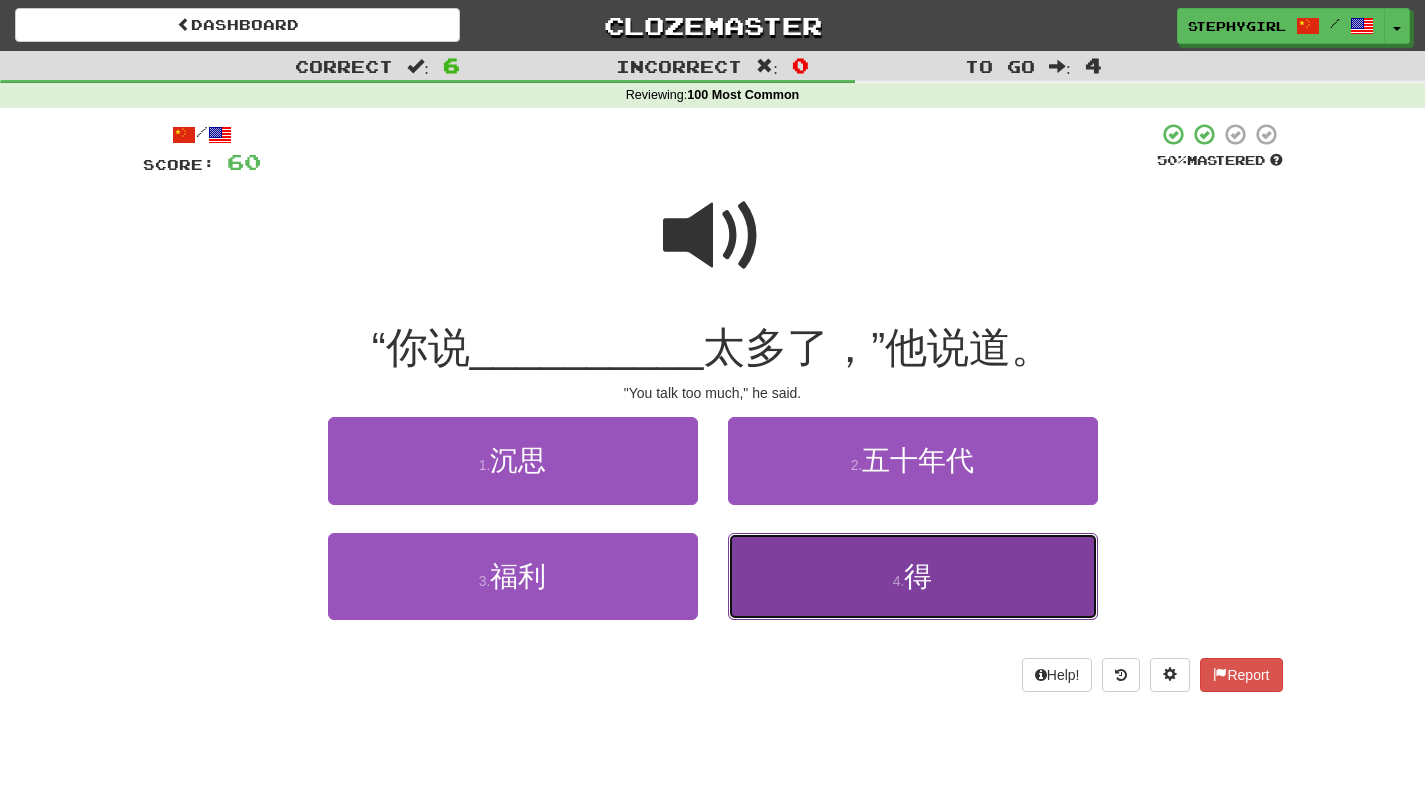 click on "4 .  得" at bounding box center [913, 576] 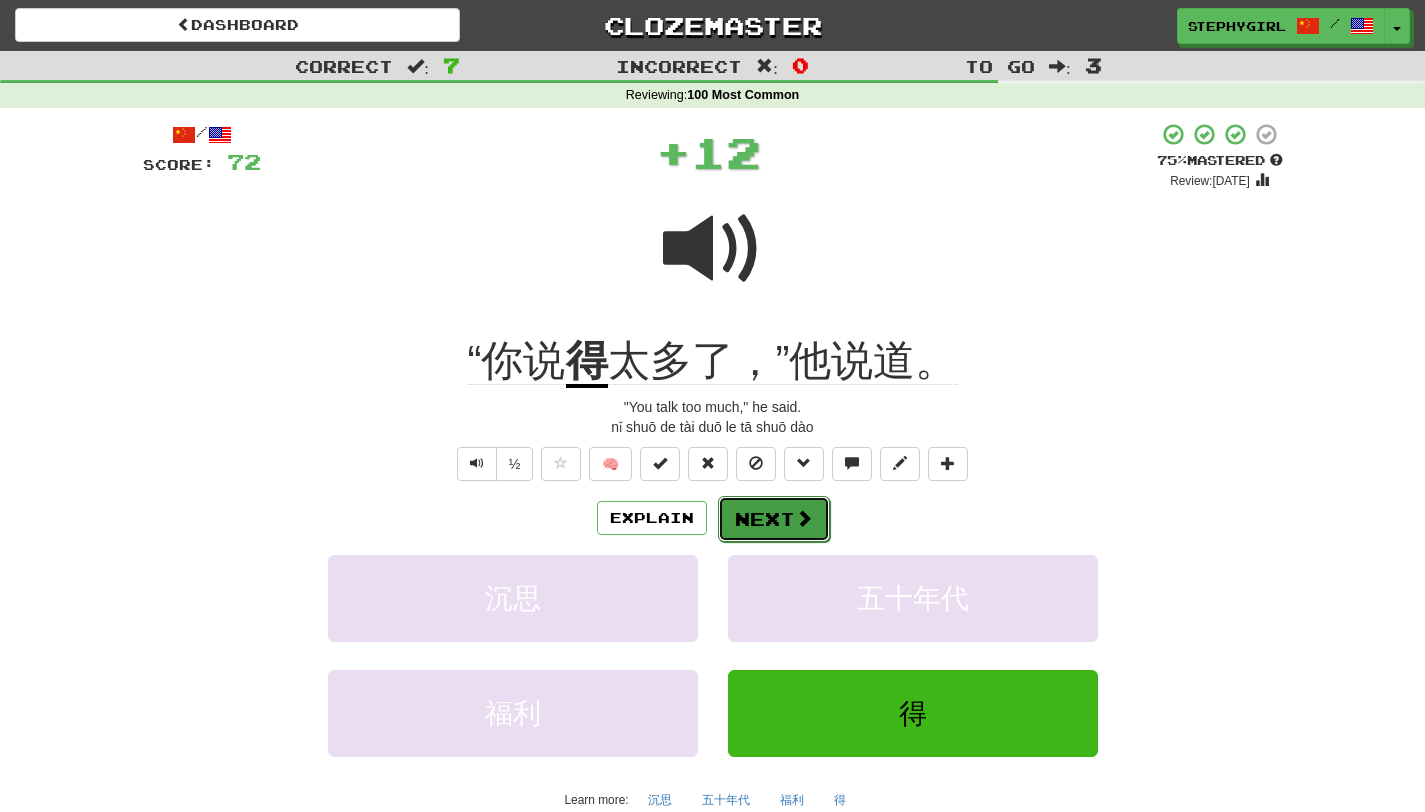 click at bounding box center (804, 518) 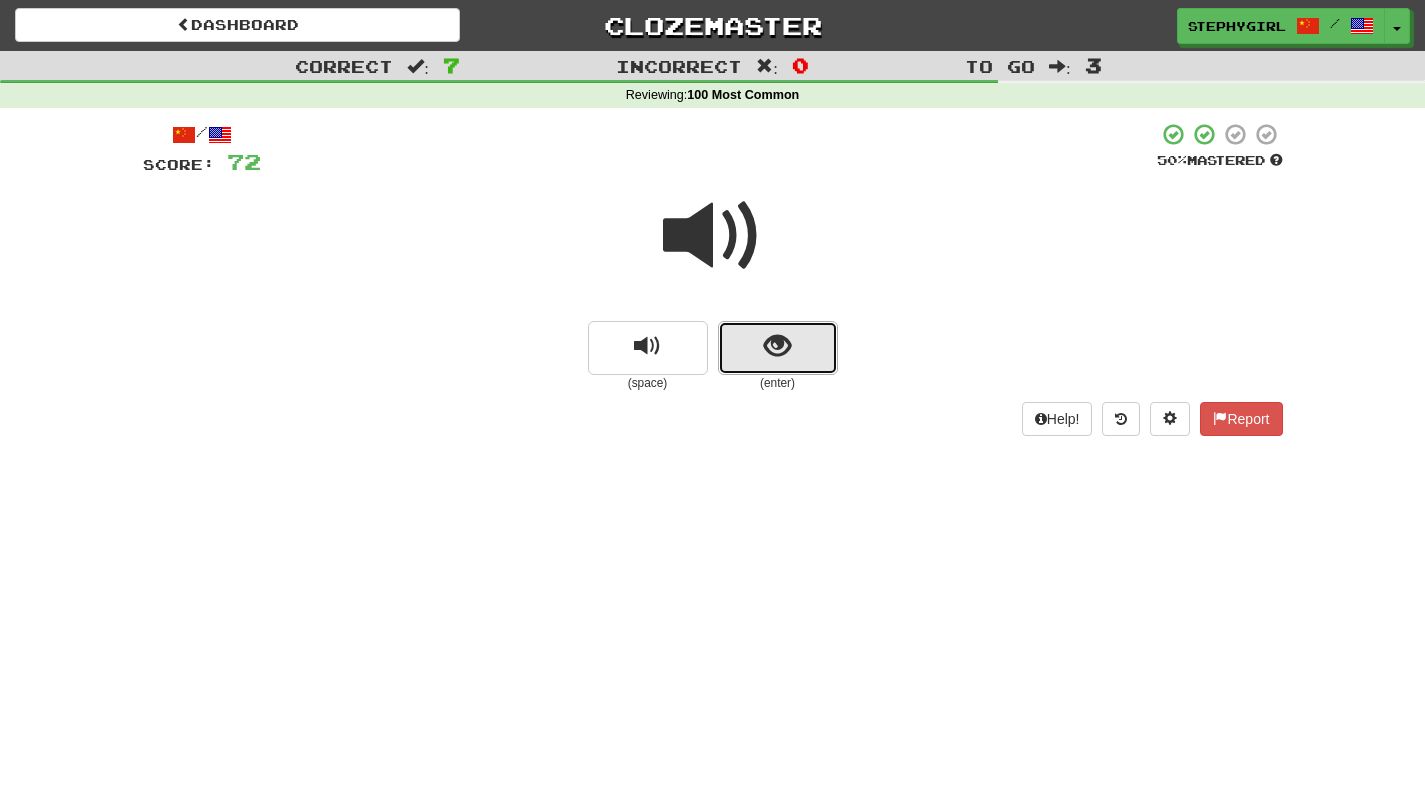 click at bounding box center (778, 348) 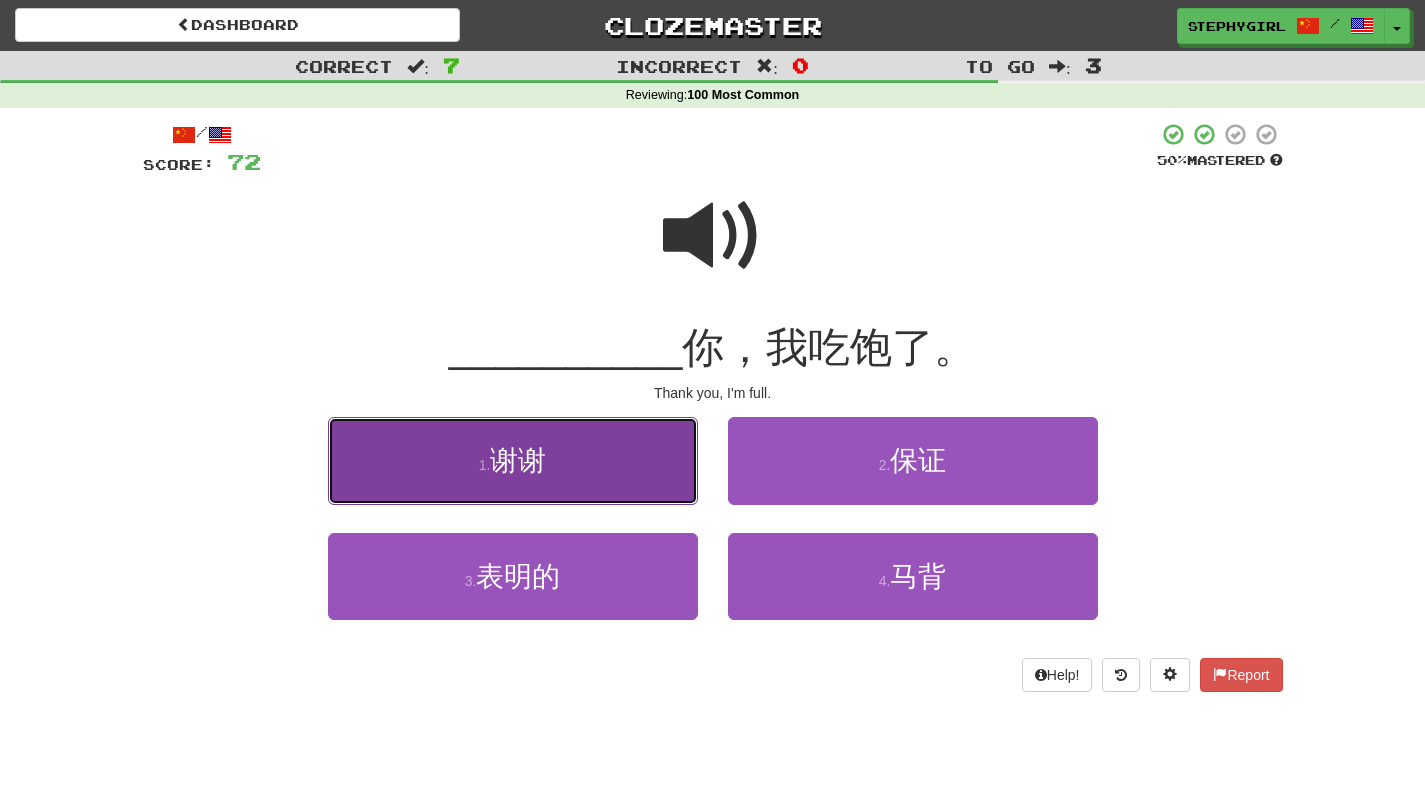 click on "1 .  谢谢" at bounding box center [513, 460] 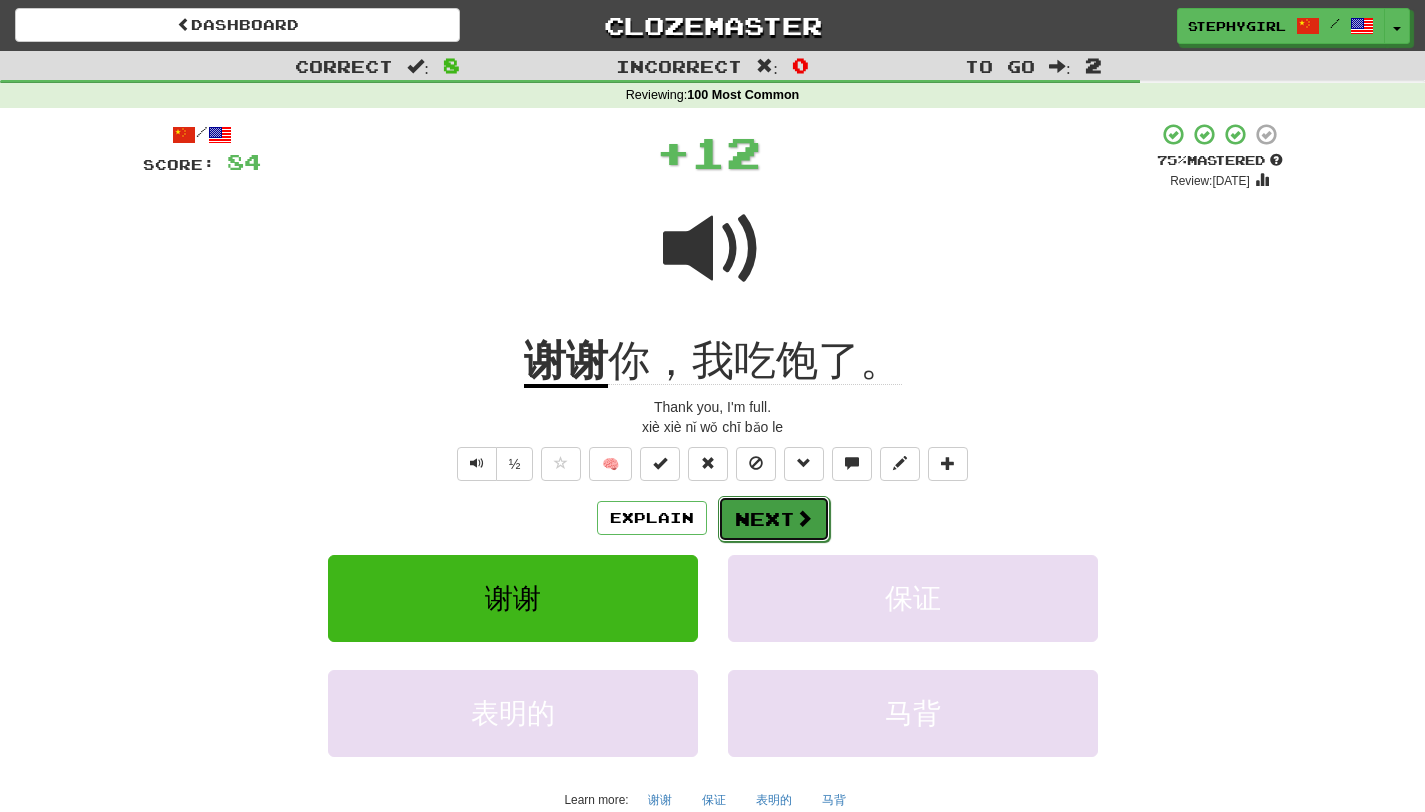 click on "Next" at bounding box center (774, 519) 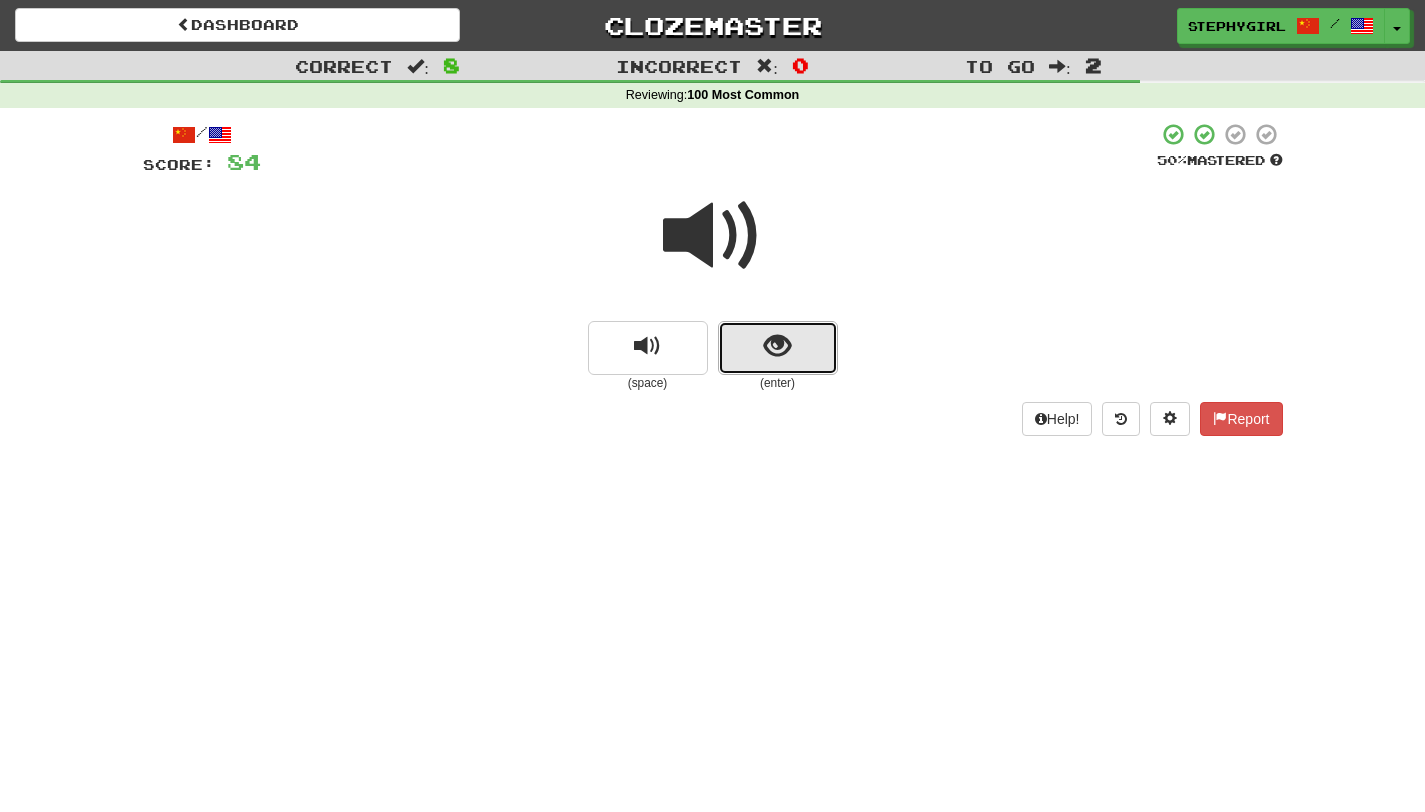 click at bounding box center [778, 348] 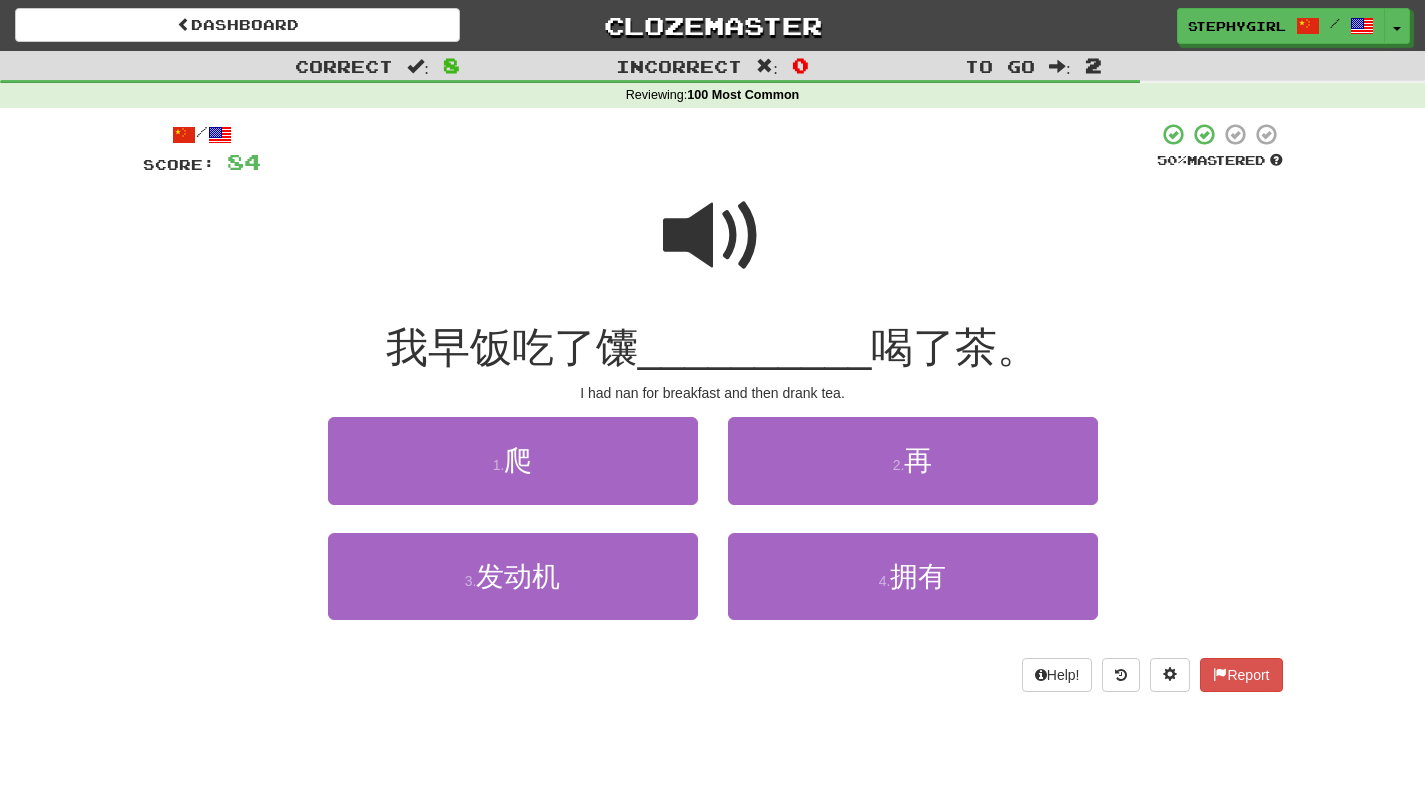 click at bounding box center [713, 236] 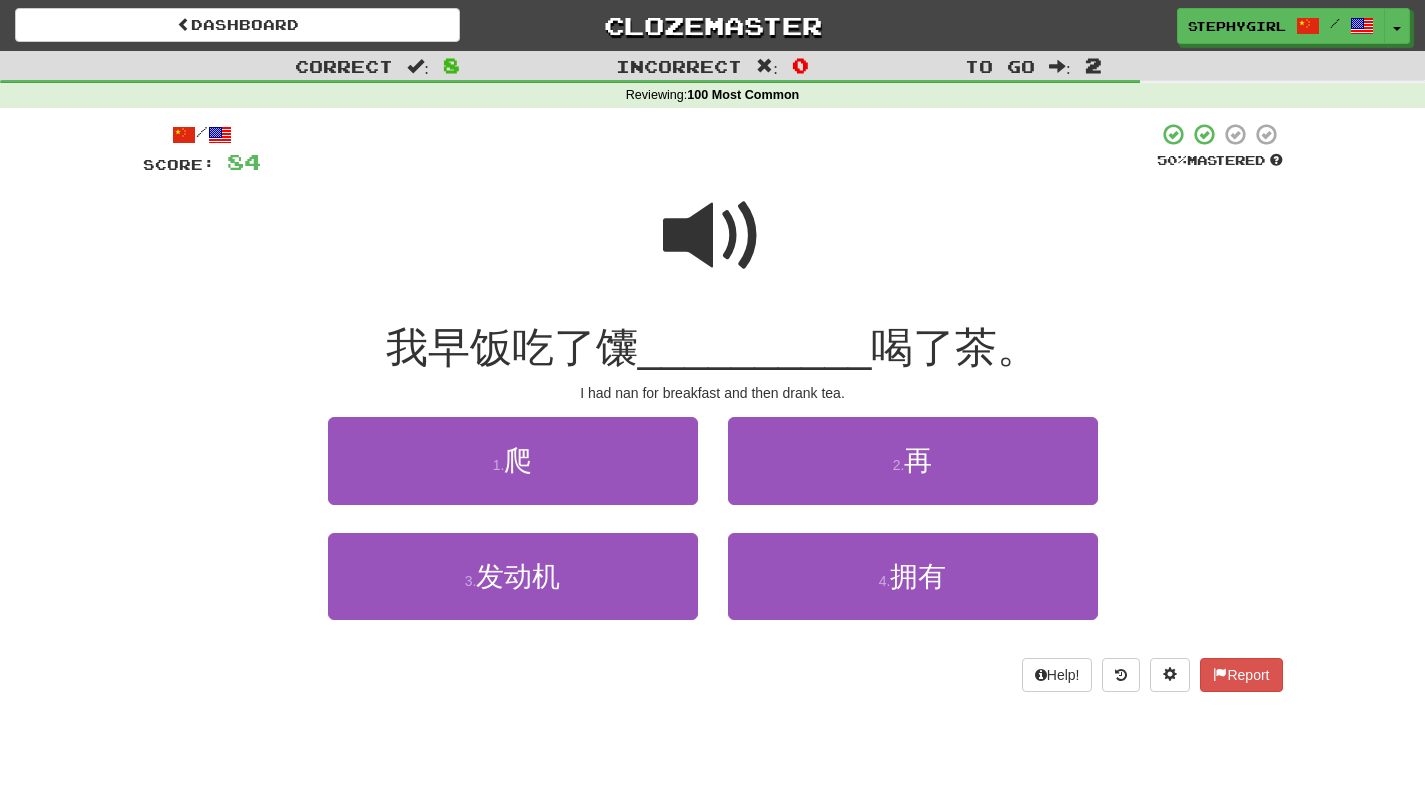click at bounding box center (713, 249) 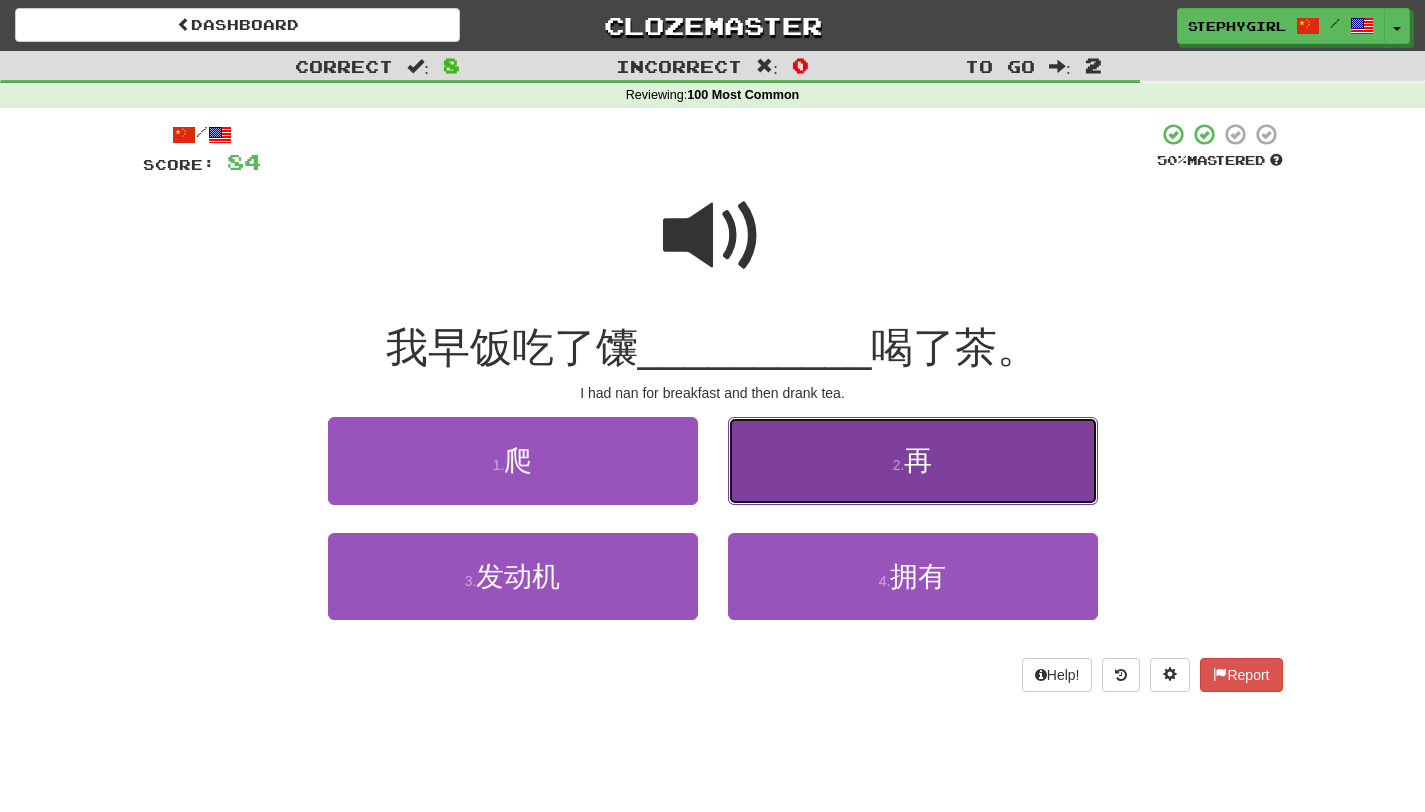 click on "2 .  再" at bounding box center [913, 460] 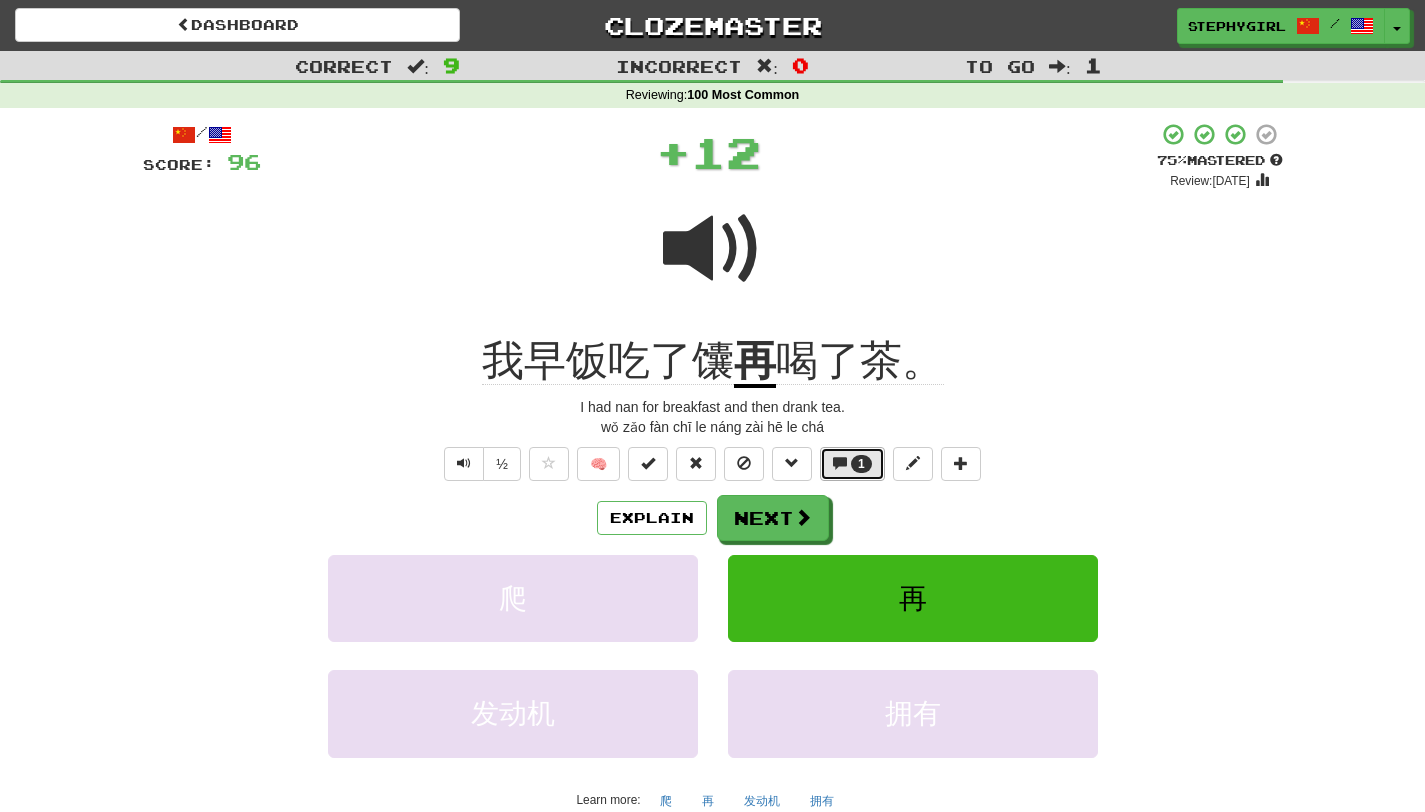 click on "1" at bounding box center [861, 464] 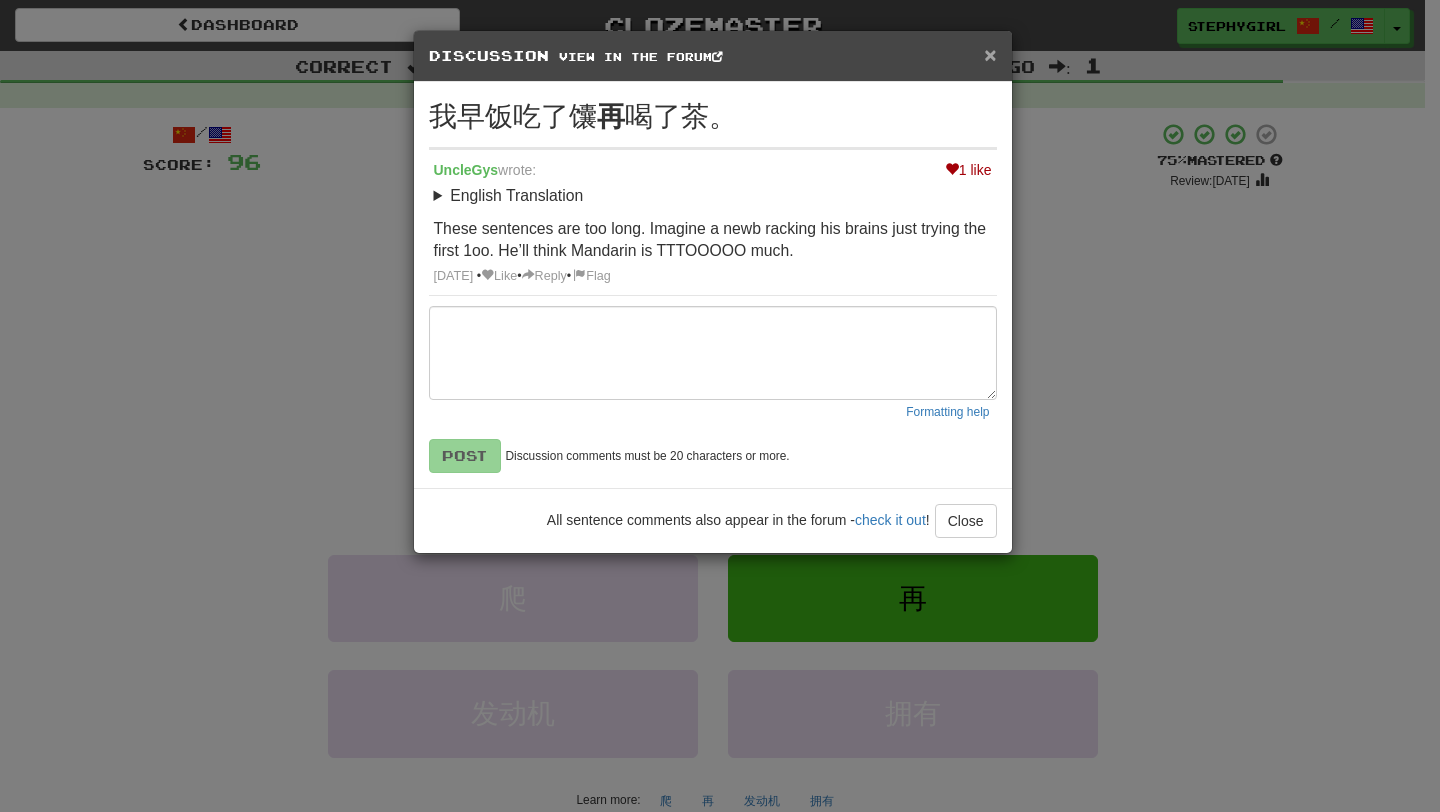 click on "×" at bounding box center (990, 54) 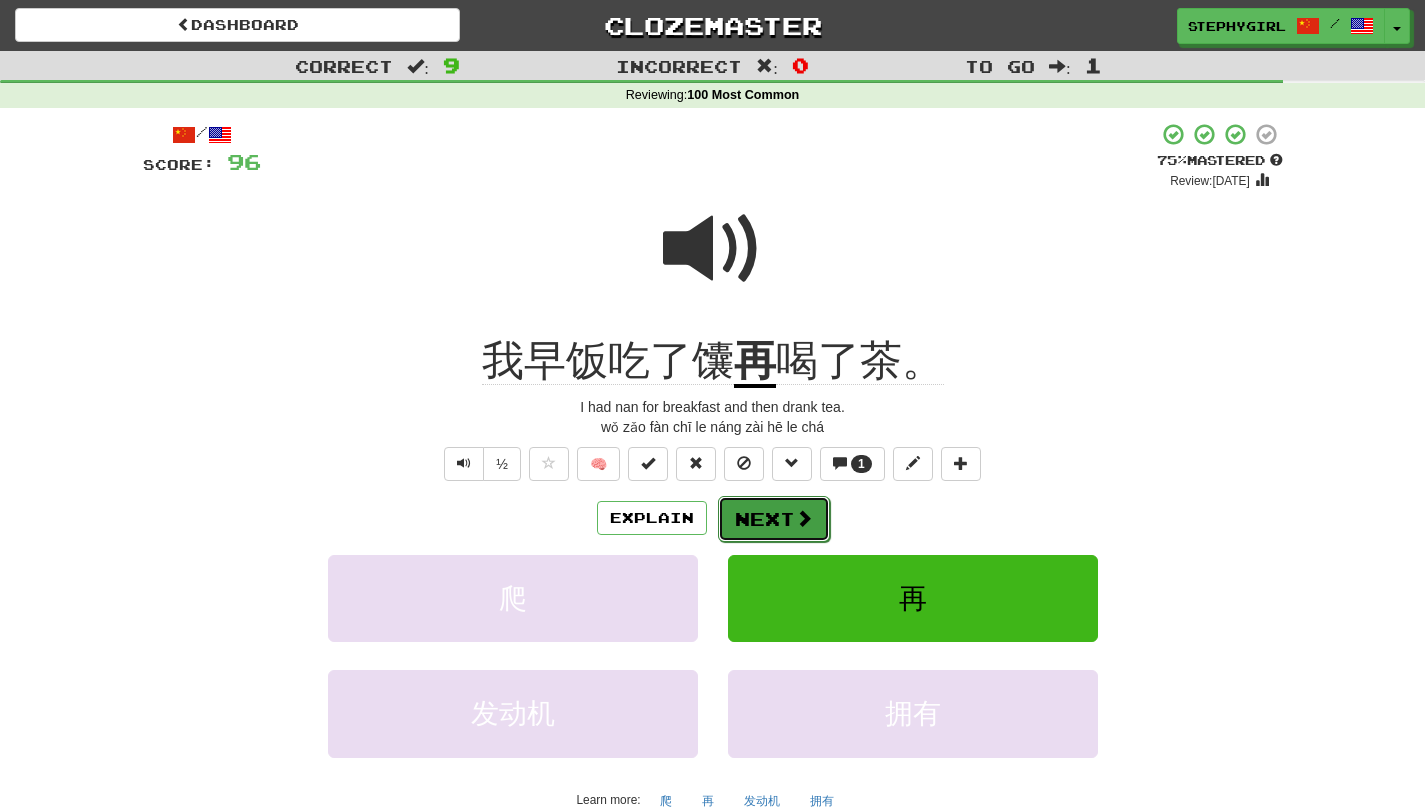 click on "Next" at bounding box center [774, 519] 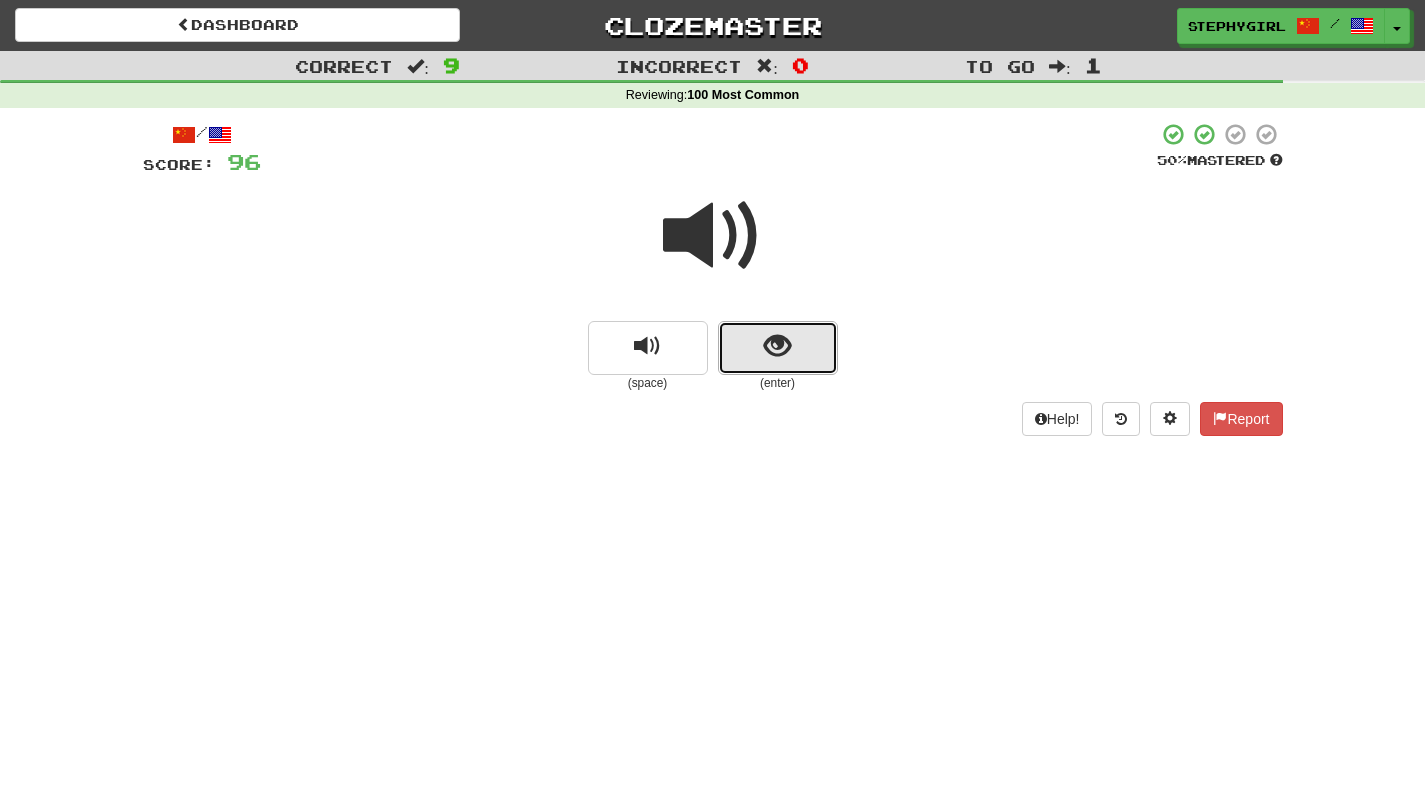 click at bounding box center (778, 348) 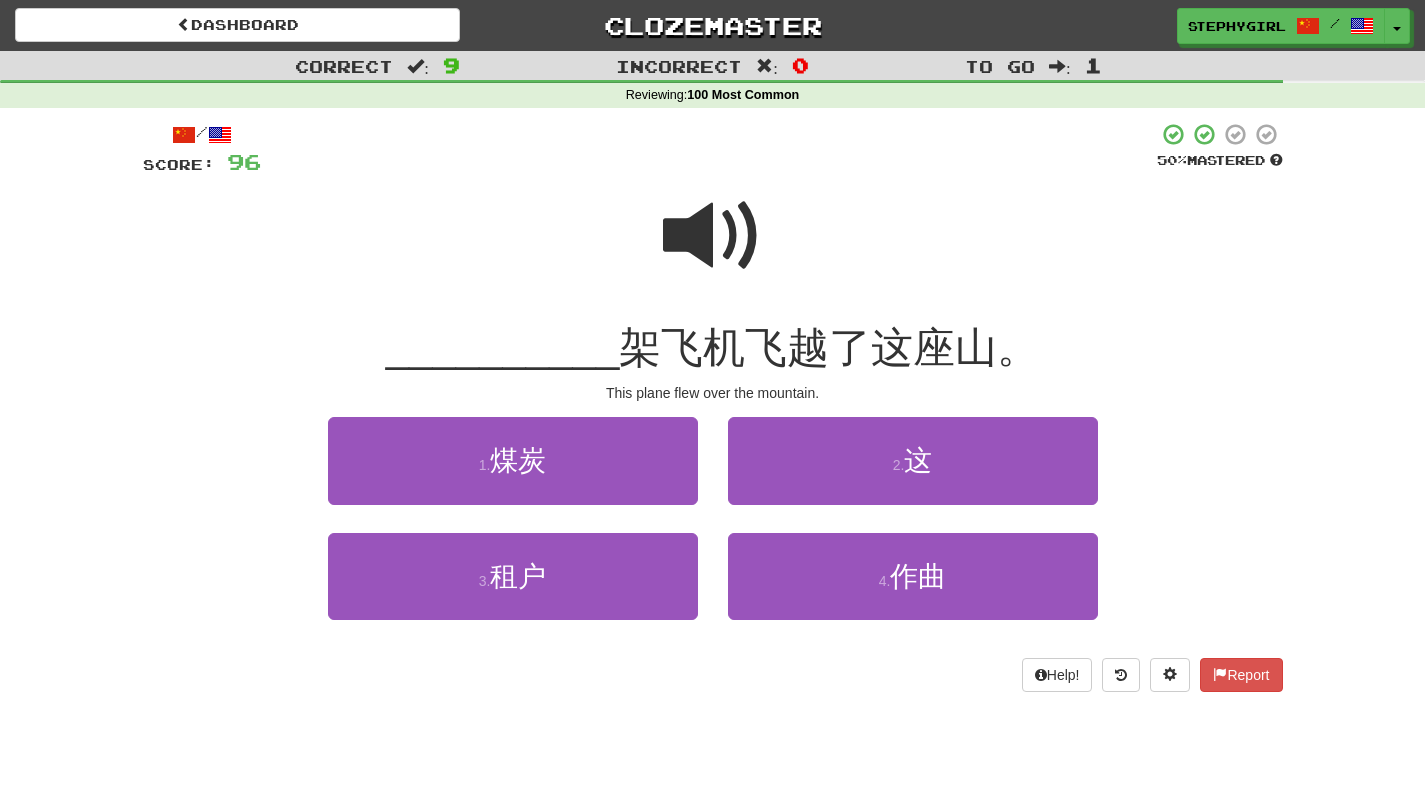click at bounding box center (713, 236) 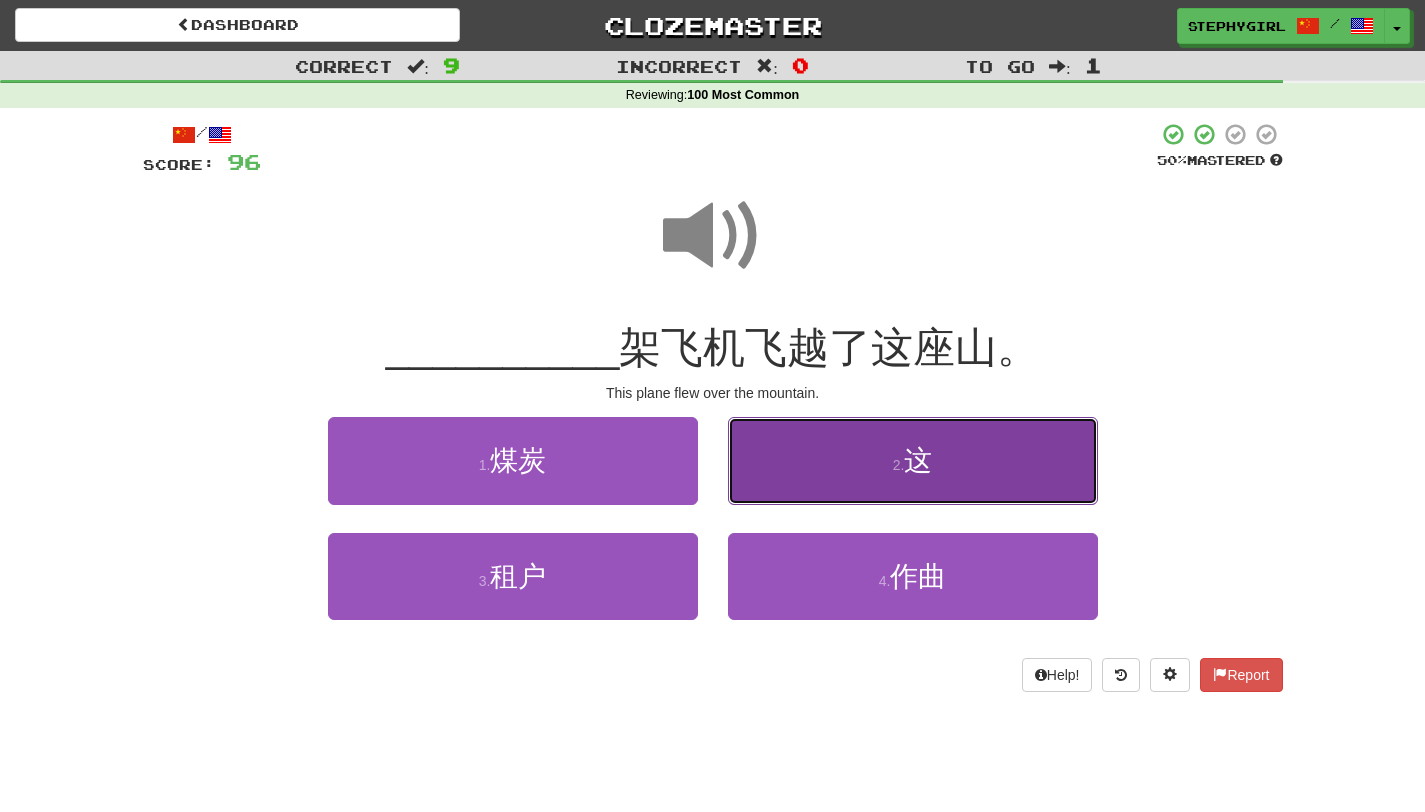 click on "2 .  这" at bounding box center [913, 460] 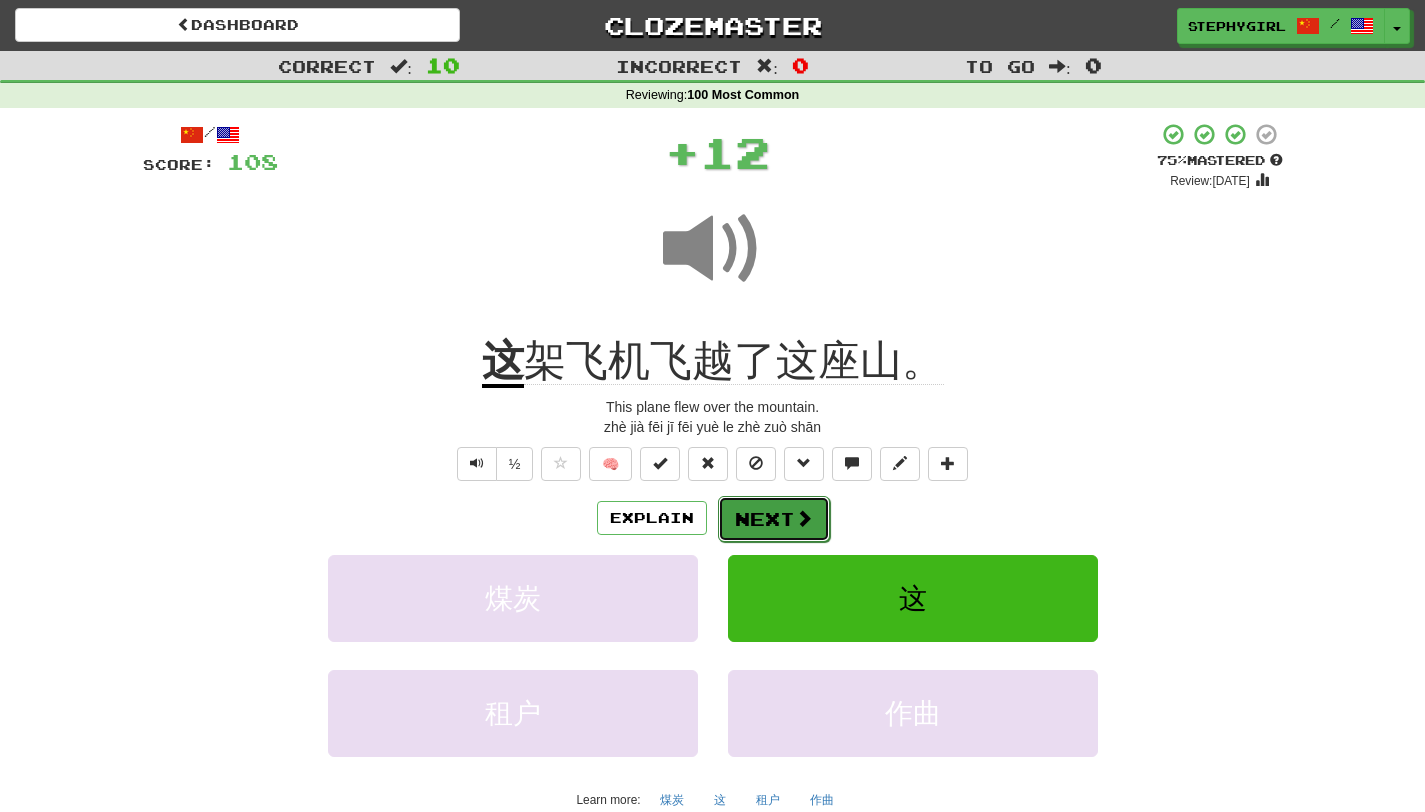 click at bounding box center [804, 518] 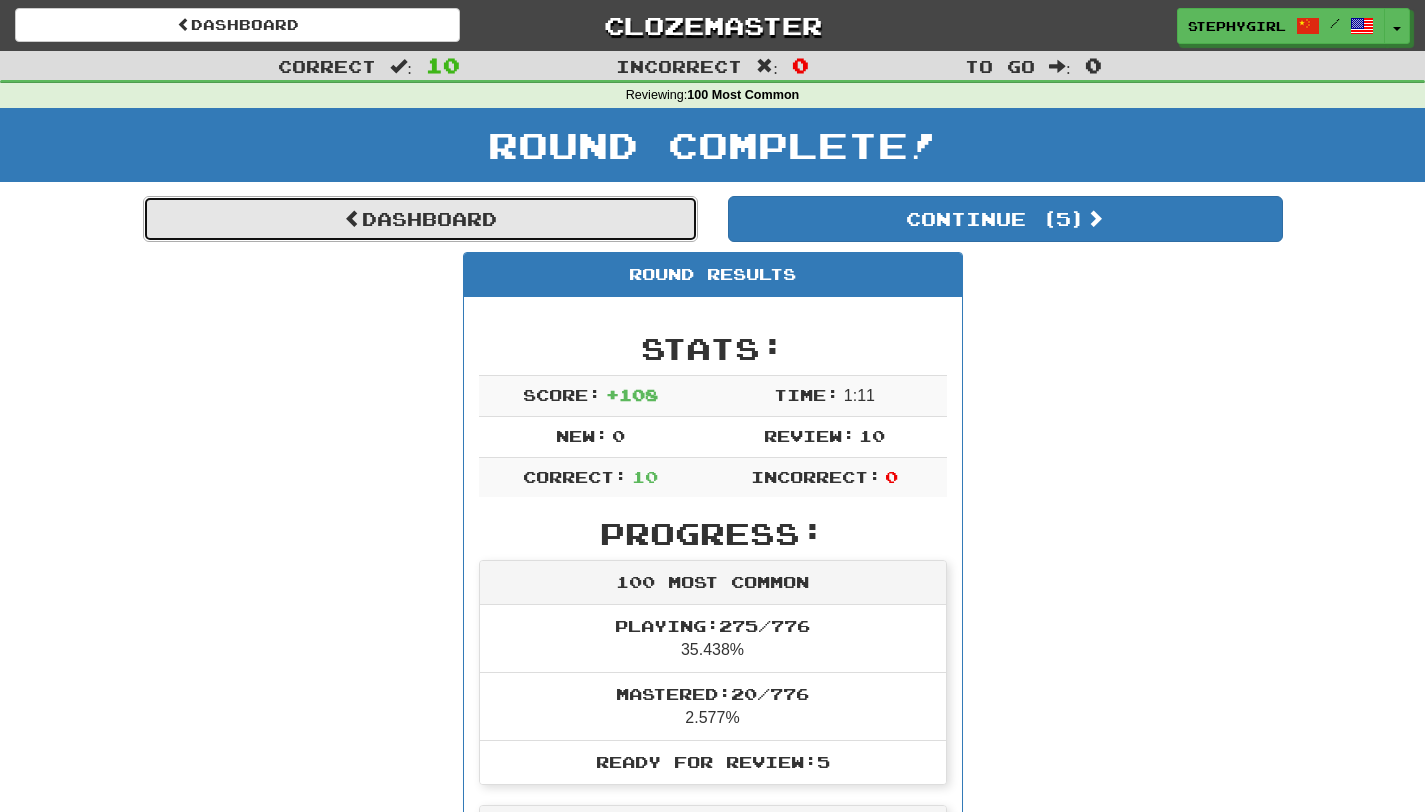 click on "Dashboard" at bounding box center [420, 219] 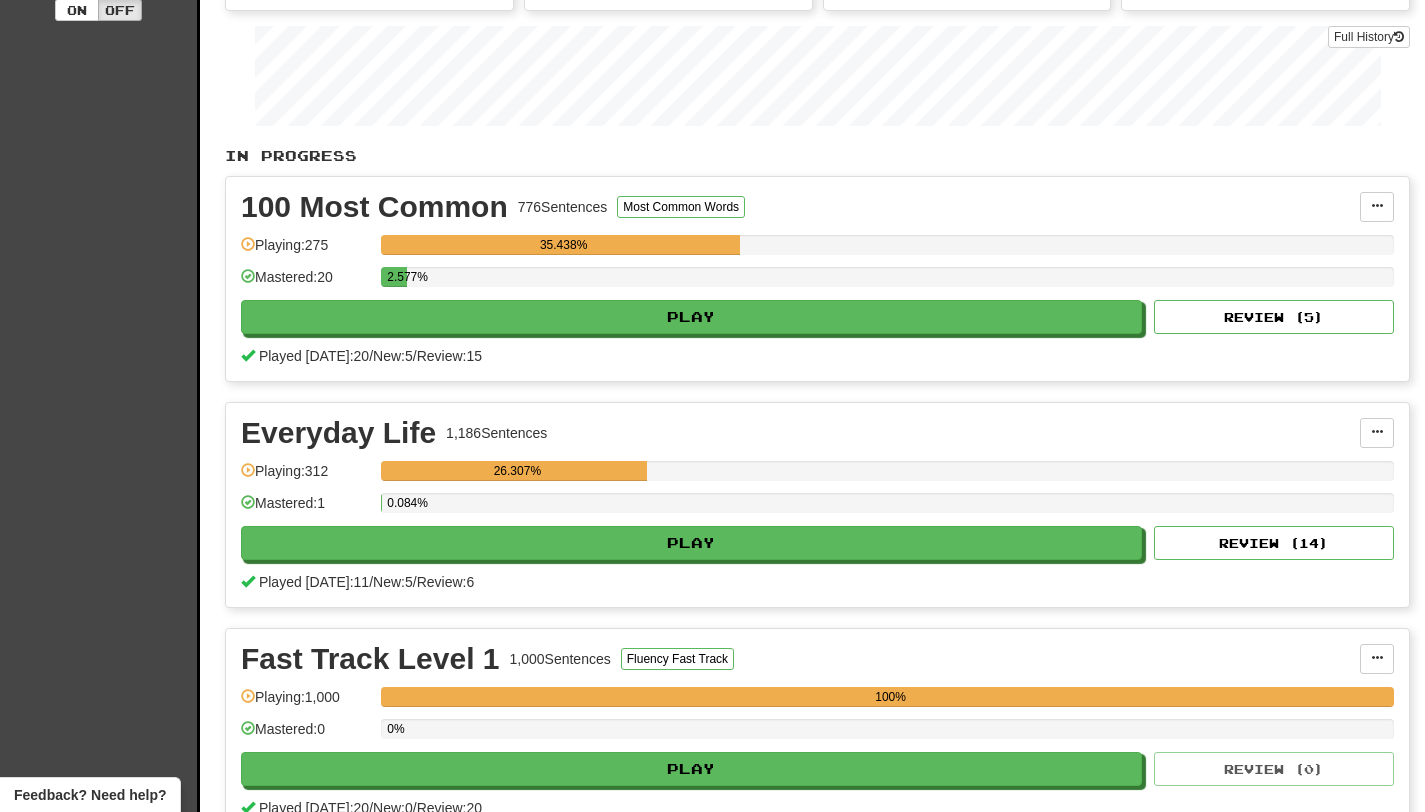 scroll, scrollTop: 283, scrollLeft: 0, axis: vertical 